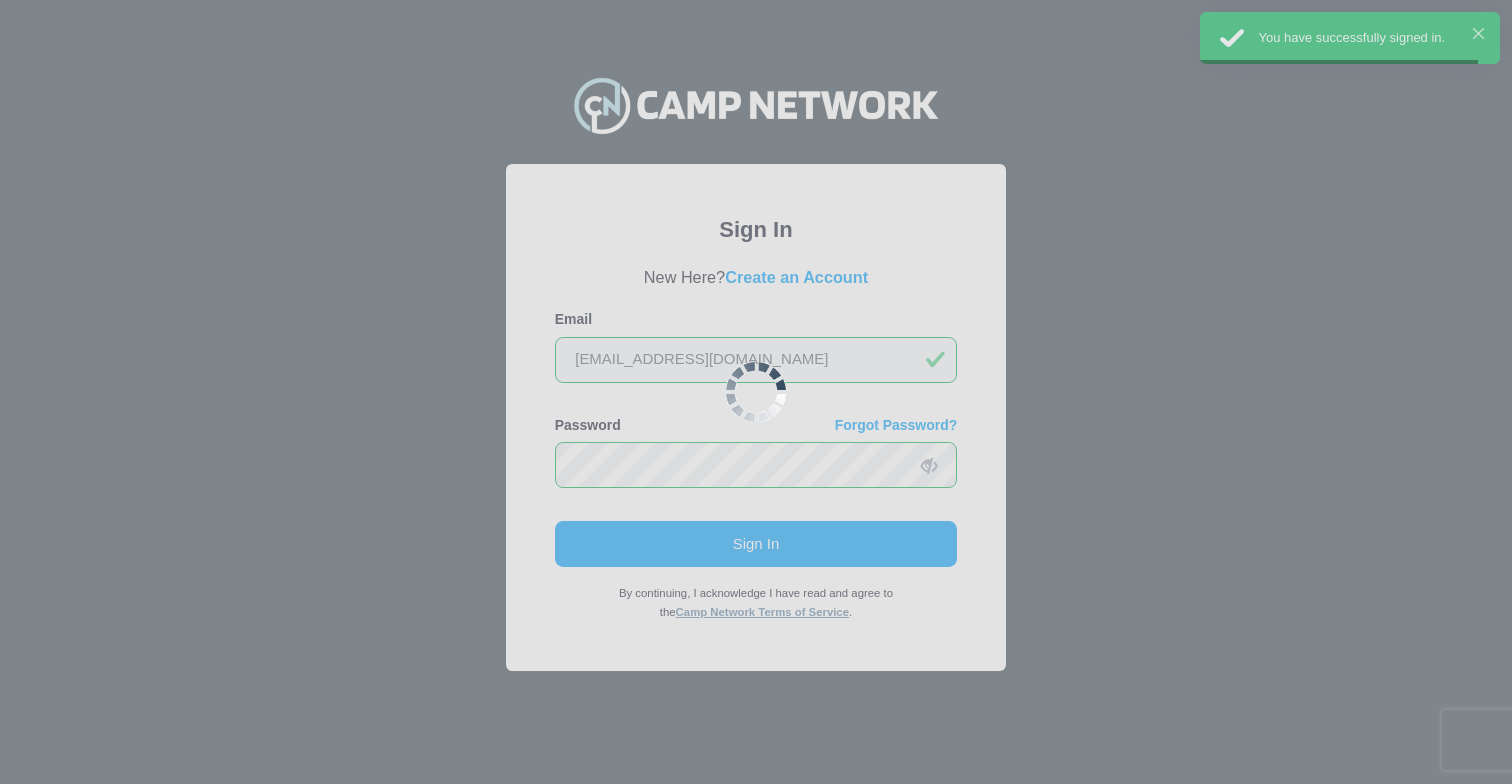 scroll, scrollTop: 0, scrollLeft: 0, axis: both 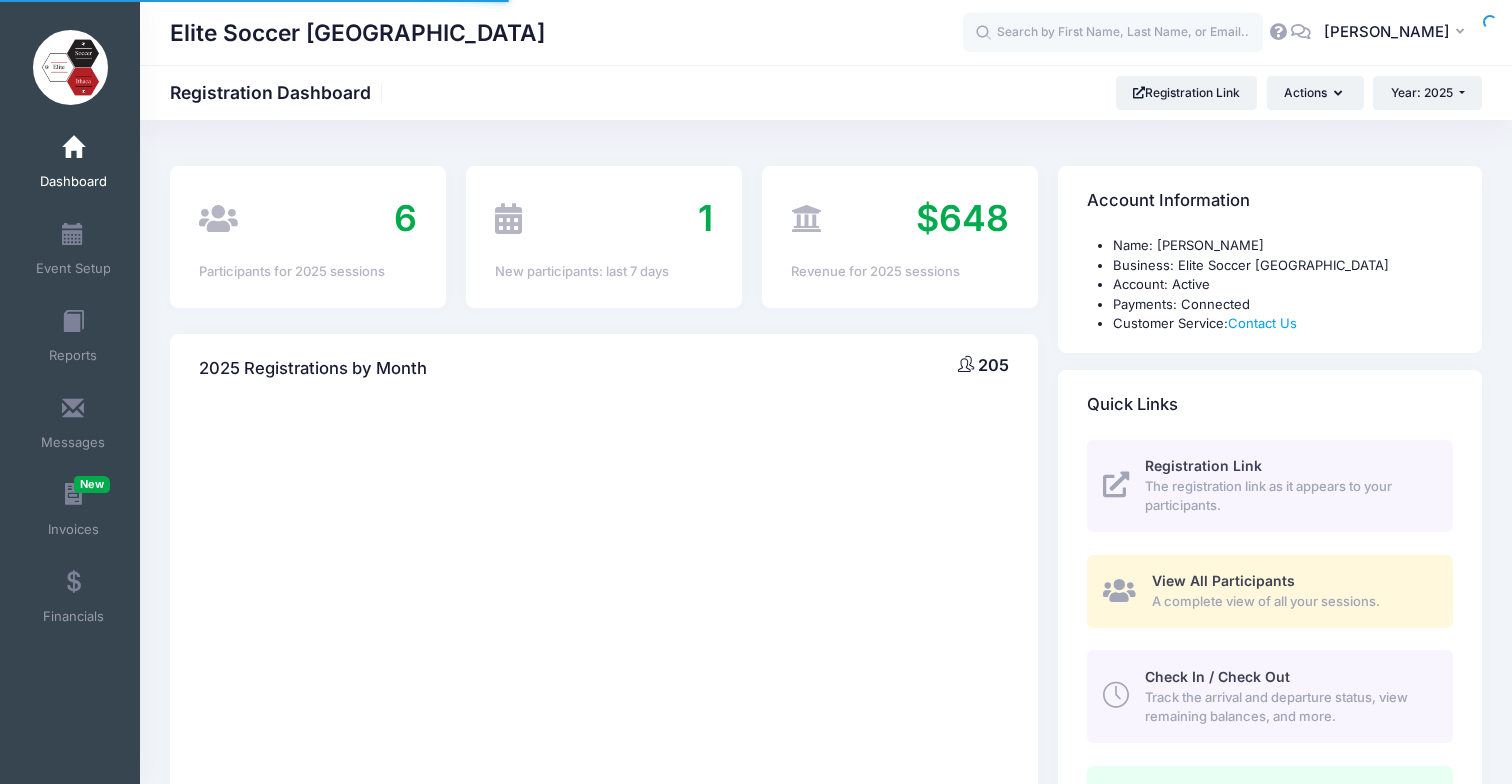 select 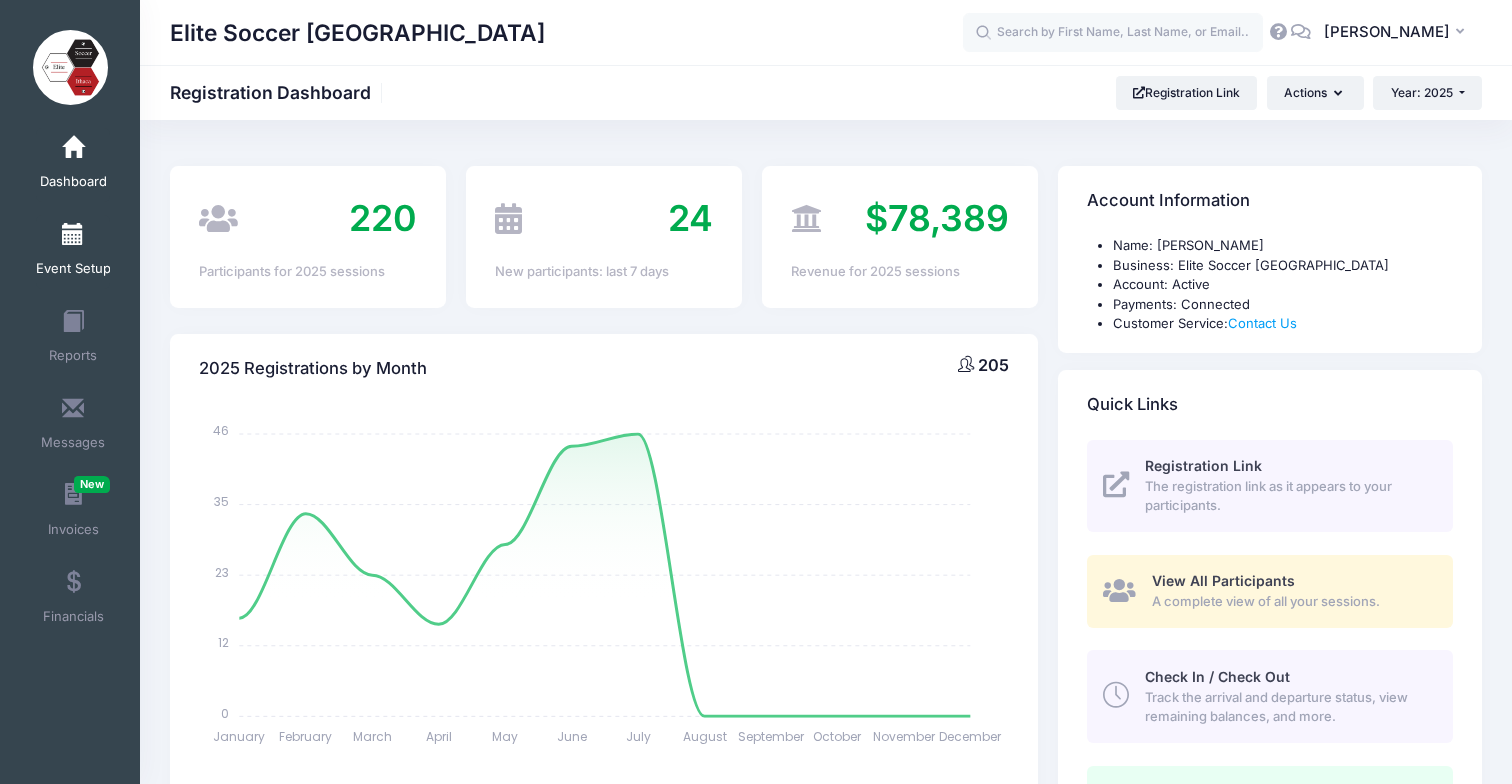 click at bounding box center [73, 235] 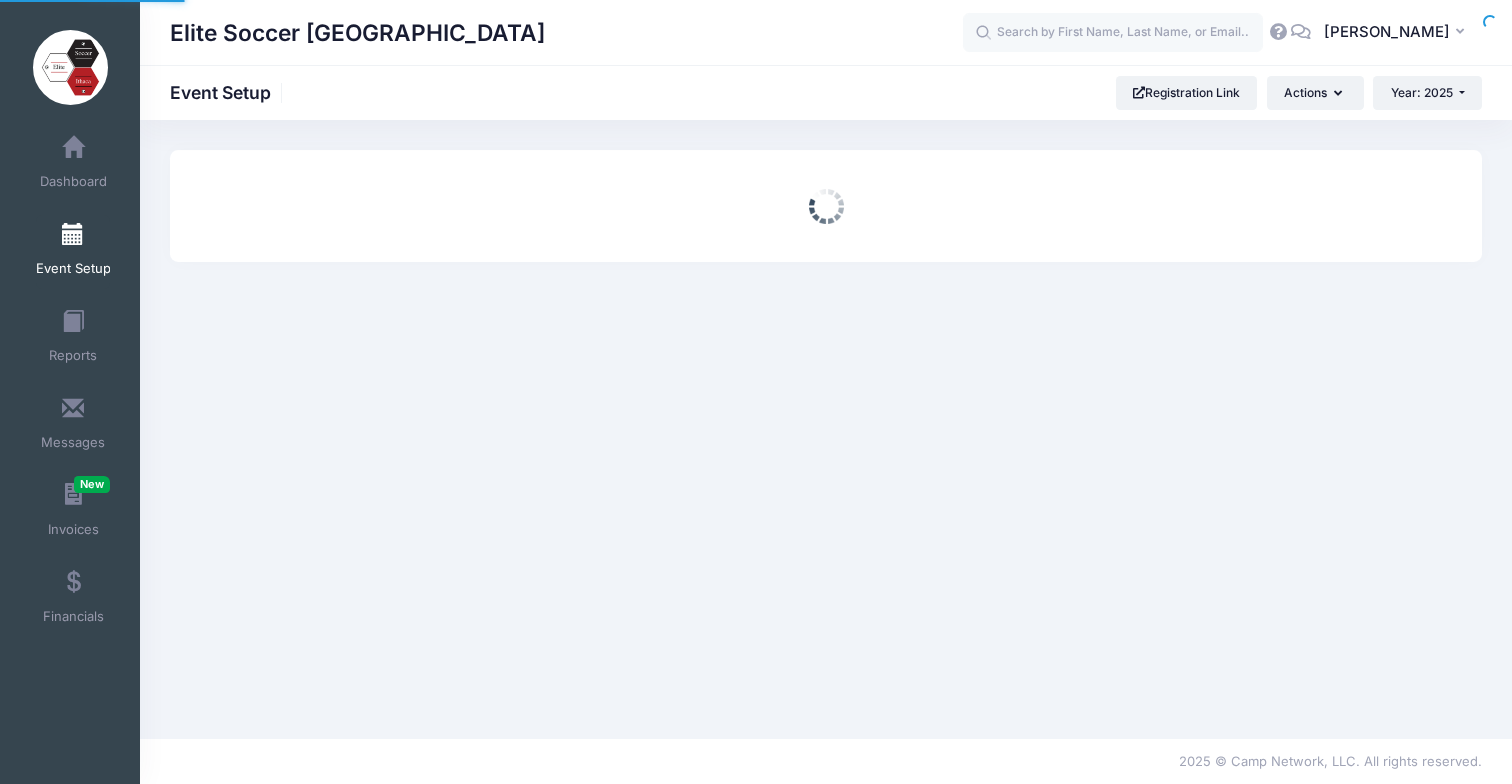 scroll, scrollTop: 0, scrollLeft: 0, axis: both 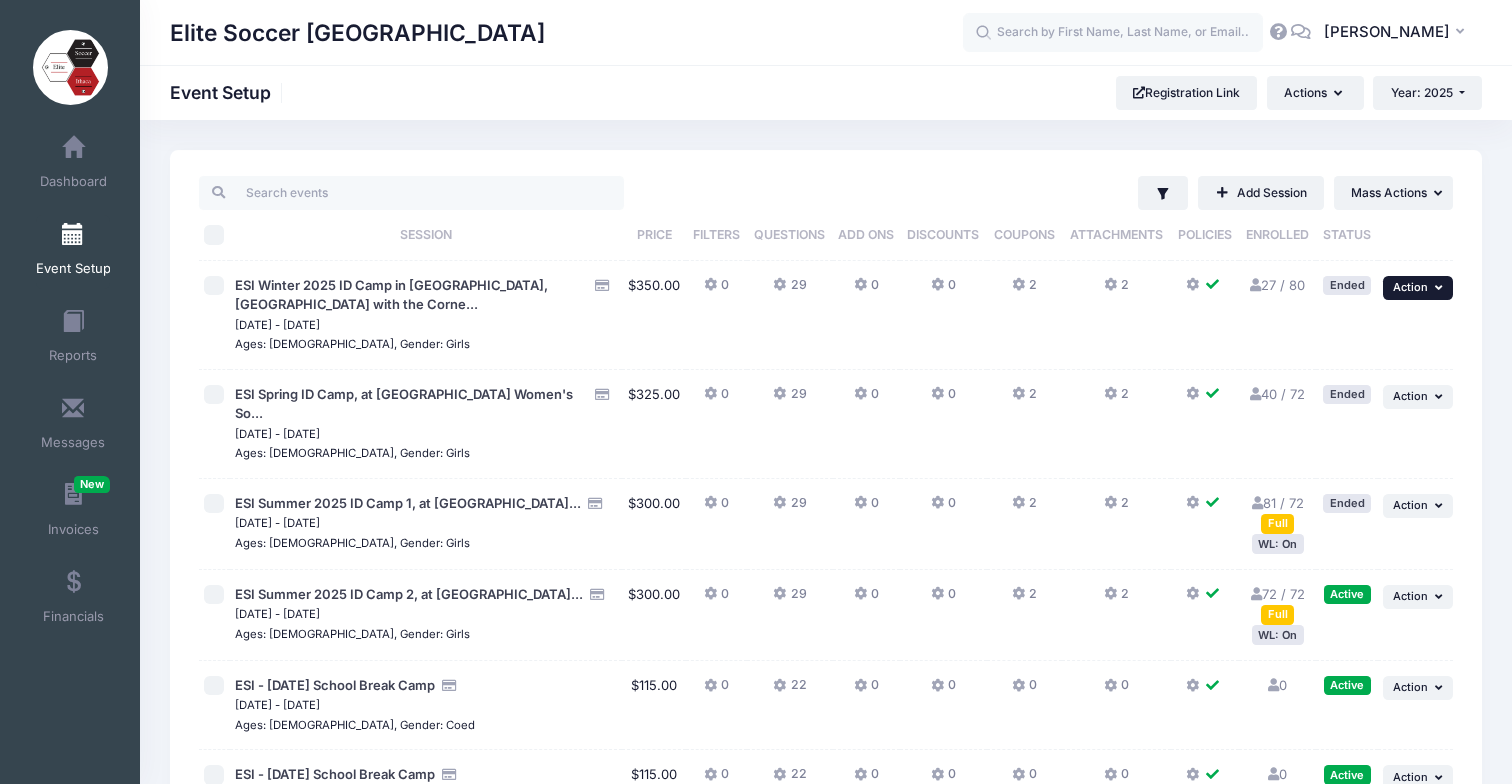 click on "... Action" at bounding box center (1418, 288) 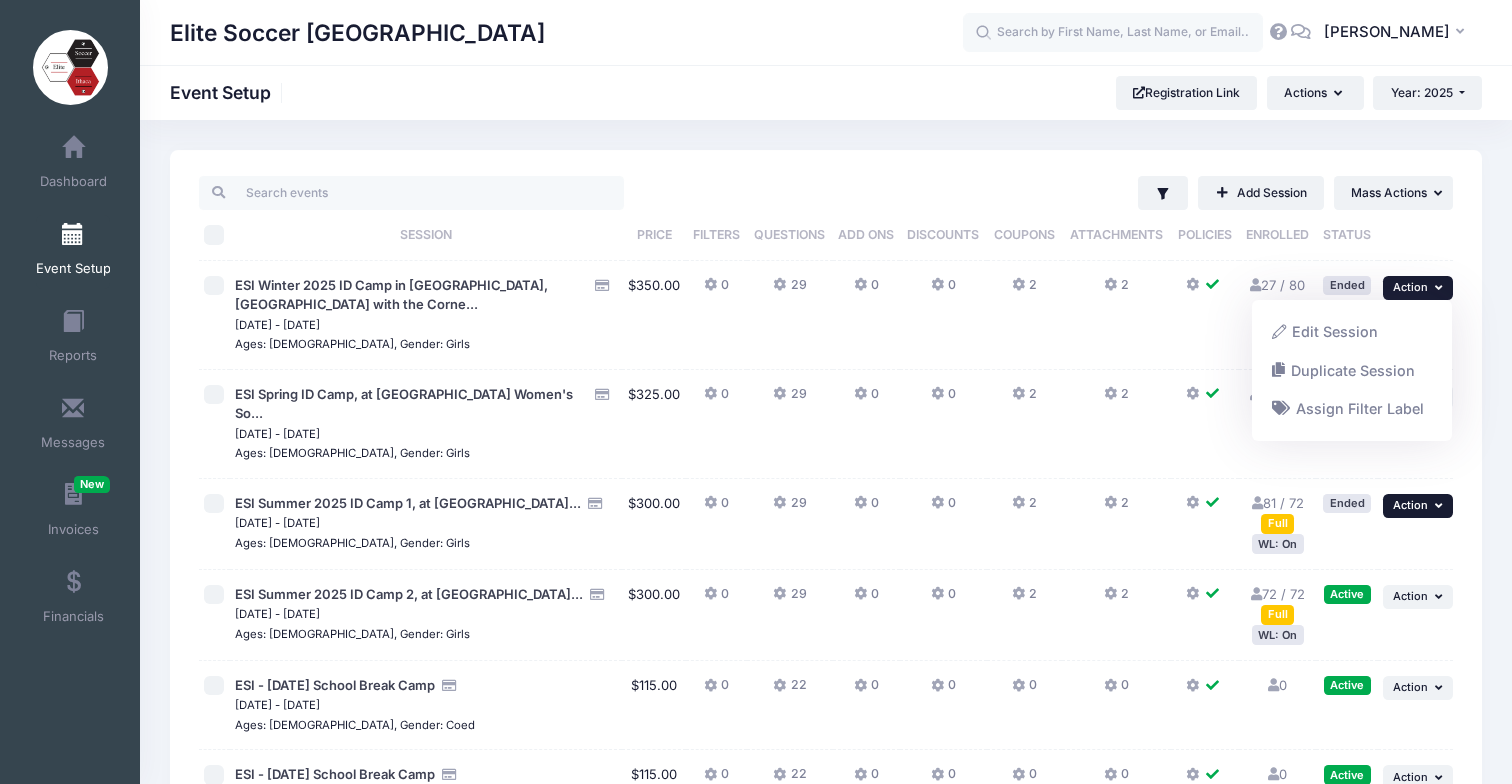click at bounding box center (1441, 505) 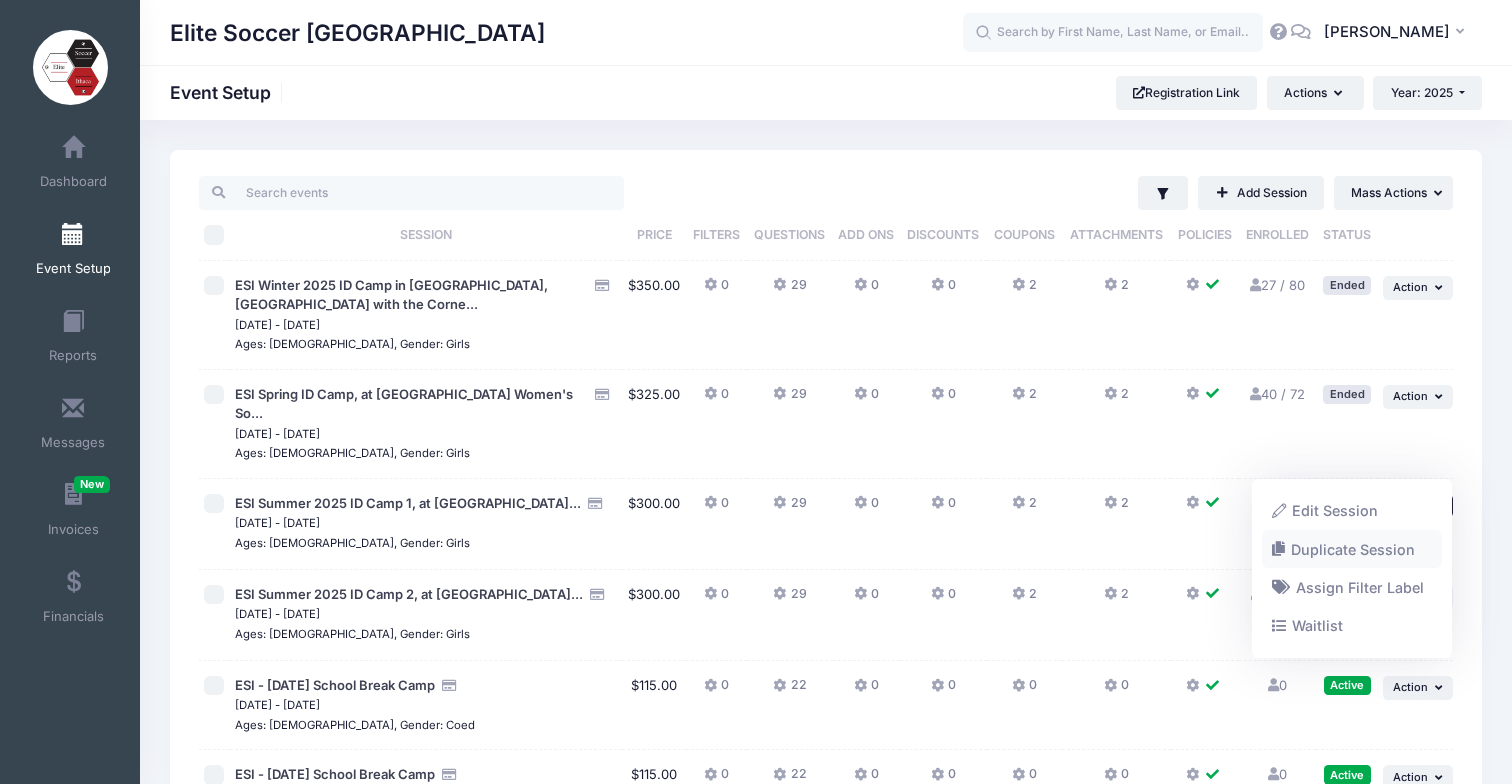 click on "Duplicate Session" at bounding box center (1352, 549) 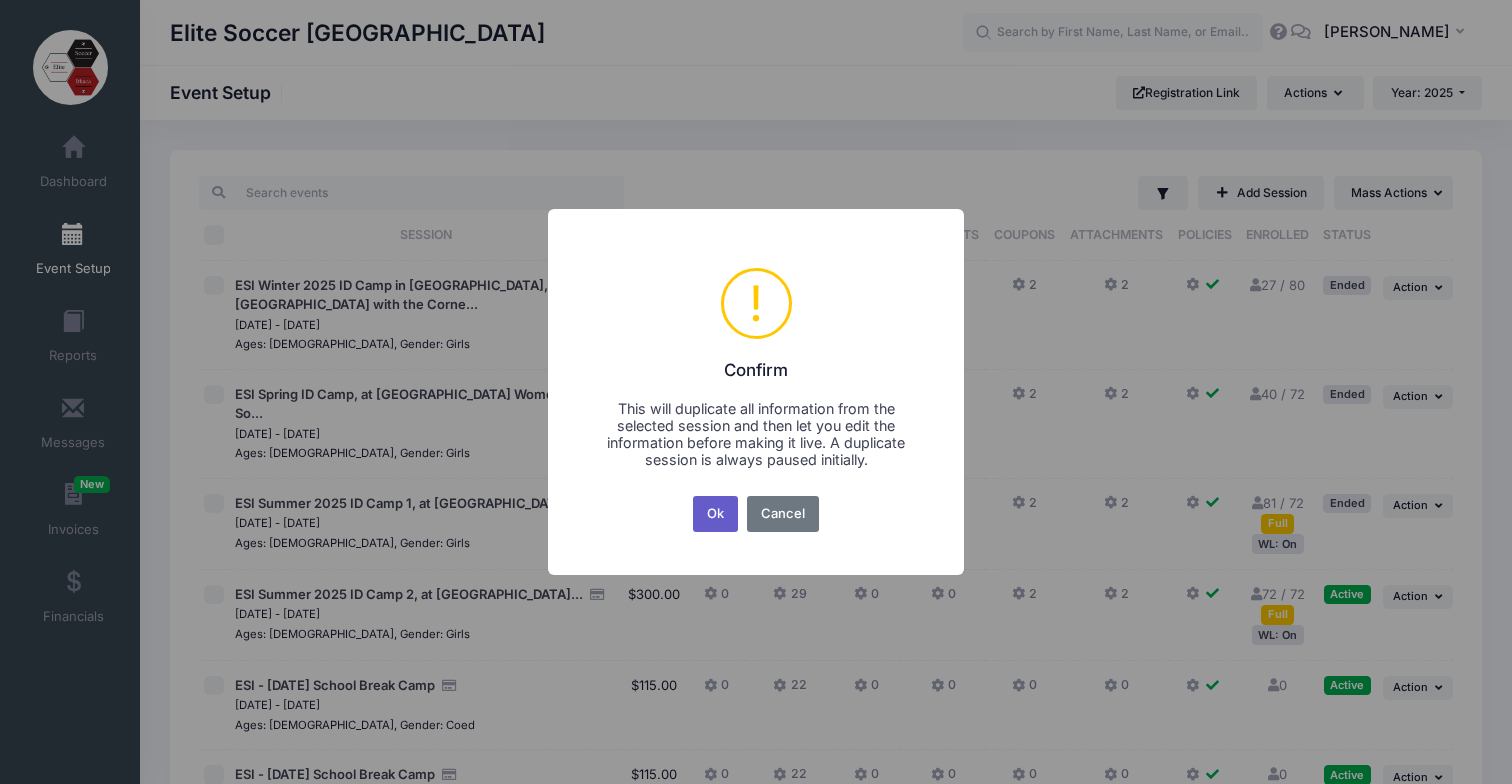 click on "Ok" at bounding box center [716, 514] 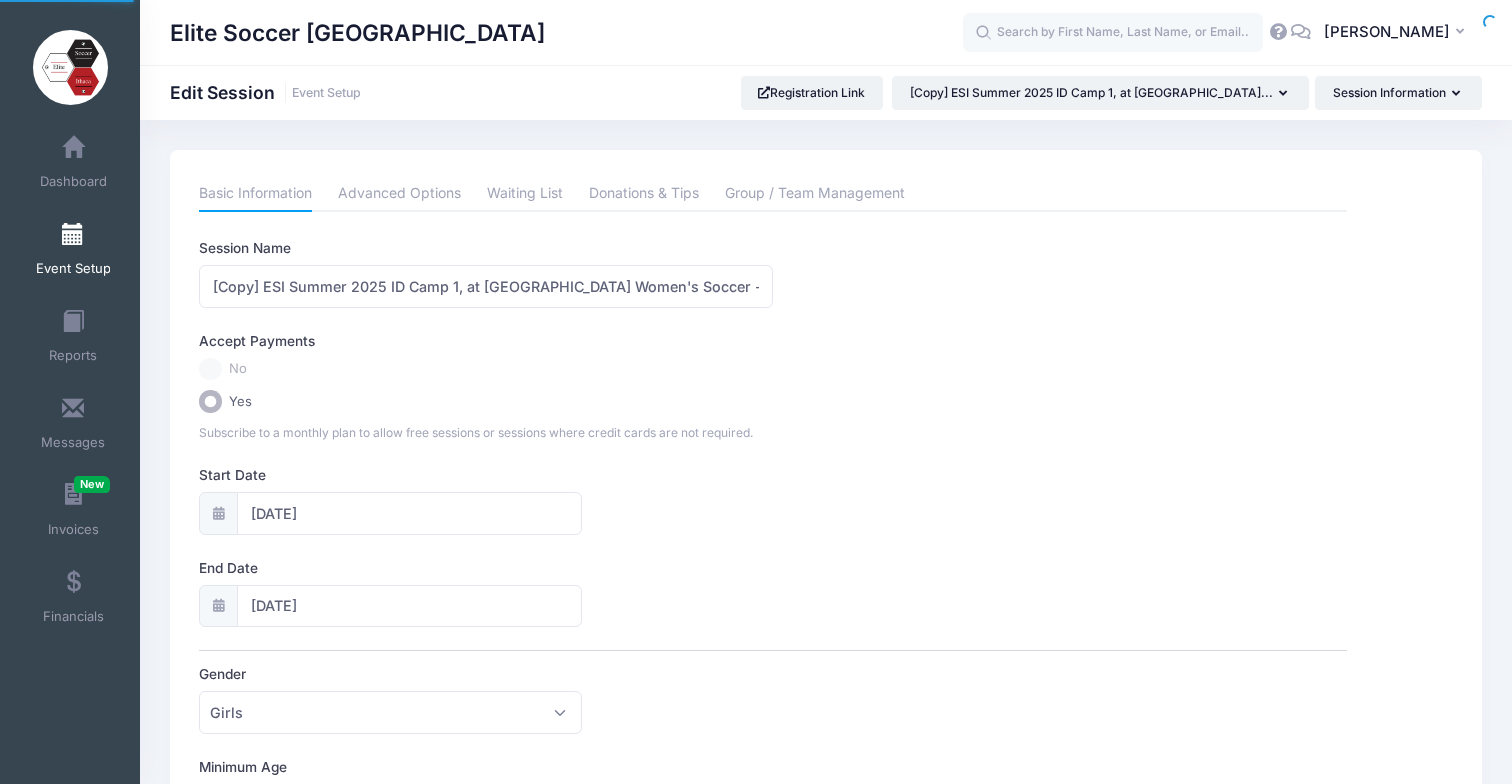 scroll, scrollTop: 0, scrollLeft: 0, axis: both 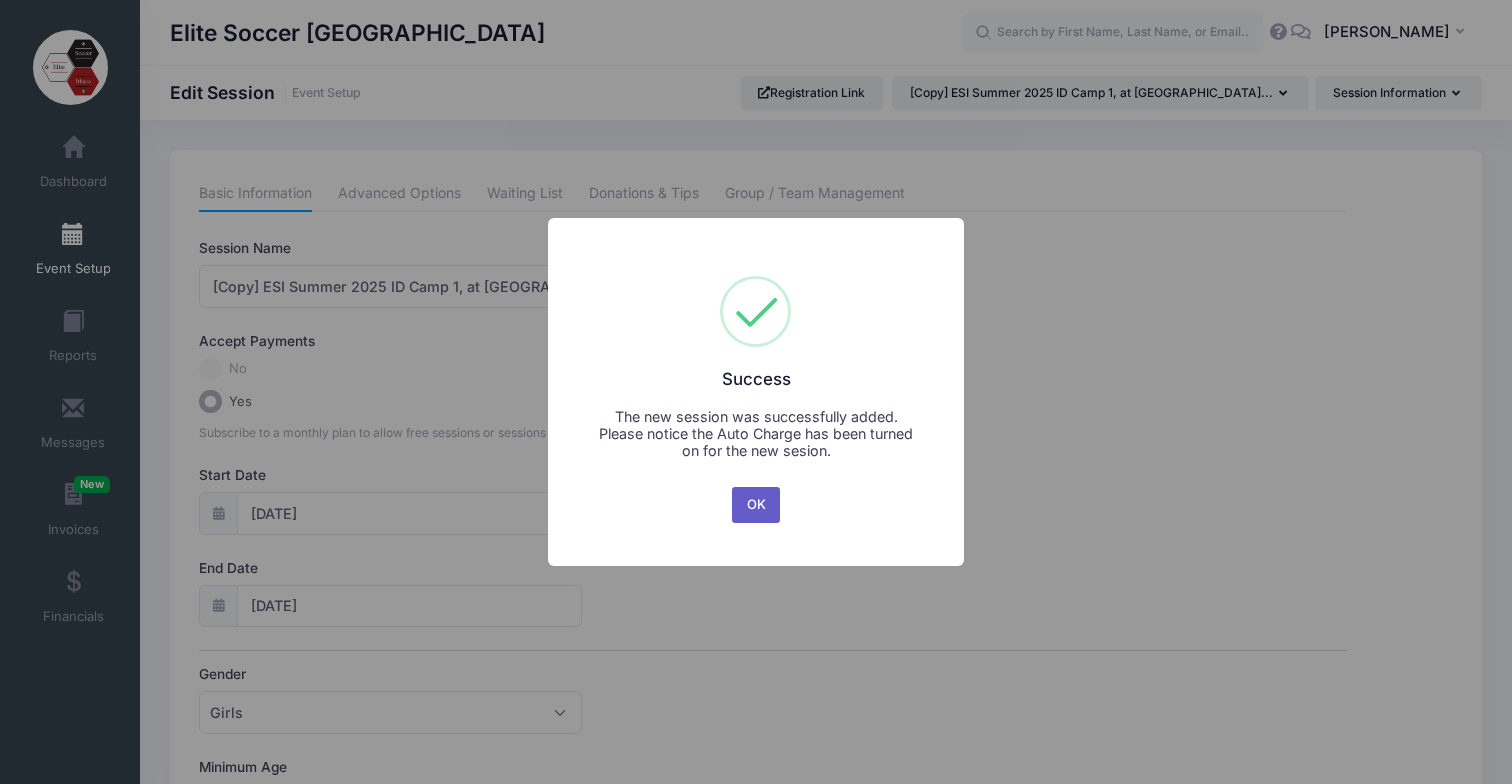 click on "OK" at bounding box center (756, 505) 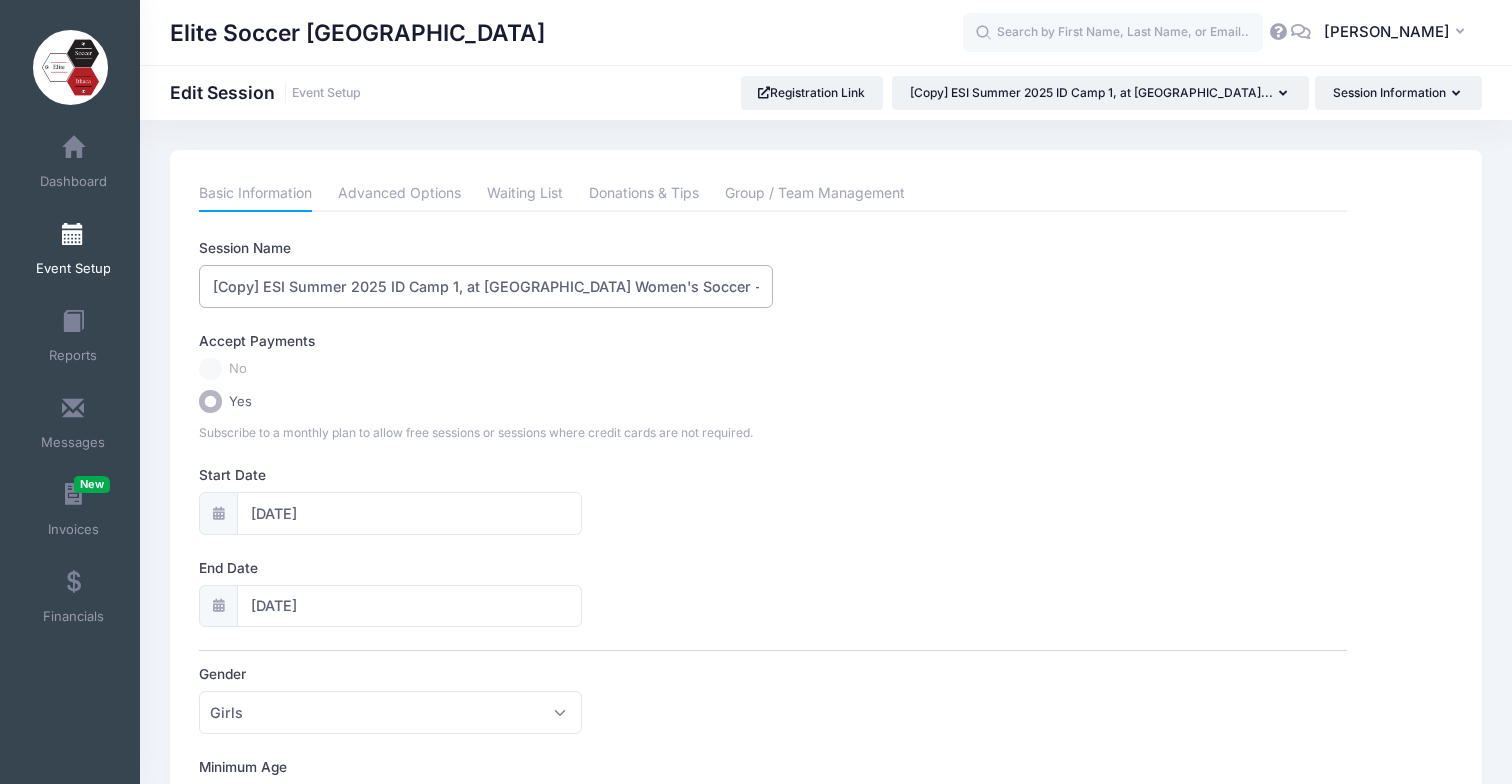drag, startPoint x: 262, startPoint y: 287, endPoint x: 188, endPoint y: 284, distance: 74.06078 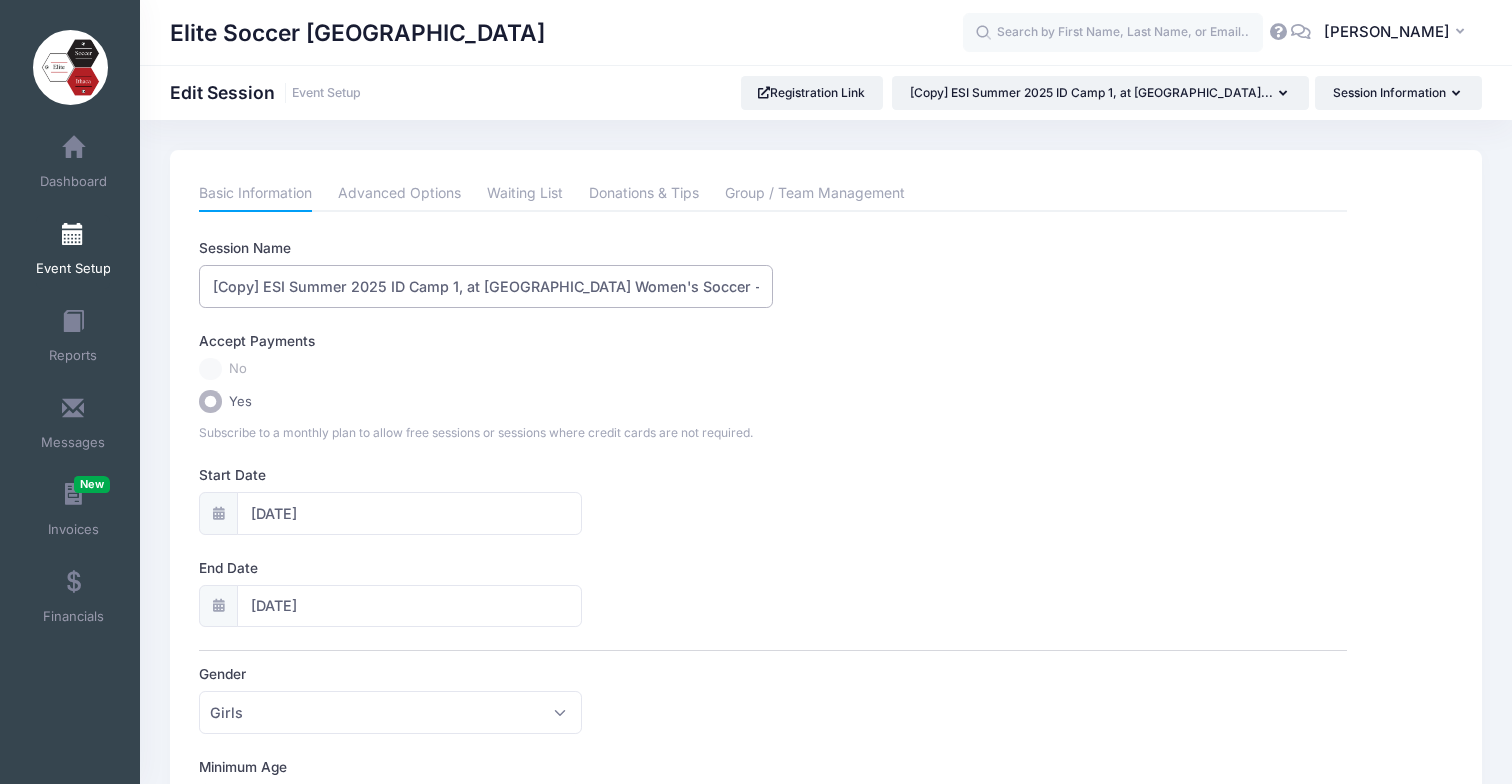 click on "Please update the information for this particular session.
Basic Information
Advanced Options
Waiting List
Donations & Tips
Group / Team Management
Session Name
[Copy] ESI Summer 2025 ID Camp 1, at Cornell University Women's Soccer - Rising 9th Grade and Above Girls
Accept Payments
No
Yes
Subscribe to a monthly plan to allow free sessions or sessions where credit cards are not required.
Start Date" at bounding box center [826, 857] 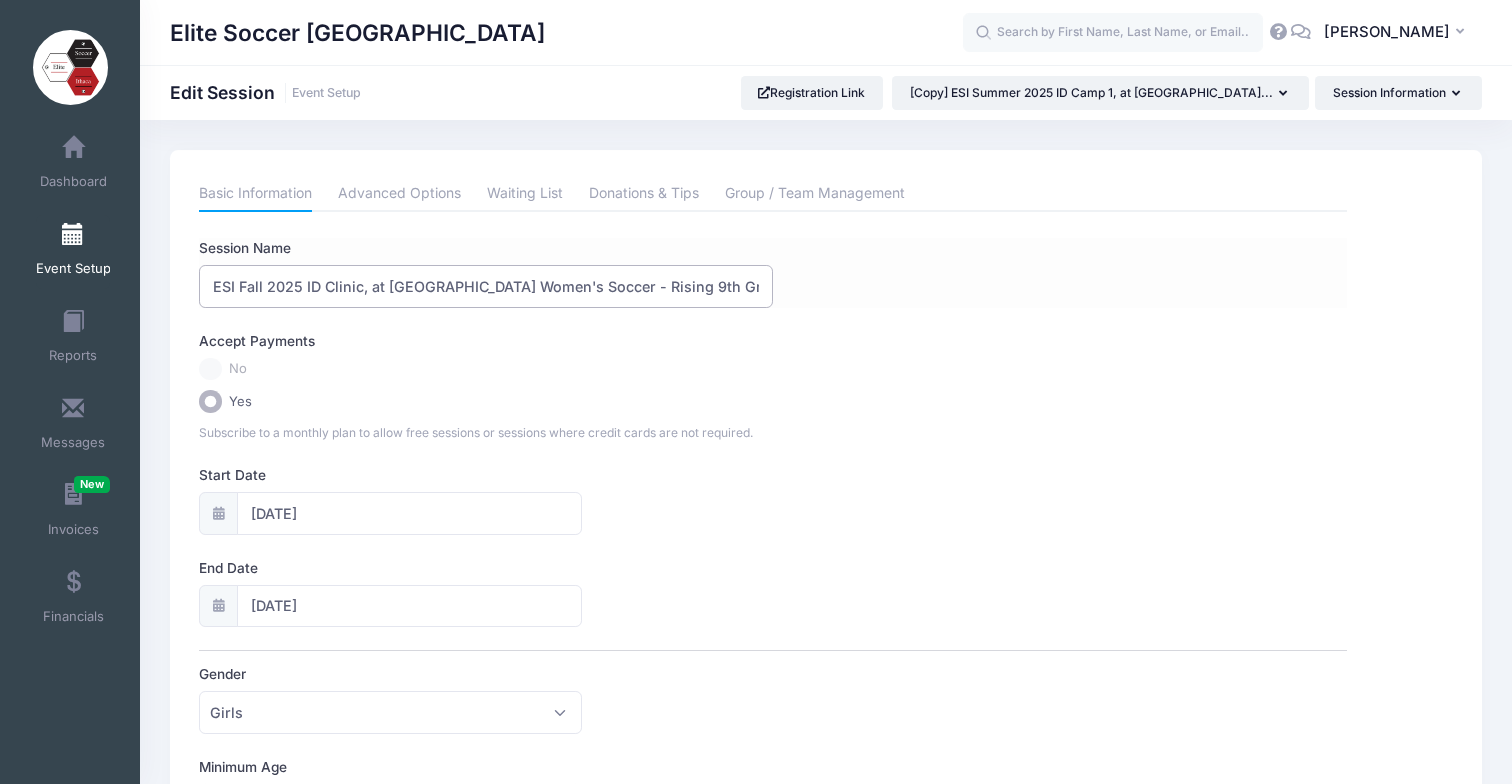 scroll, scrollTop: 0, scrollLeft: 109, axis: horizontal 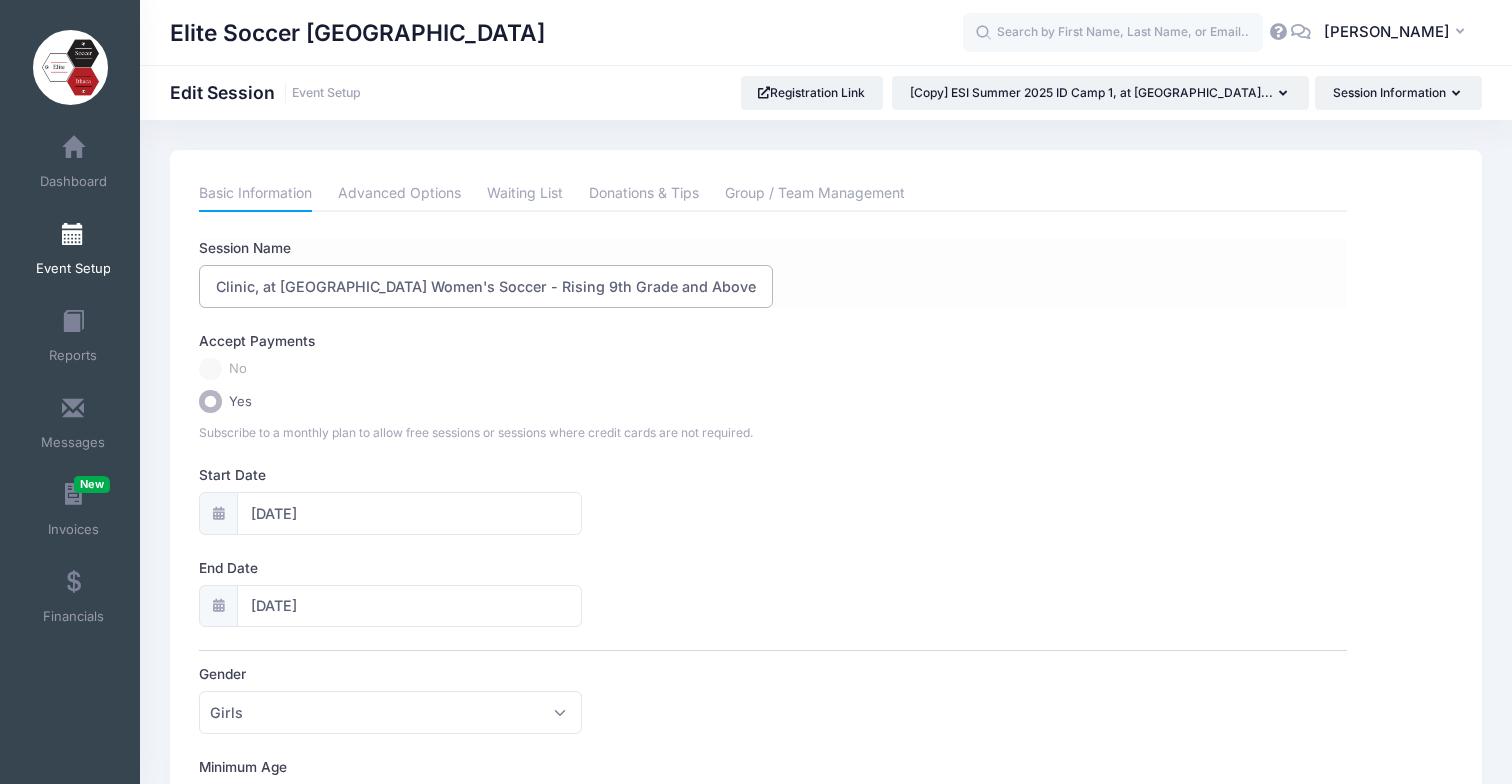 drag, startPoint x: 644, startPoint y: 286, endPoint x: 769, endPoint y: 286, distance: 125 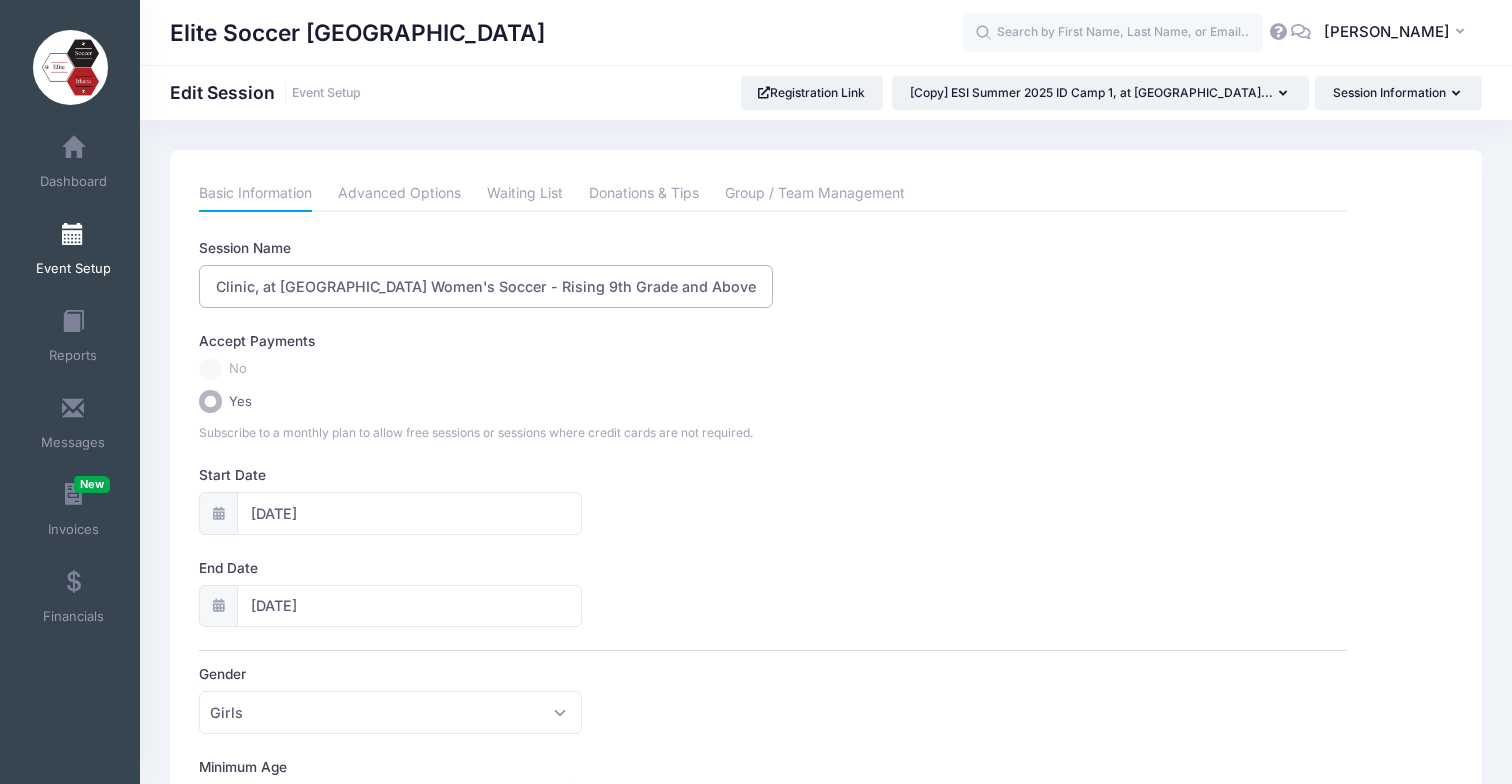 type on "ESI Fall 2025 ID Clinic, at [GEOGRAPHIC_DATA] Women's Soccer - Rising 9th Grade and Above Girls" 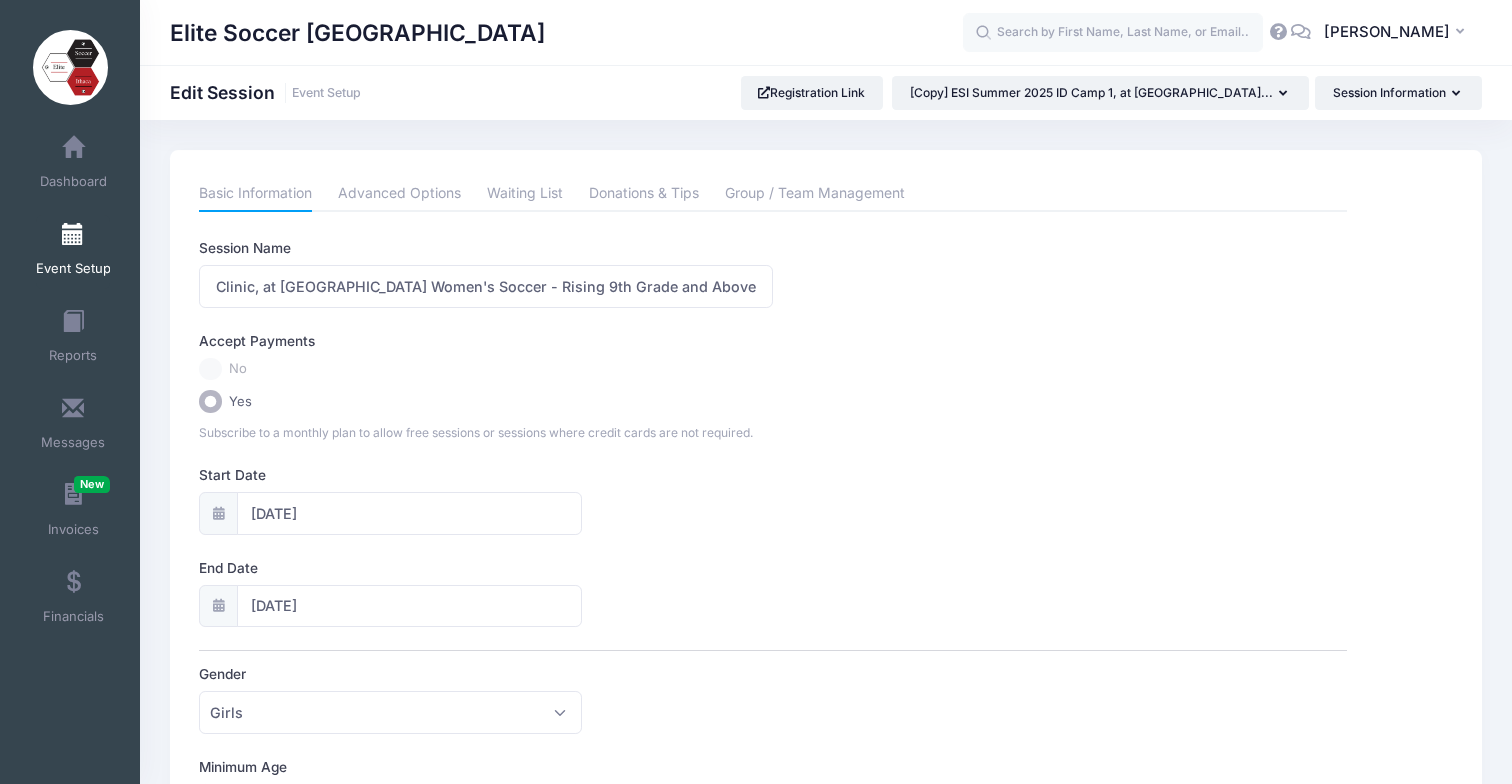 scroll, scrollTop: 0, scrollLeft: 0, axis: both 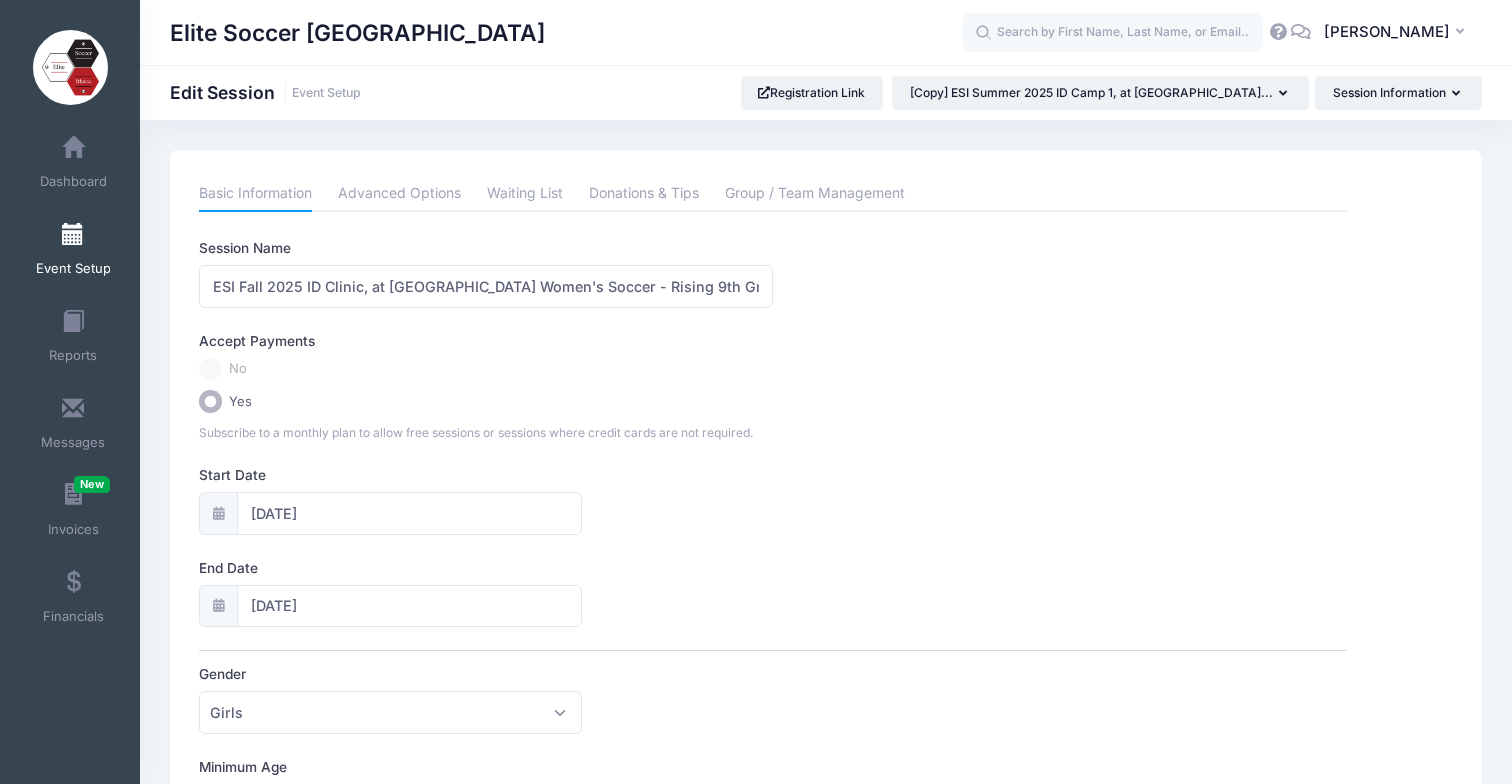 click on "Session Name
ESI Fall 2025 ID Clinic, at Cornell University Women's Soccer - Rising 9th Grade and Above Girls
Accept Payments
No
Yes
Subscribe to a monthly plan to allow free sessions or sessions where credit cards are not required.
Start Date
07/12/2025
End Date
07/13/2025
Gender
Please select
Coed
Boys" at bounding box center [772, 849] 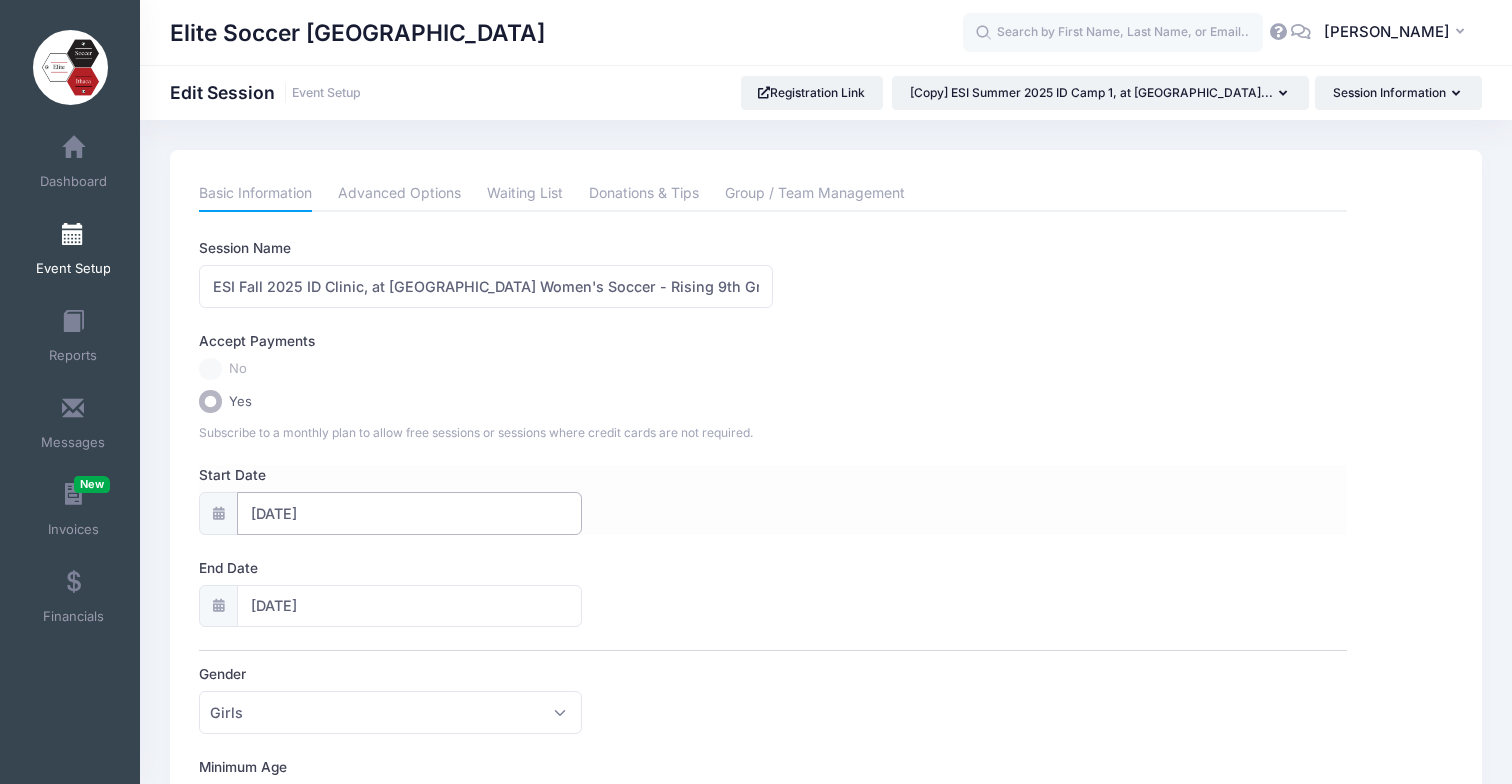 click on "07/12/2025" at bounding box center (409, 513) 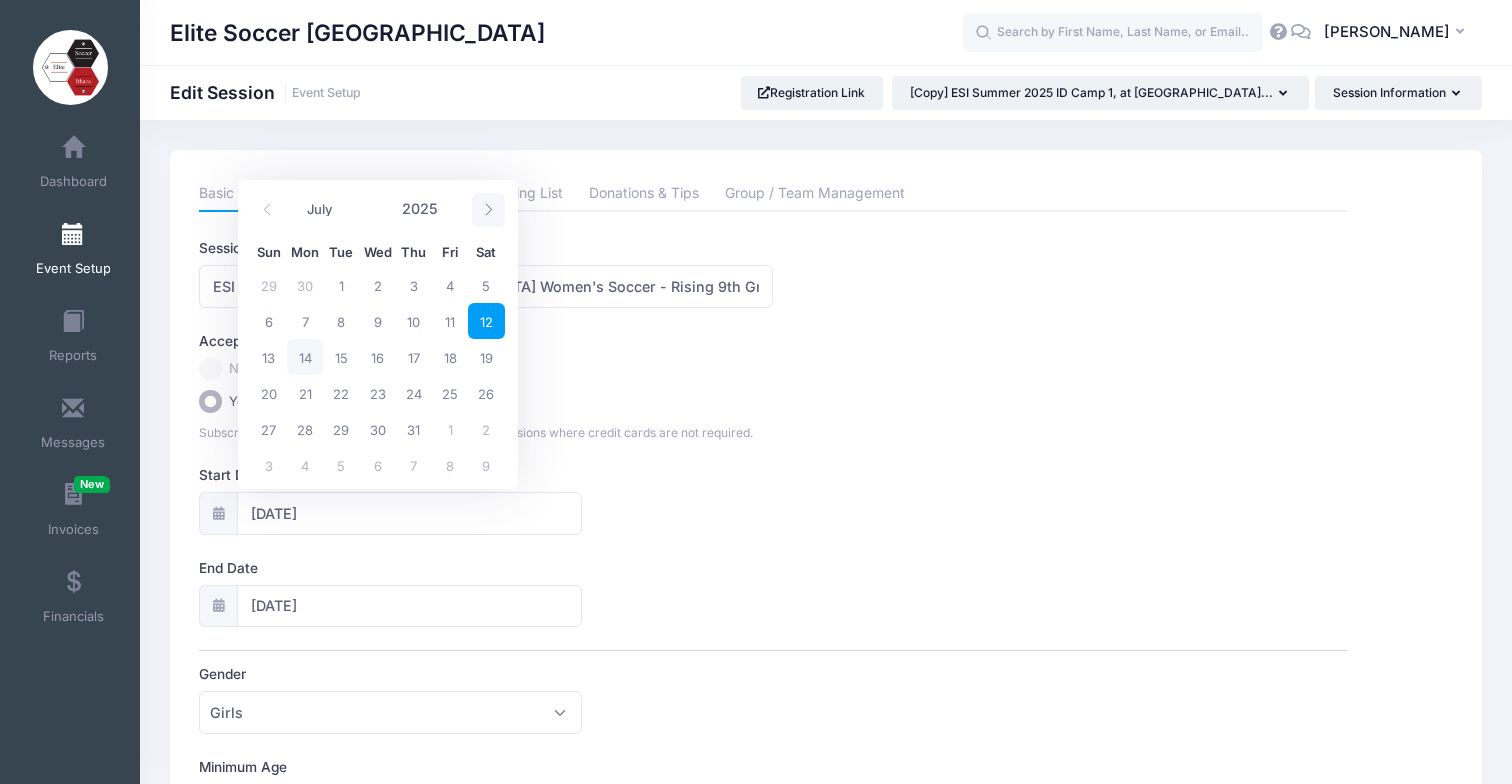 click 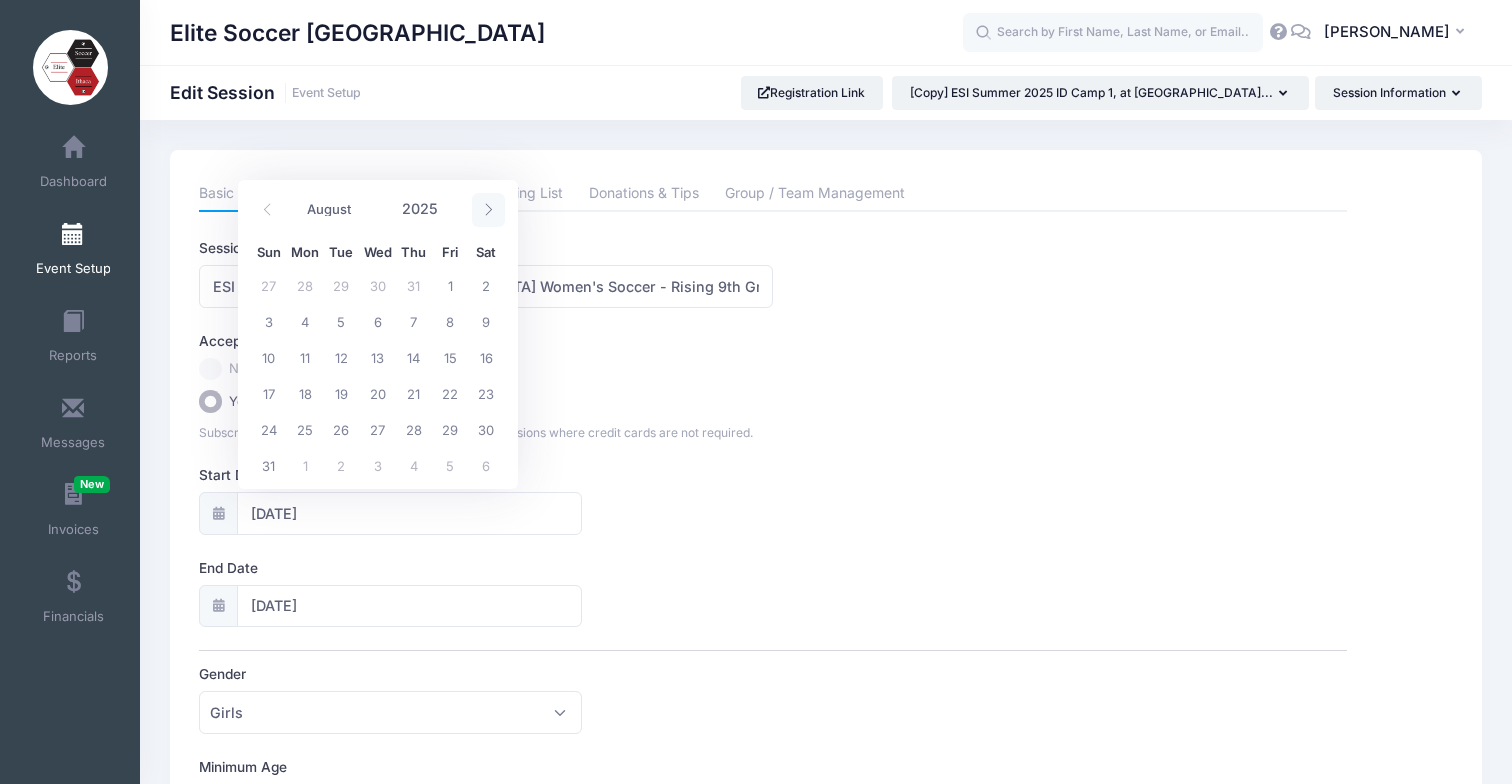 click 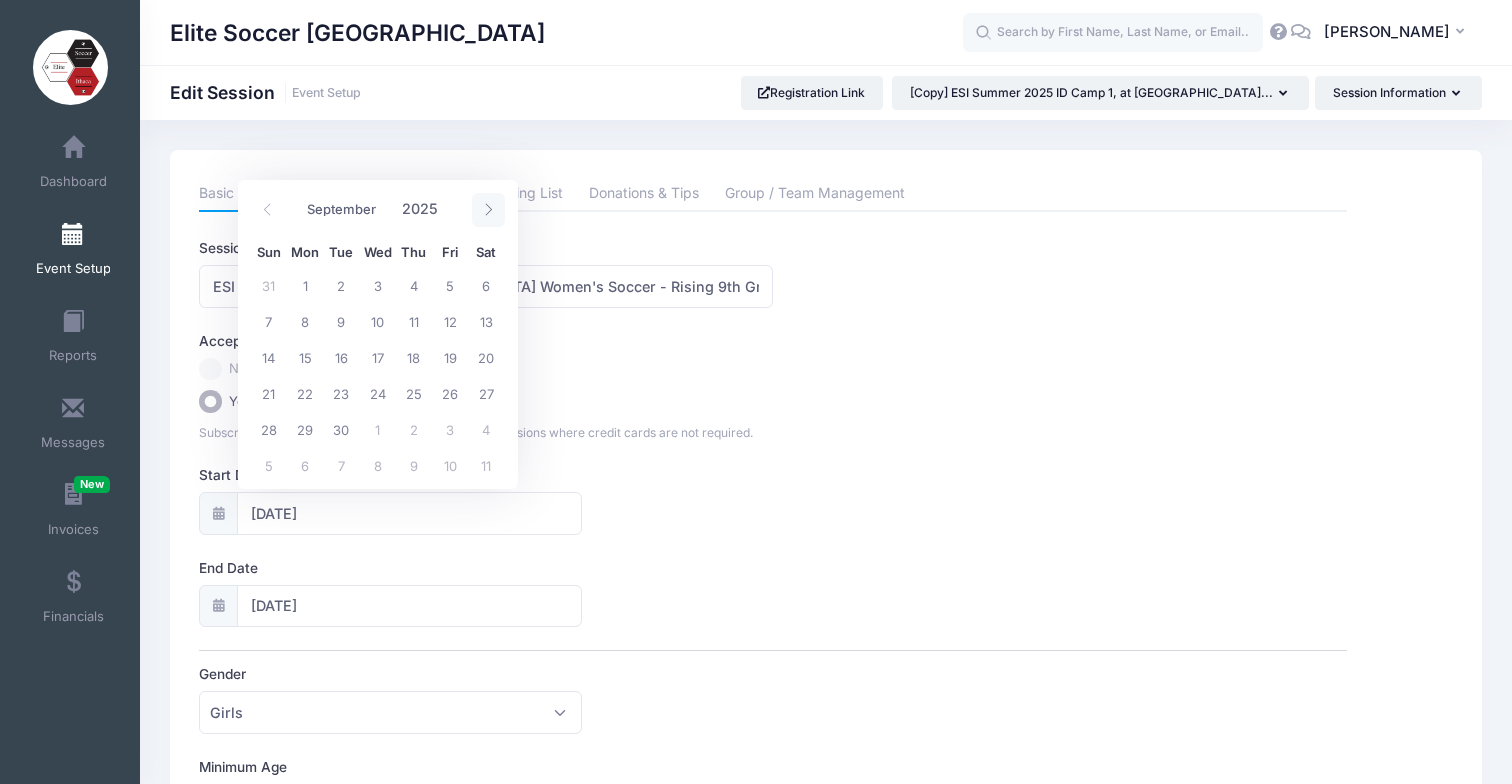 click 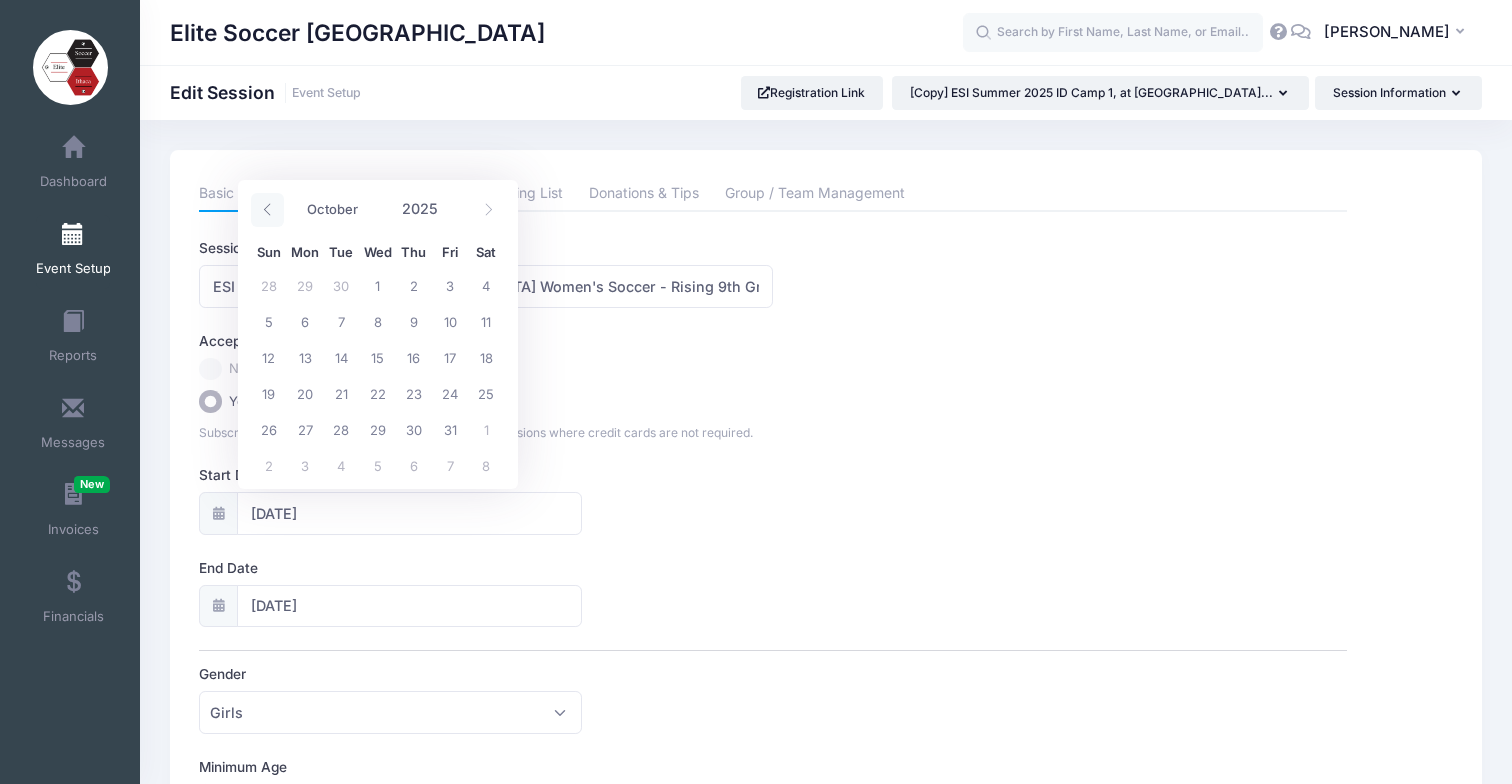 click 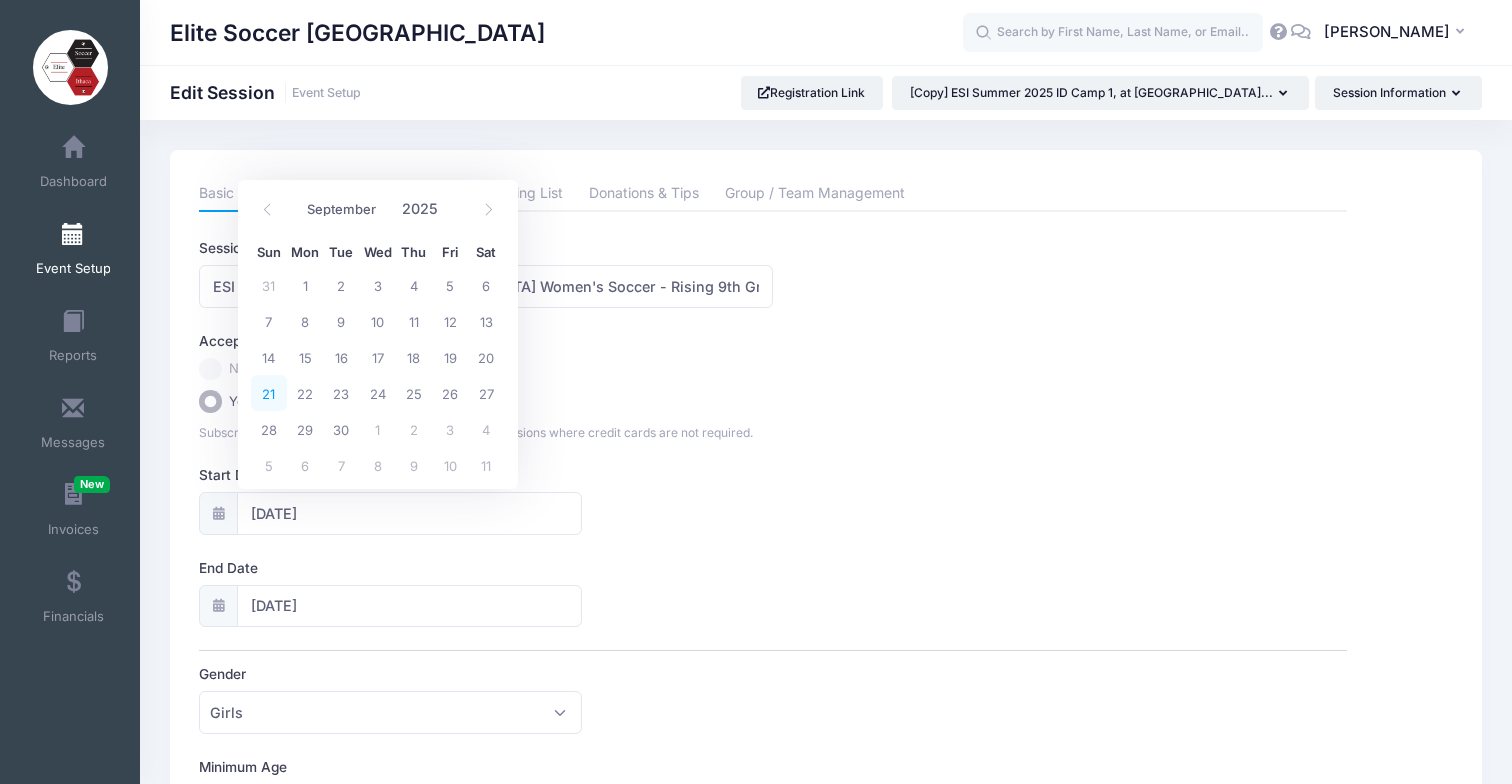 click on "21" at bounding box center (269, 393) 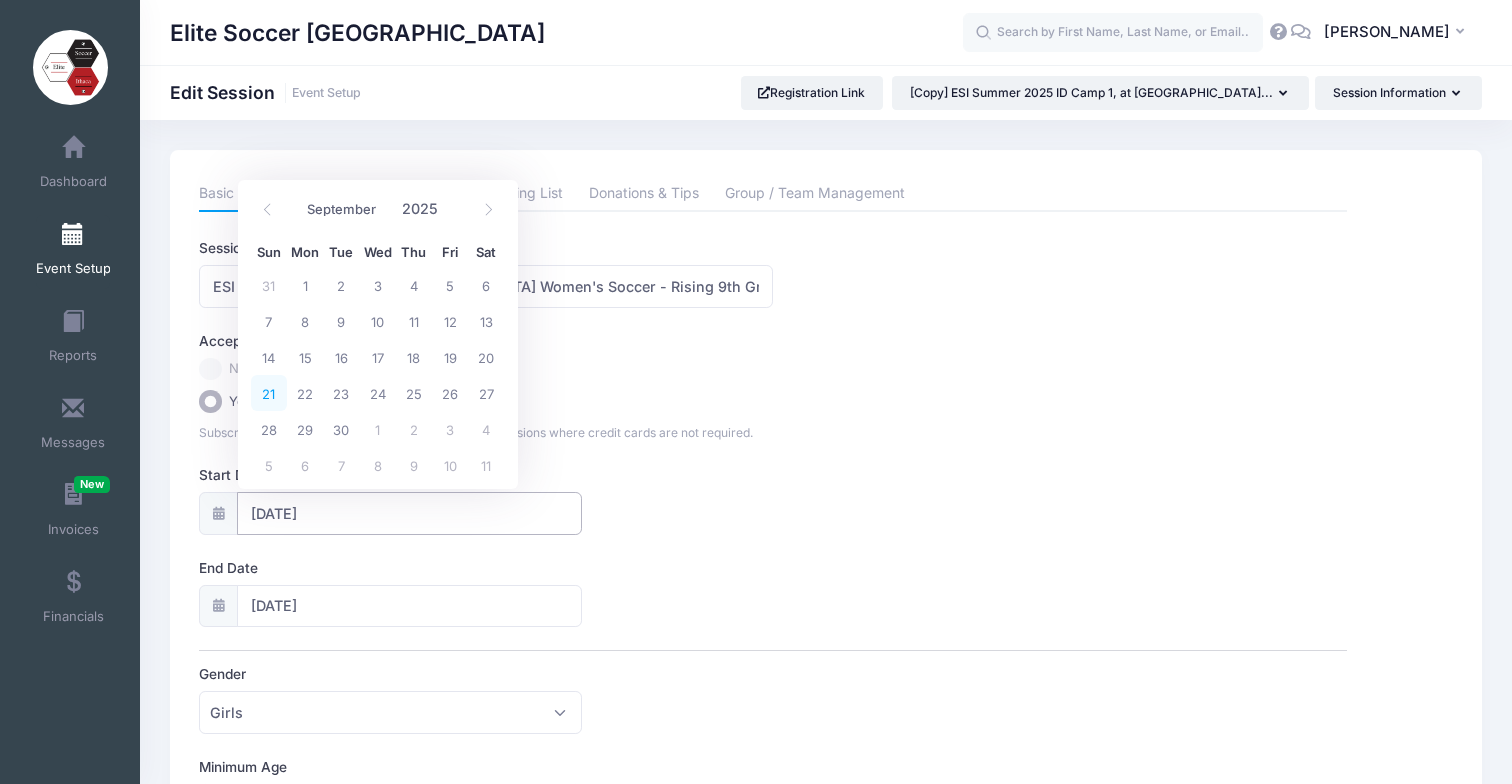 type on "09/21/2025" 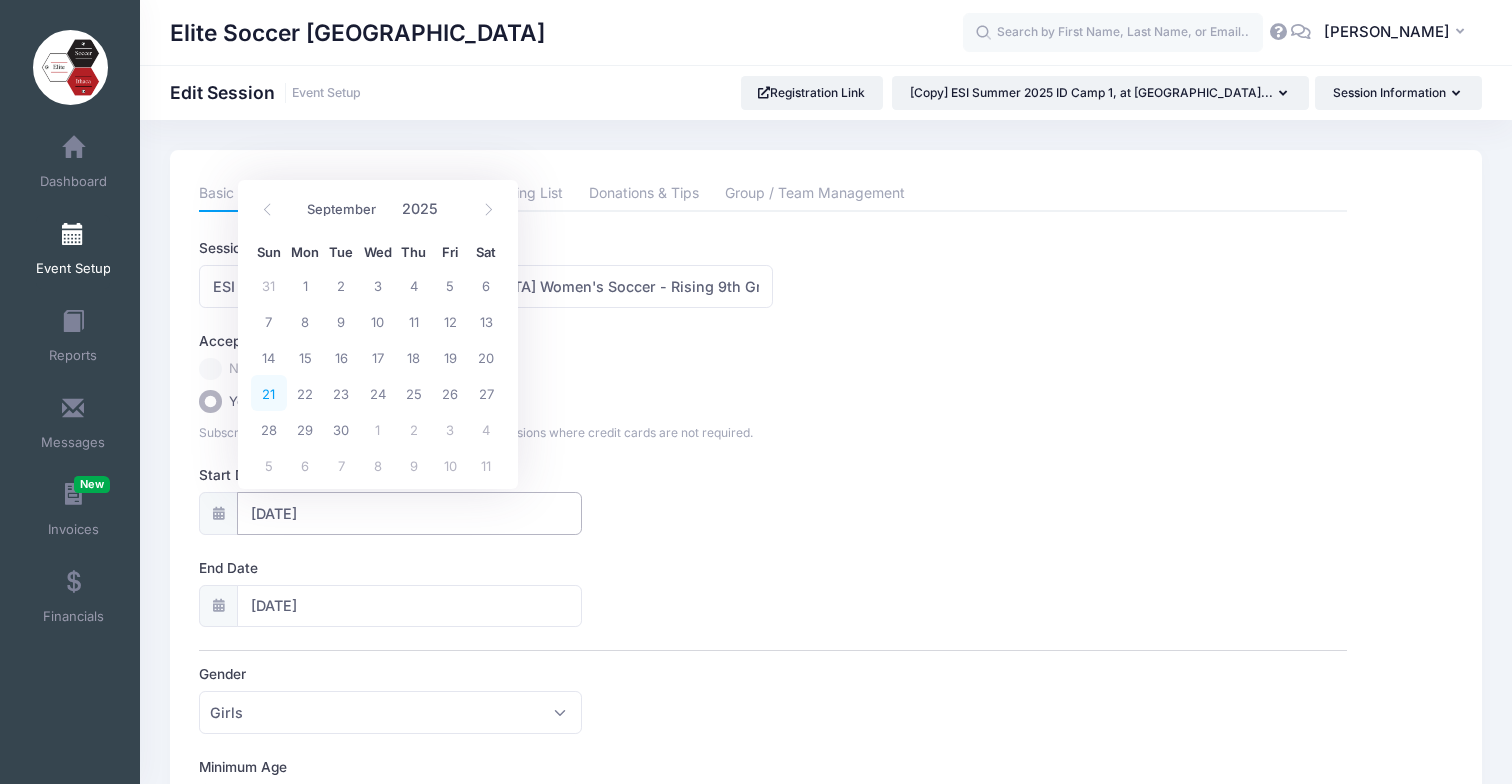 select on "8" 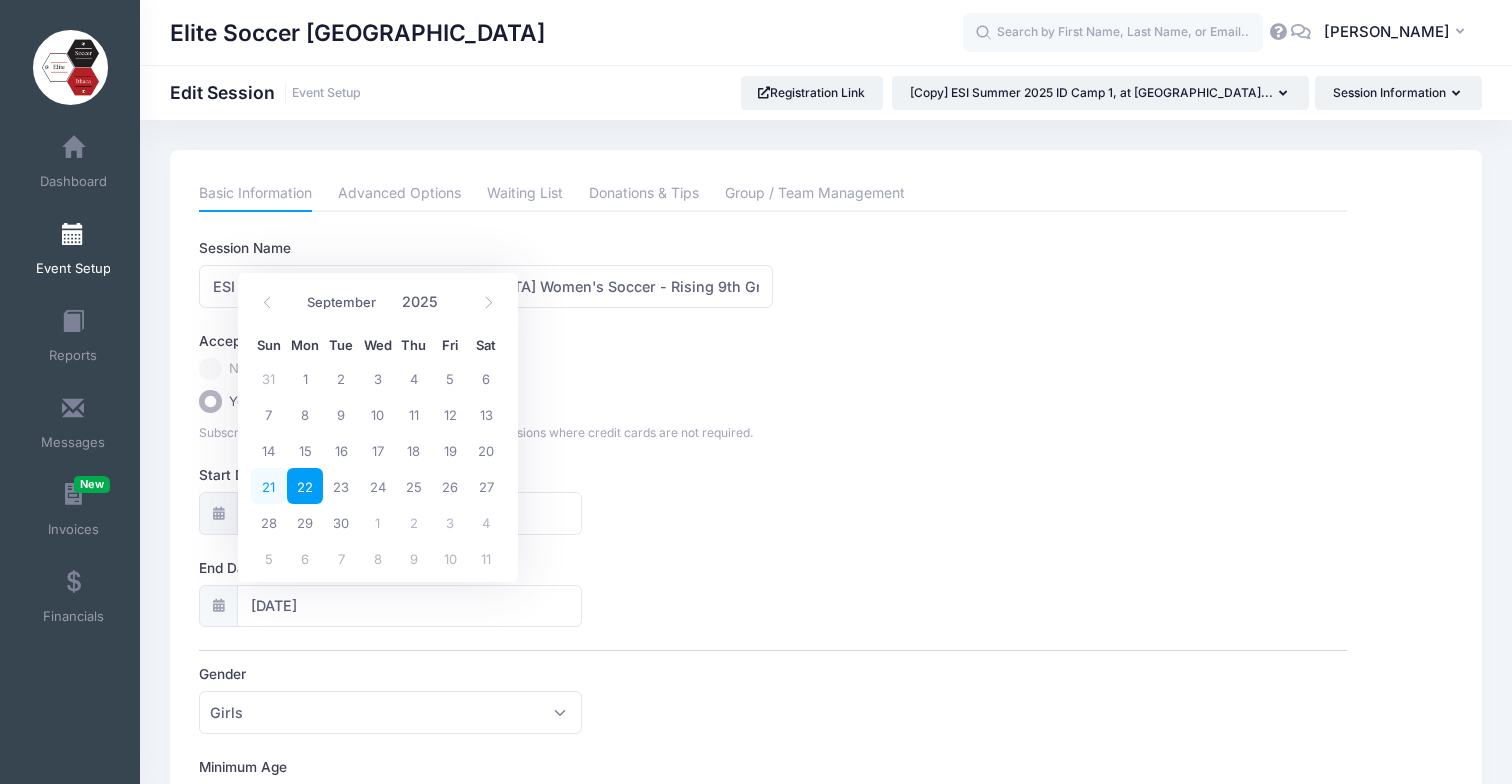 click on "21" at bounding box center (269, 486) 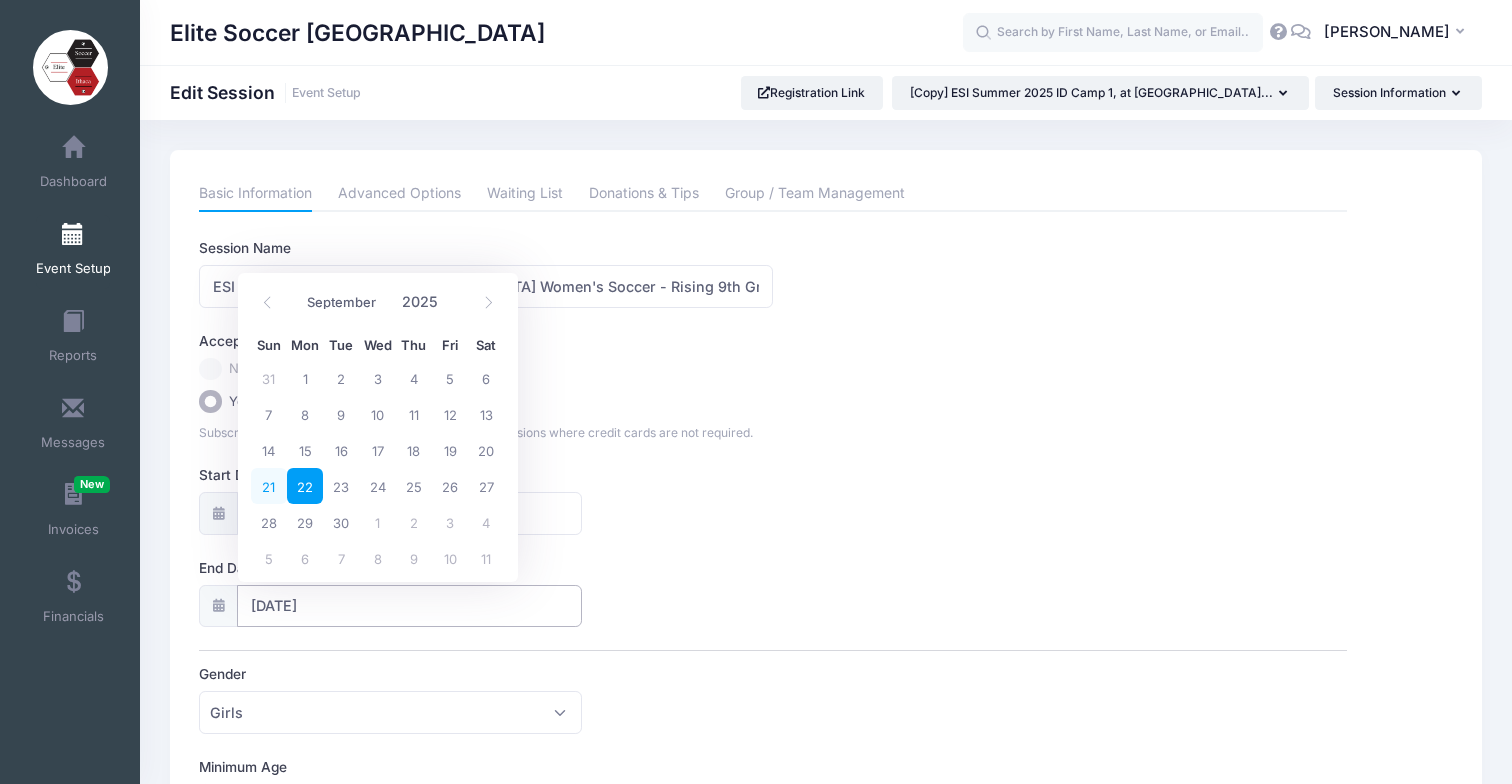 type on "[DATE]" 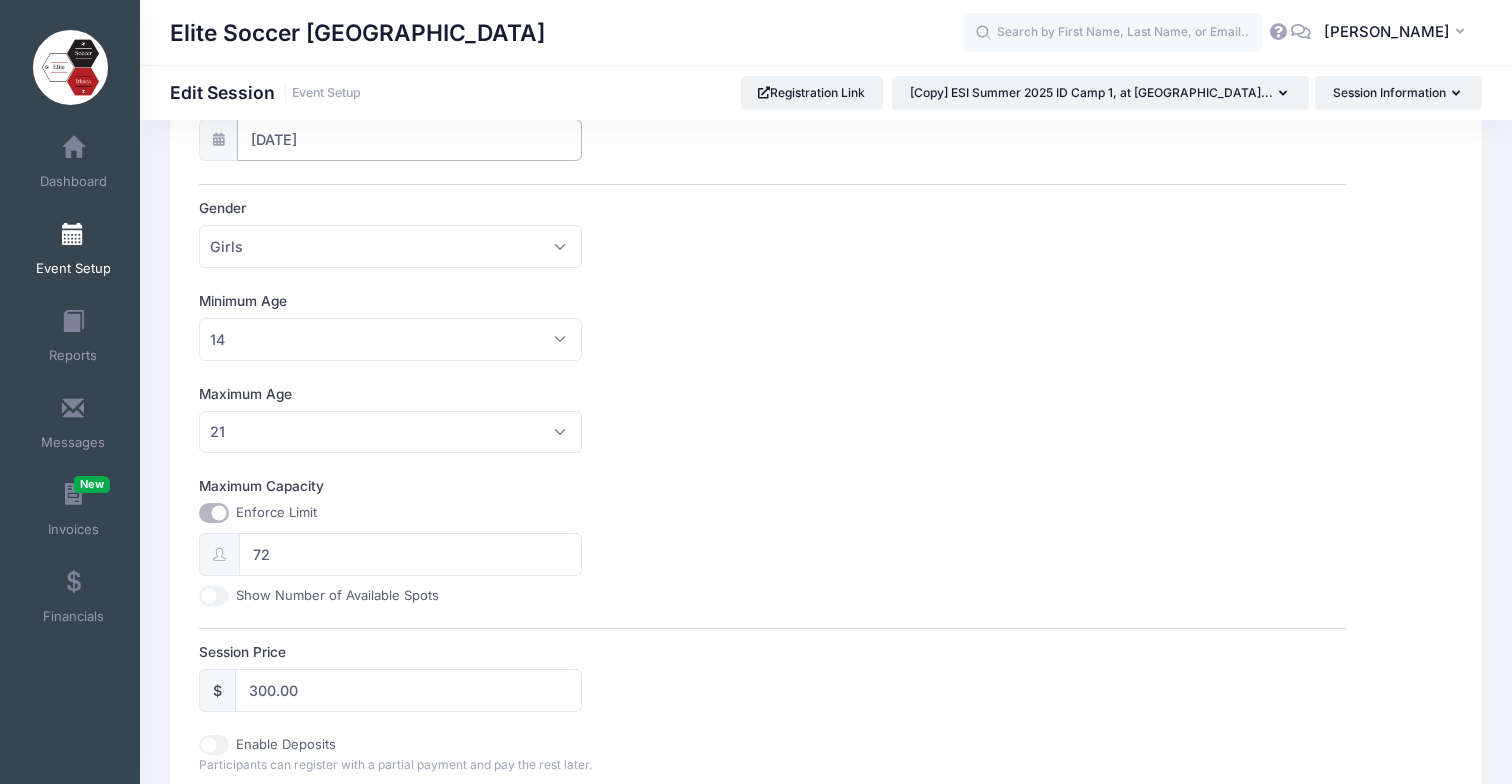 scroll, scrollTop: 467, scrollLeft: 0, axis: vertical 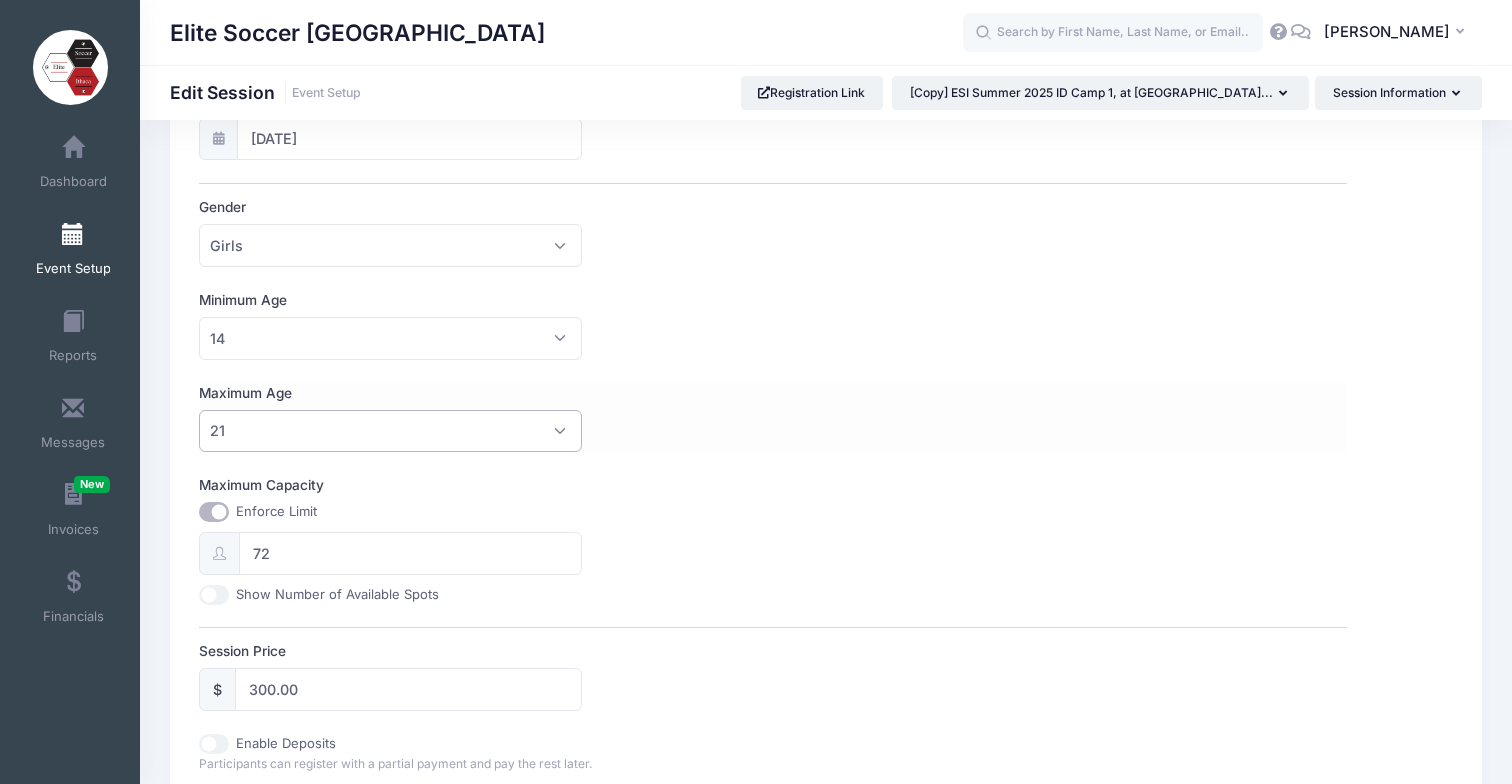 click on "21" at bounding box center [390, 431] 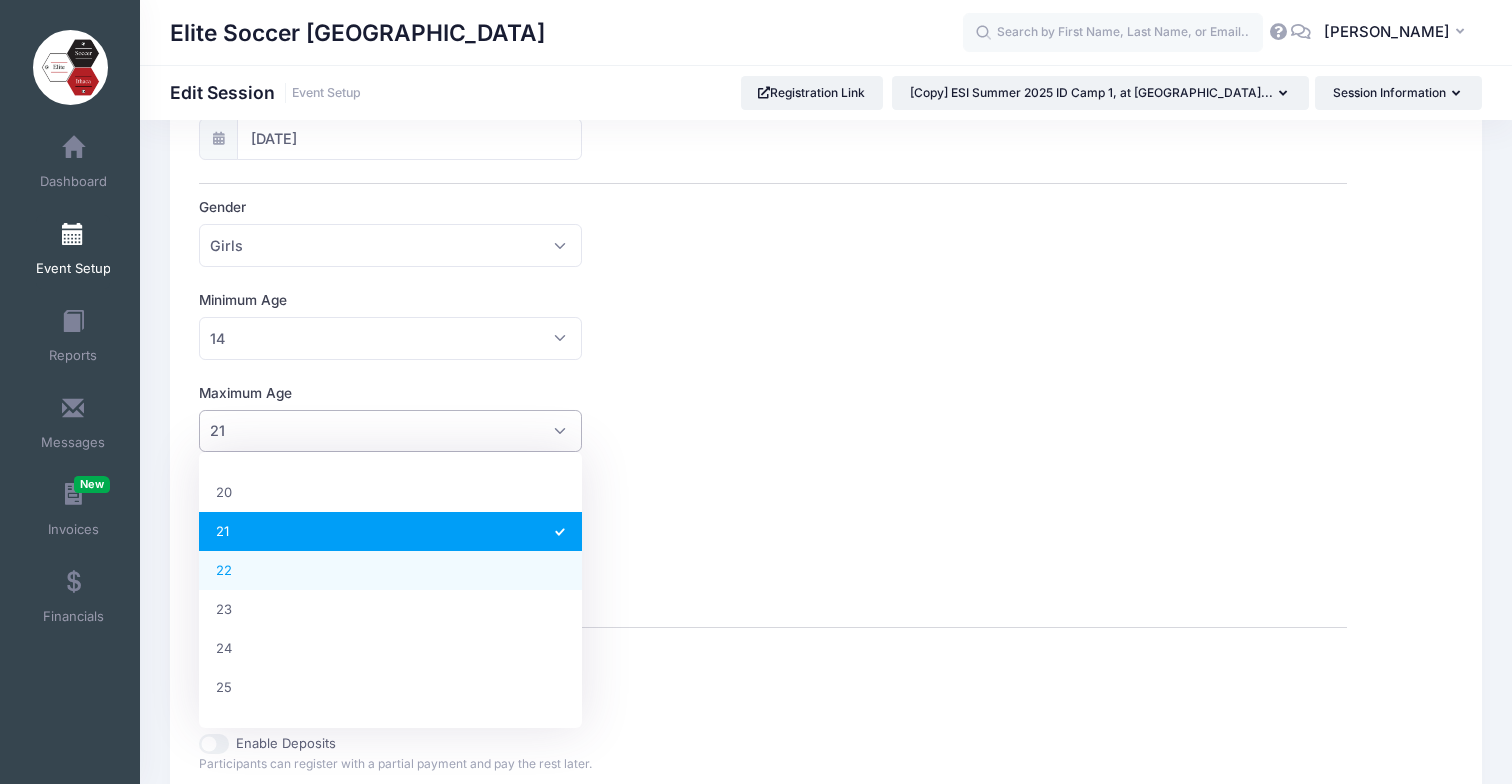 scroll, scrollTop: 771, scrollLeft: 0, axis: vertical 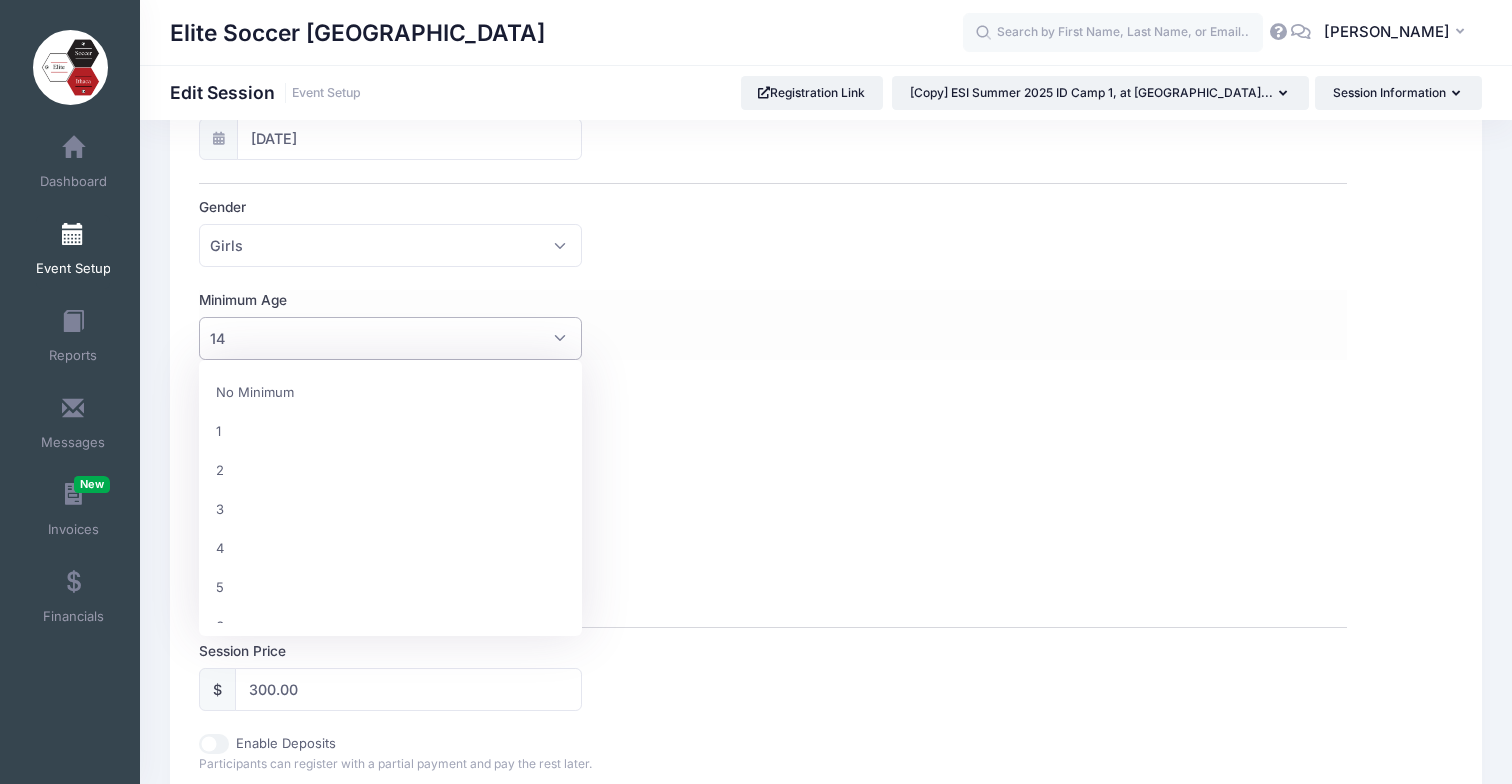 click on "14" at bounding box center (390, 338) 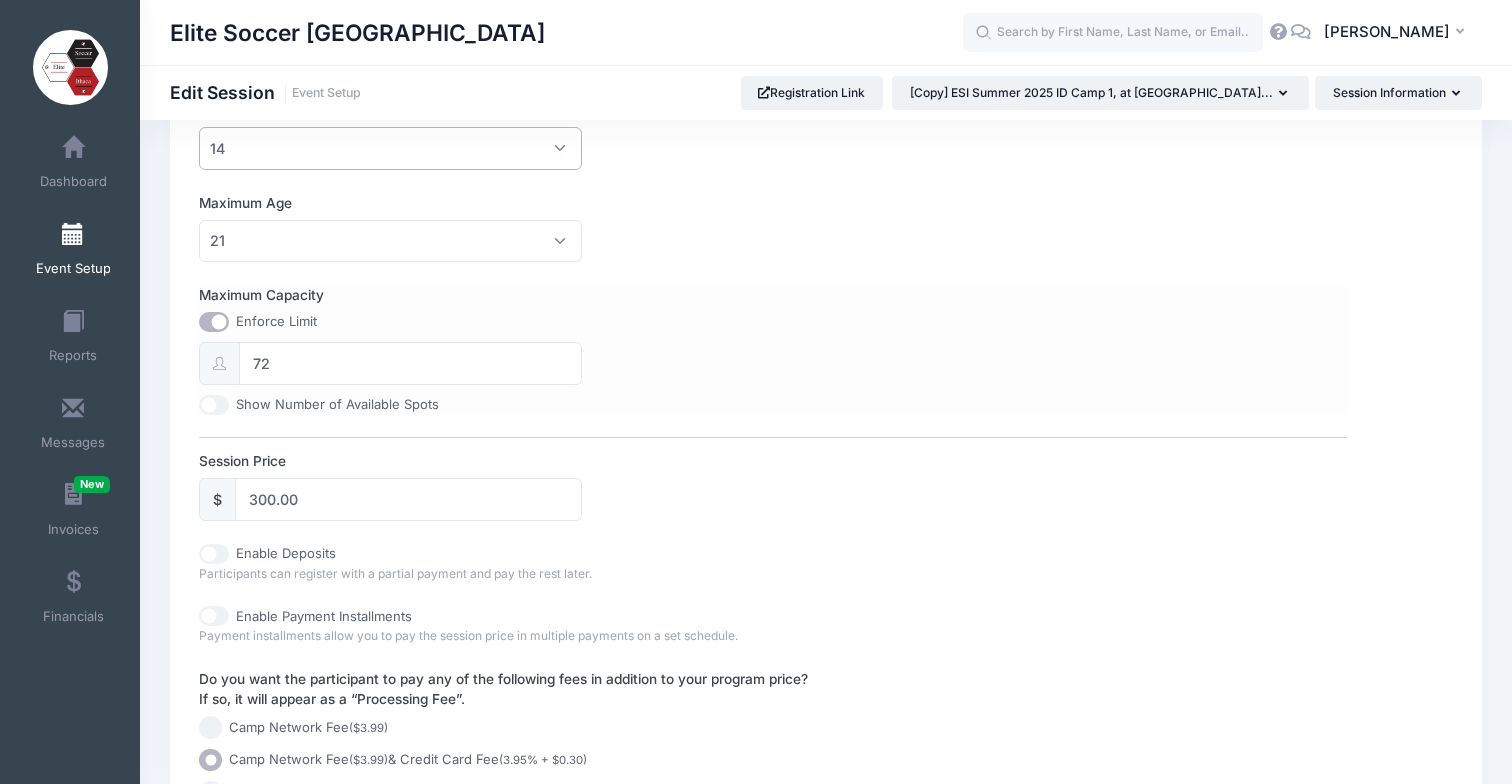 scroll, scrollTop: 661, scrollLeft: 0, axis: vertical 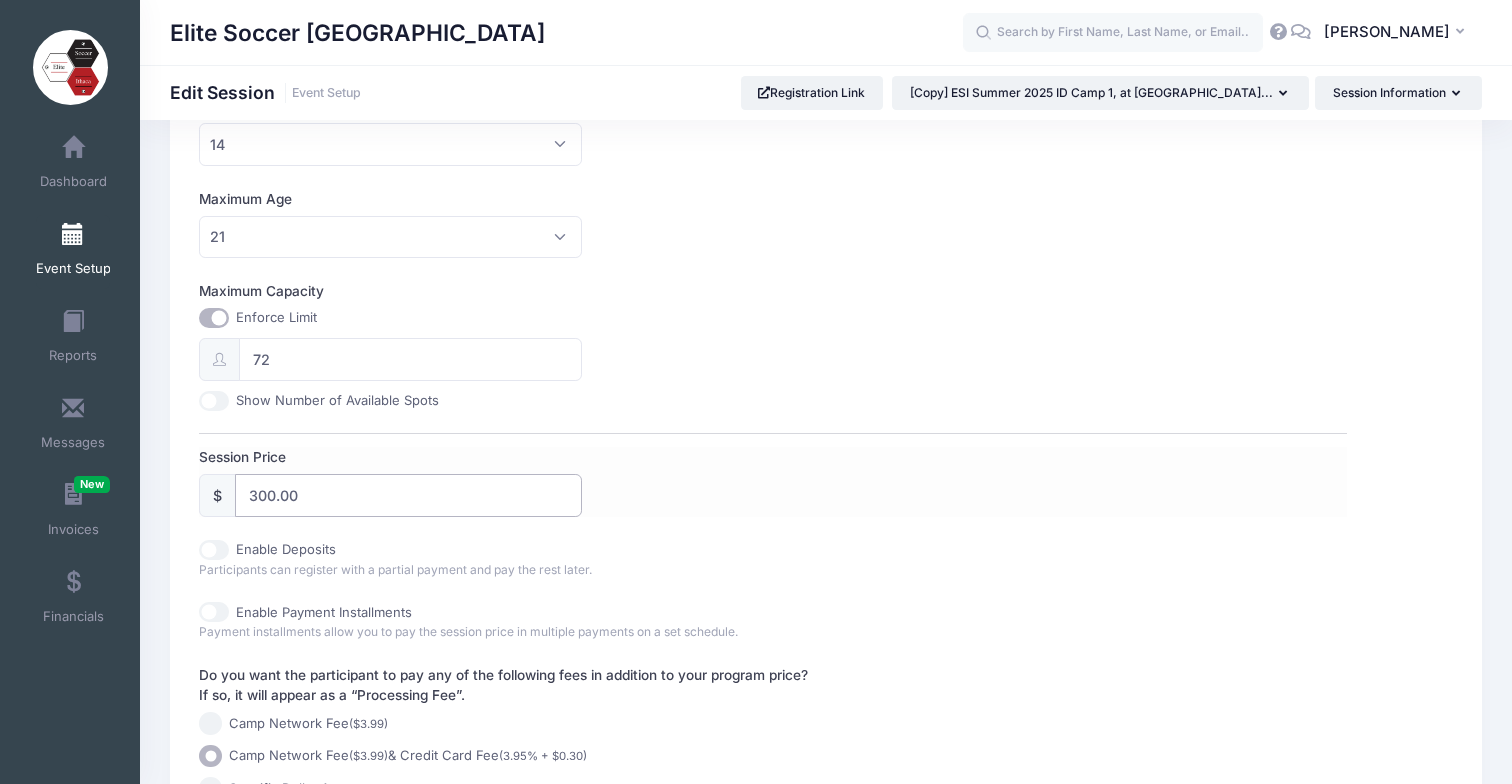 click on "300.00" at bounding box center [408, 495] 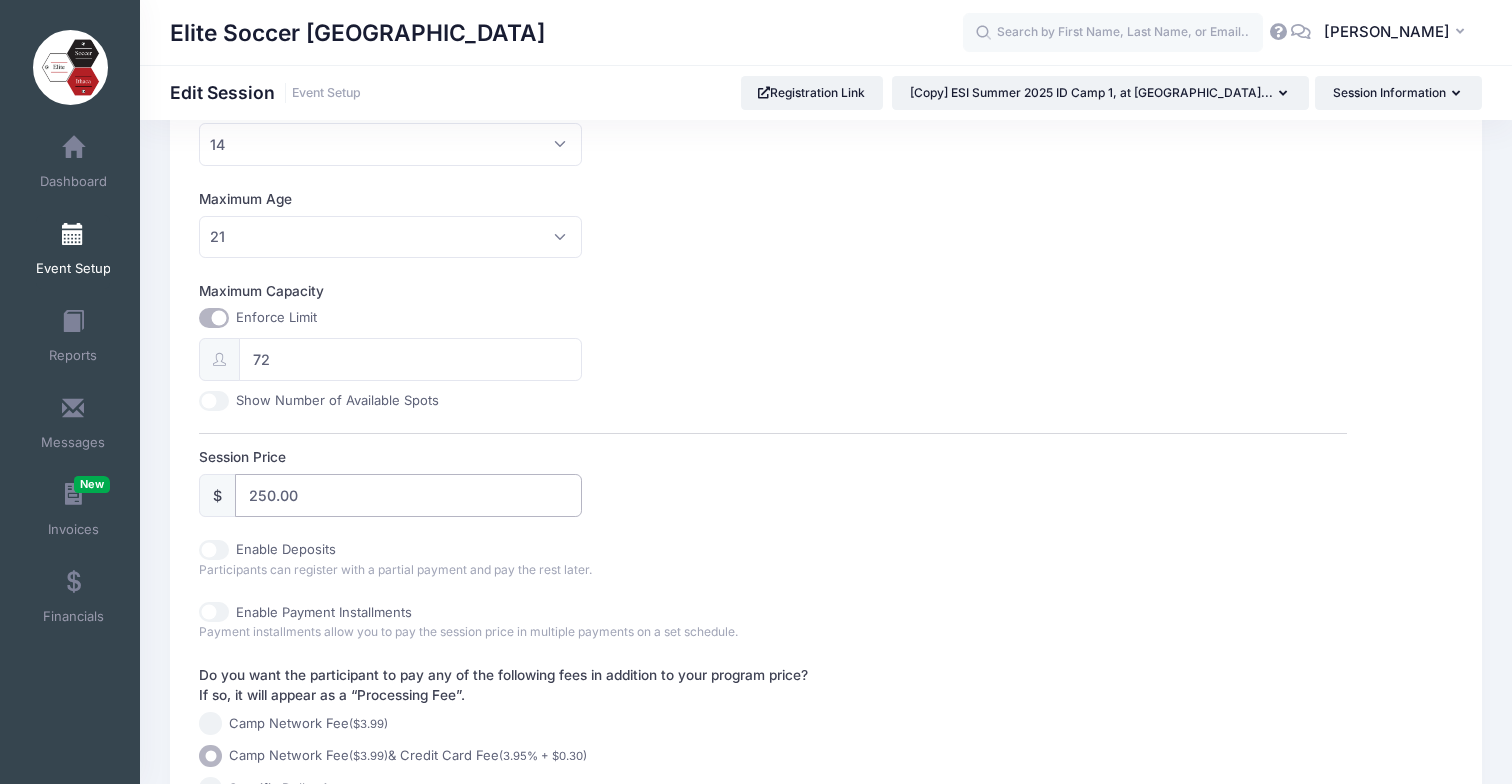 type on "250.00" 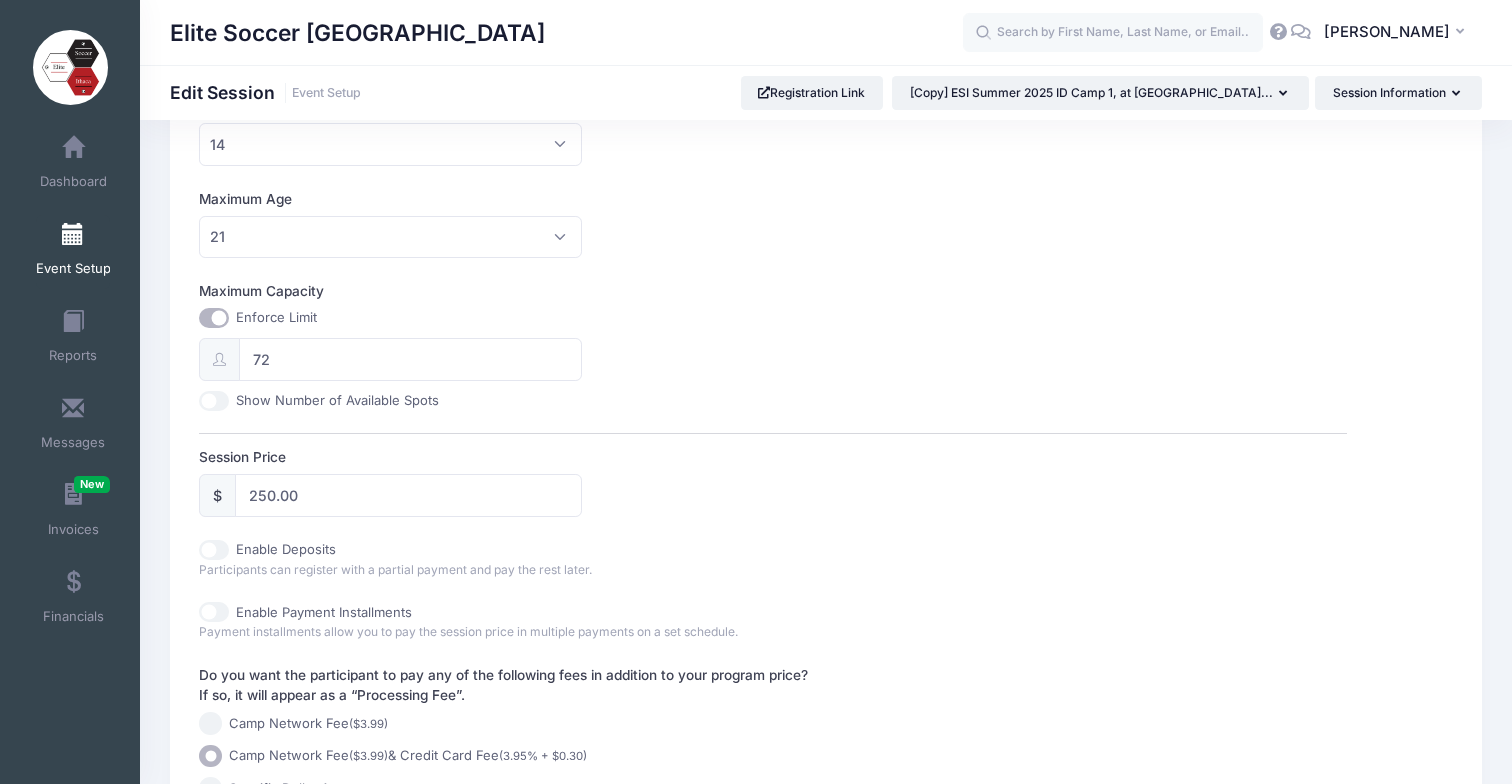 click on "Session Name
ESI Fall 2025 ID Clinic, at Cornell University Women's Soccer - Rising 9th Grade and Above Girls
Accept Payments
No
Yes
Subscribe to a monthly plan to allow free sessions or sessions where credit cards are not required.
Start Date
09/21/2025
End Date
09/21/2025
Gender
Please select
Coed
Boys" at bounding box center [772, 188] 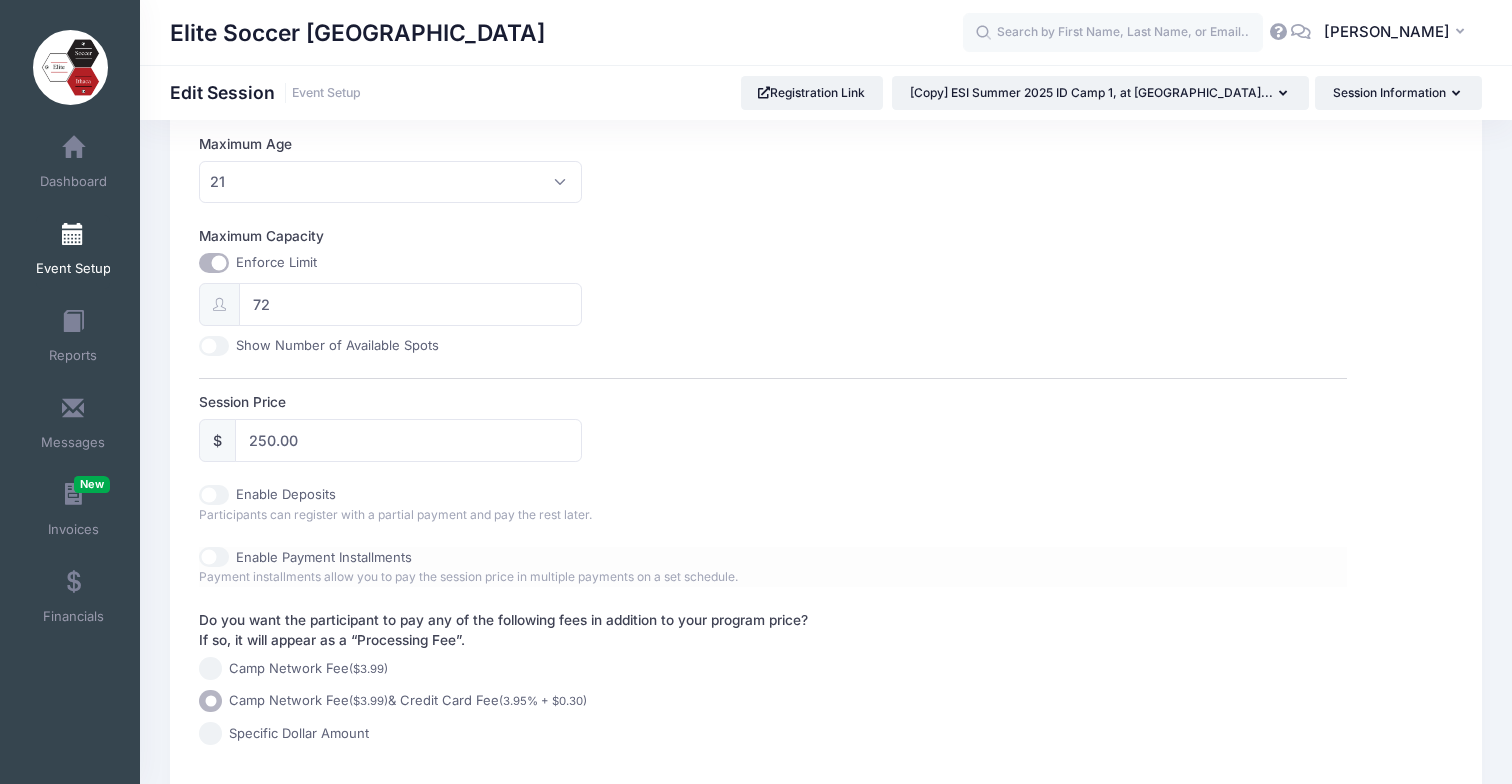 scroll, scrollTop: 718, scrollLeft: 0, axis: vertical 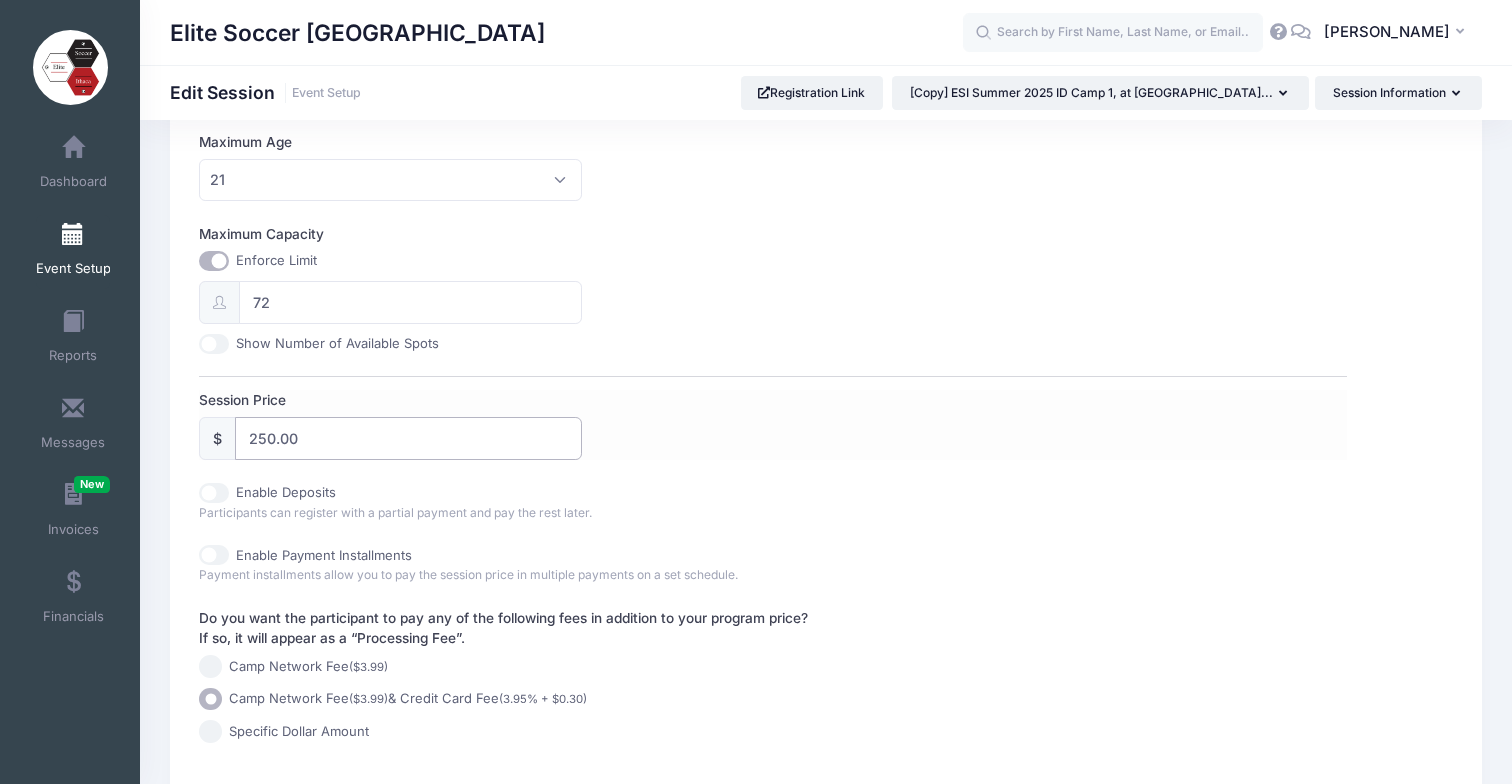 click on "250.00" at bounding box center (408, 438) 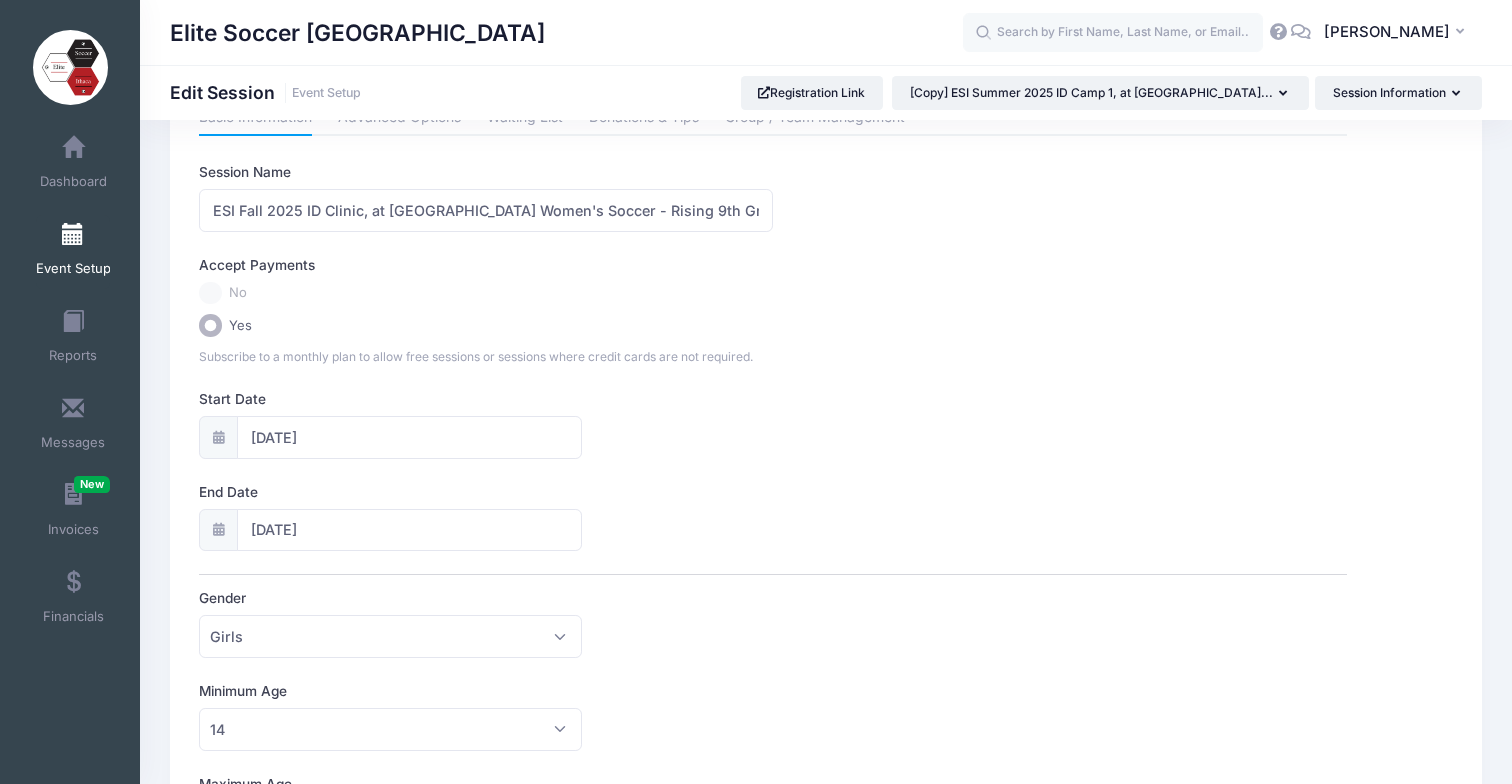 scroll, scrollTop: 0, scrollLeft: 0, axis: both 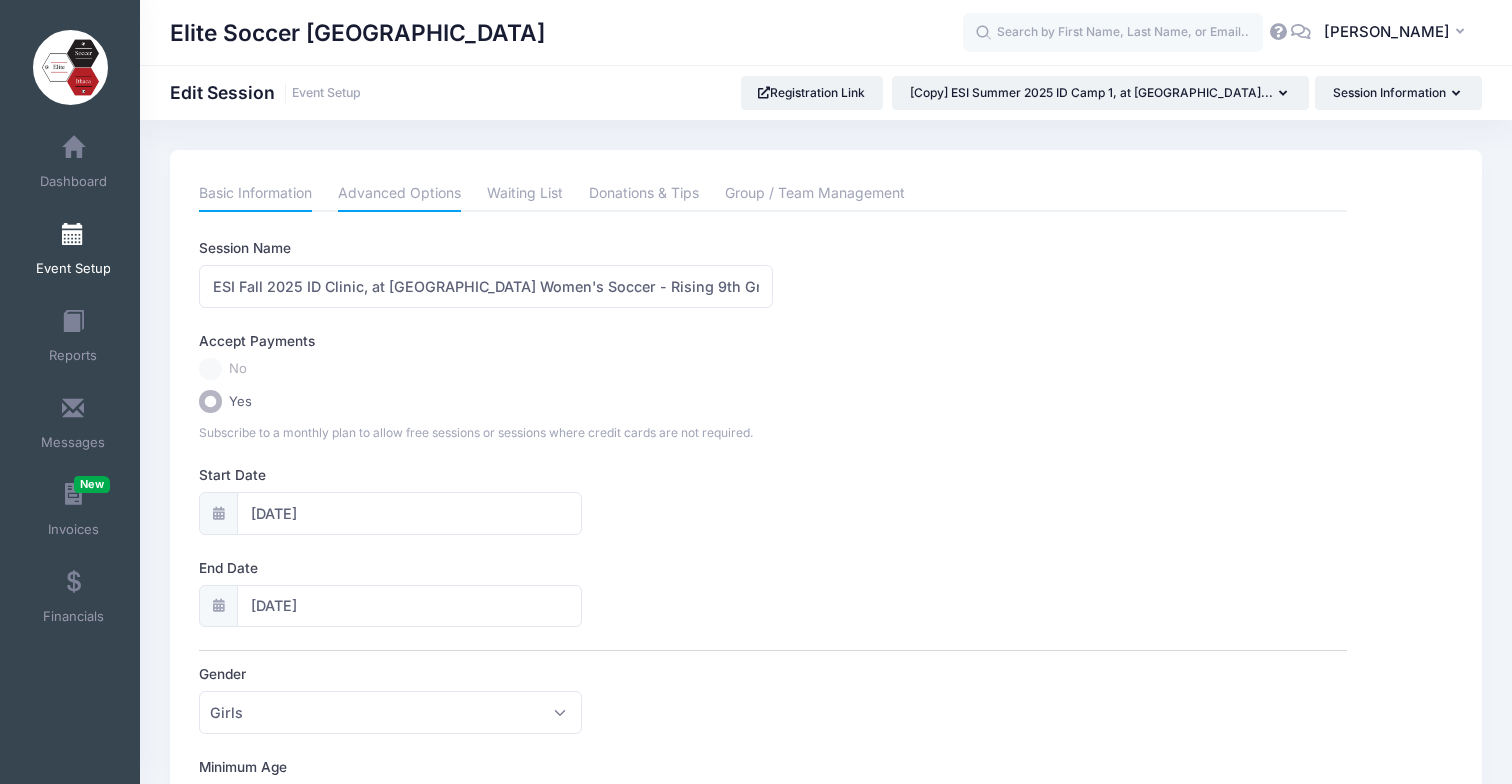 click on "Advanced Options" at bounding box center (399, 194) 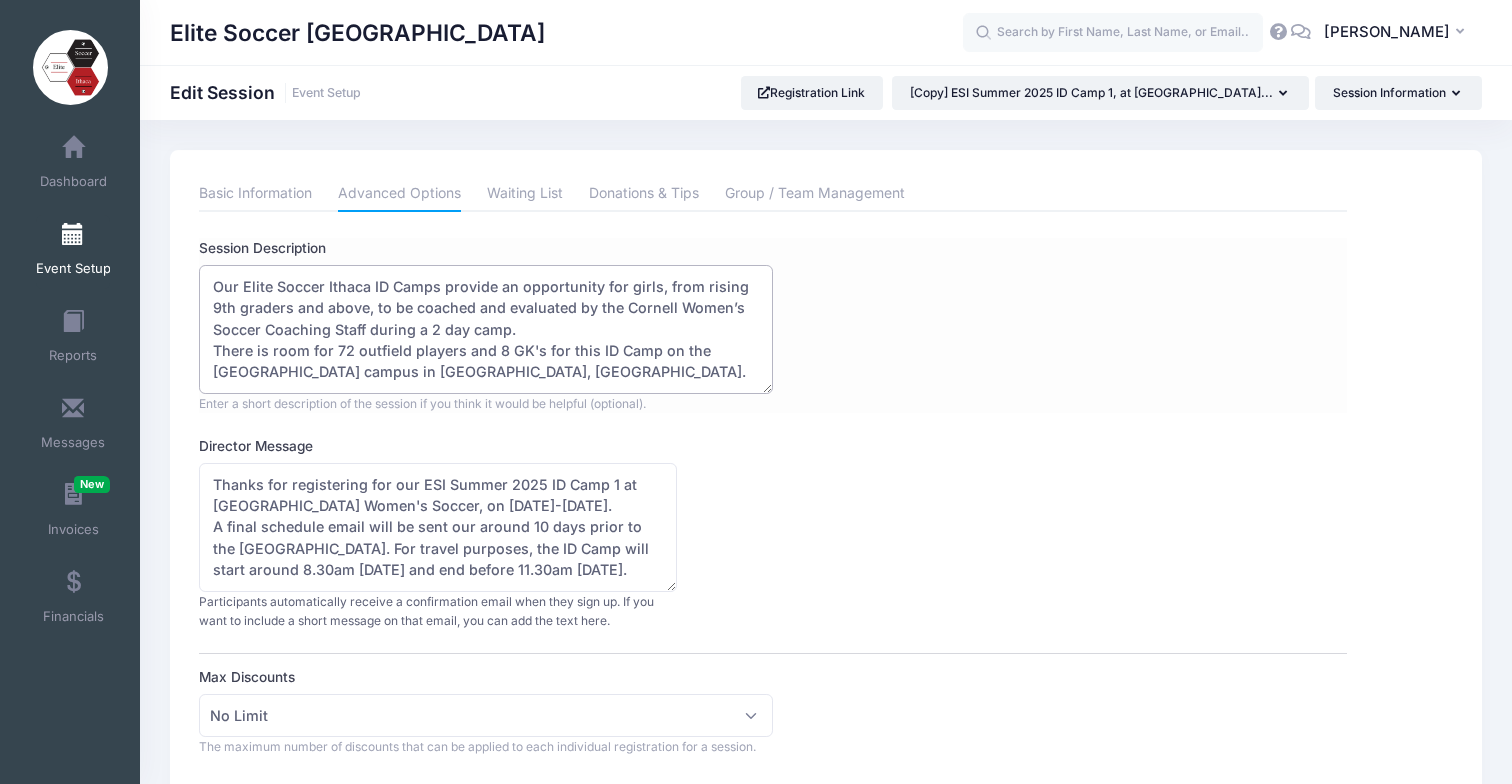 drag, startPoint x: 438, startPoint y: 287, endPoint x: 405, endPoint y: 283, distance: 33.24154 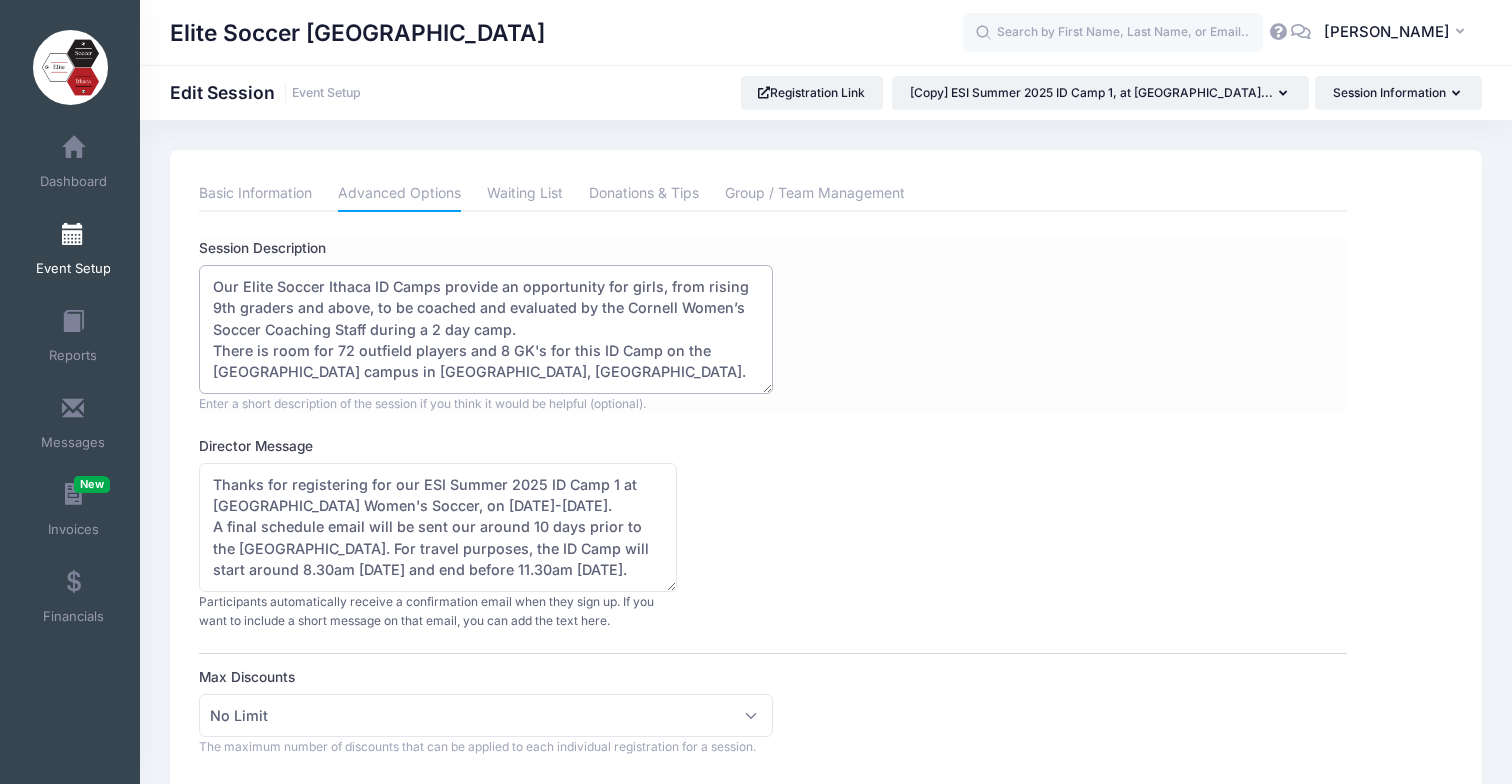 click on "Our Elite Soccer Ithaca ID Camps provide an opportunity for girls, from rising 9th graders and above, to be coached and evaluated by the Cornell Women’s Soccer Coaching Staff during a 2 day camp.
There is room for 72 outfield players and 8 GK's for this ID Camp on the Cornell University campus in Ithaca, NY." at bounding box center (486, 329) 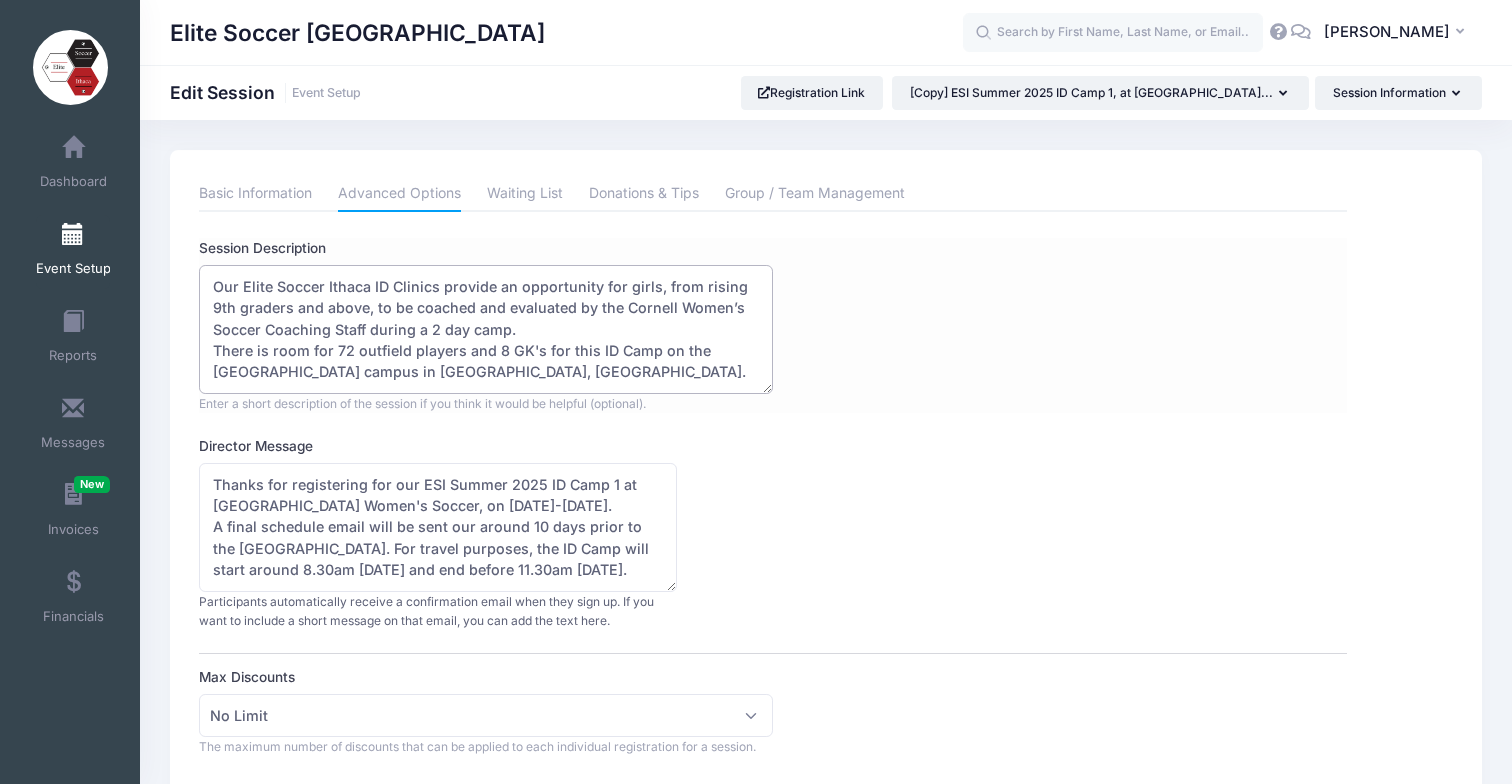 drag, startPoint x: 511, startPoint y: 329, endPoint x: 434, endPoint y: 331, distance: 77.02597 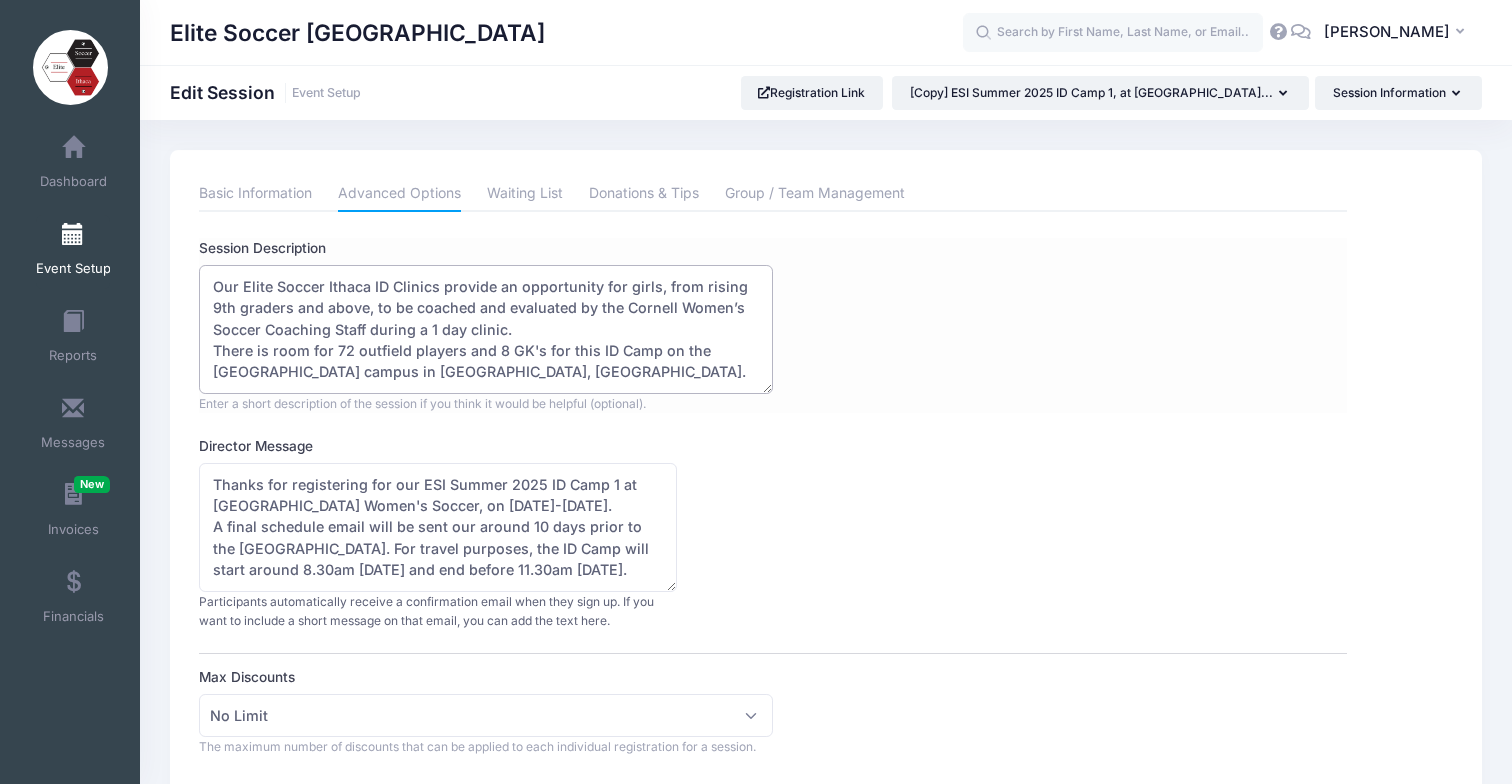 click on "Our Elite Soccer Ithaca ID Camps provide an opportunity for girls, from rising 9th graders and above, to be coached and evaluated by the Cornell Women’s Soccer Coaching Staff during a 2 day camp.
There is room for 72 outfield players and 8 GK's for this ID Camp on the Cornell University campus in Ithaca, NY." at bounding box center (486, 329) 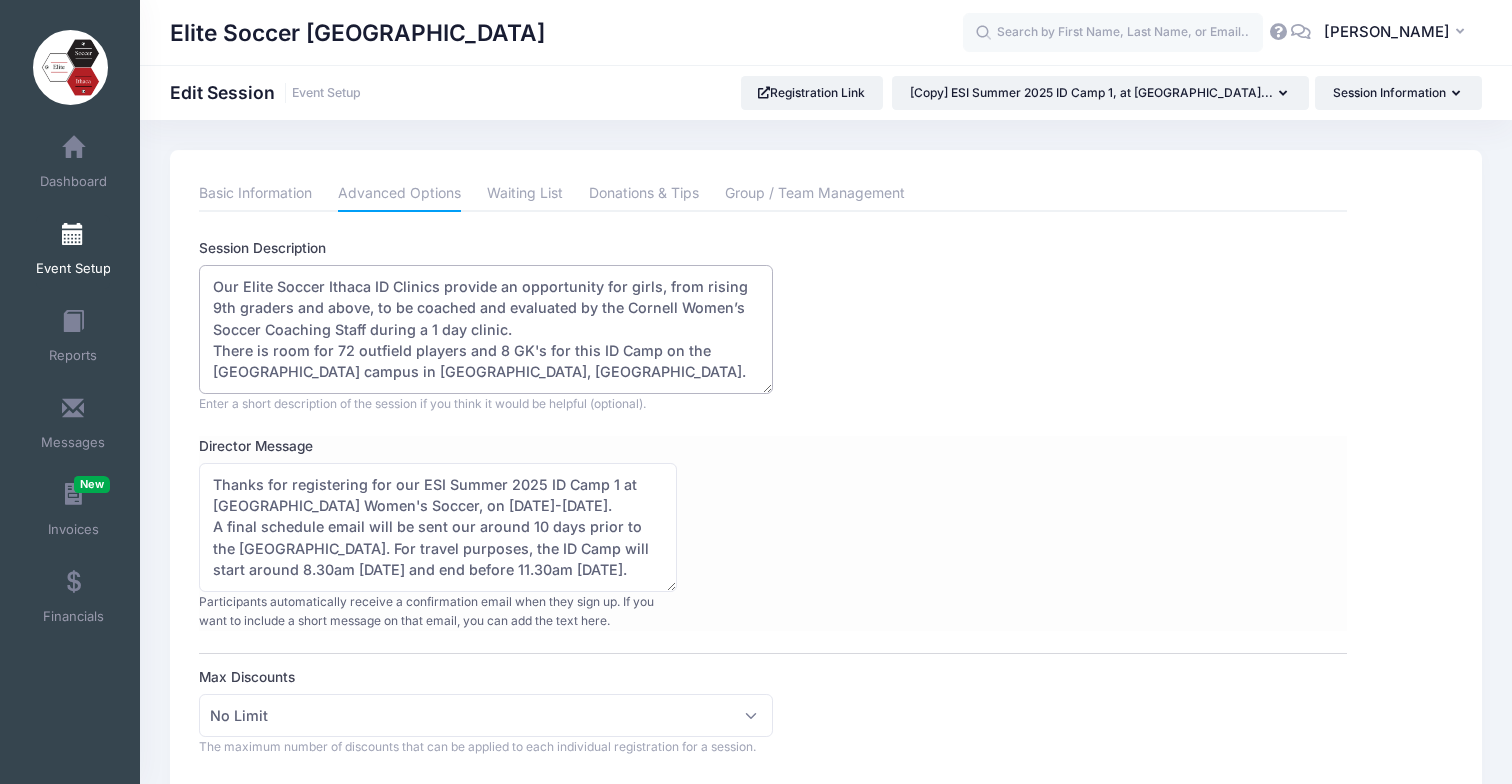 type on "Our Elite Soccer Ithaca ID Clinics provide an opportunity for girls, from rising 9th graders and above, to be coached and evaluated by the Cornell Women’s Soccer Coaching Staff during a 1 day clinic.
There is room for 72 outfield players and 8 GK's for this ID Camp on the Cornell University campus in Ithaca, NY." 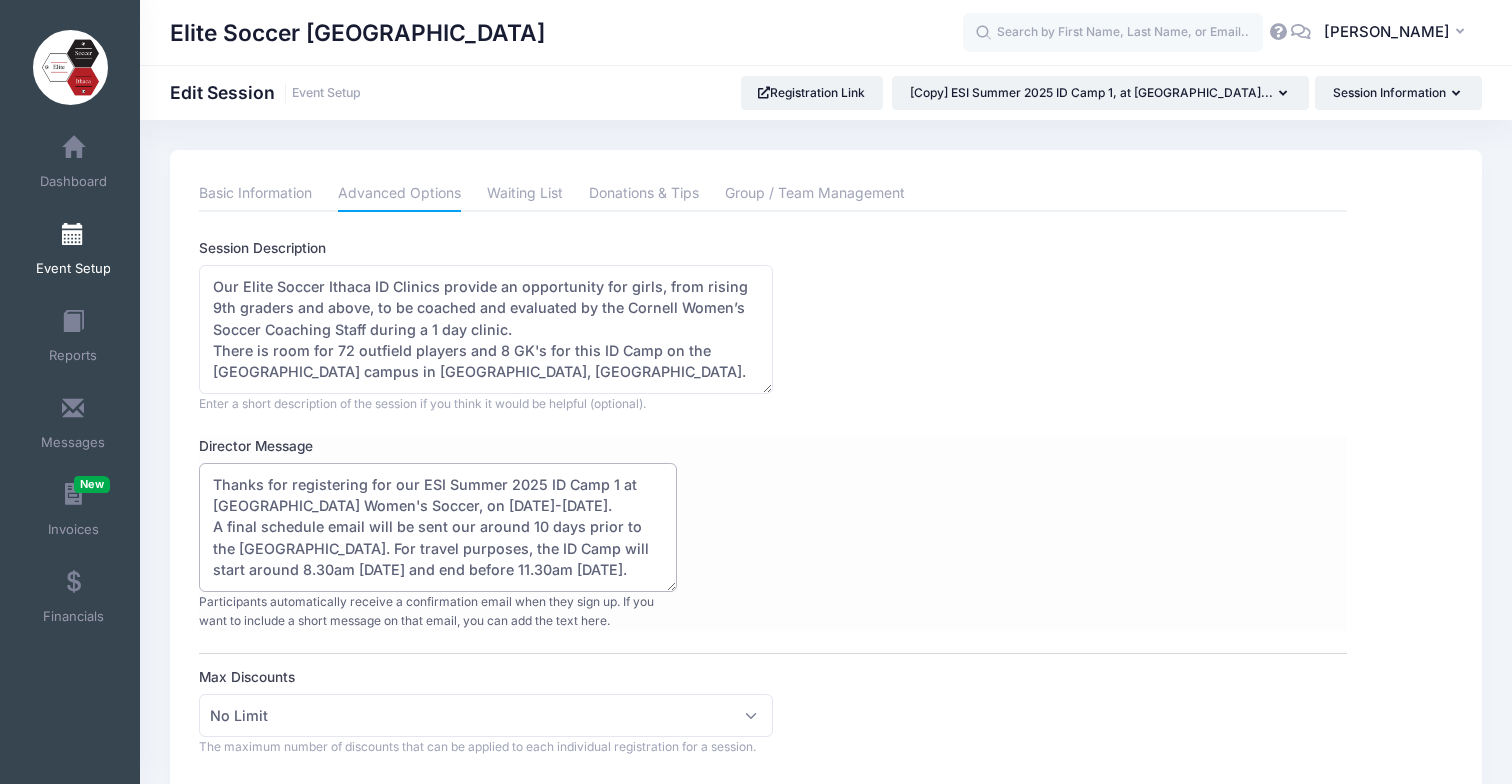 drag, startPoint x: 506, startPoint y: 485, endPoint x: 447, endPoint y: 485, distance: 59 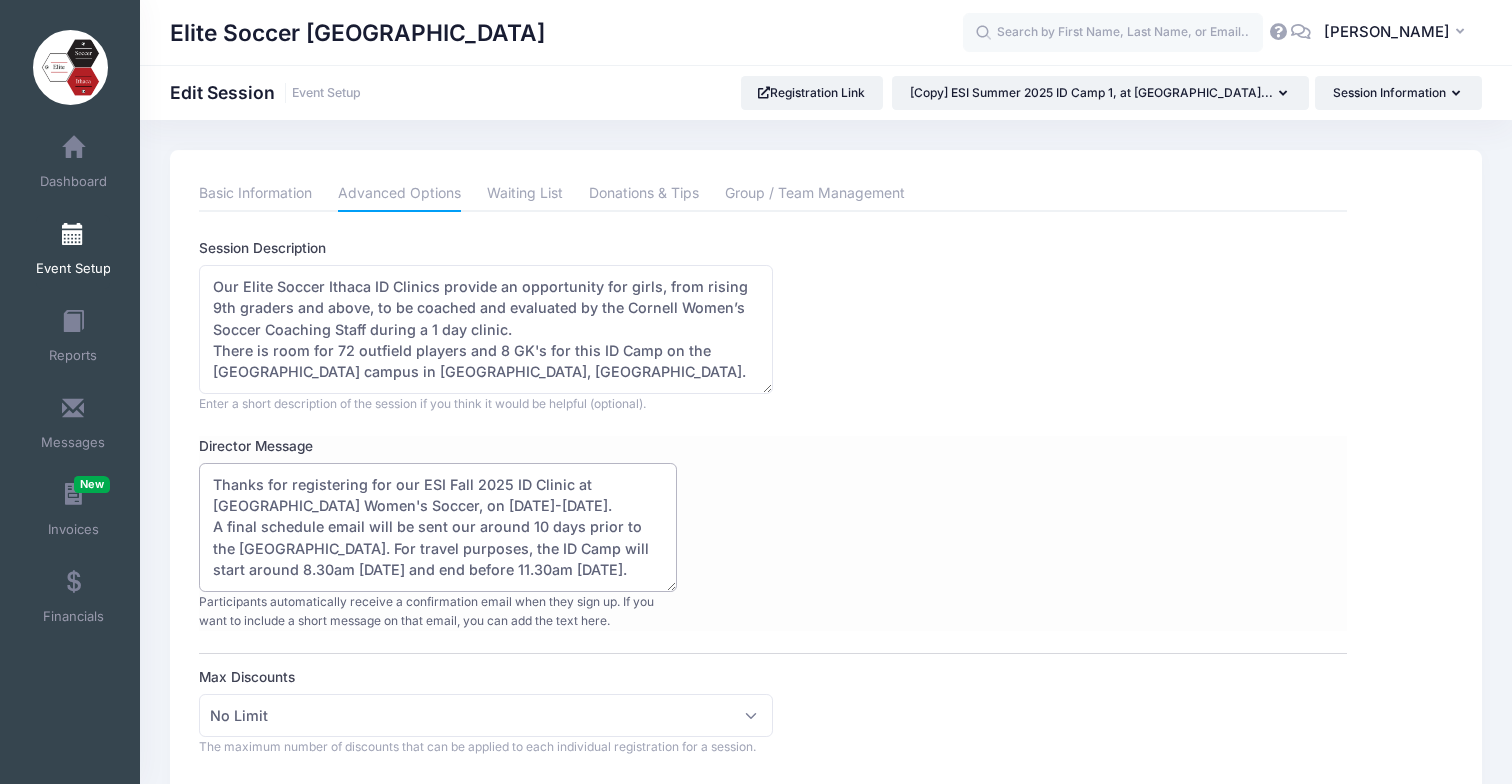 drag, startPoint x: 499, startPoint y: 505, endPoint x: 434, endPoint y: 511, distance: 65.27634 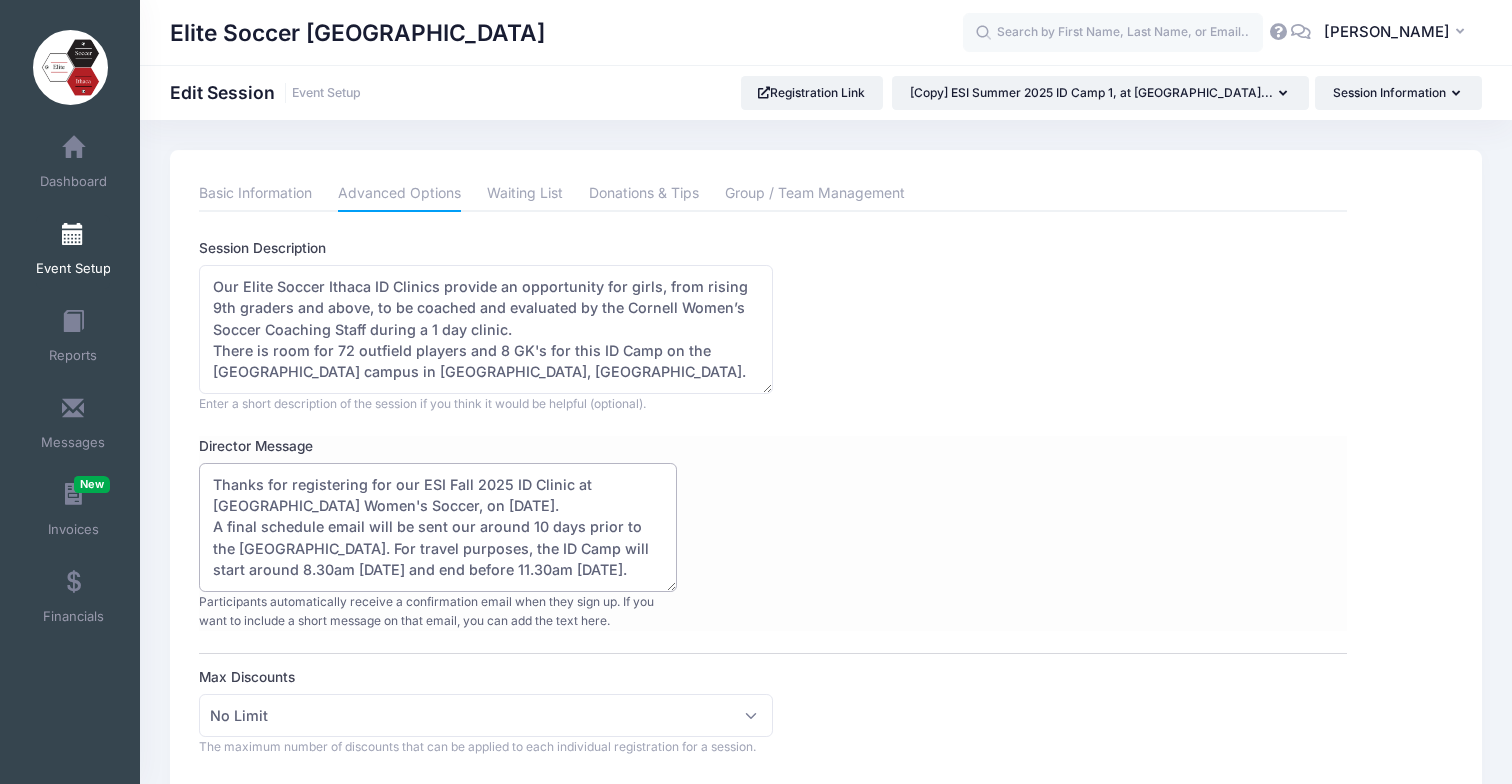 click on "Thanks for registering for our ESI Summer 2025 ID Camp 1 at Cornell University Women's Soccer, on July 12-13, 2025.
A final schedule email will be sent our around 10 days prior to the ID Camp. For travel purposes, the ID Camp will start around 8.30am on Saturday and end before 11.30am on Sunday." at bounding box center (438, 527) 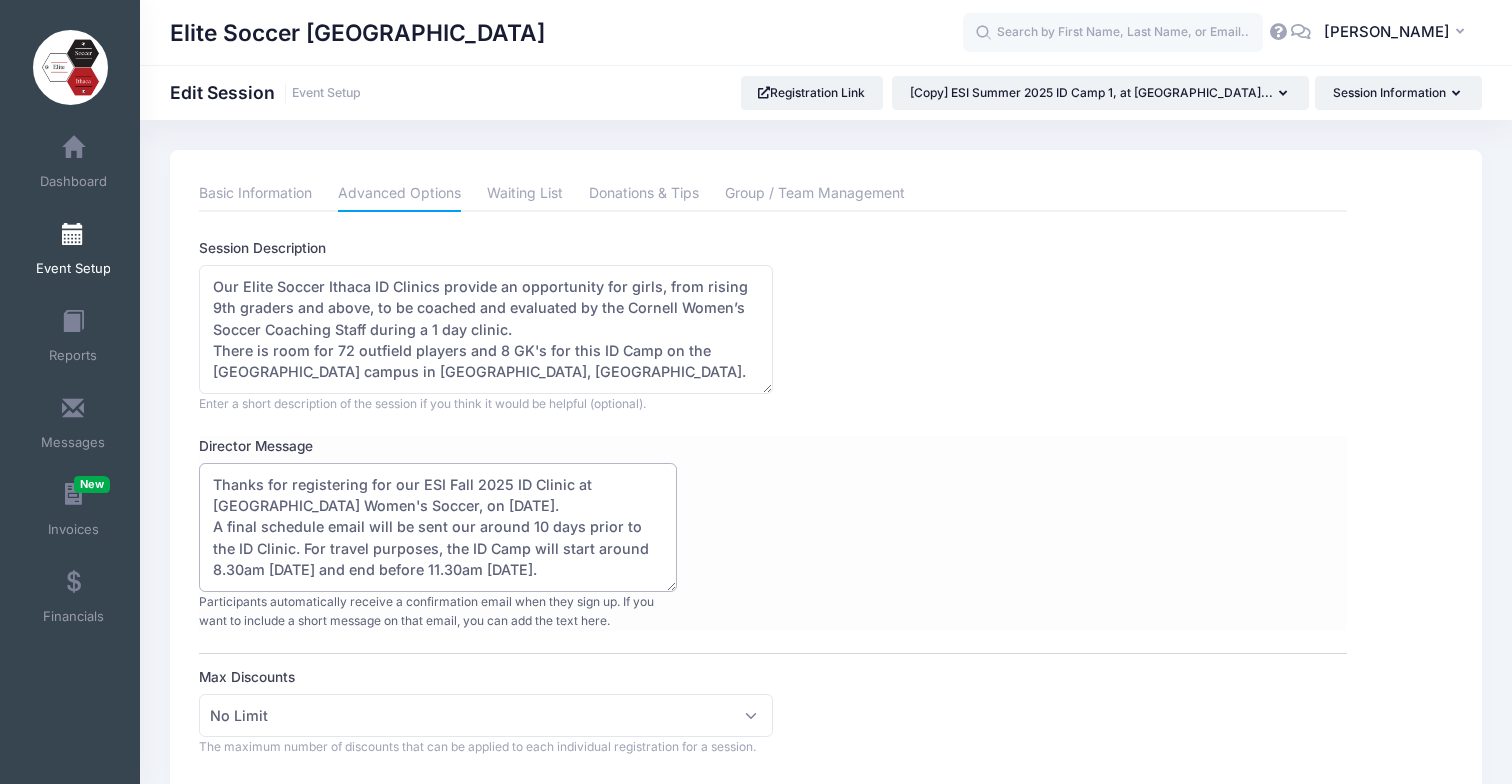 click on "Thanks for registering for our ESI Summer 2025 ID Camp 1 at Cornell University Women's Soccer, on July 12-13, 2025.
A final schedule email will be sent our around 10 days prior to the ID Camp. For travel purposes, the ID Camp will start around 8.30am on Saturday and end before 11.30am on Sunday." at bounding box center [438, 527] 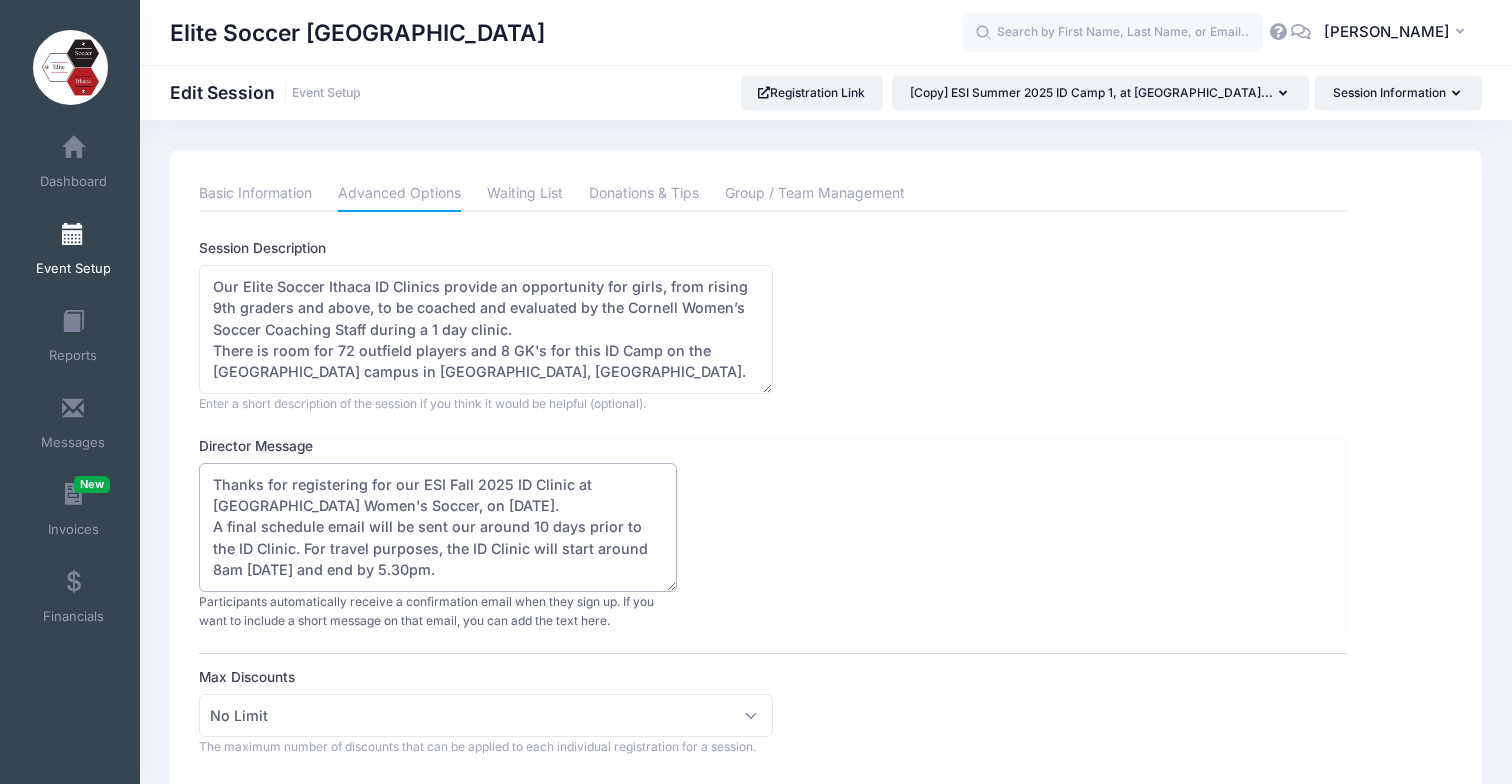 drag, startPoint x: 291, startPoint y: 569, endPoint x: 214, endPoint y: 575, distance: 77.23341 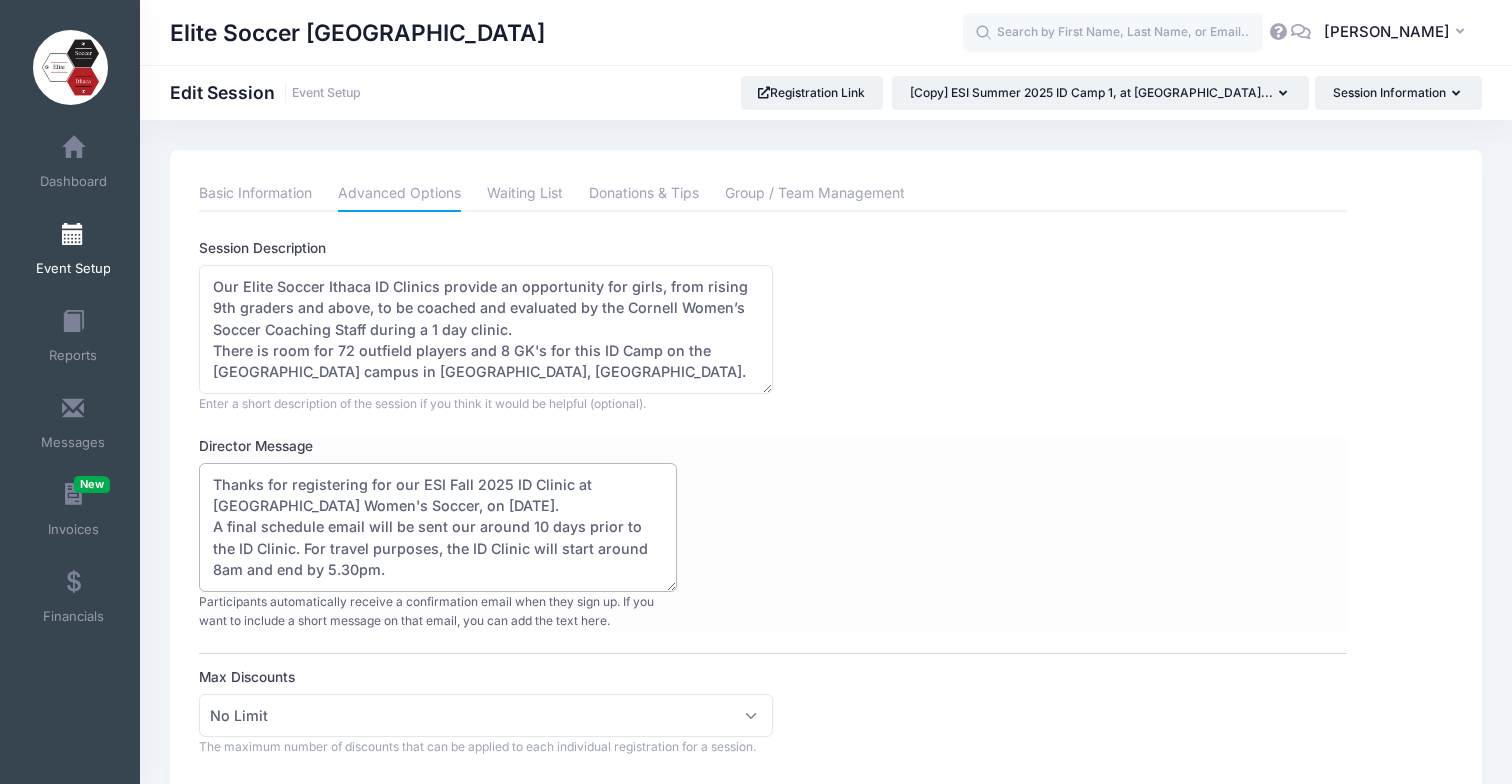 click on "Thanks for registering for our ESI Summer 2025 ID Camp 1 at Cornell University Women's Soccer, on July 12-13, 2025.
A final schedule email will be sent our around 10 days prior to the ID Camp. For travel purposes, the ID Camp will start around 8.30am on Saturday and end before 11.30am on Sunday." at bounding box center (438, 527) 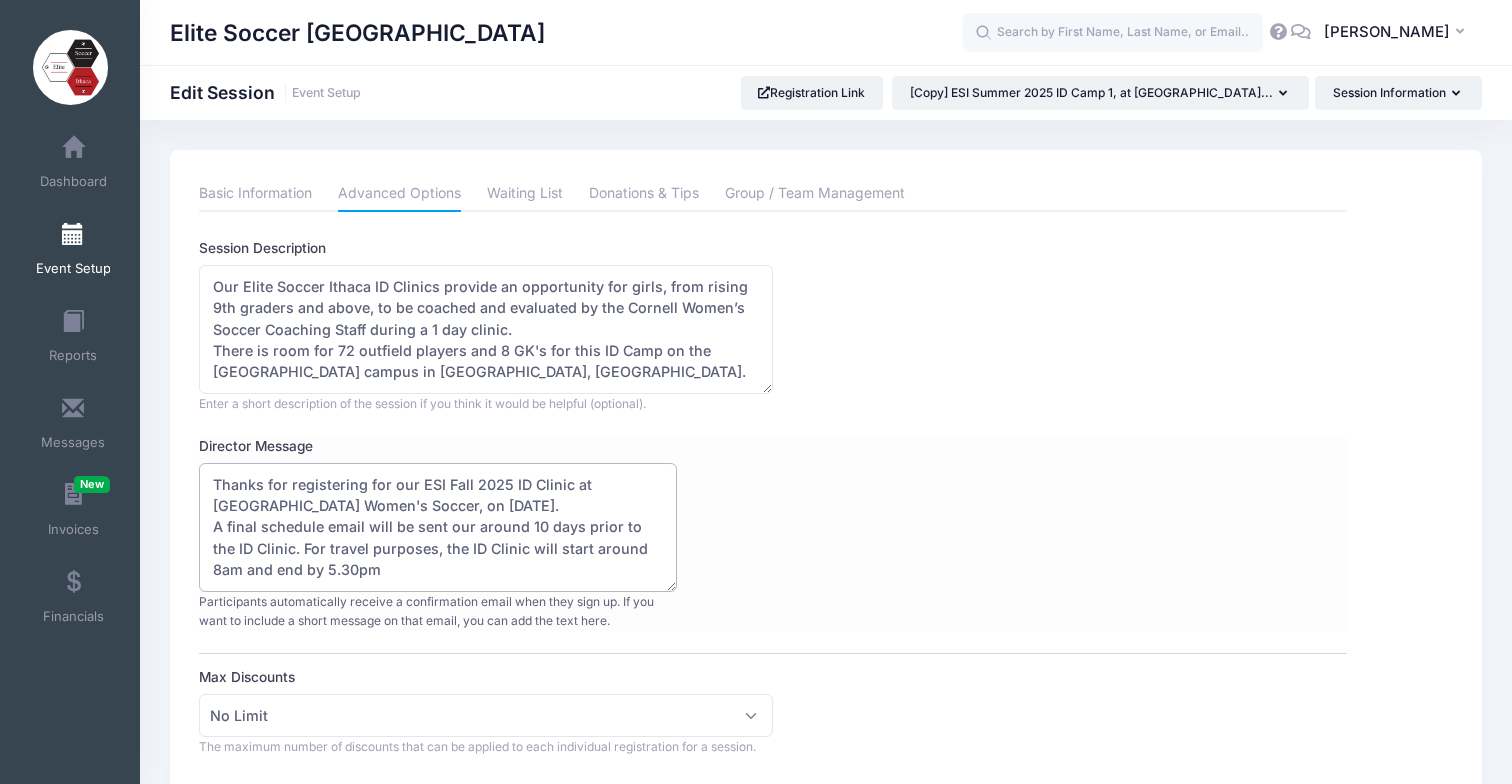paste on "on Sunday" 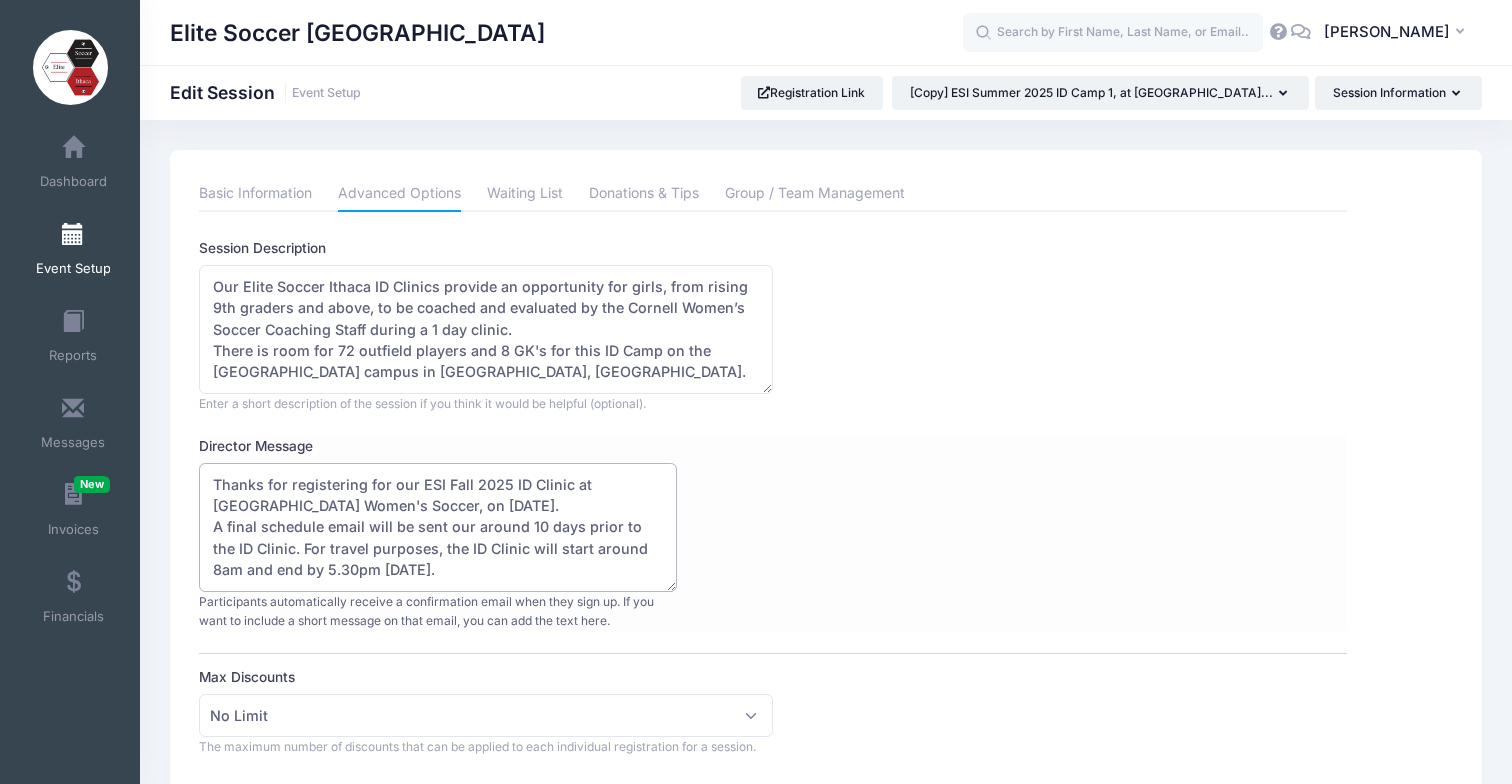 click on "Thanks for registering for our ESI Summer 2025 ID Camp 1 at Cornell University Women's Soccer, on July 12-13, 2025.
A final schedule email will be sent our around 10 days prior to the ID Camp. For travel purposes, the ID Camp will start around 8.30am on Saturday and end before 11.30am on Sunday." at bounding box center (438, 527) 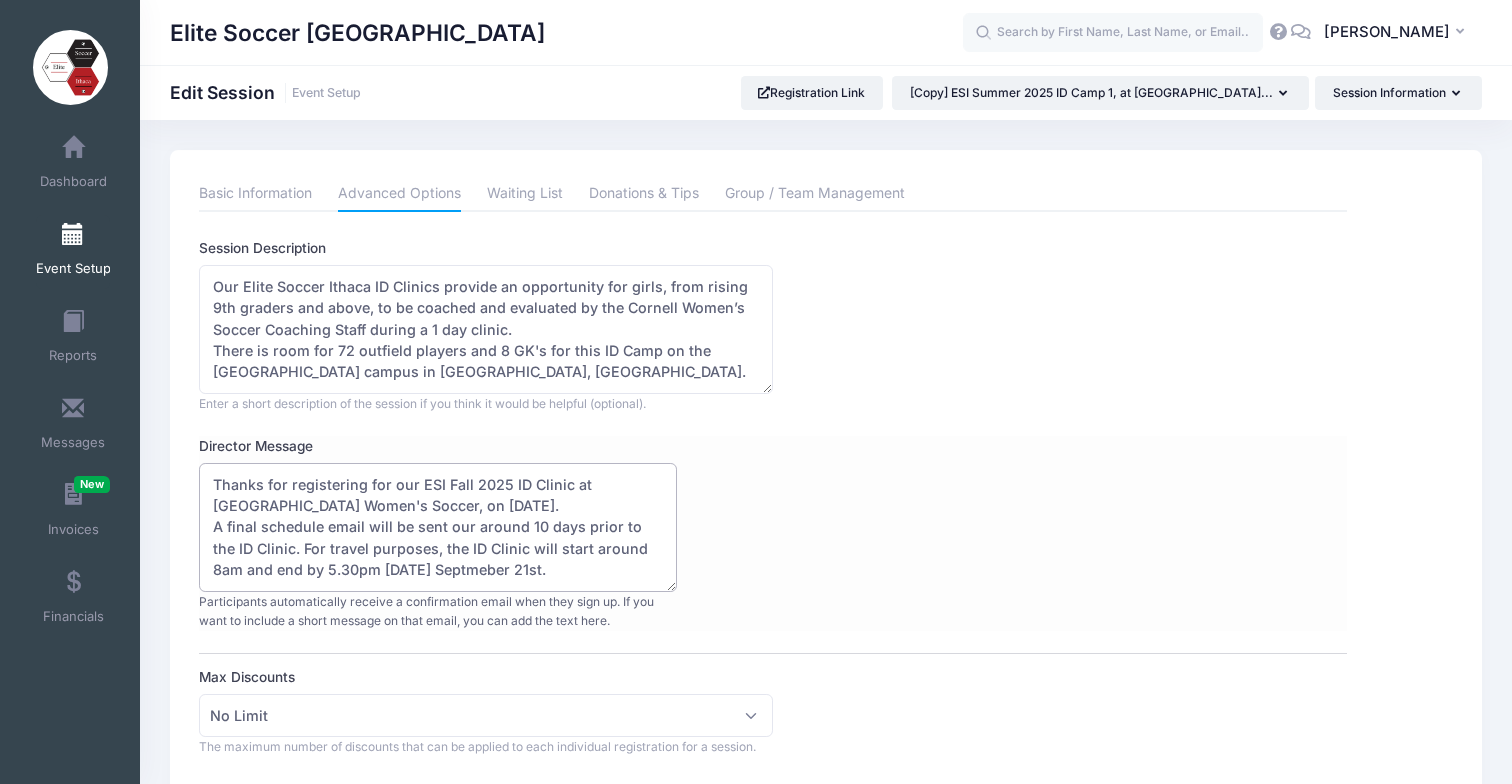 click on "Thanks for registering for our ESI Summer 2025 ID Camp 1 at Cornell University Women's Soccer, on July 12-13, 2025.
A final schedule email will be sent our around 10 days prior to the ID Camp. For travel purposes, the ID Camp will start around 8.30am on Saturday and end before 11.30am on Sunday." at bounding box center (438, 527) 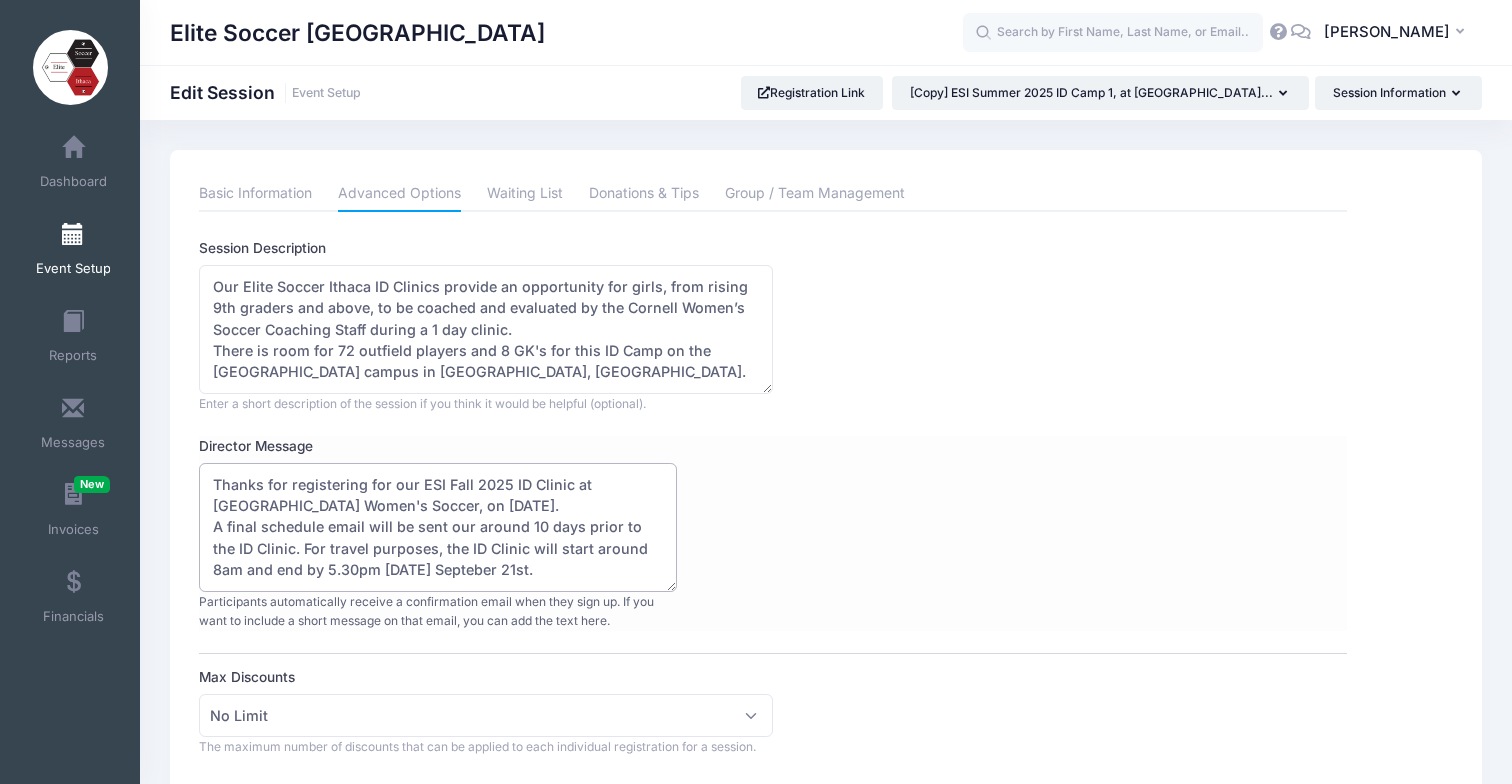 click on "Thanks for registering for our ESI Summer 2025 ID Camp 1 at Cornell University Women's Soccer, on July 12-13, 2025.
A final schedule email will be sent our around 10 days prior to the ID Camp. For travel purposes, the ID Camp will start around 8.30am on Saturday and end before 11.30am on Sunday." at bounding box center (438, 527) 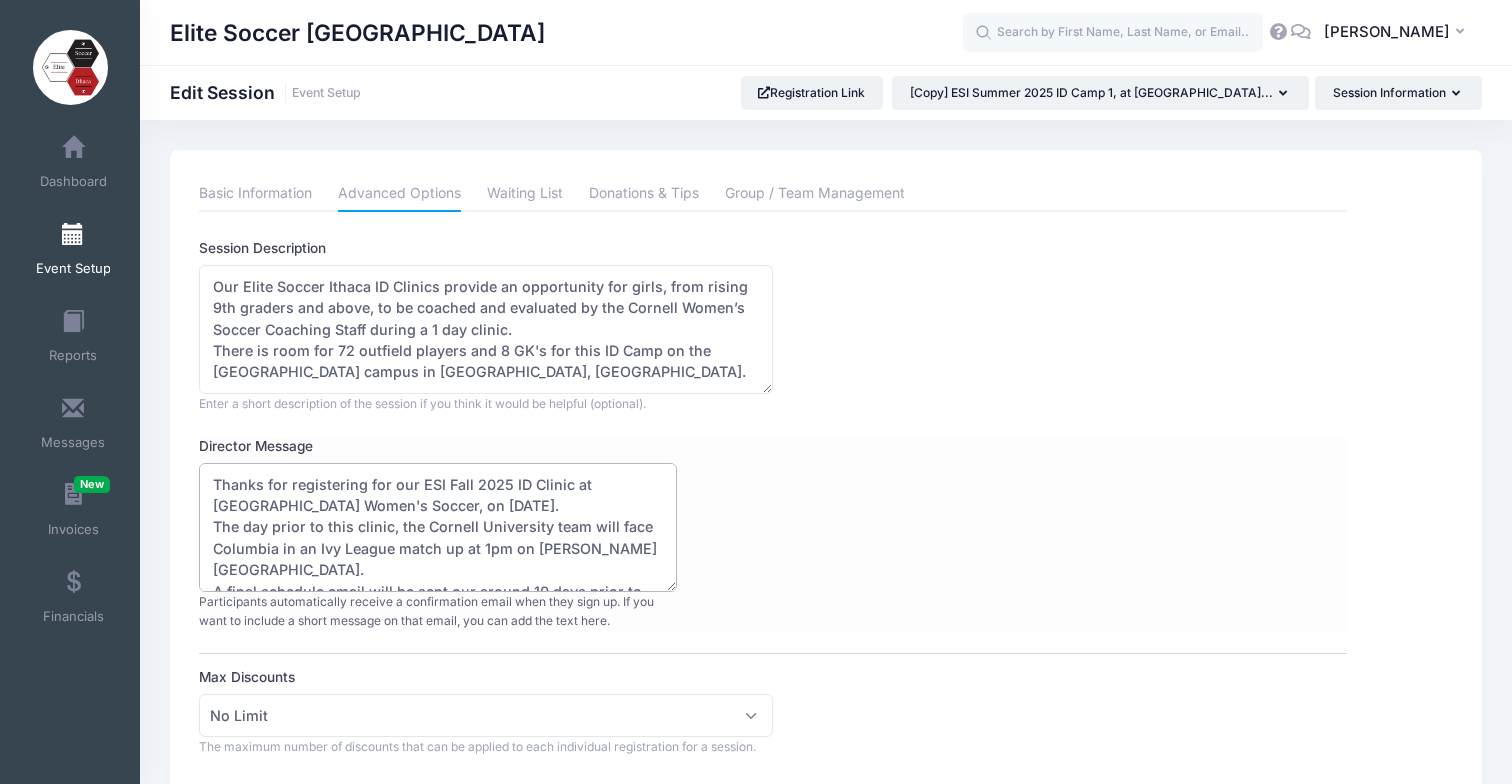 click on "Thanks for registering for our ESI Summer 2025 ID Camp 1 at Cornell University Women's Soccer, on July 12-13, 2025.
A final schedule email will be sent our around 10 days prior to the ID Camp. For travel purposes, the ID Camp will start around 8.30am on Saturday and end before 11.30am on Sunday." at bounding box center (438, 527) 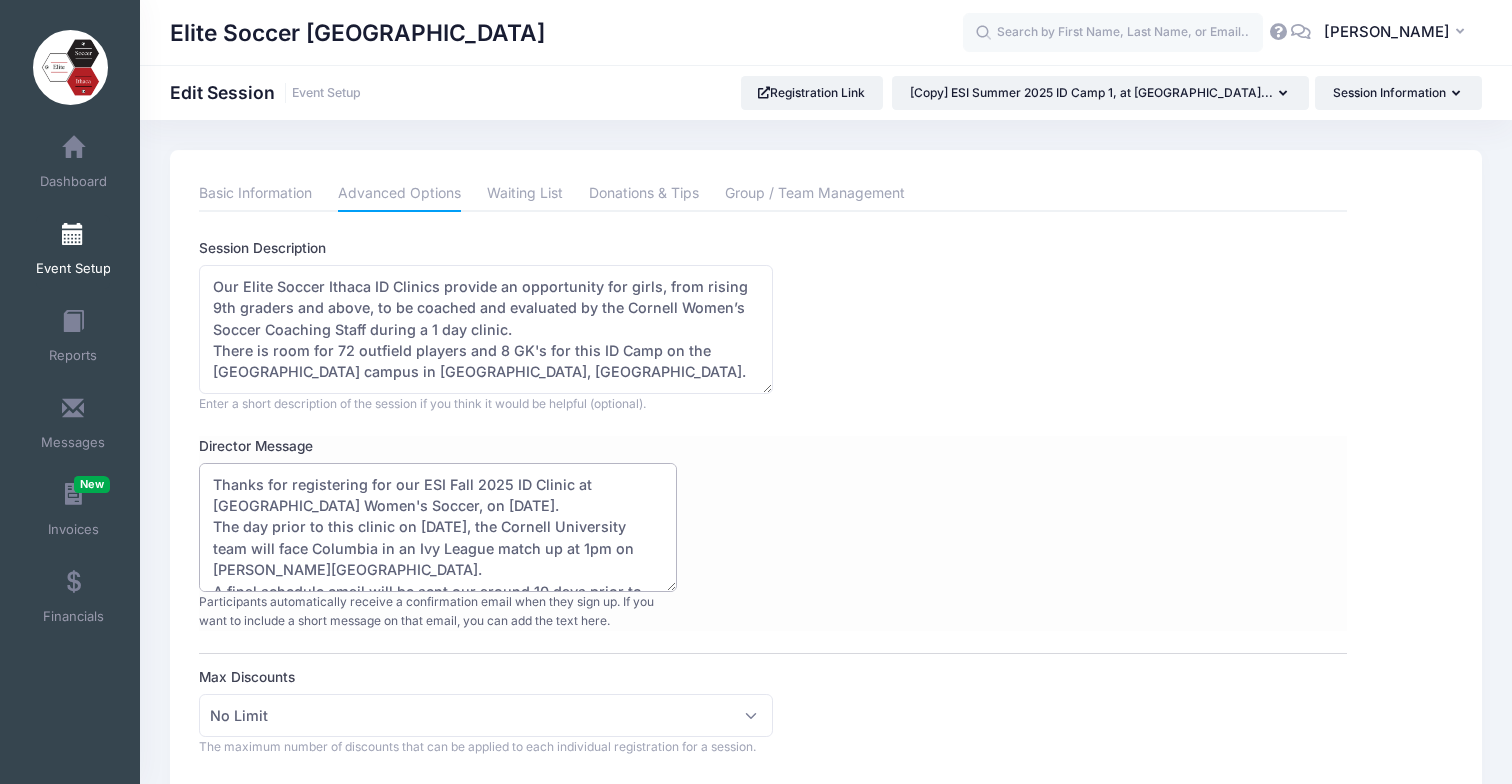 click on "Thanks for registering for our ESI Summer 2025 ID Camp 1 at Cornell University Women's Soccer, on July 12-13, 2025.
A final schedule email will be sent our around 10 days prior to the ID Camp. For travel purposes, the ID Camp will start around 8.30am on Saturday and end before 11.30am on Sunday." at bounding box center [438, 527] 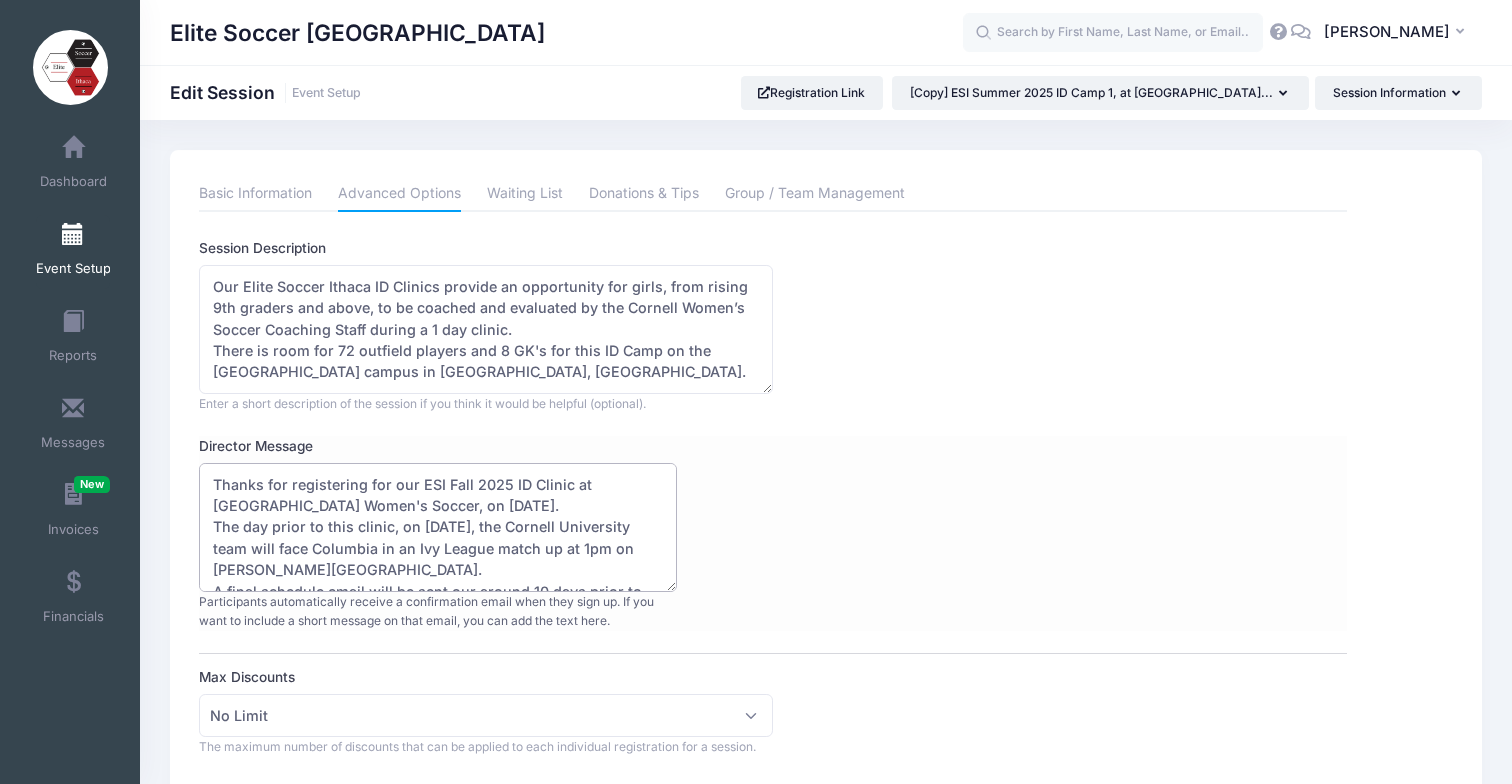 scroll, scrollTop: 27, scrollLeft: 0, axis: vertical 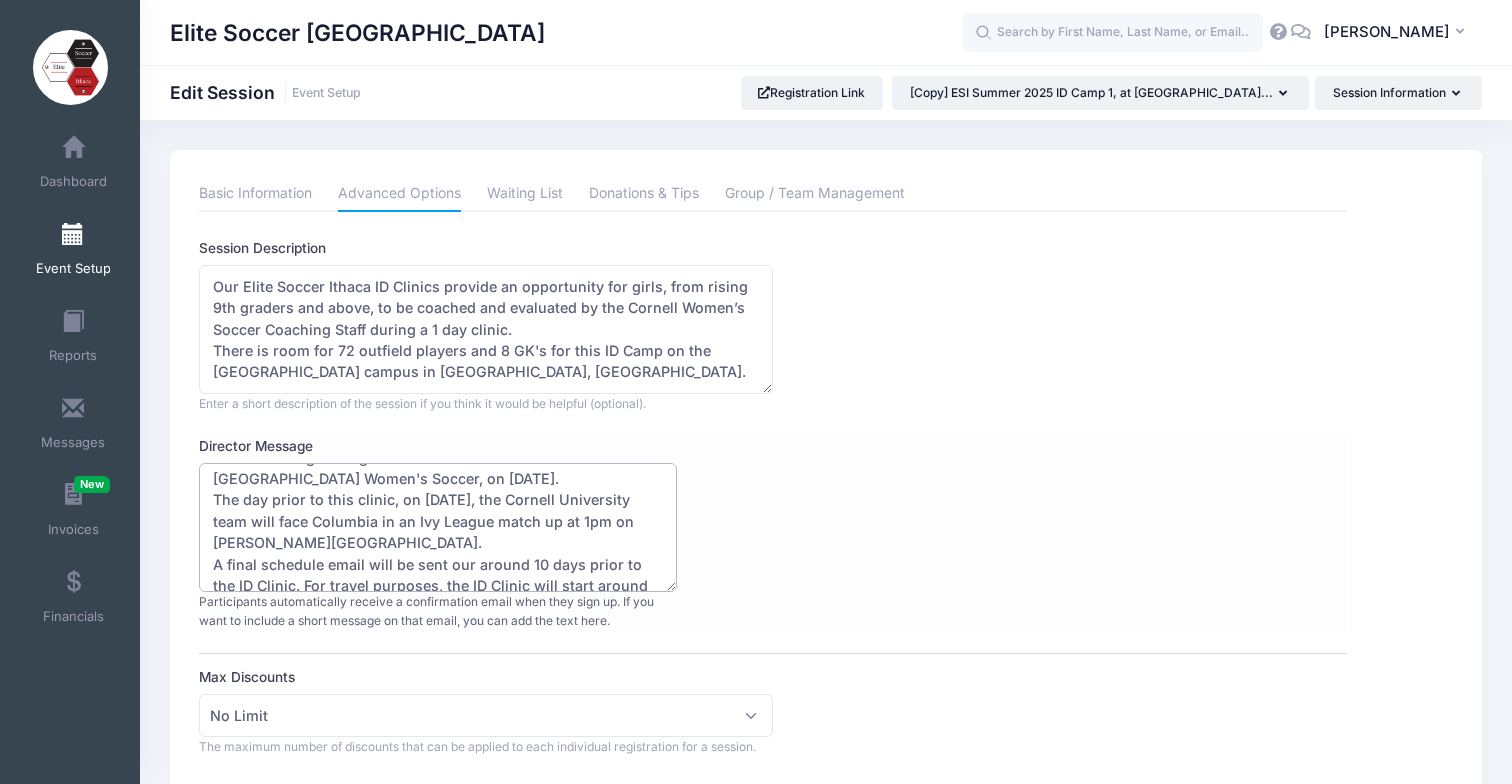 click on "Thanks for registering for our ESI Summer 2025 ID Camp 1 at Cornell University Women's Soccer, on July 12-13, 2025.
A final schedule email will be sent our around 10 days prior to the ID Camp. For travel purposes, the ID Camp will start around 8.30am on Saturday and end before 11.30am on Sunday." at bounding box center [438, 527] 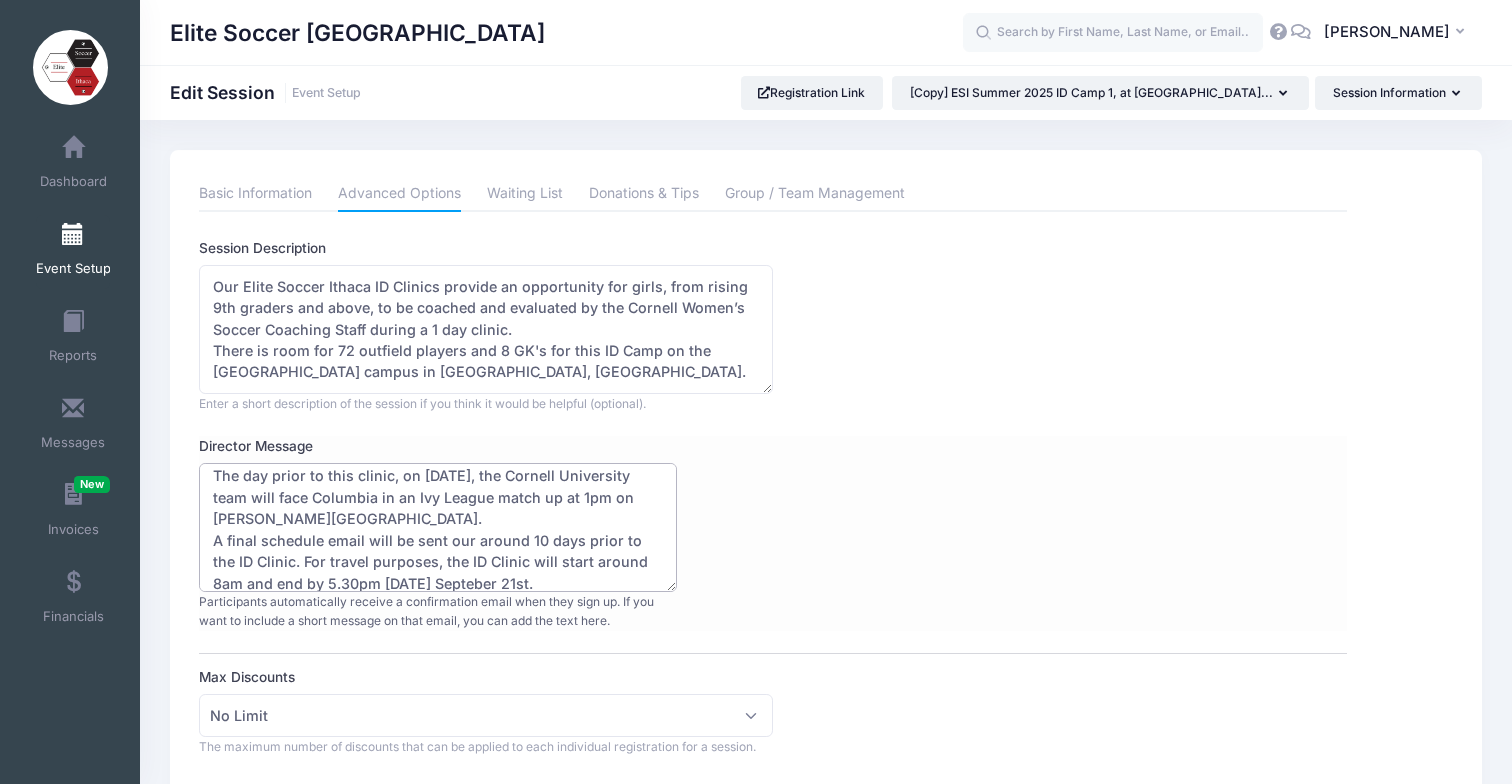 scroll, scrollTop: 64, scrollLeft: 0, axis: vertical 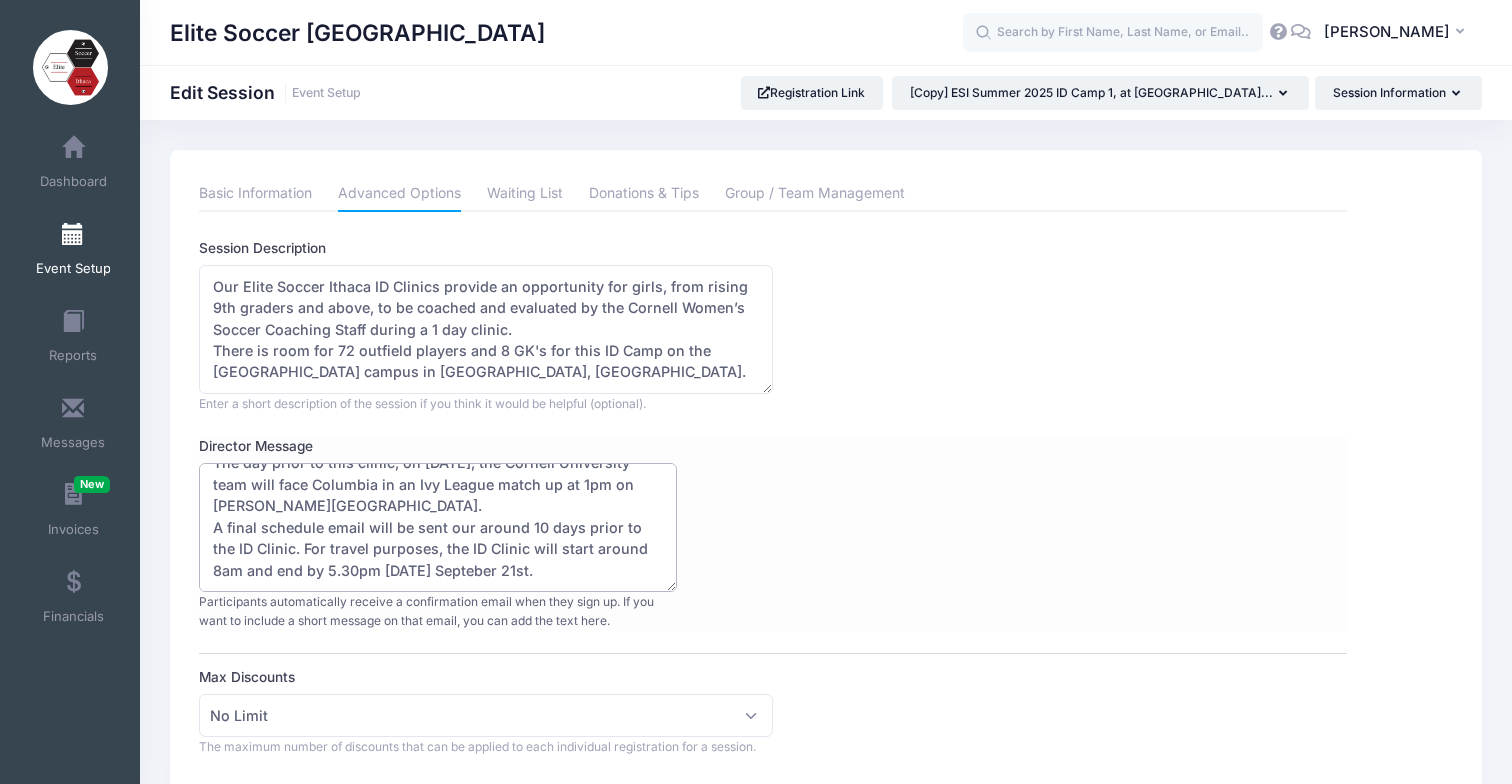 click on "Thanks for registering for our ESI Summer 2025 ID Camp 1 at Cornell University Women's Soccer, on July 12-13, 2025.
A final schedule email will be sent our around 10 days prior to the ID Camp. For travel purposes, the ID Camp will start around 8.30am on Saturday and end before 11.30am on Sunday." at bounding box center [438, 527] 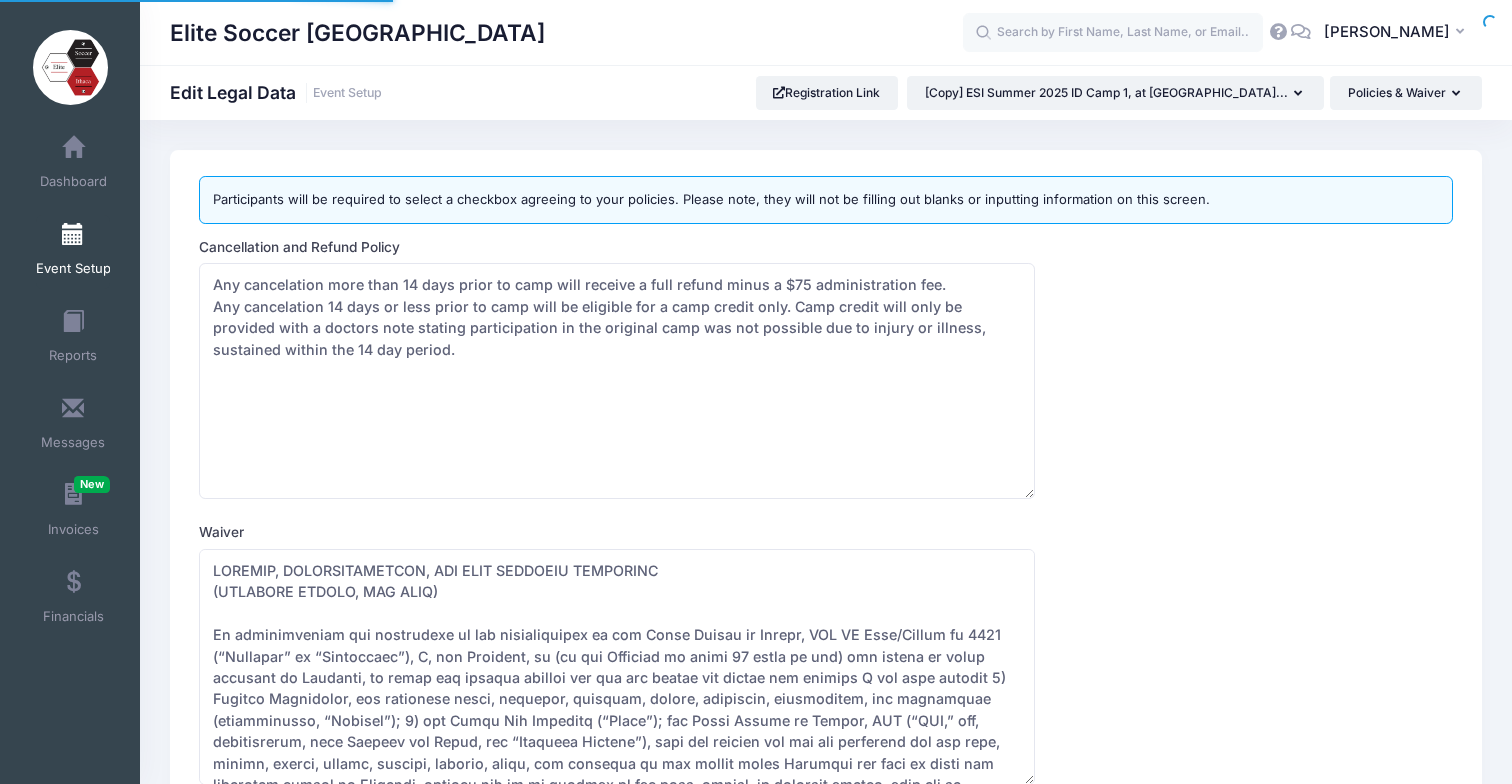 scroll, scrollTop: 0, scrollLeft: 0, axis: both 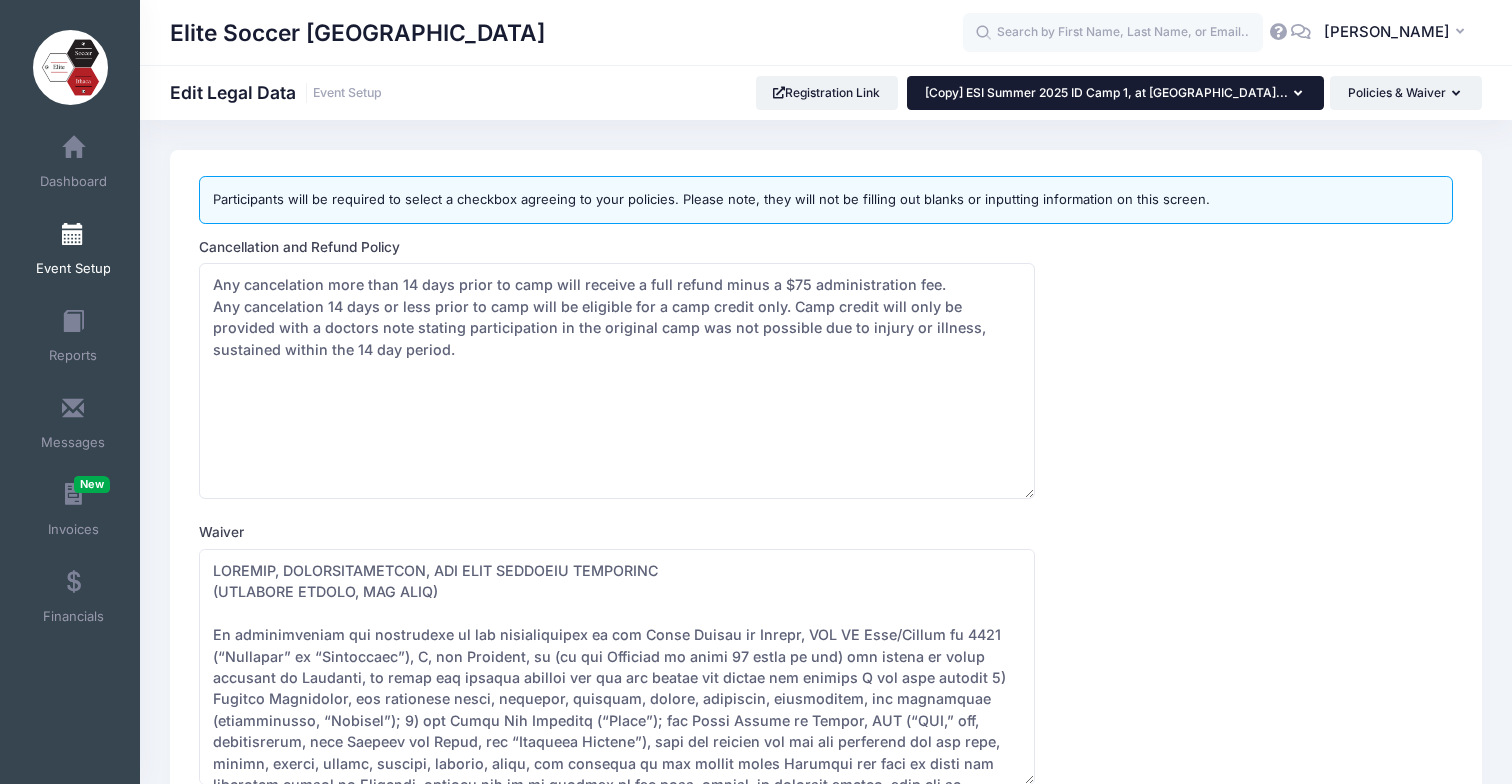 click on "[Copy] ESI Summer 2025 ID Camp 1, at [GEOGRAPHIC_DATA]..." at bounding box center [1115, 93] 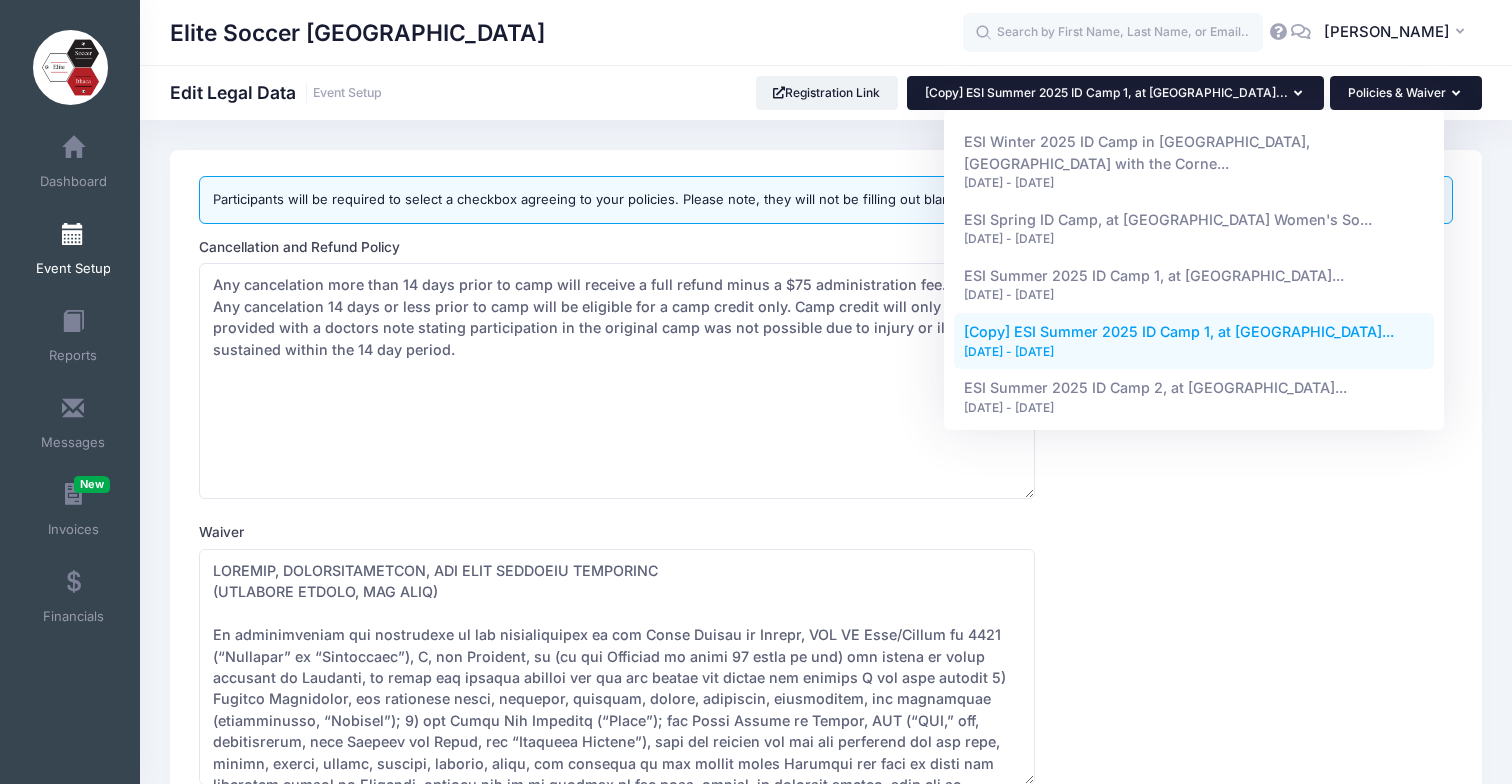 click on "Policies & Waiver" at bounding box center [1406, 93] 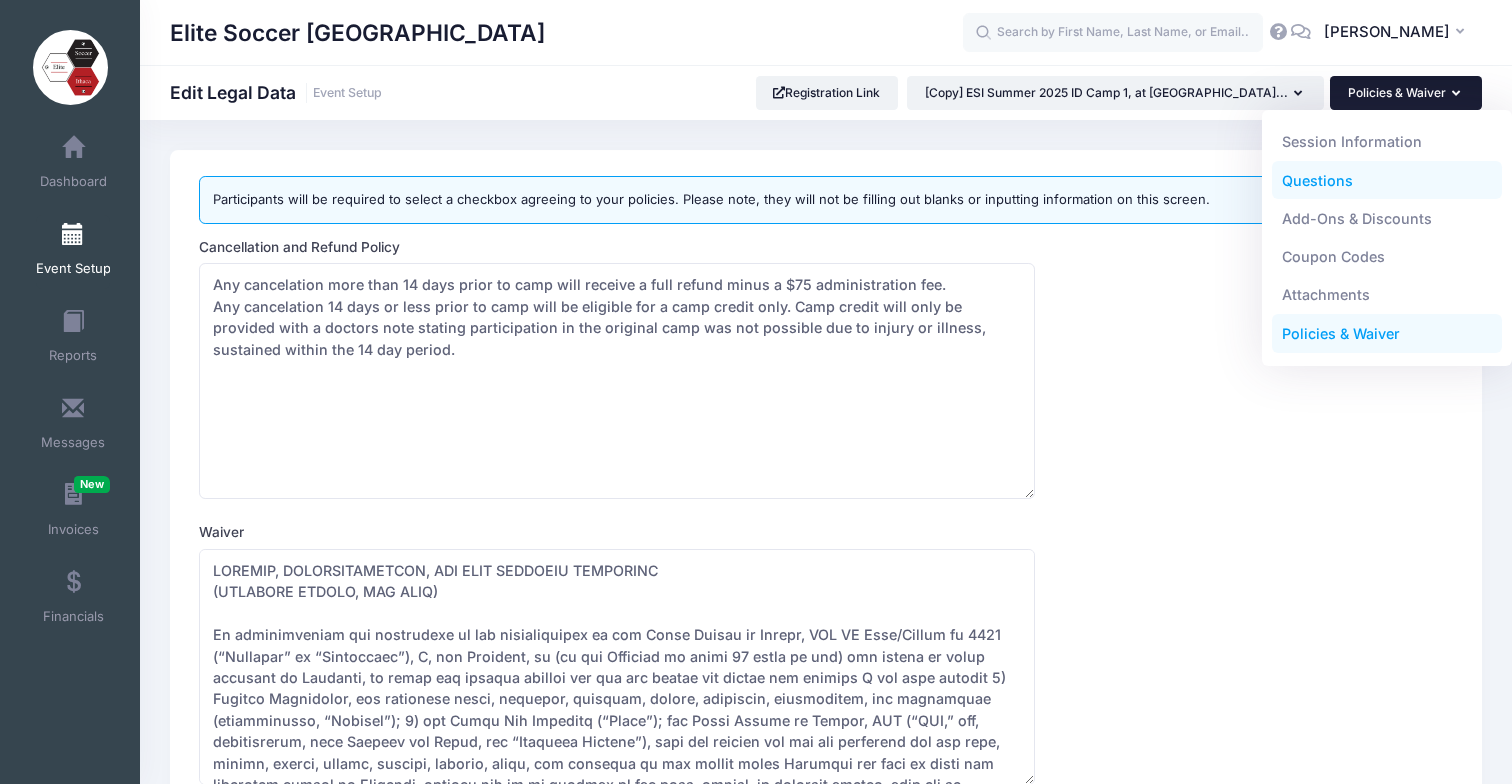 click on "Questions" at bounding box center [1387, 180] 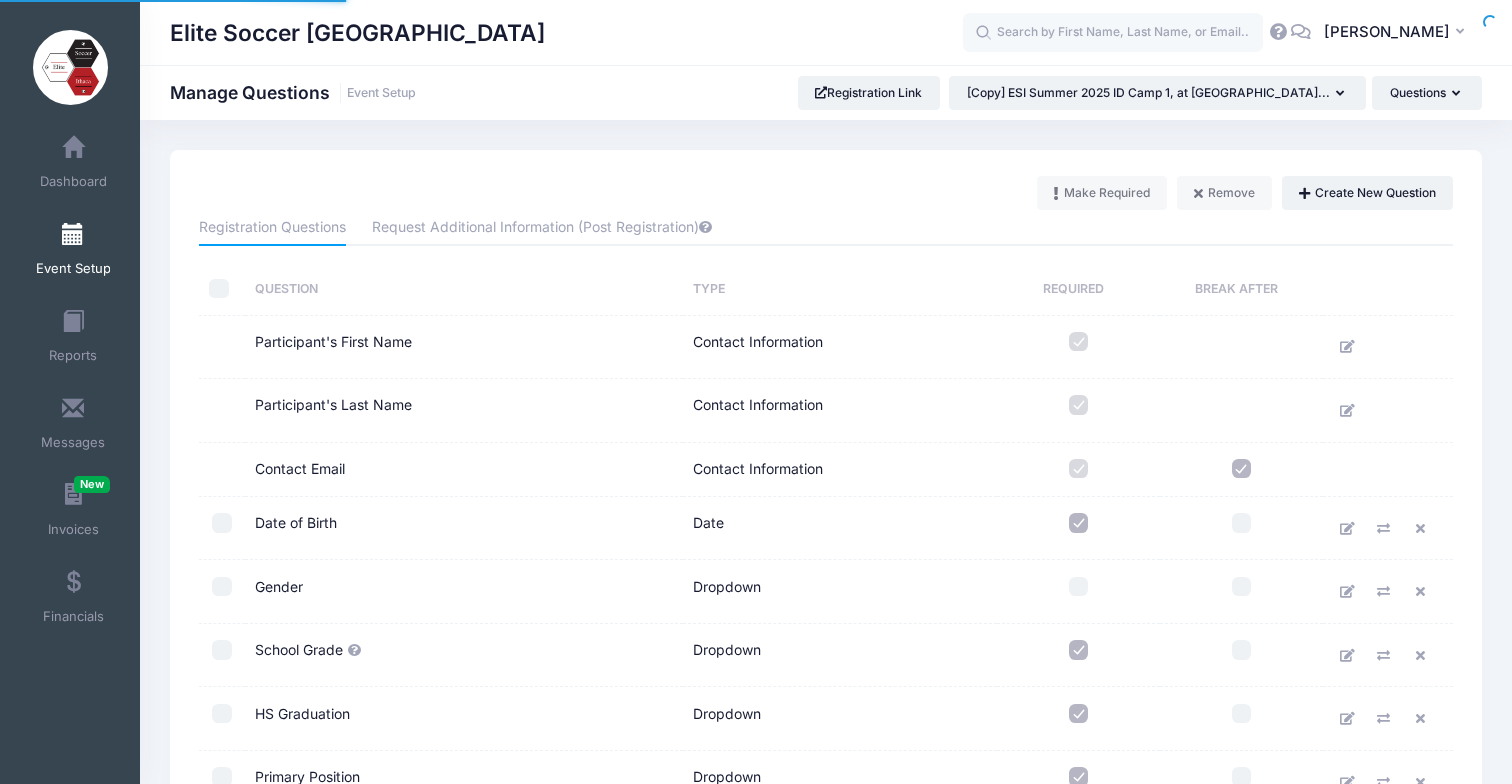 scroll, scrollTop: 0, scrollLeft: 0, axis: both 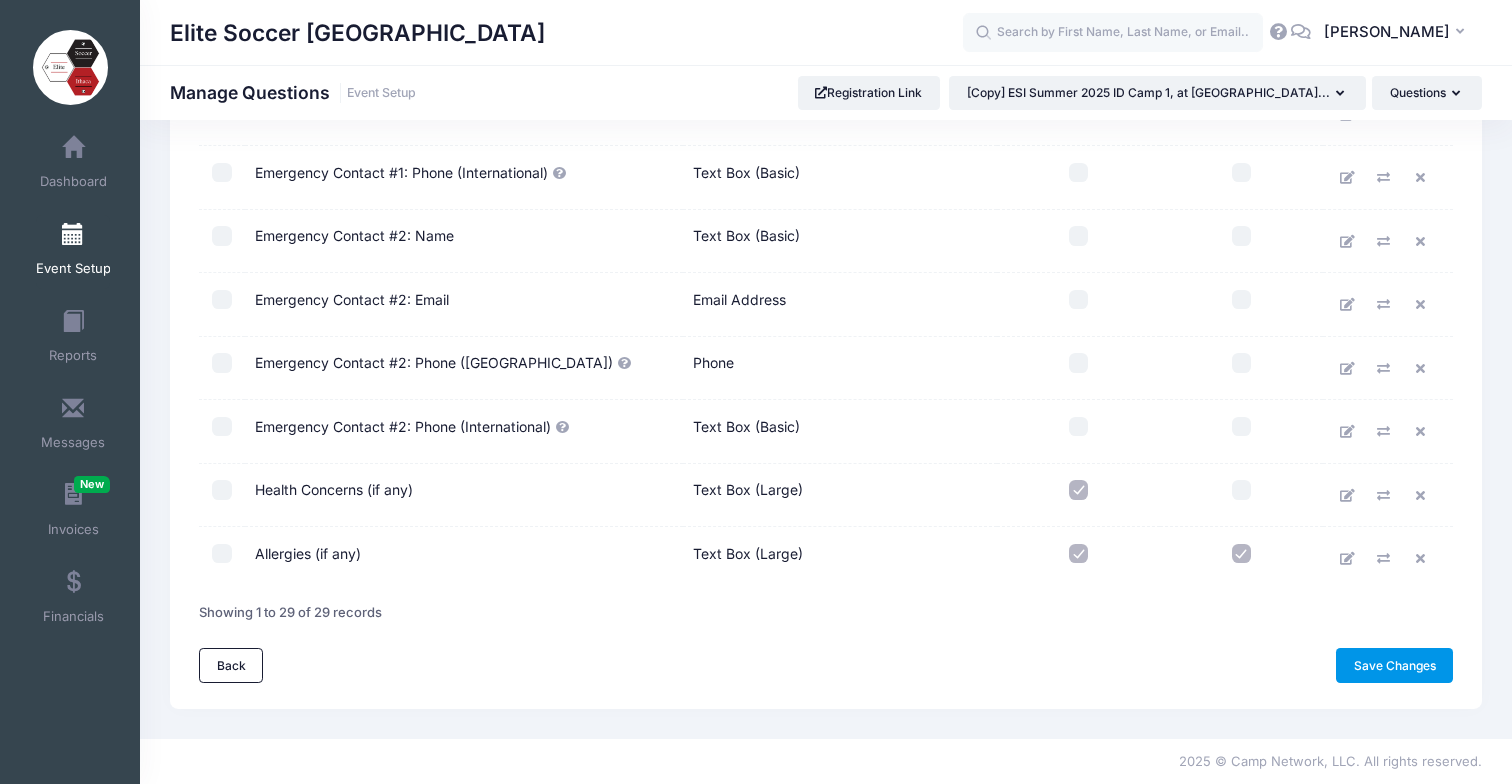 click on "Save Changes" at bounding box center (1394, 665) 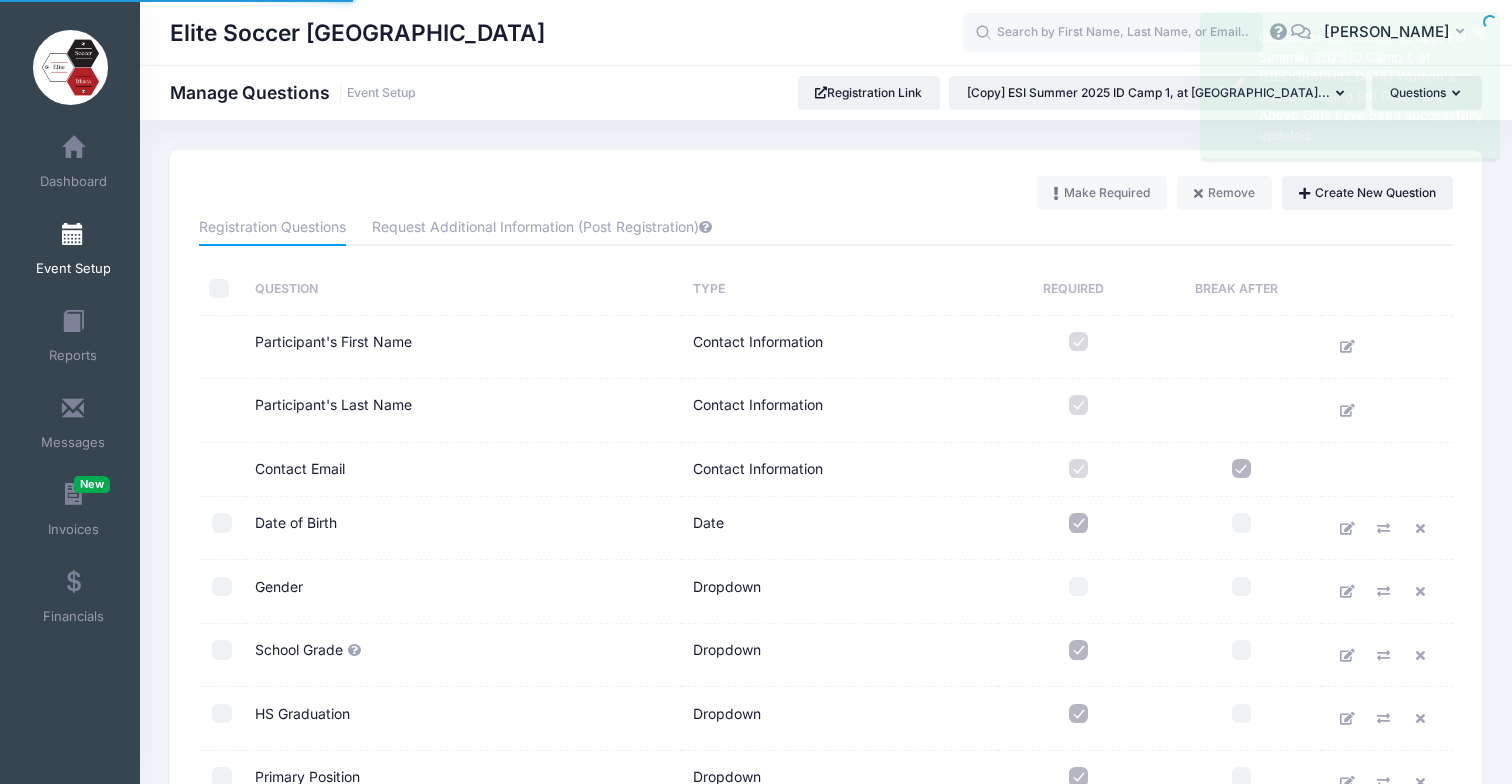 scroll, scrollTop: 0, scrollLeft: 0, axis: both 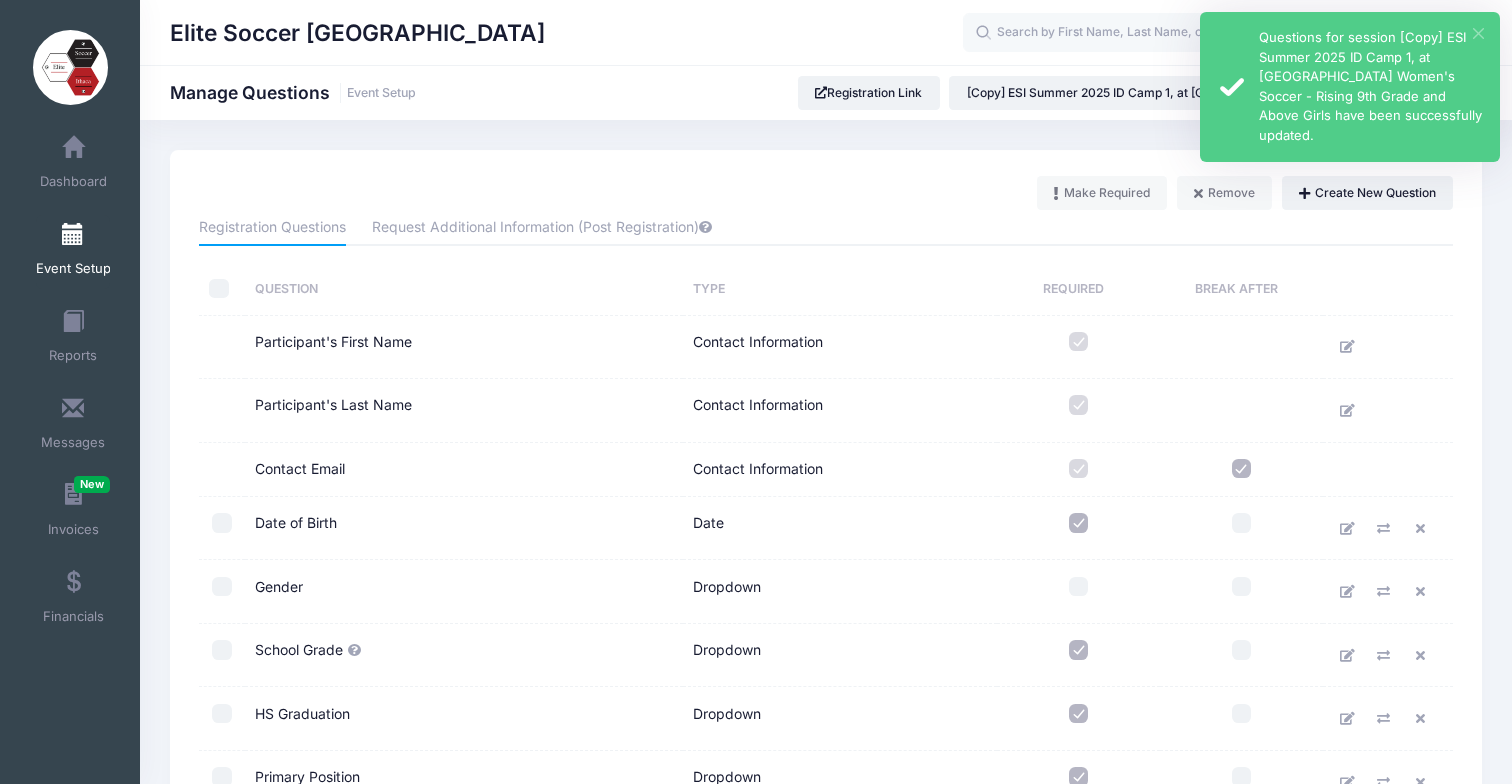click on "×" at bounding box center (1478, 33) 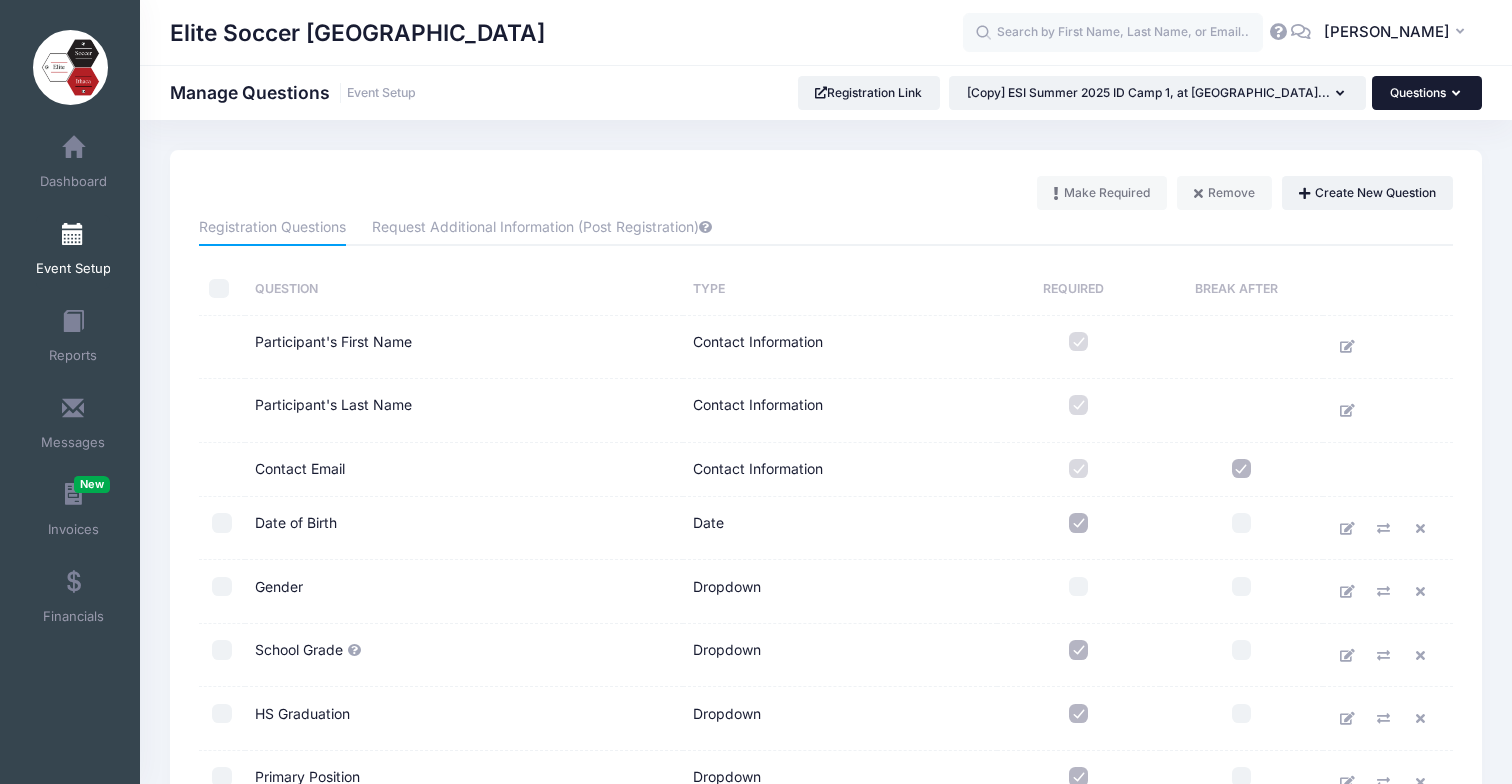 click on "Questions" at bounding box center (1427, 93) 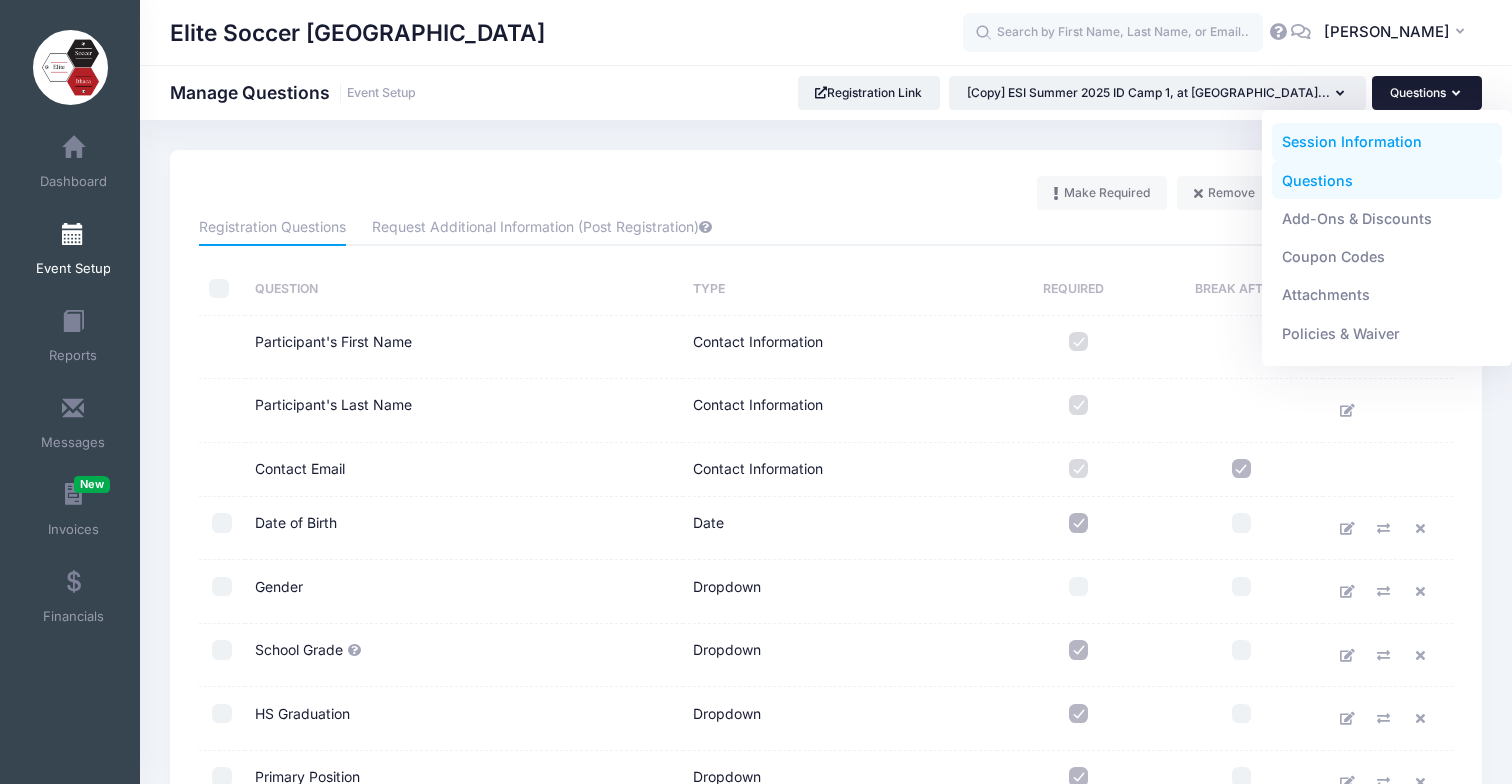 click on "Session Information" at bounding box center (1387, 142) 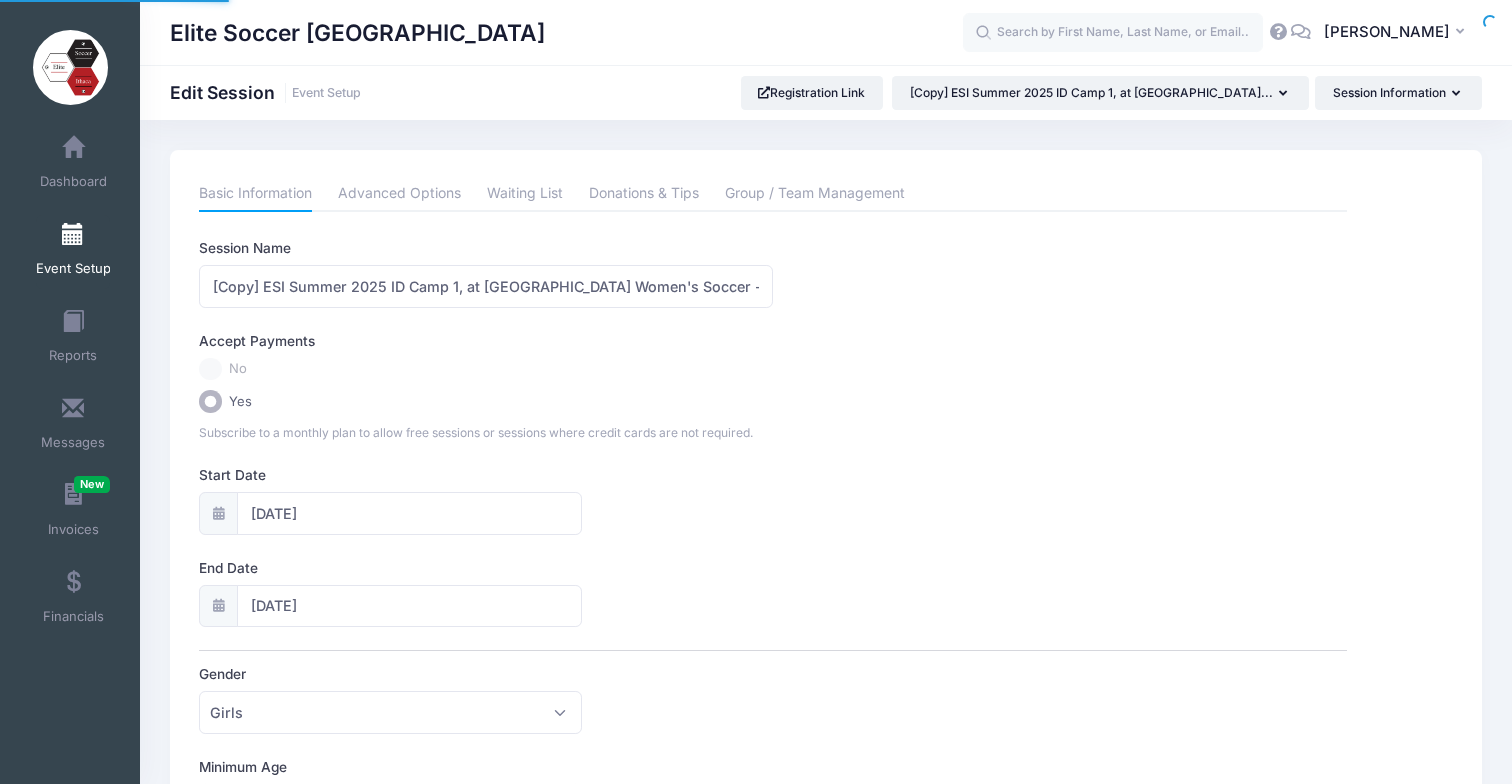 scroll, scrollTop: 0, scrollLeft: 0, axis: both 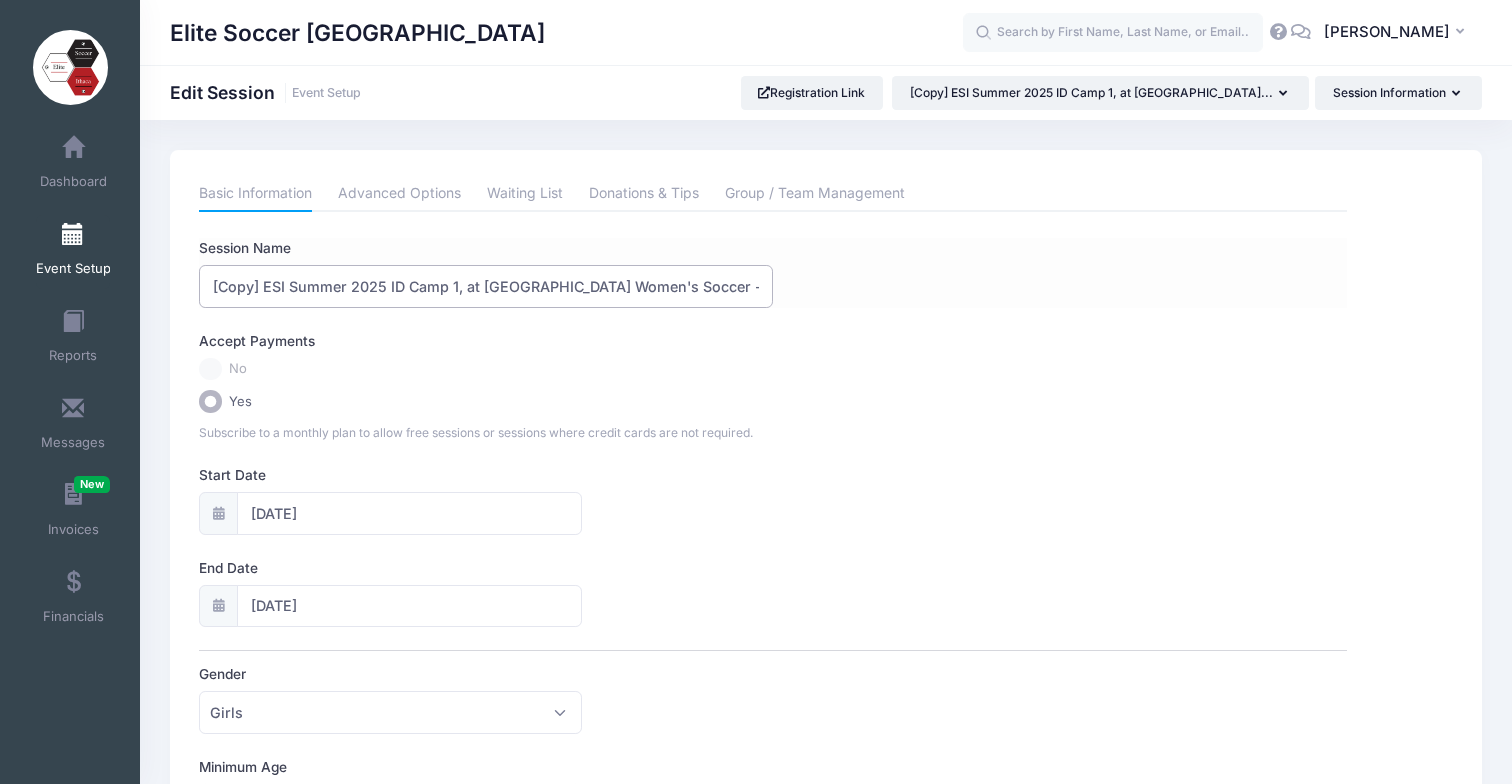 drag, startPoint x: 265, startPoint y: 287, endPoint x: 200, endPoint y: 286, distance: 65.00769 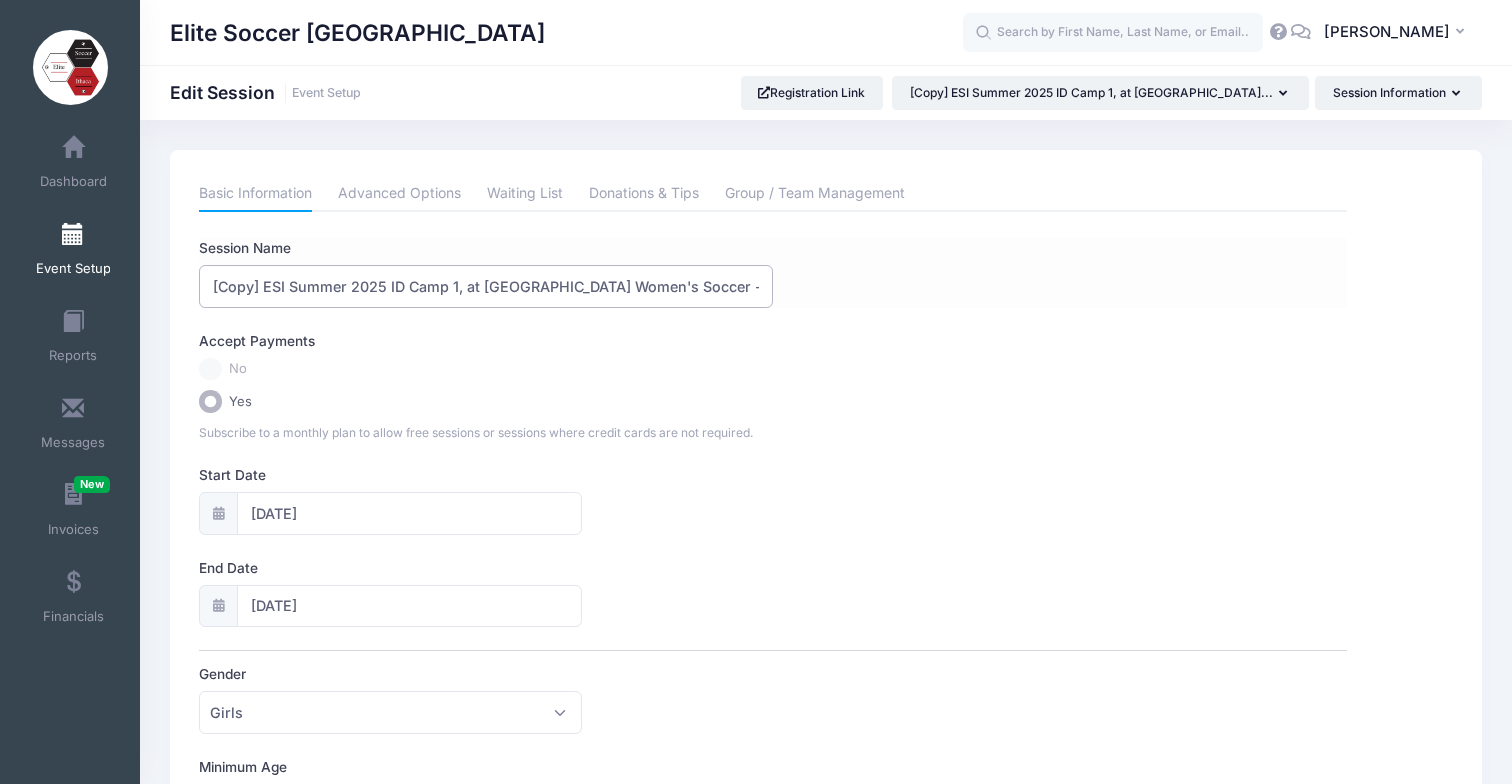 click on "[Copy] ESI Summer 2025 ID Camp 1, at Cornell University Women's Soccer - Rising 9th Grade and Above Girls" at bounding box center (486, 286) 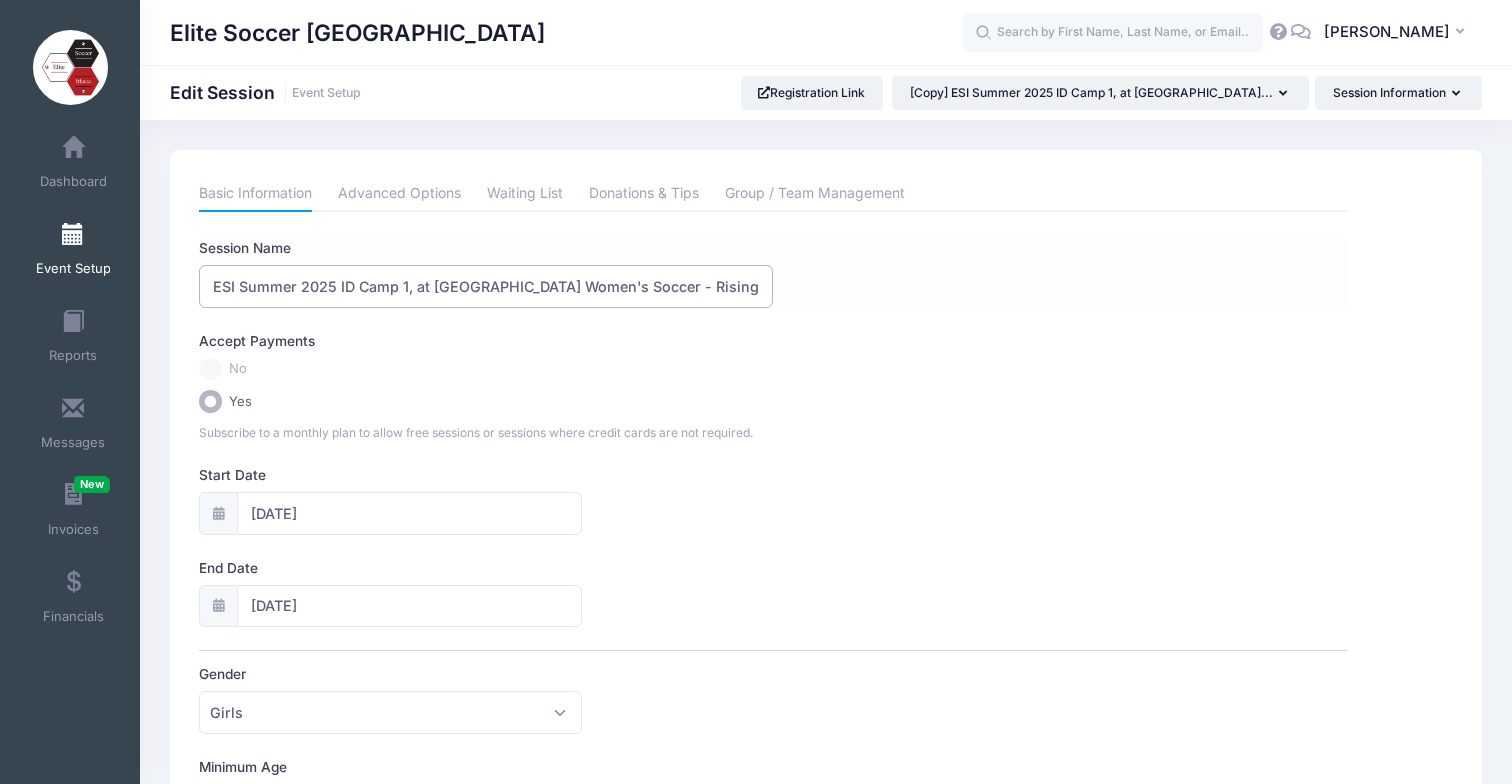 drag, startPoint x: 295, startPoint y: 287, endPoint x: 251, endPoint y: 292, distance: 44.28318 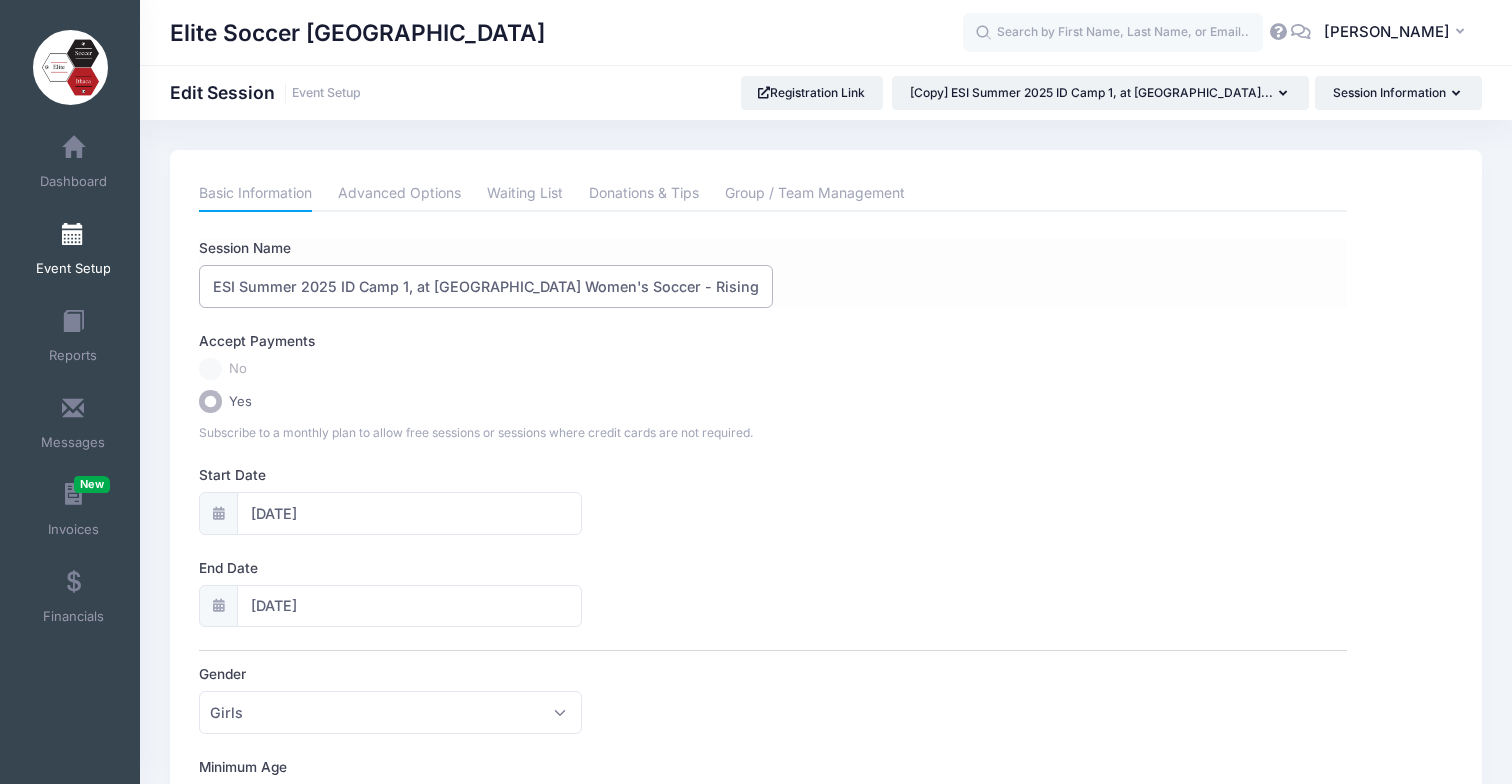 click on "ESI Summer 2025 ID Camp 1, at [GEOGRAPHIC_DATA] Women's Soccer - Rising 9th Grade and Above Girls" at bounding box center (486, 286) 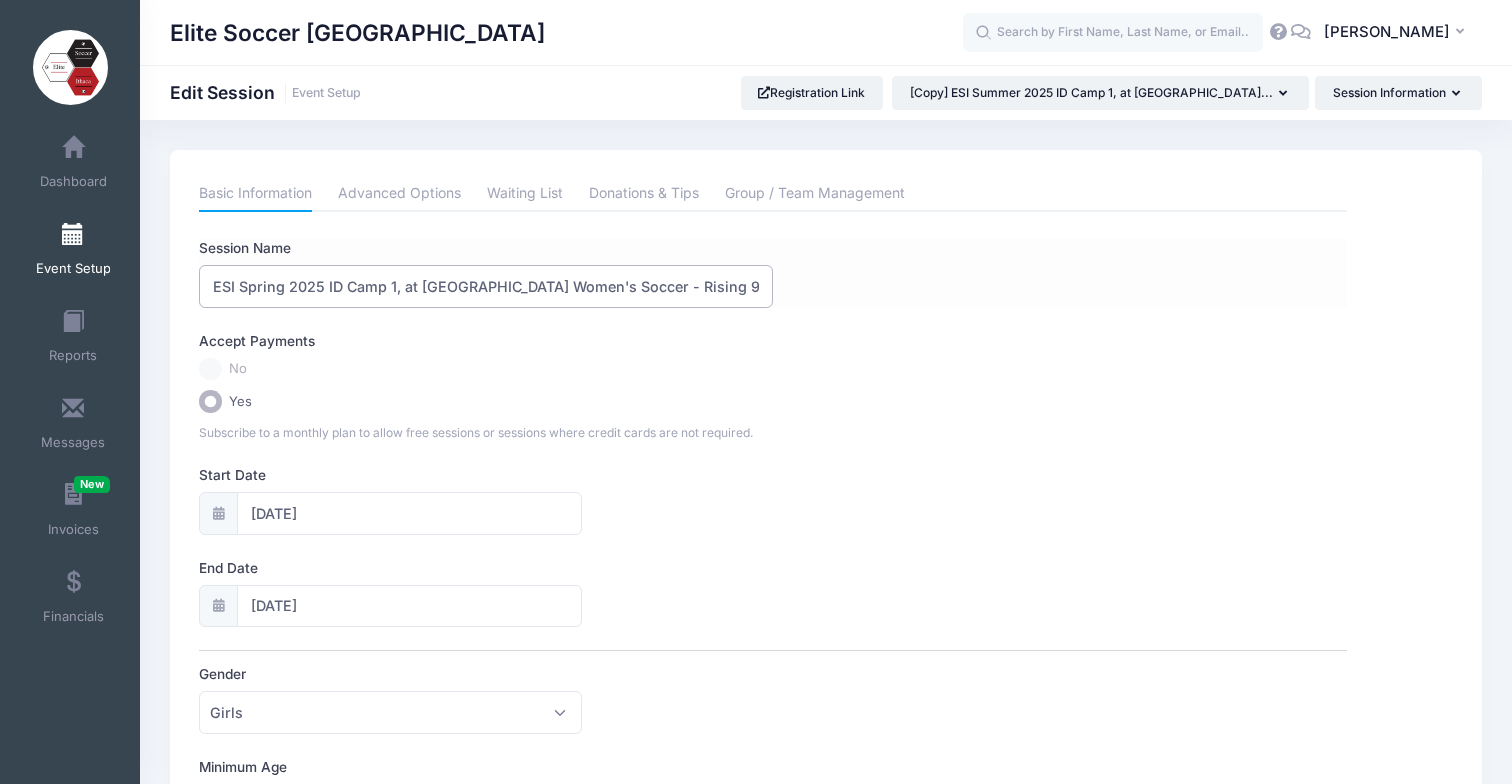 drag, startPoint x: 385, startPoint y: 288, endPoint x: 357, endPoint y: 288, distance: 28 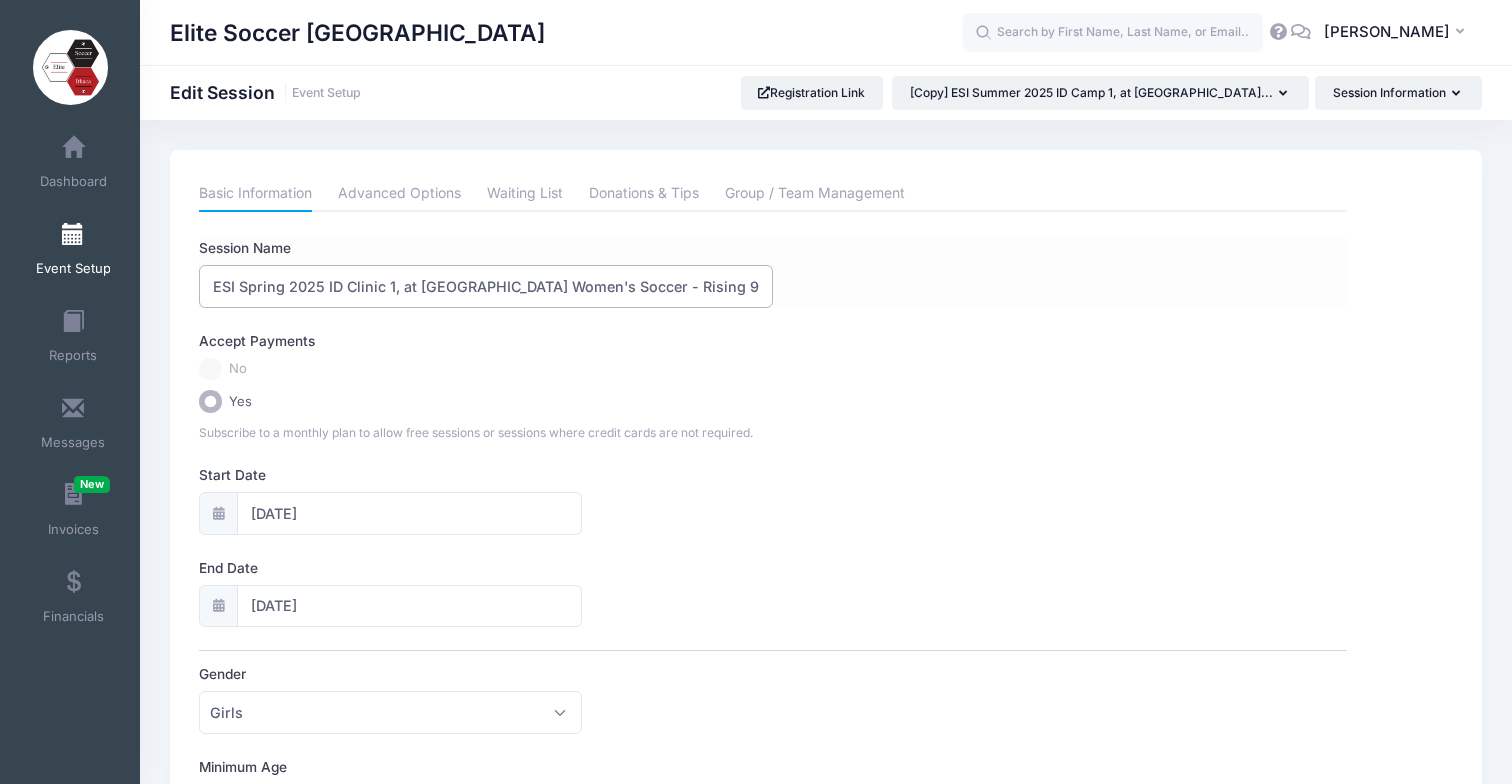 click on "ESI Spring 2025 ID Clinic 1, at Cornell University Women's Soccer - Rising 9th Grade and Above Girls" at bounding box center (486, 286) 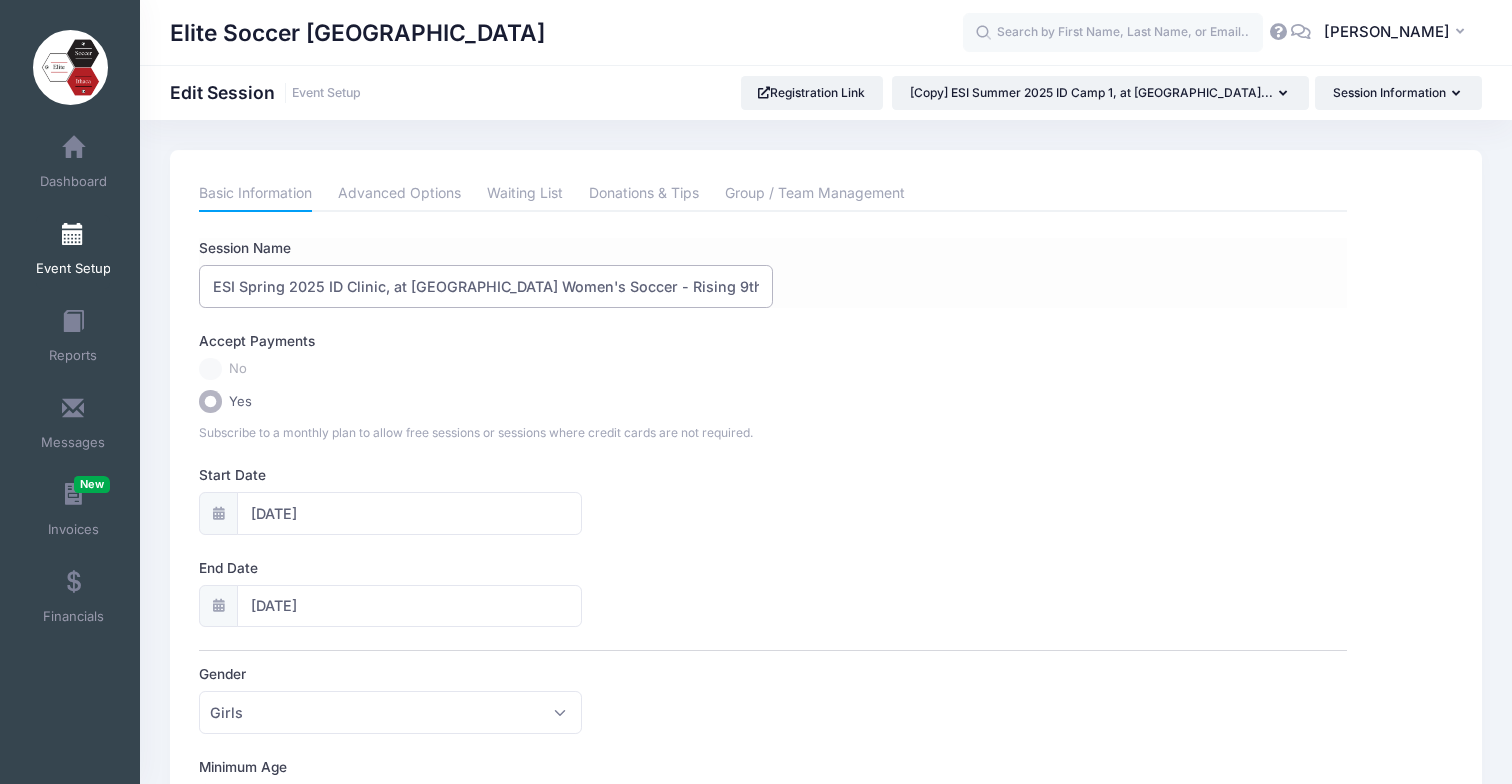 click on "ESI Spring 2025 ID Clinic, at Cornell University Women's Soccer - Rising 9th Grade and Above Girls" at bounding box center [486, 286] 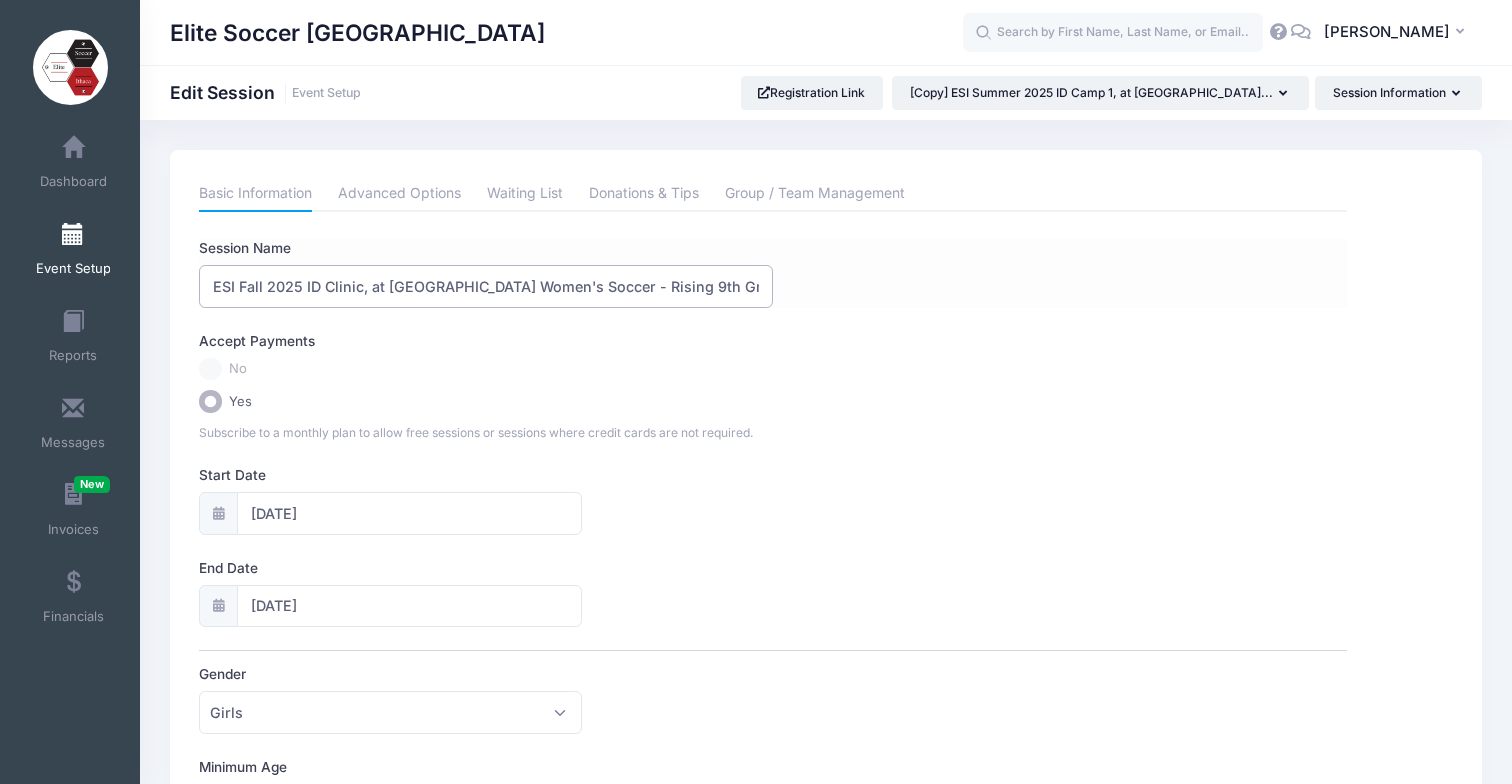 scroll, scrollTop: 0, scrollLeft: 109, axis: horizontal 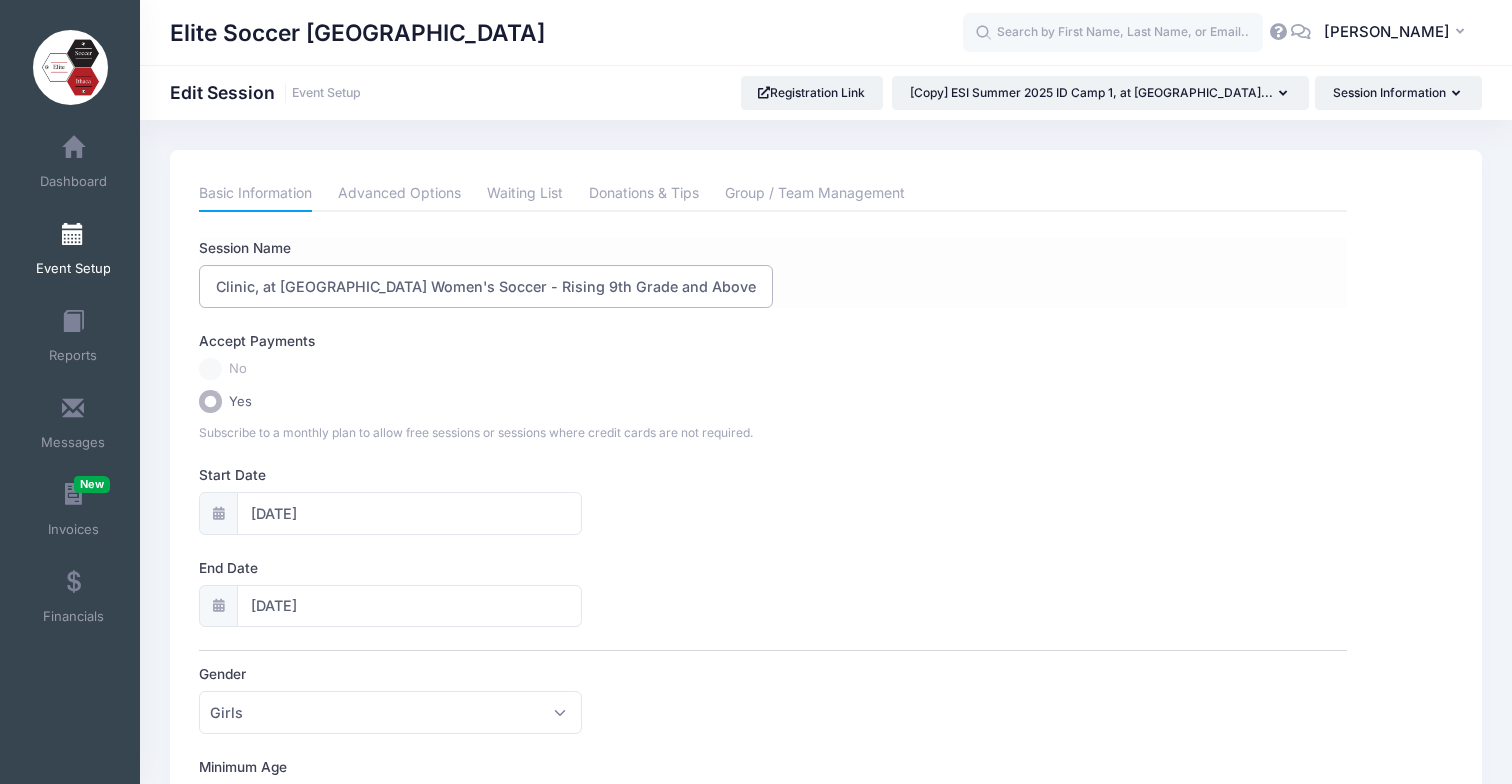 drag, startPoint x: 693, startPoint y: 288, endPoint x: 826, endPoint y: 285, distance: 133.03383 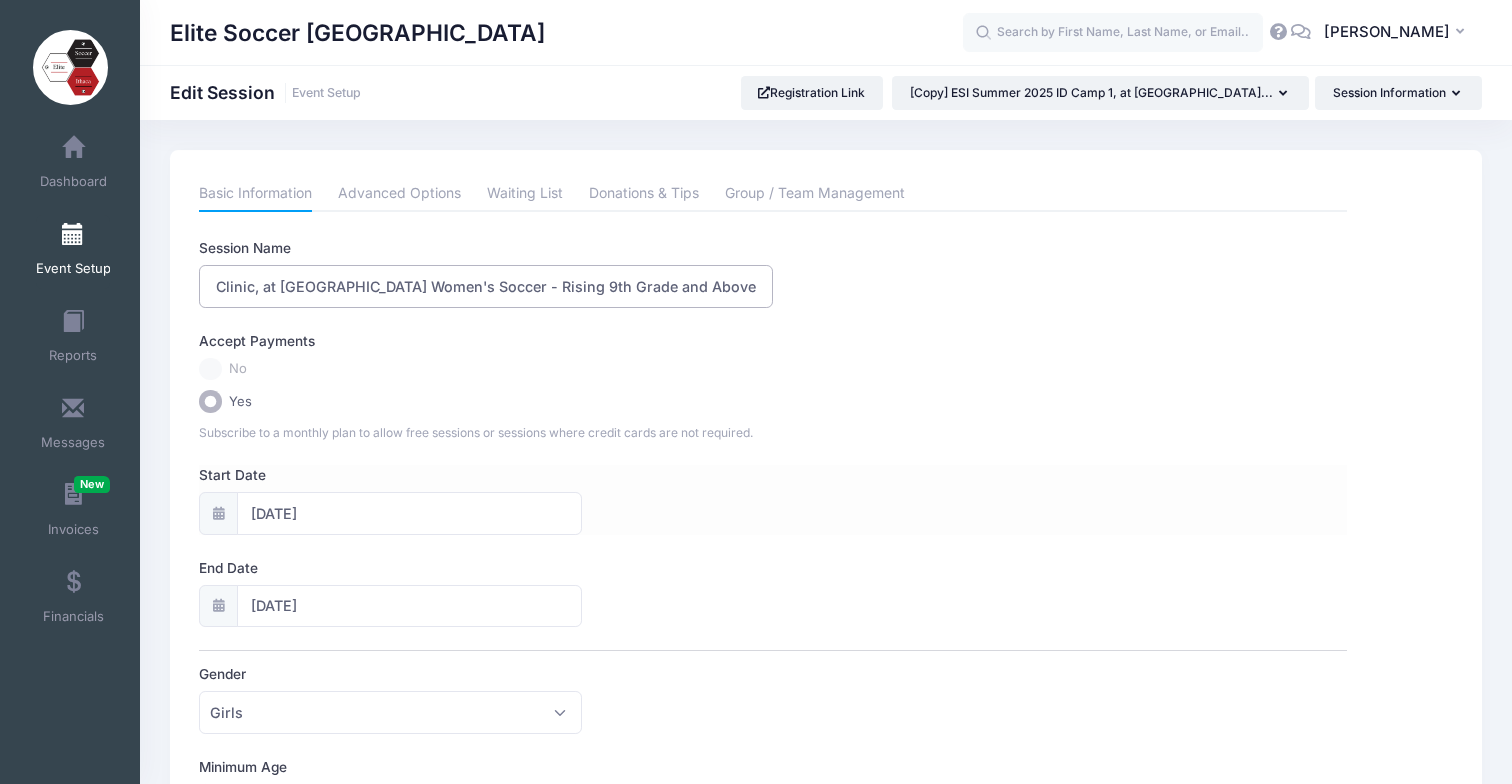 type on "ESI Fall 2025 ID Clinic, at [GEOGRAPHIC_DATA] Women's Soccer - Rising 9th Grade and Above Girls" 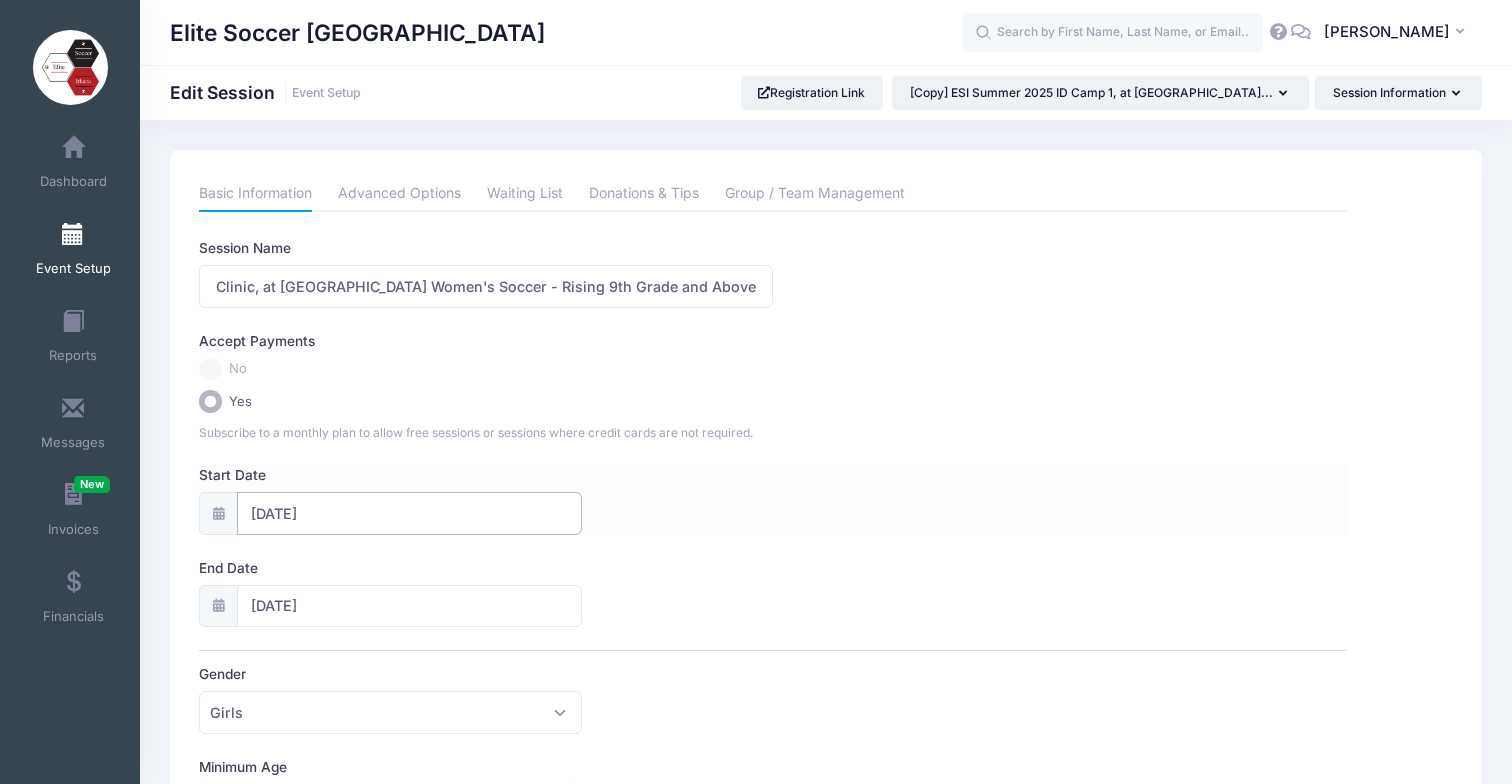 scroll, scrollTop: 0, scrollLeft: 0, axis: both 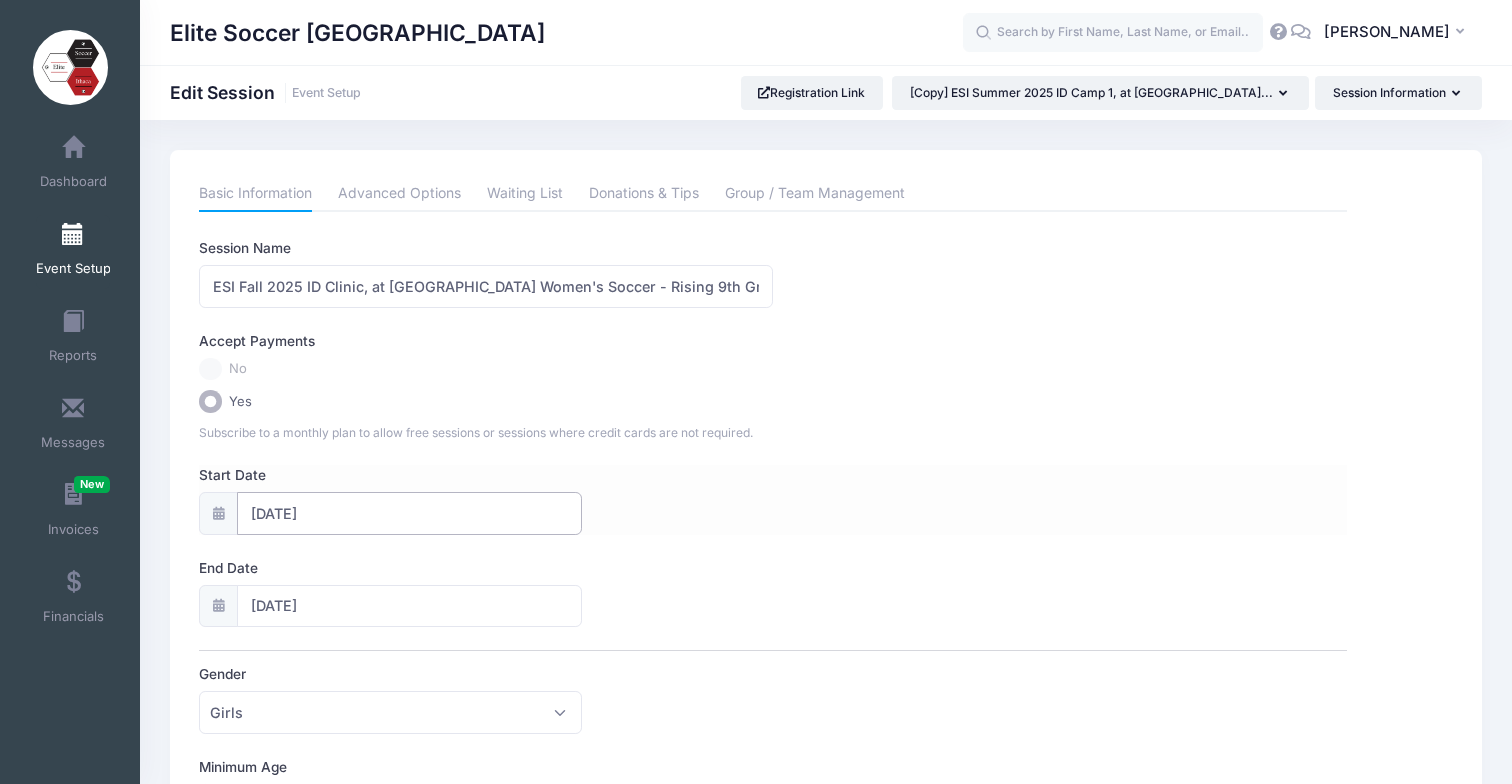 click on "07/12/2025" at bounding box center (409, 513) 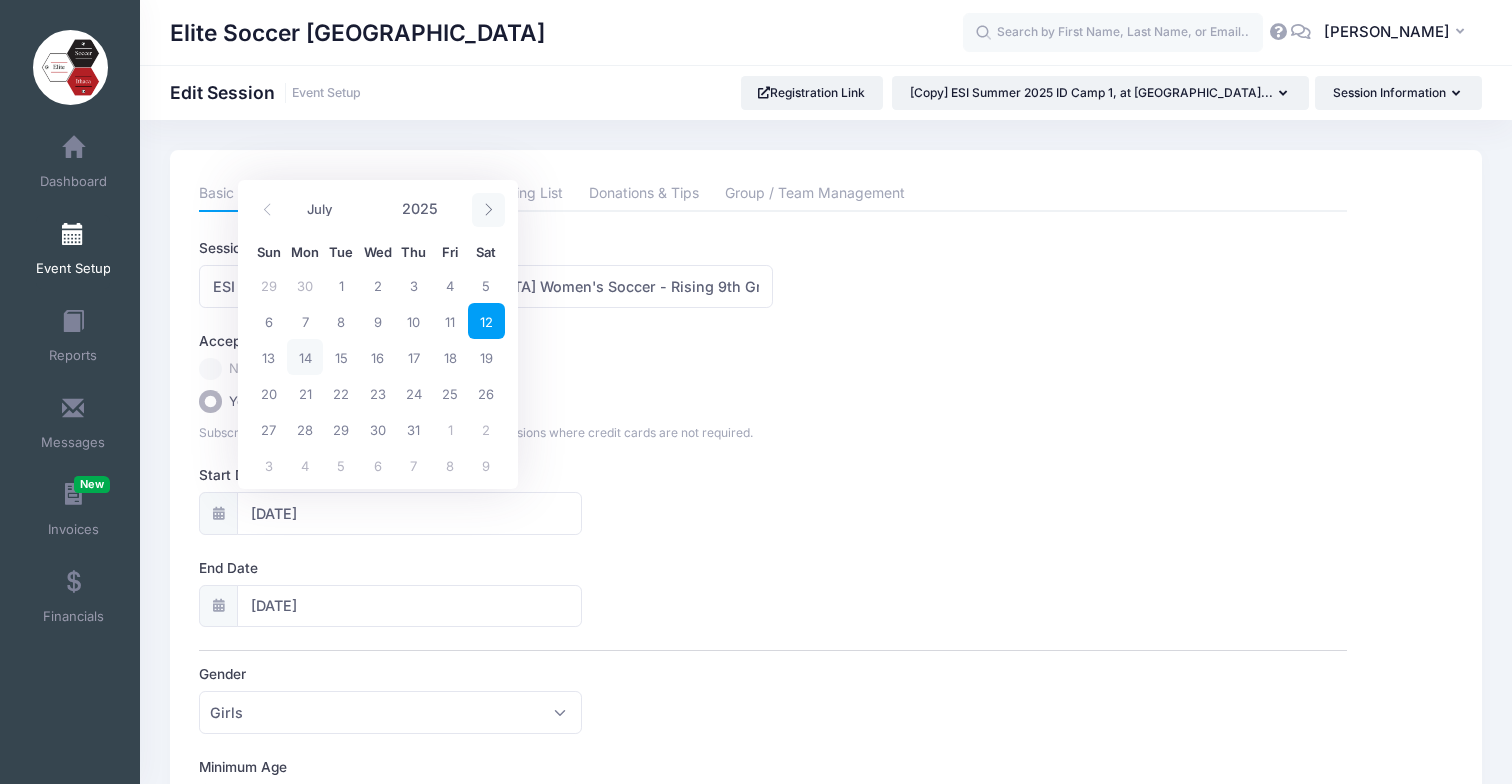 click 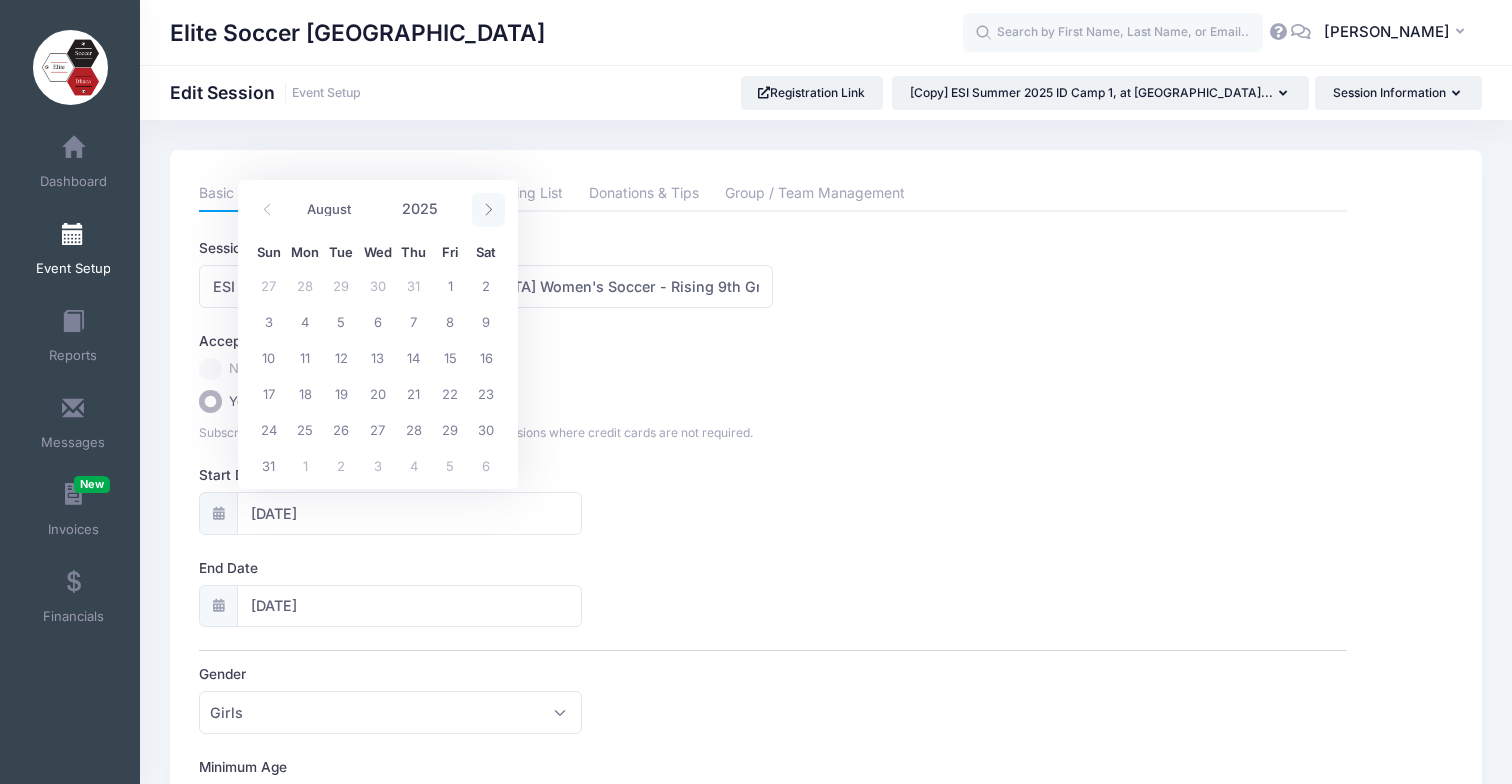 click 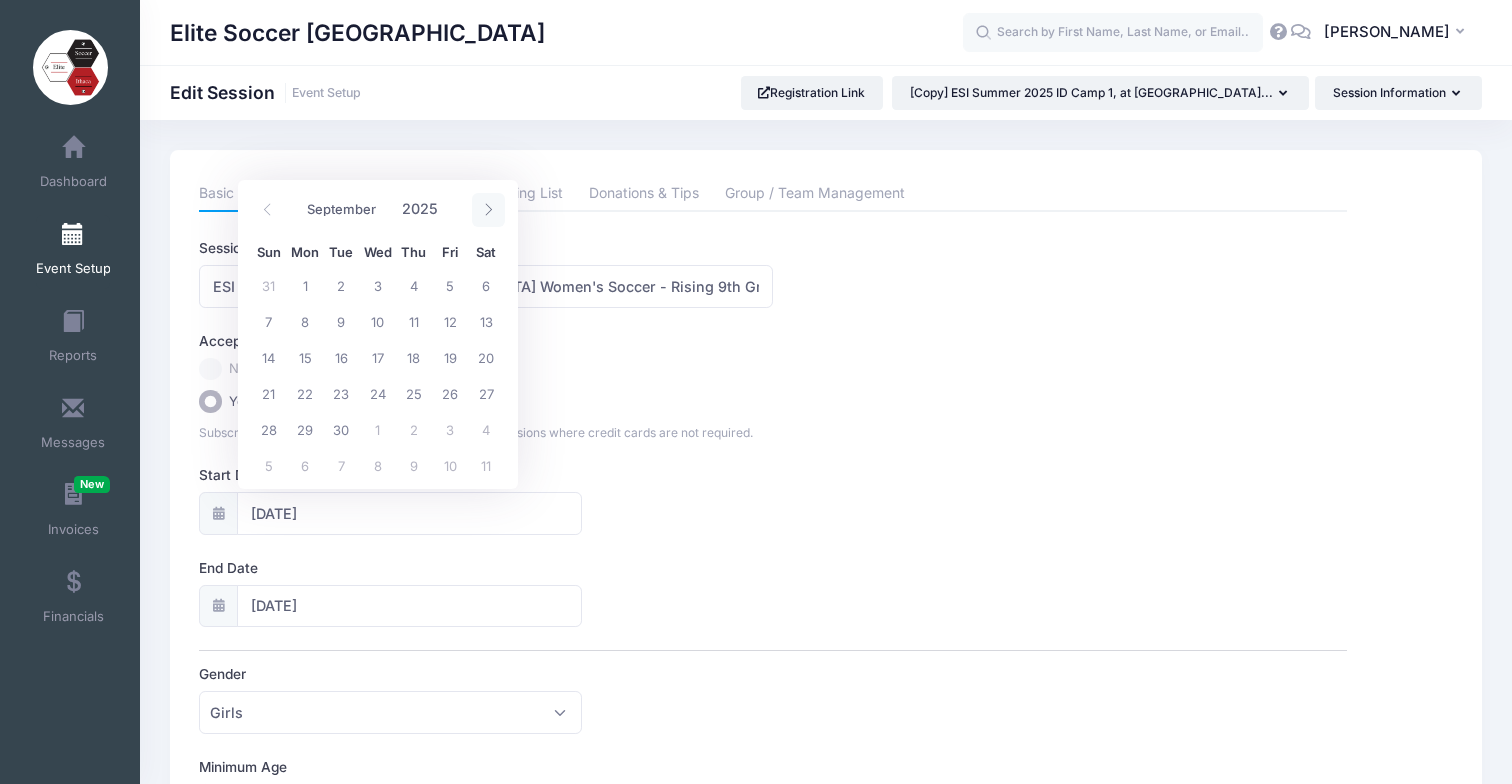 click 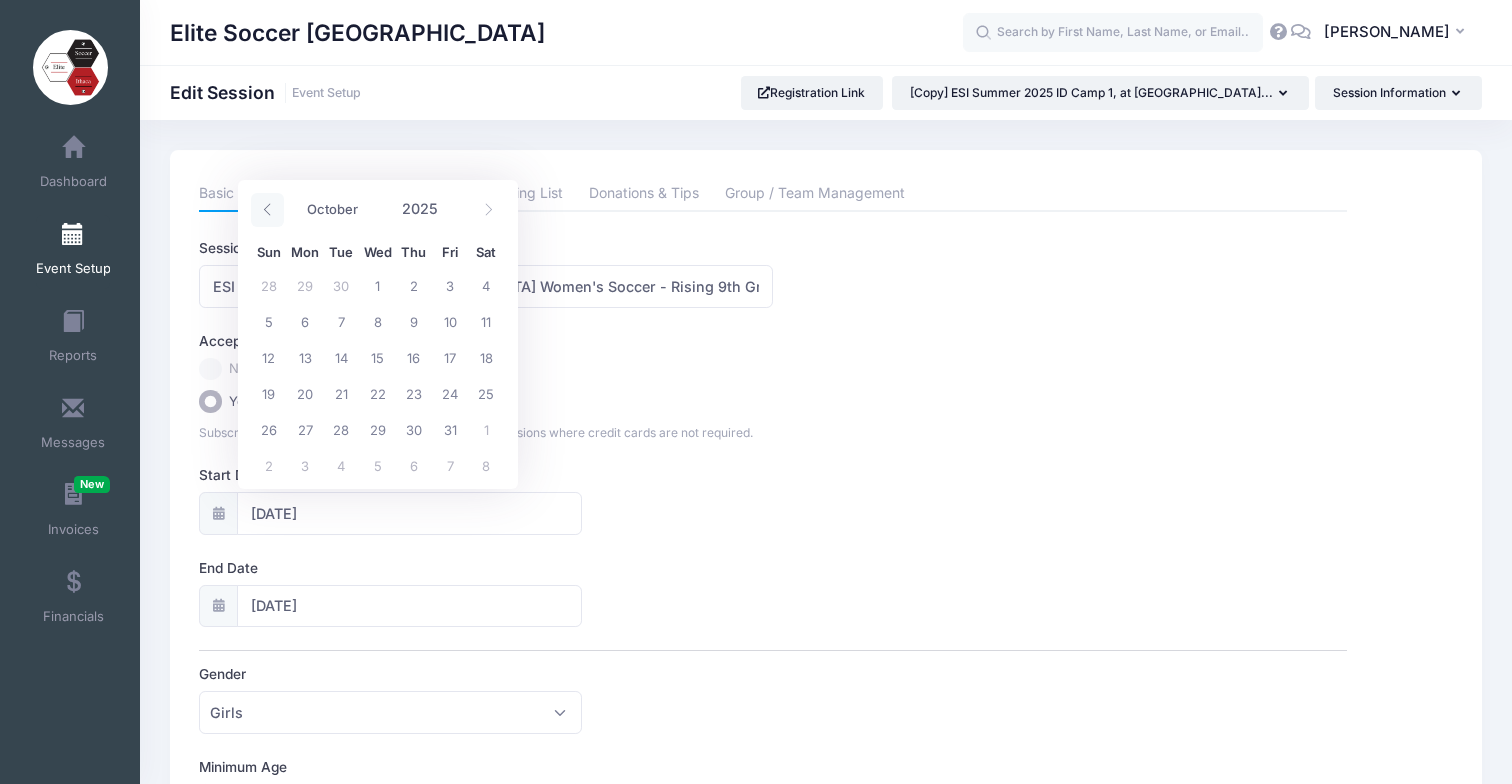 click 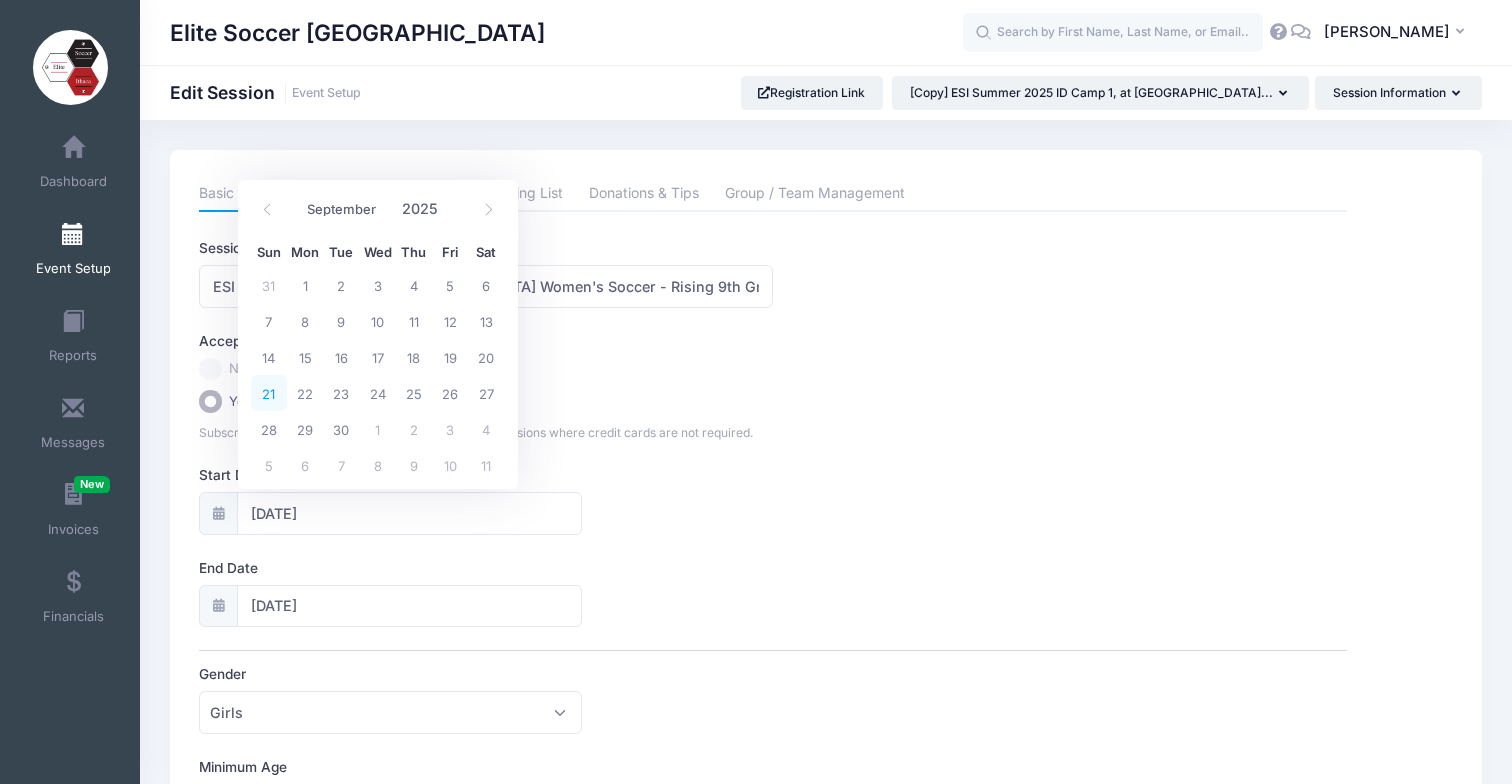 click on "21" at bounding box center (269, 393) 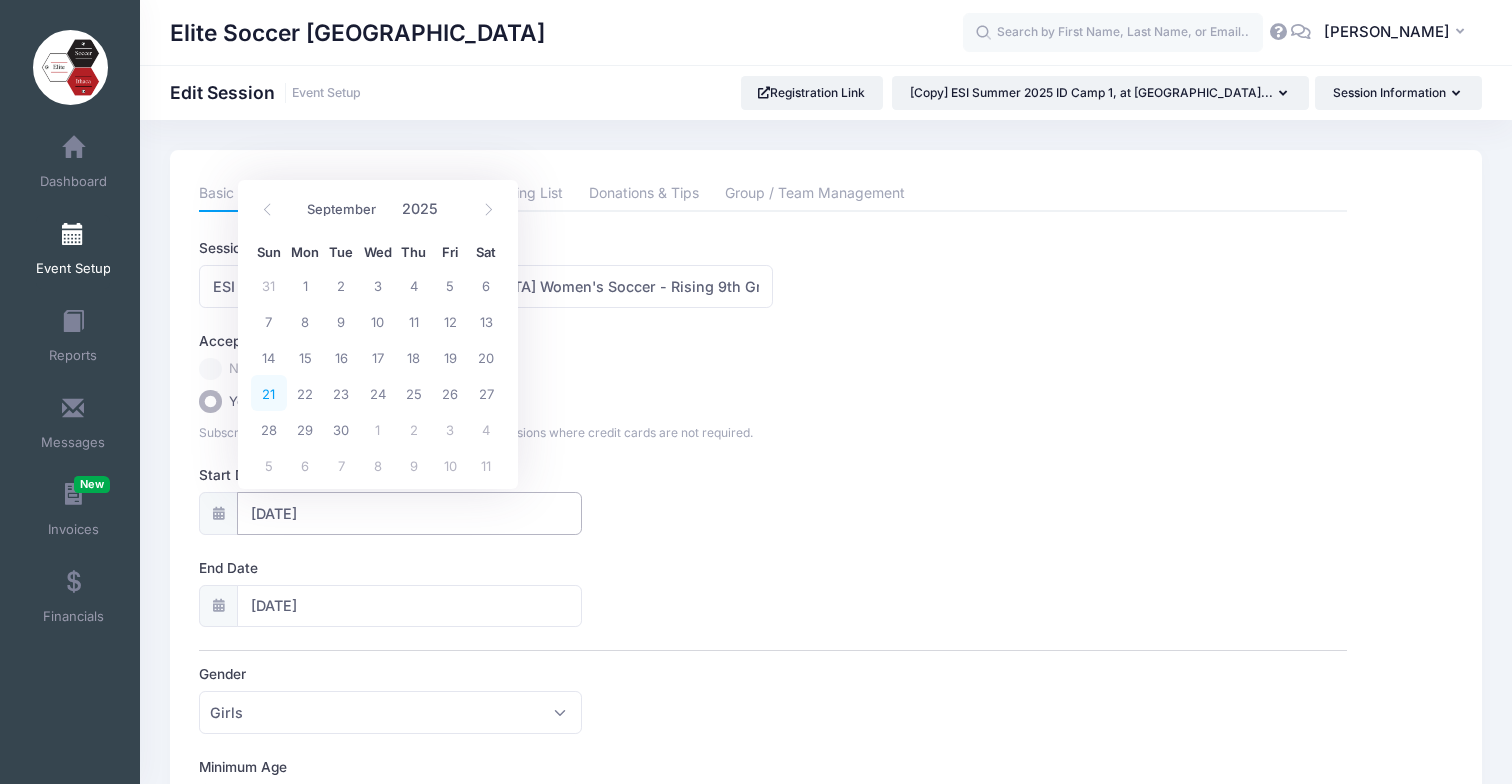 type on "[DATE]" 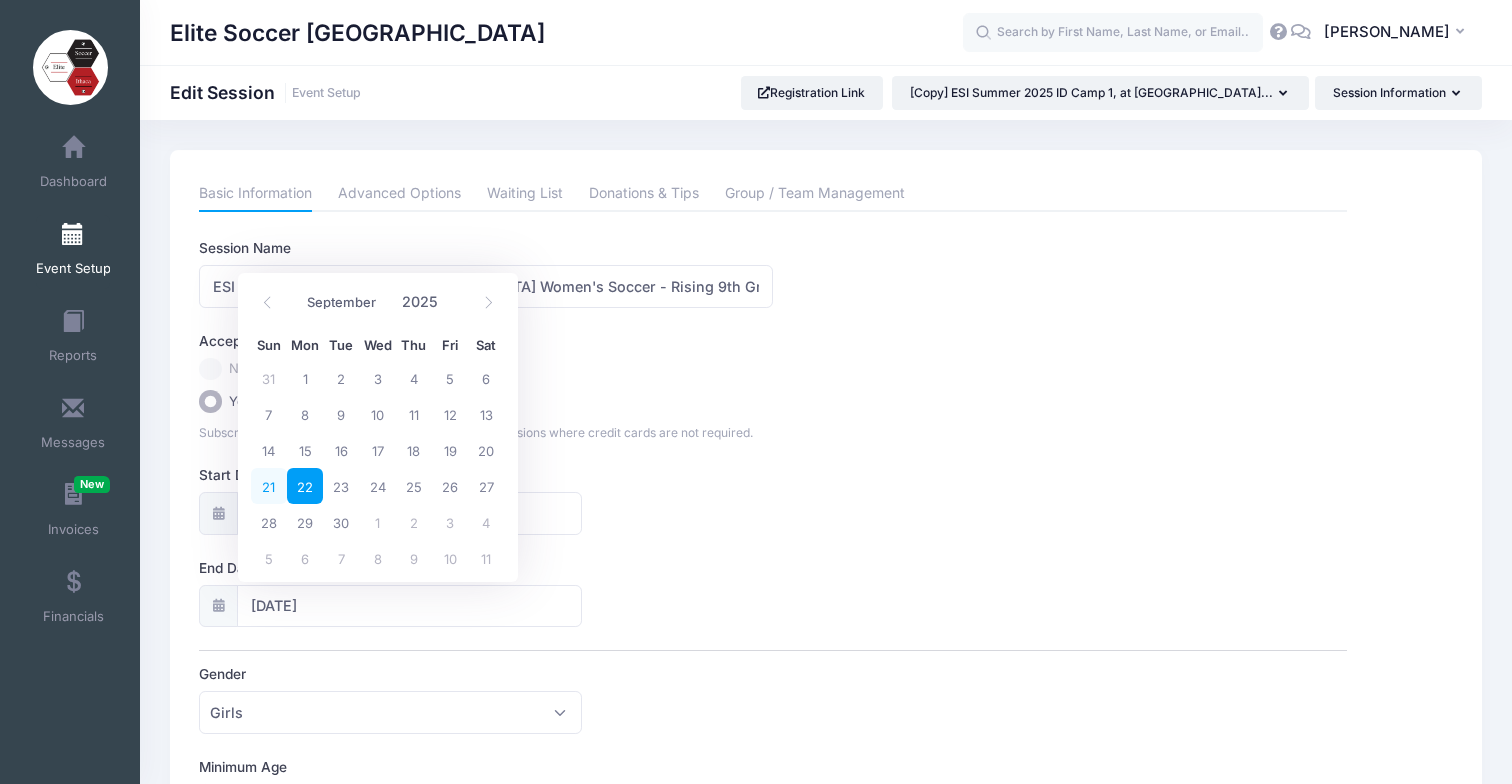 click on "21" at bounding box center [269, 486] 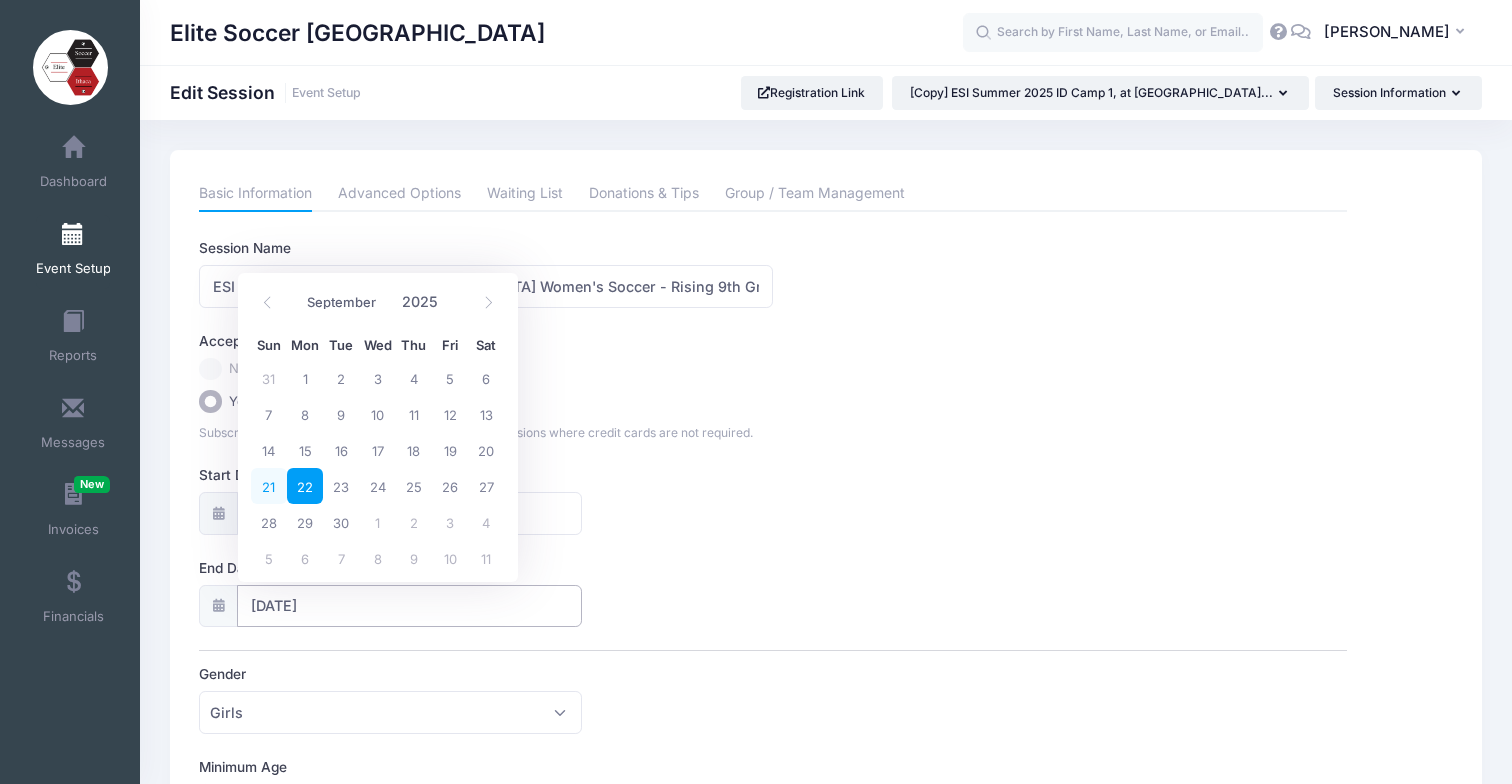 type on "09/21/2025" 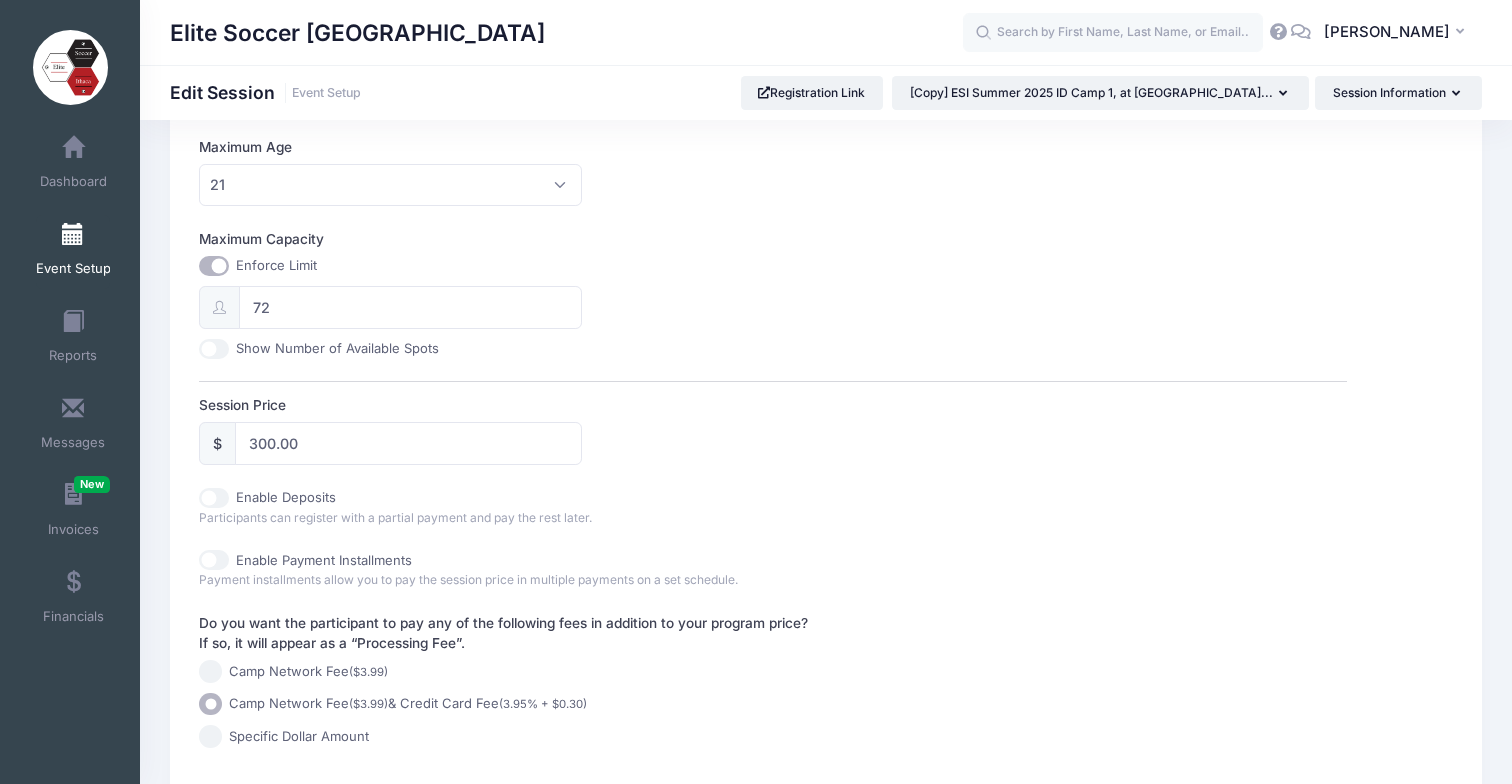 scroll, scrollTop: 855, scrollLeft: 0, axis: vertical 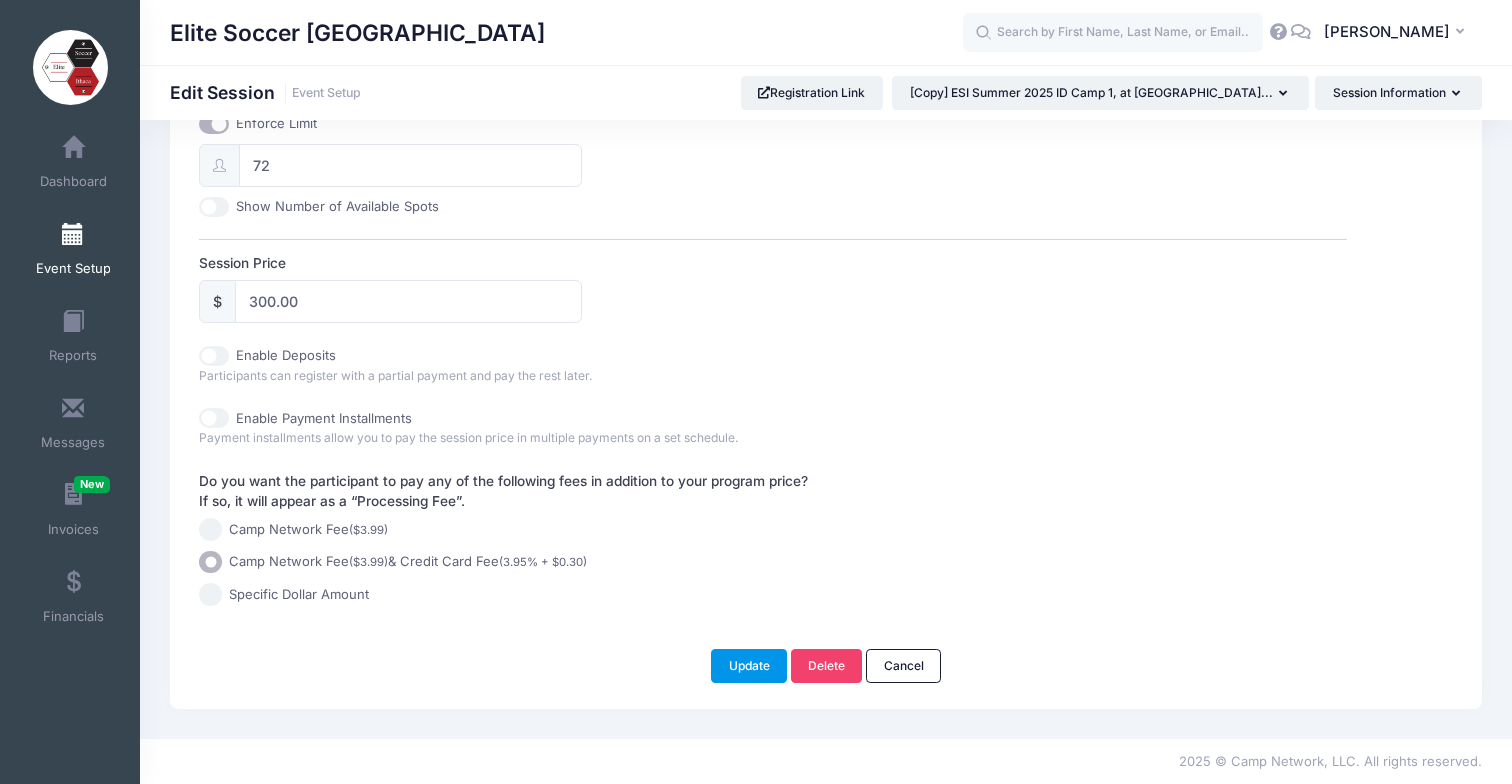 click on "Update" at bounding box center [749, 666] 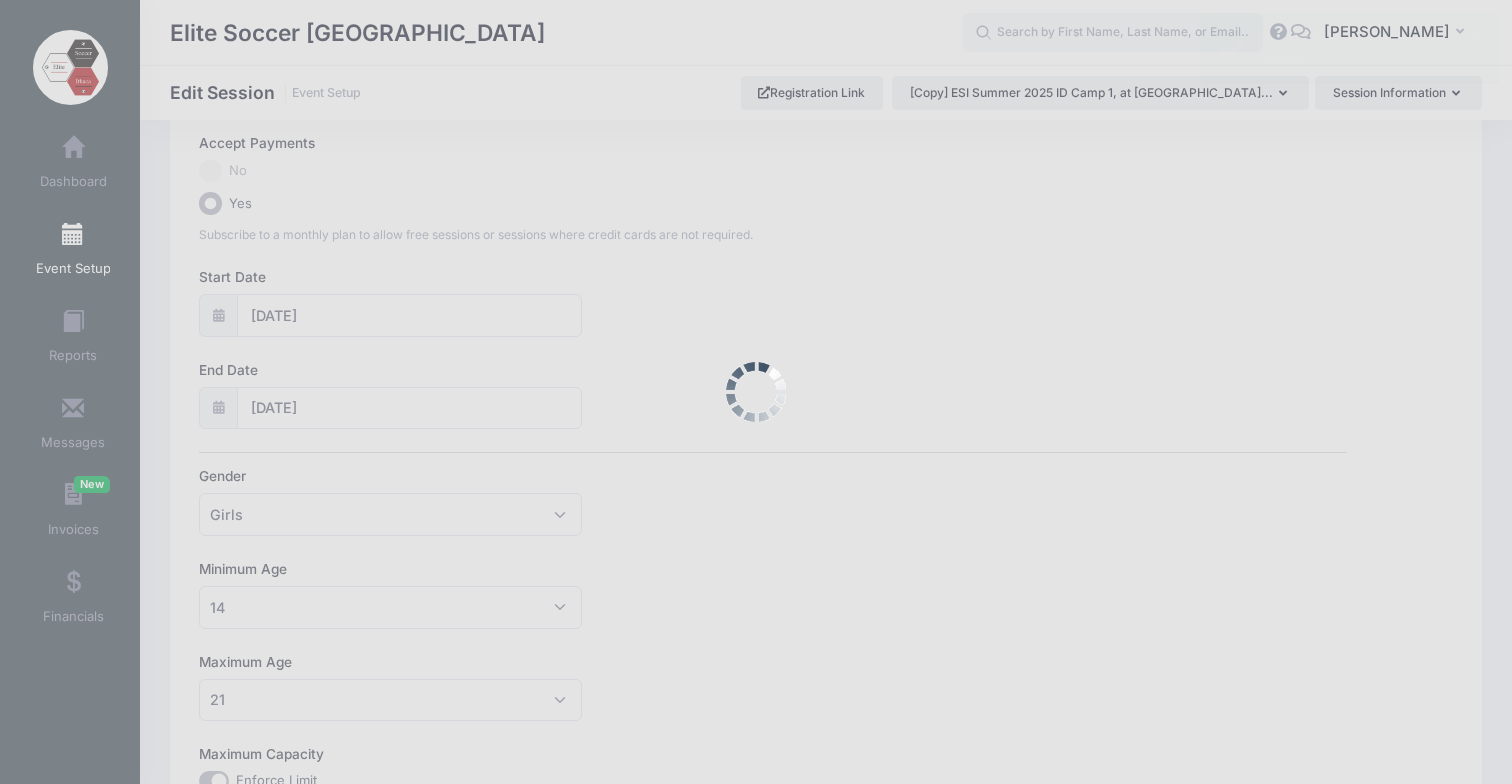 scroll, scrollTop: 0, scrollLeft: 0, axis: both 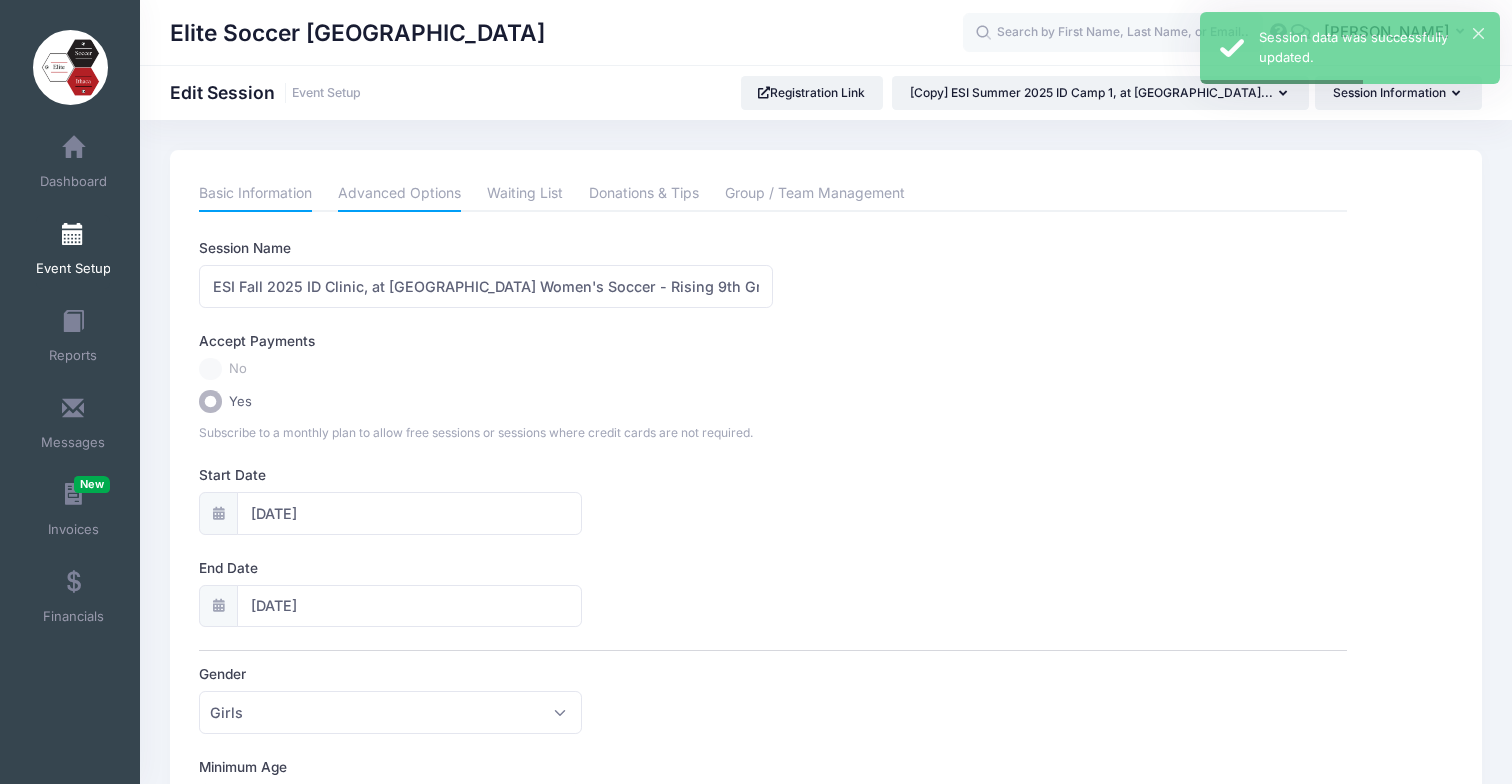 click on "Advanced Options" at bounding box center [399, 194] 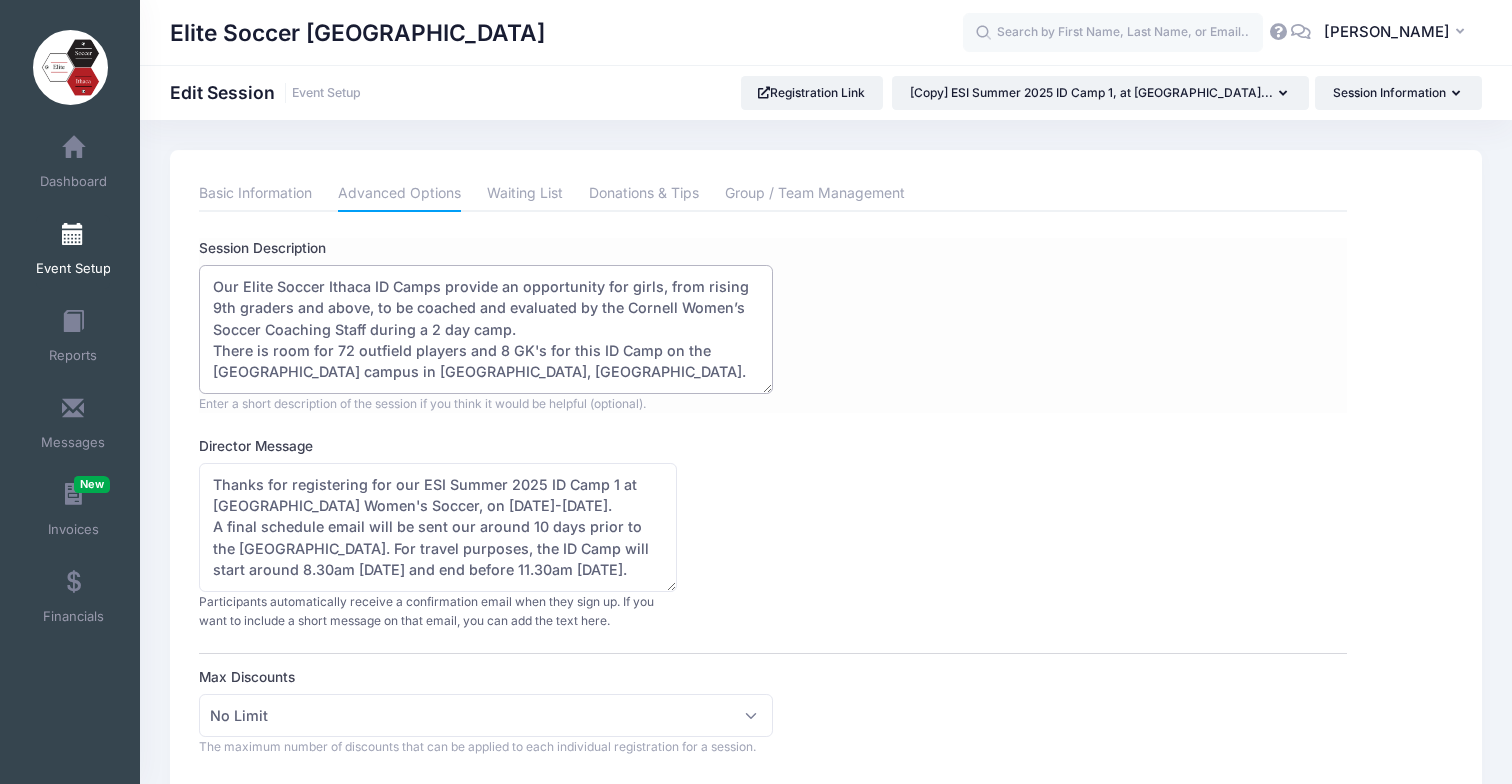 click on "Our Elite Soccer Ithaca ID Camps provide an opportunity for girls, from rising 9th graders and above, to be coached and evaluated by the Cornell Women’s Soccer Coaching Staff during a 2 day camp.
There is room for 72 outfield players and 8 GK's for this ID Camp on the Cornell University campus in Ithaca, NY." at bounding box center [486, 329] 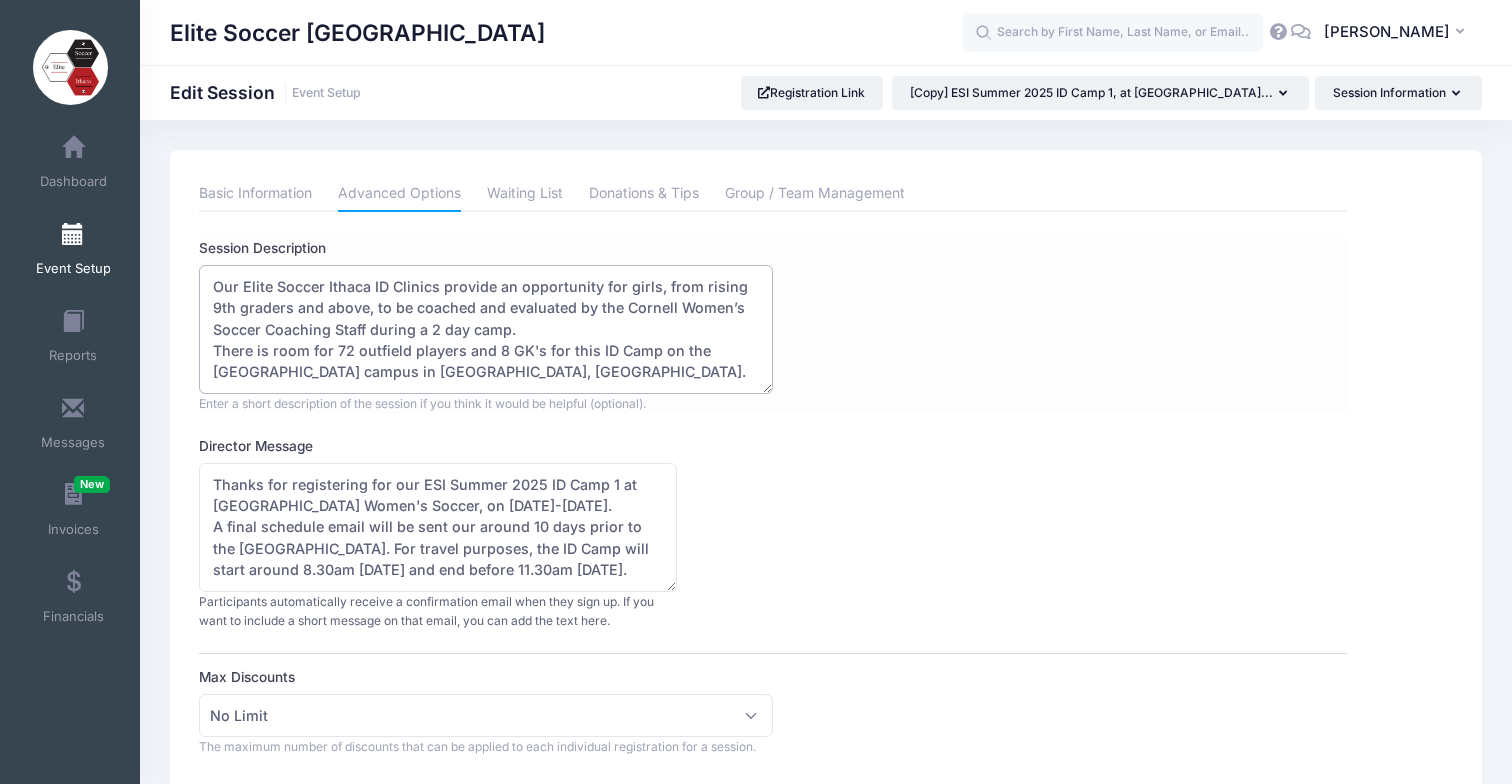 click on "Our Elite Soccer Ithaca ID Camps provide an opportunity for girls, from rising 9th graders and above, to be coached and evaluated by the Cornell Women’s Soccer Coaching Staff during a 2 day camp.
There is room for 72 outfield players and 8 GK's for this ID Camp on the Cornell University campus in Ithaca, NY." at bounding box center (486, 329) 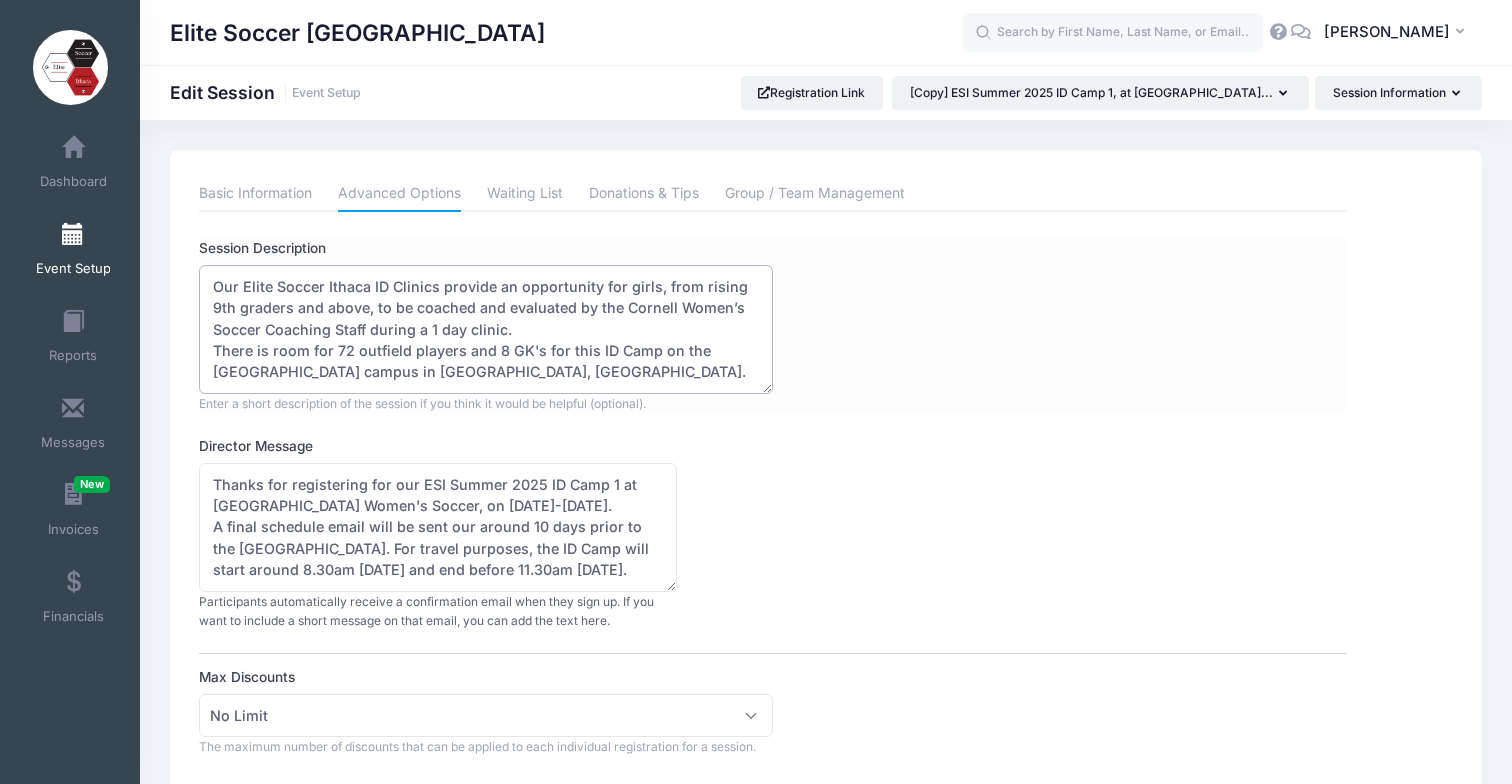 click on "Our Elite Soccer Ithaca ID Camps provide an opportunity for girls, from rising 9th graders and above, to be coached and evaluated by the Cornell Women’s Soccer Coaching Staff during a 2 day camp.
There is room for 72 outfield players and 8 GK's for this ID Camp on the Cornell University campus in Ithaca, NY." at bounding box center (486, 329) 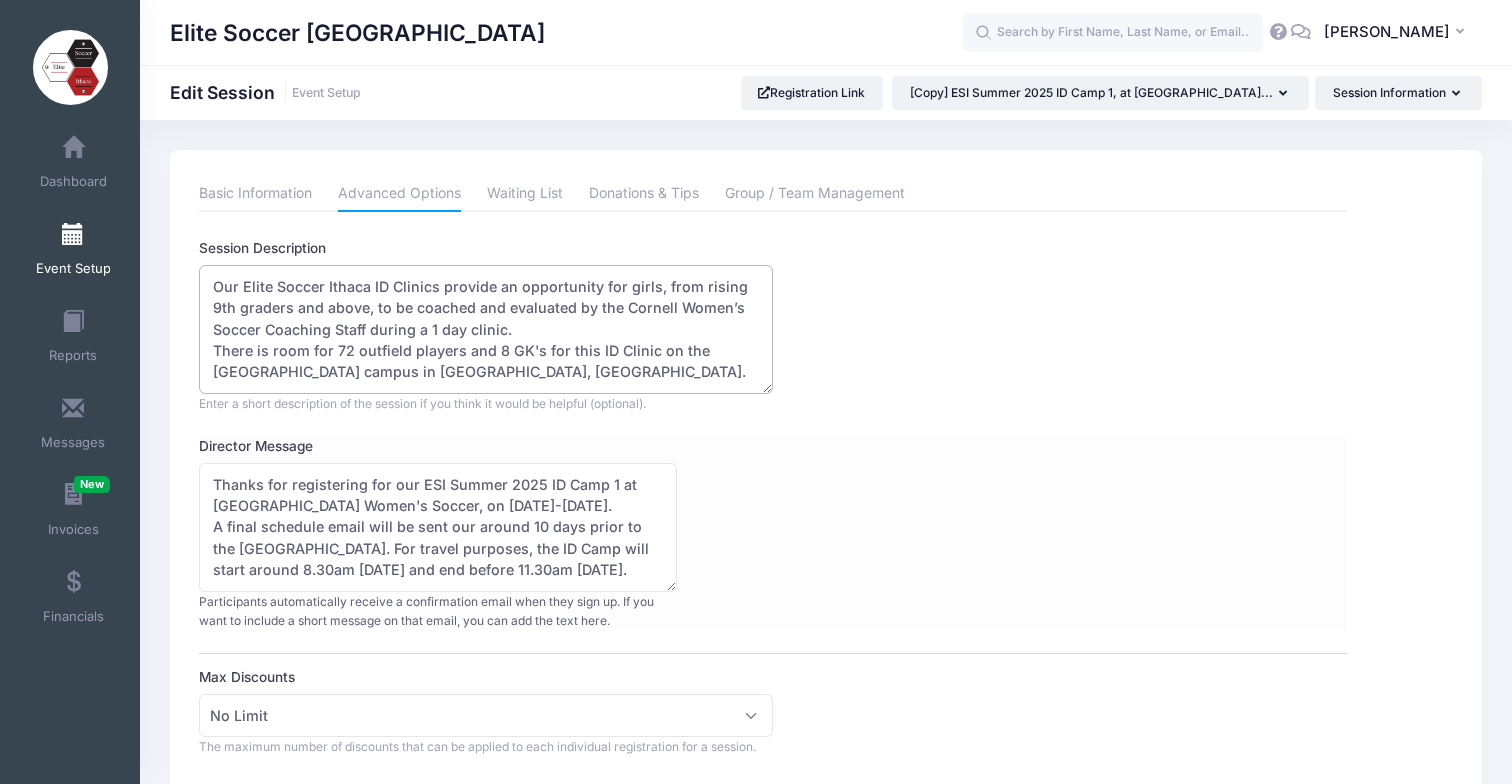 type on "Our Elite Soccer Ithaca ID Clinics provide an opportunity for girls, from rising 9th graders and above, to be coached and evaluated by the Cornell Women’s Soccer Coaching Staff during a 1 day clinic.
There is room for 72 outfield players and 8 GK's for this ID Clinic on the Cornell University campus in Ithaca, NY." 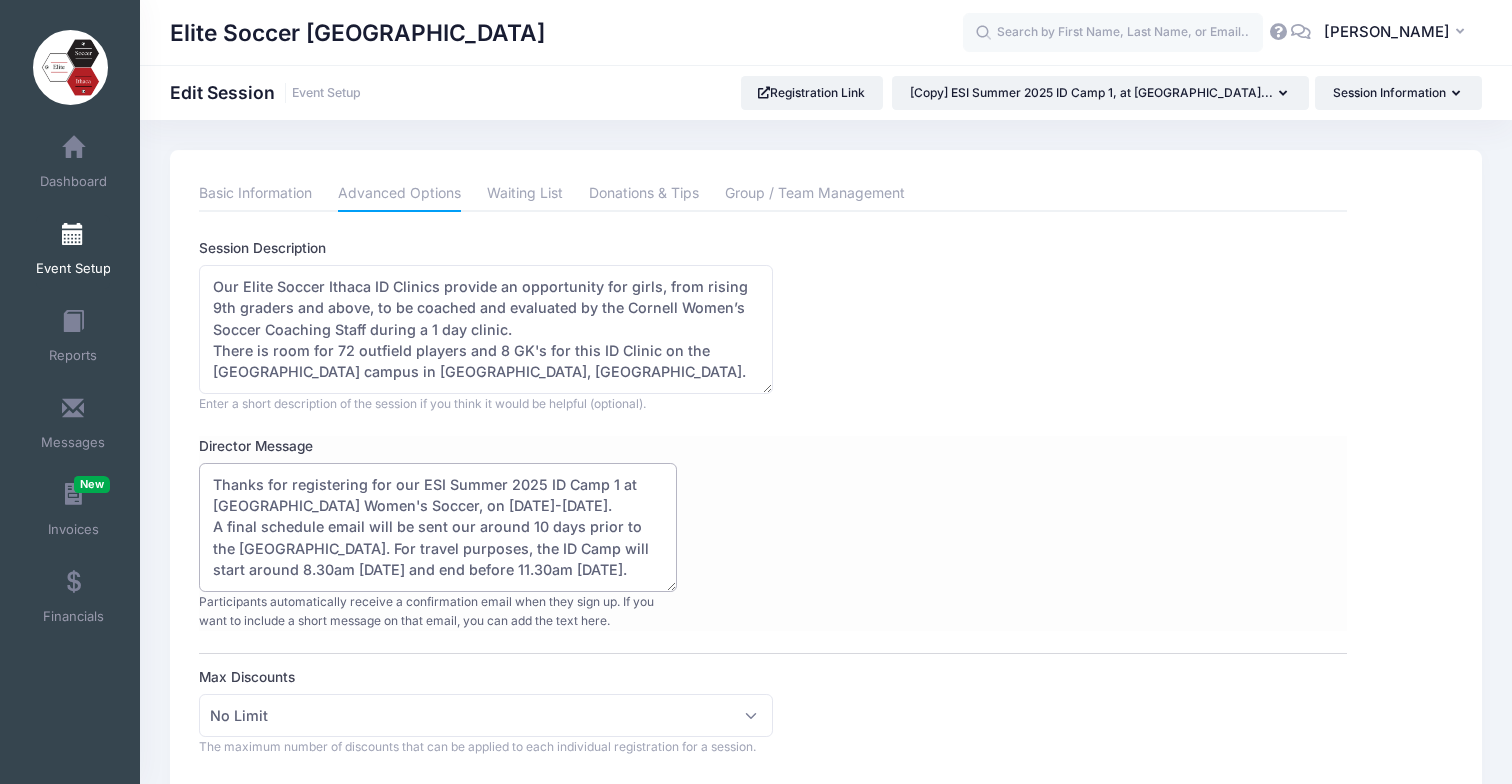 drag, startPoint x: 504, startPoint y: 485, endPoint x: 448, endPoint y: 483, distance: 56.0357 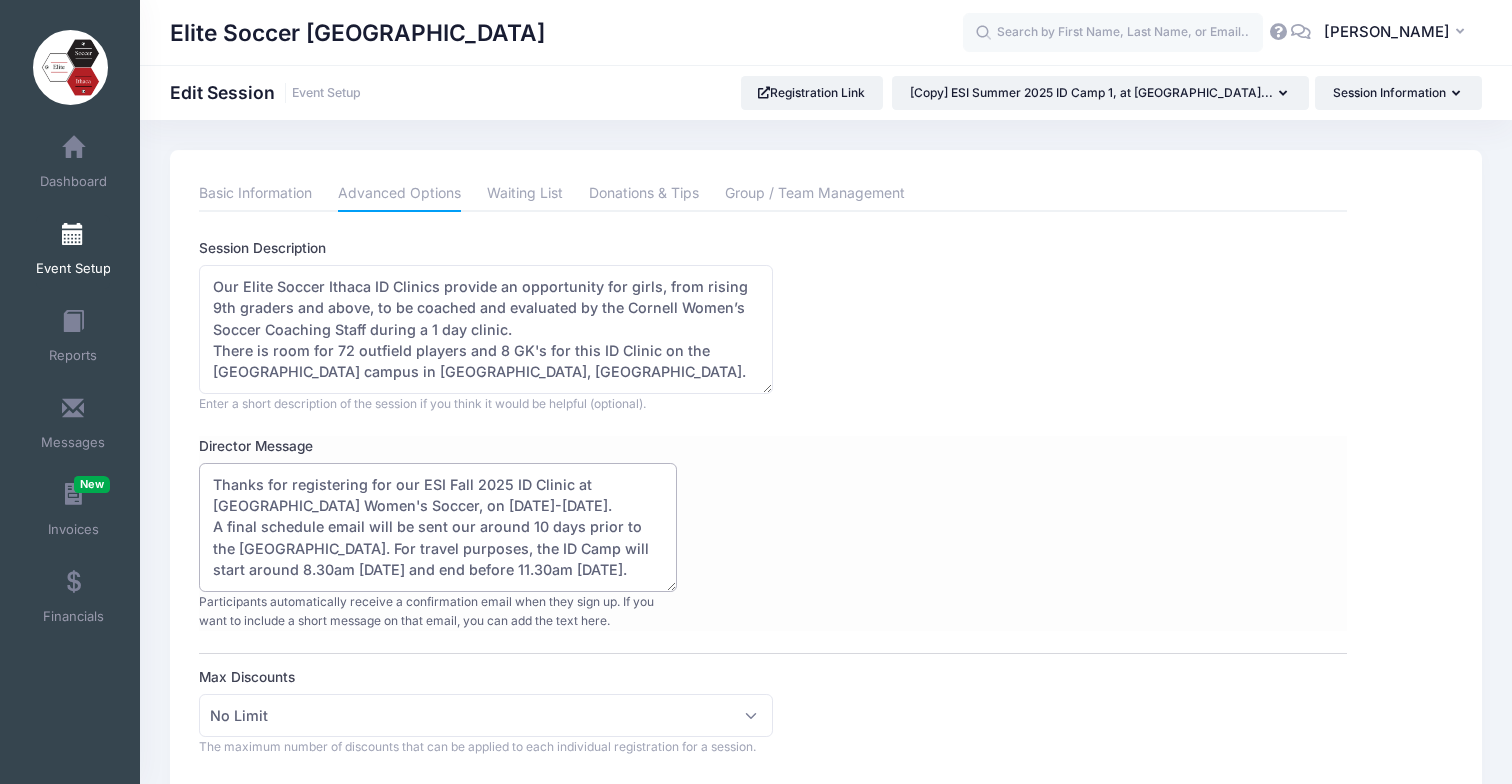 drag, startPoint x: 497, startPoint y: 505, endPoint x: 433, endPoint y: 508, distance: 64.070274 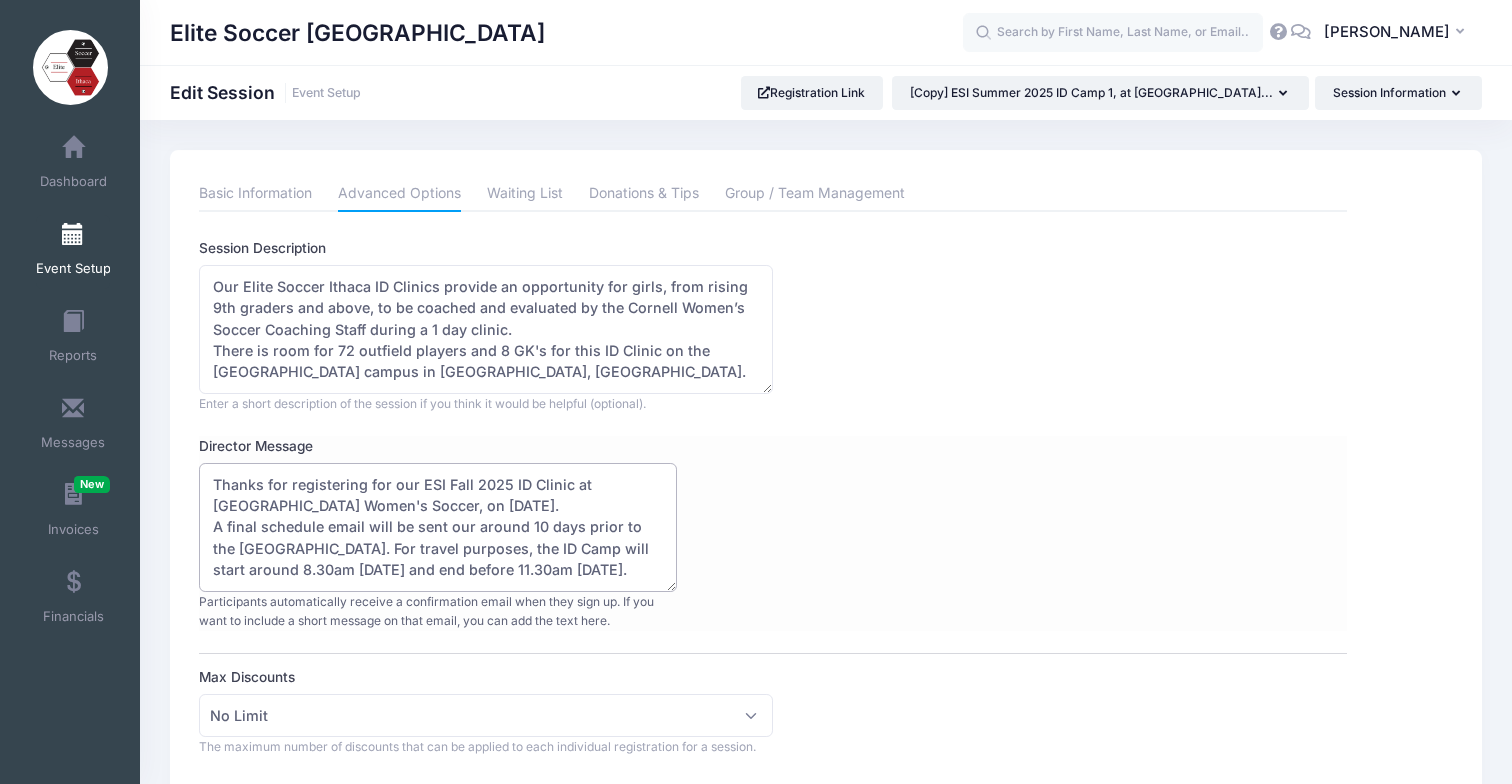 click on "Thanks for registering for our ESI Summer 2025 ID Camp 1 at Cornell University Women's Soccer, on July 12-13, 2025.
A final schedule email will be sent our around 10 days prior to the ID Camp. For travel purposes, the ID Camp will start around 8.30am on Saturday and end before 11.30am on Sunday." at bounding box center [438, 527] 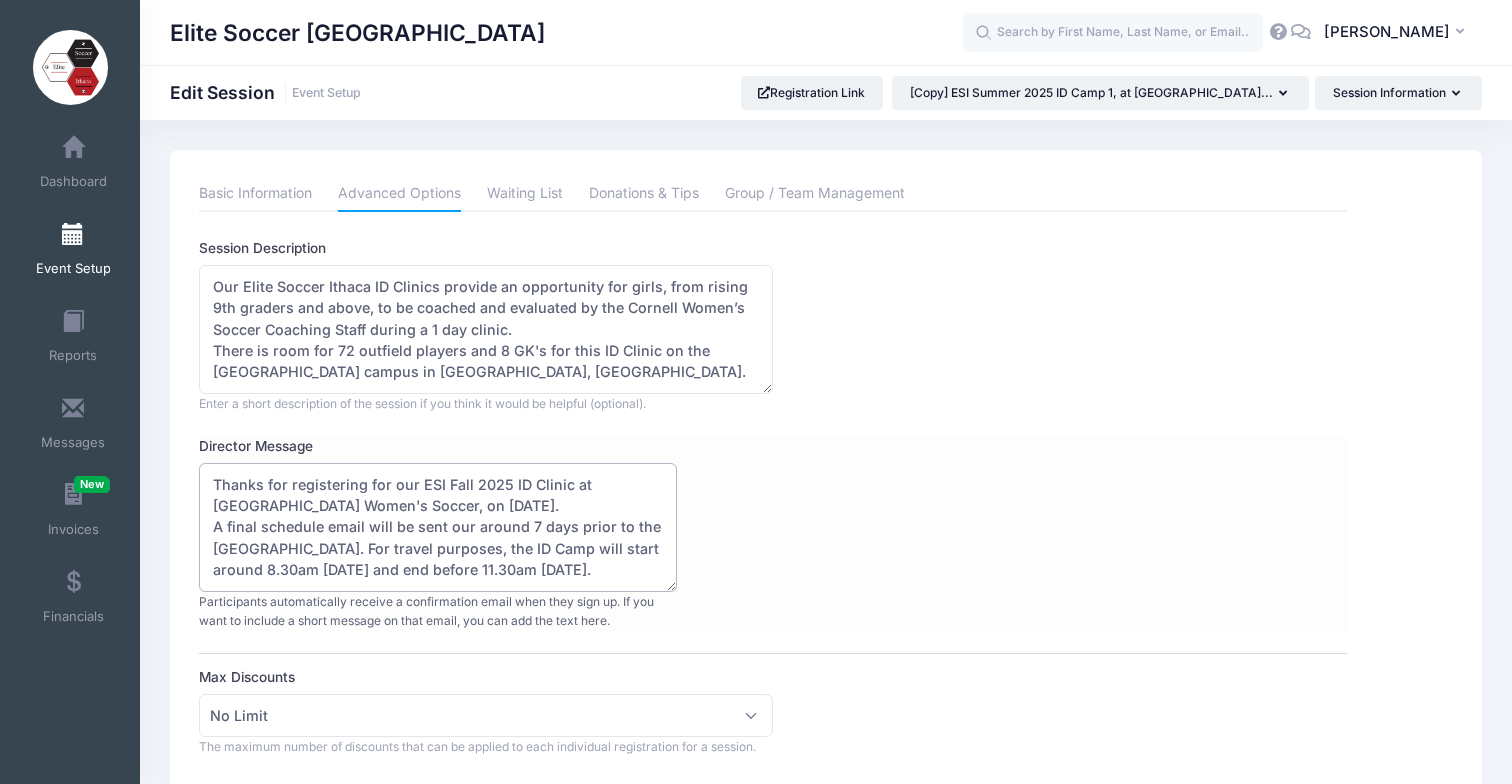 click on "Thanks for registering for our ESI Summer 2025 ID Camp 1 at Cornell University Women's Soccer, on July 12-13, 2025.
A final schedule email will be sent our around 10 days prior to the ID Camp. For travel purposes, the ID Camp will start around 8.30am on Saturday and end before 11.30am on Sunday." at bounding box center (438, 527) 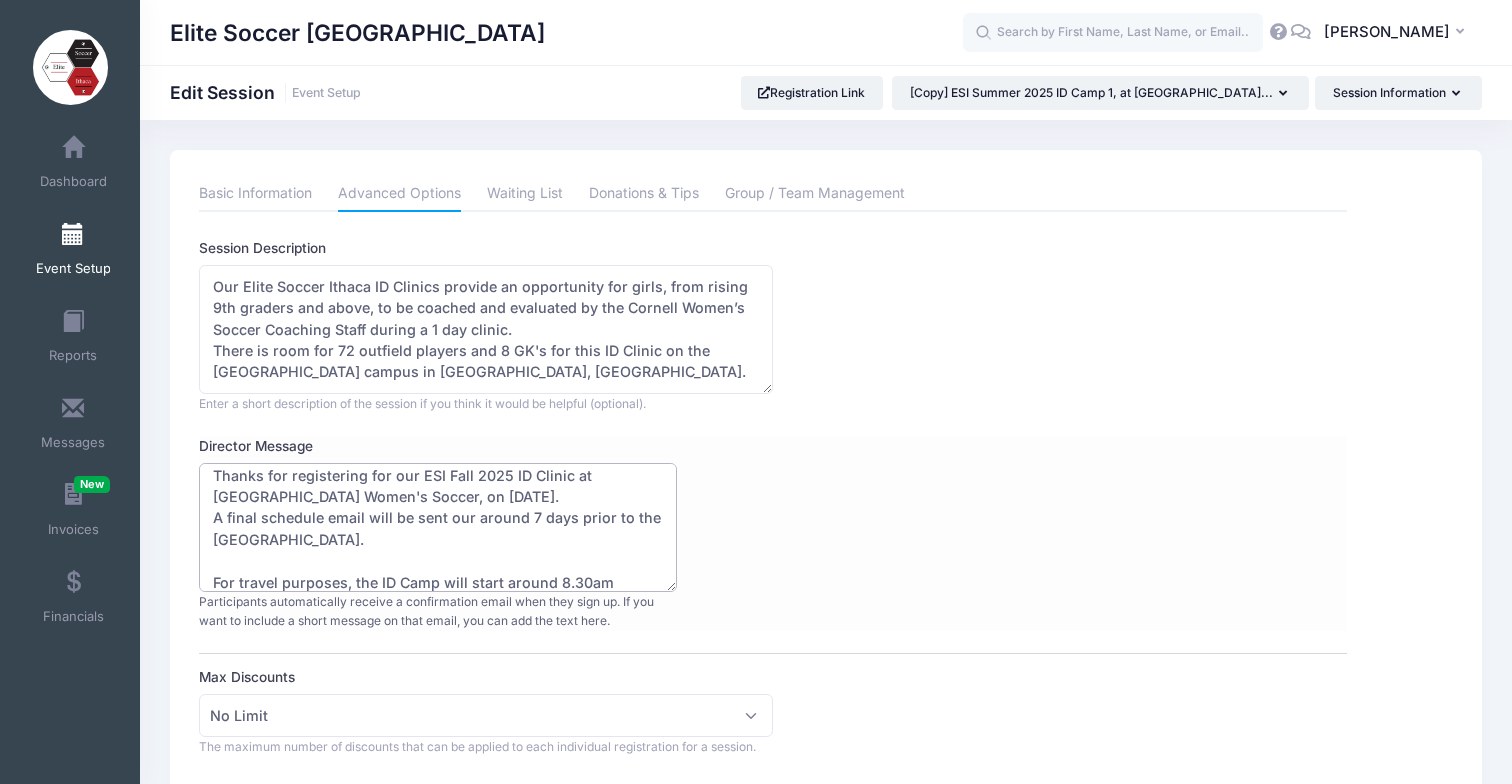 scroll, scrollTop: 43, scrollLeft: 0, axis: vertical 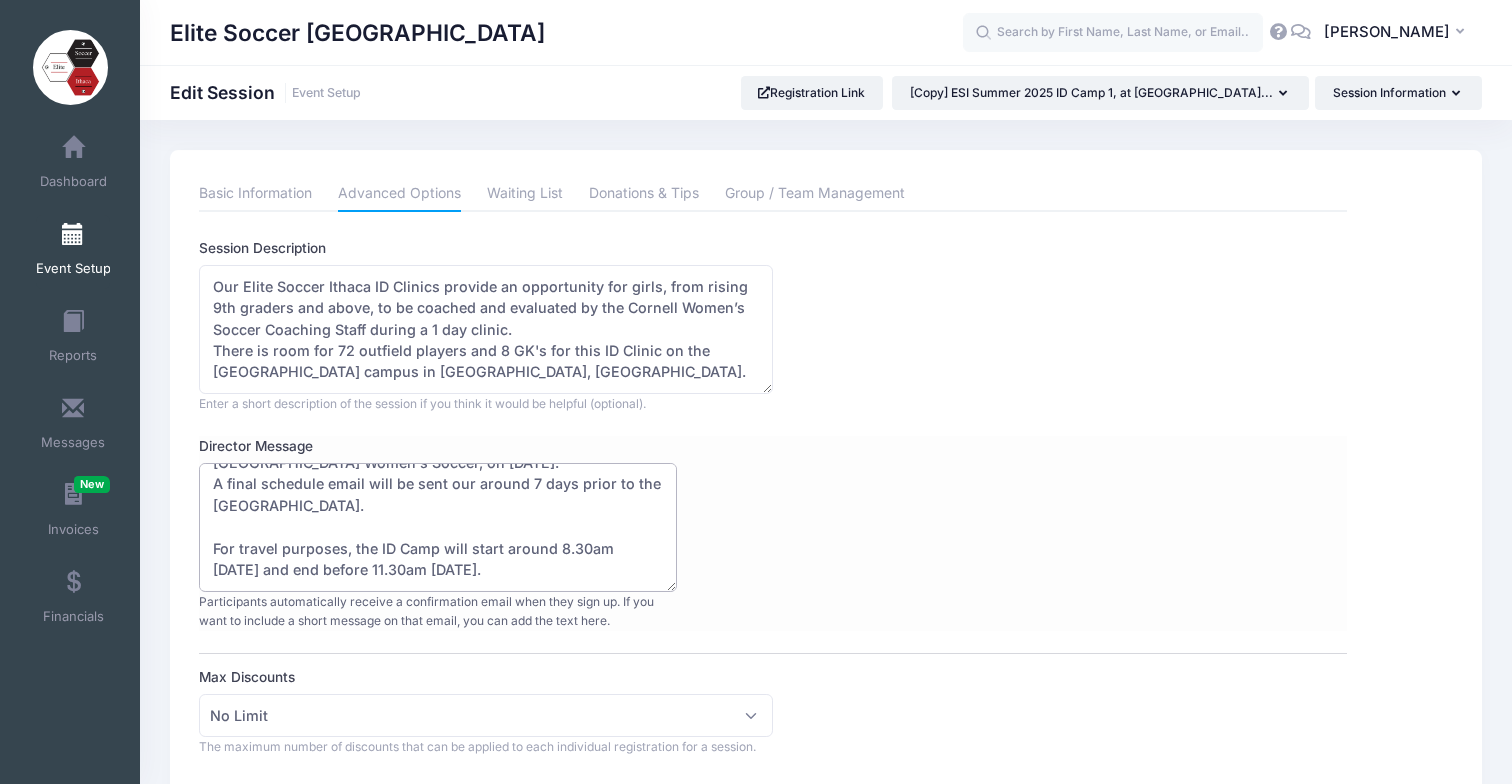 click on "Thanks for registering for our ESI Summer 2025 ID Camp 1 at Cornell University Women's Soccer, on July 12-13, 2025.
A final schedule email will be sent our around 10 days prior to the ID Camp. For travel purposes, the ID Camp will start around 8.30am on Saturday and end before 11.30am on Sunday." at bounding box center [438, 527] 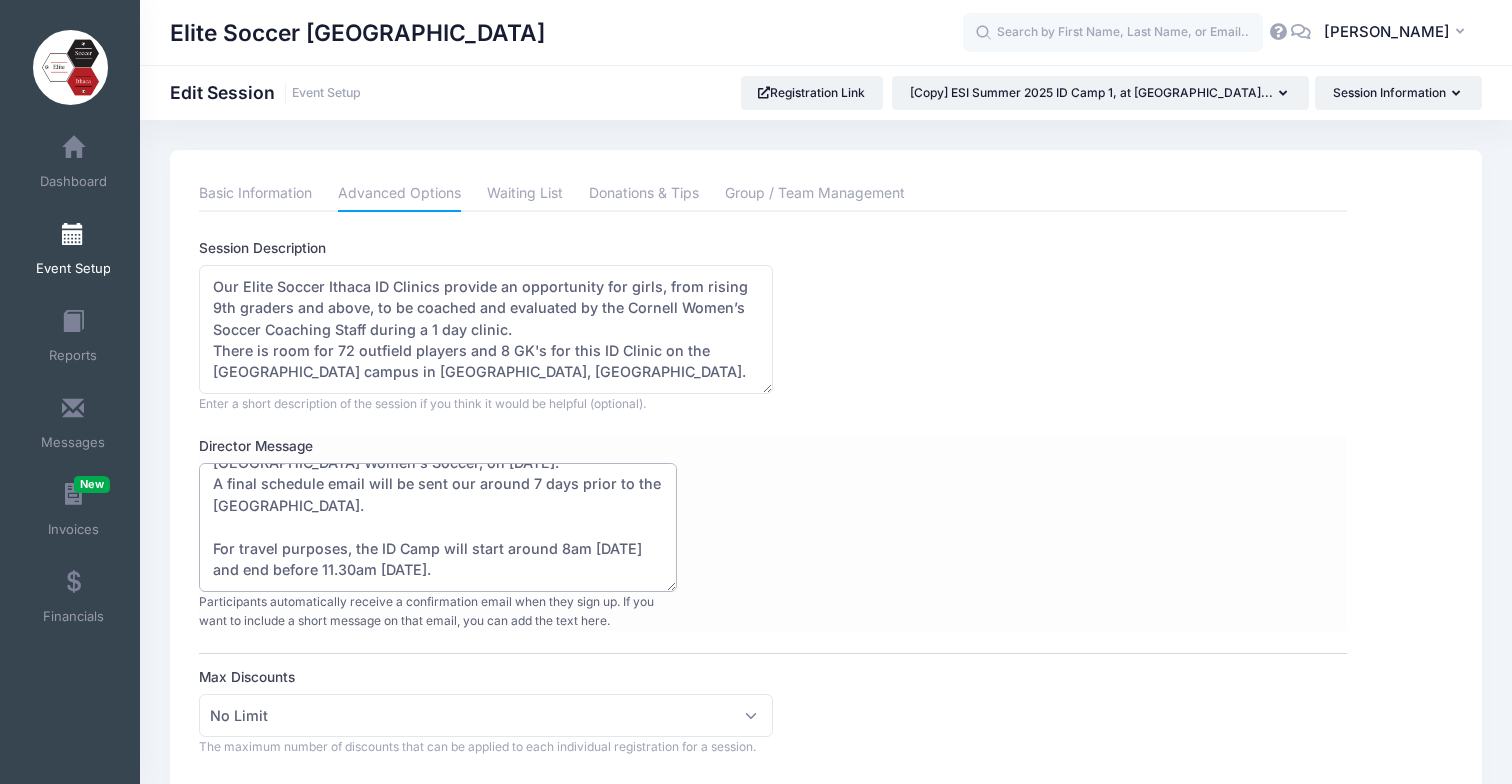 drag, startPoint x: 275, startPoint y: 572, endPoint x: 214, endPoint y: 571, distance: 61.008198 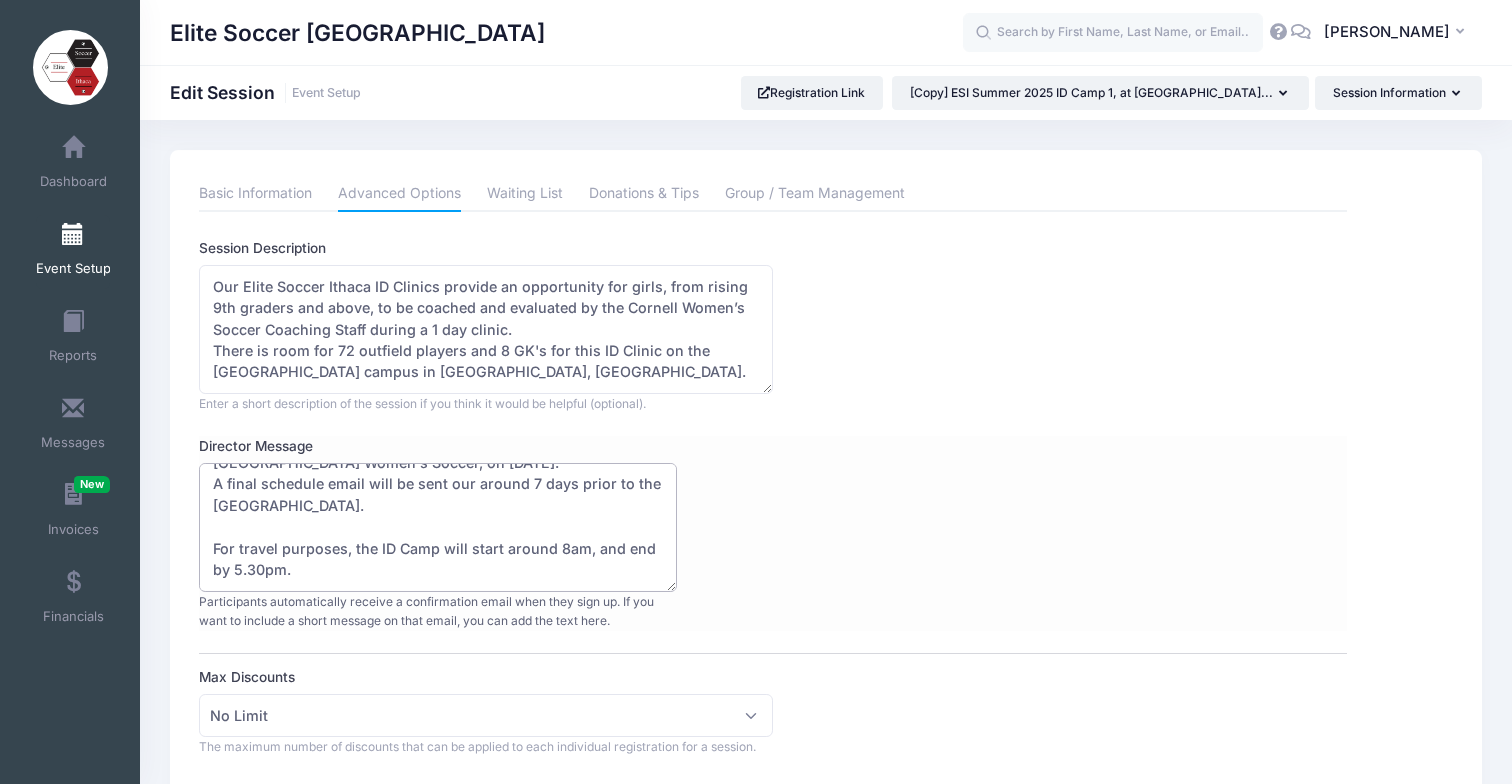 click on "Thanks for registering for our ESI Summer 2025 ID Camp 1 at Cornell University Women's Soccer, on July 12-13, 2025.
A final schedule email will be sent our around 10 days prior to the ID Camp. For travel purposes, the ID Camp will start around 8.30am on Saturday and end before 11.30am on Sunday." at bounding box center (438, 527) 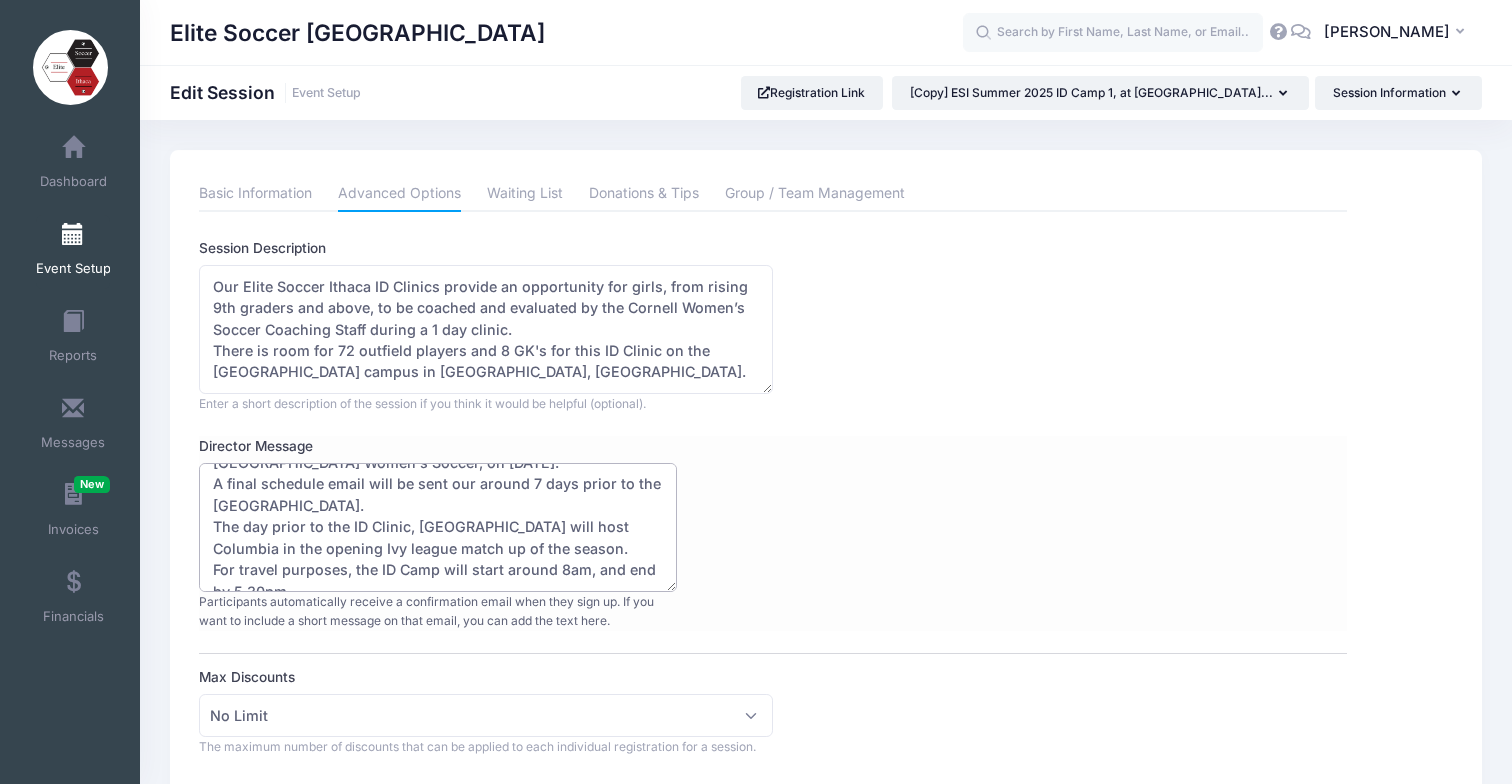 click on "Thanks for registering for our ESI Summer 2025 ID Camp 1 at Cornell University Women's Soccer, on July 12-13, 2025.
A final schedule email will be sent our around 10 days prior to the ID Camp. For travel purposes, the ID Camp will start around 8.30am on Saturday and end before 11.30am on Sunday." at bounding box center [438, 527] 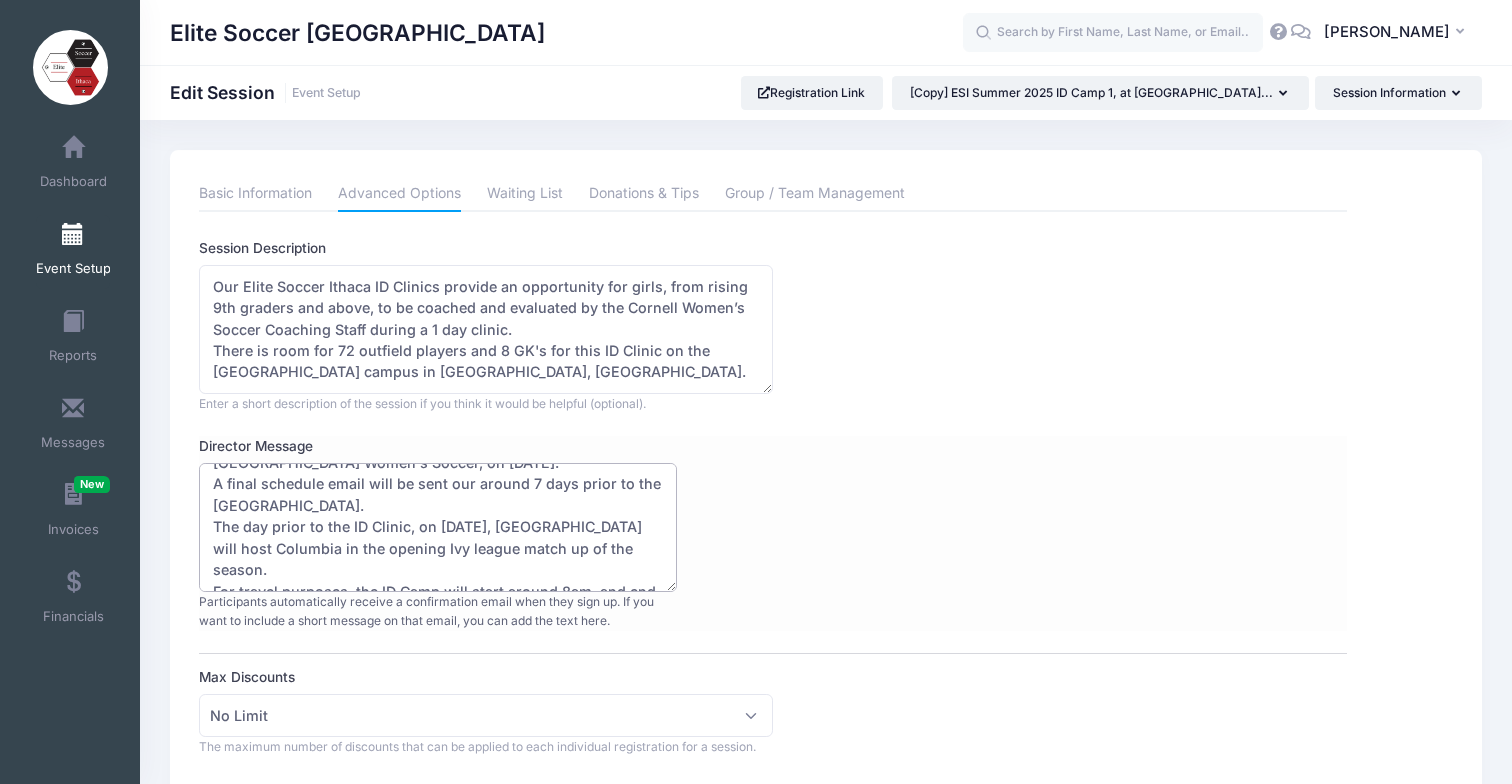 click on "Thanks for registering for our ESI Summer 2025 ID Camp 1 at Cornell University Women's Soccer, on July 12-13, 2025.
A final schedule email will be sent our around 10 days prior to the ID Camp. For travel purposes, the ID Camp will start around 8.30am on Saturday and end before 11.30am on Sunday." at bounding box center (438, 527) 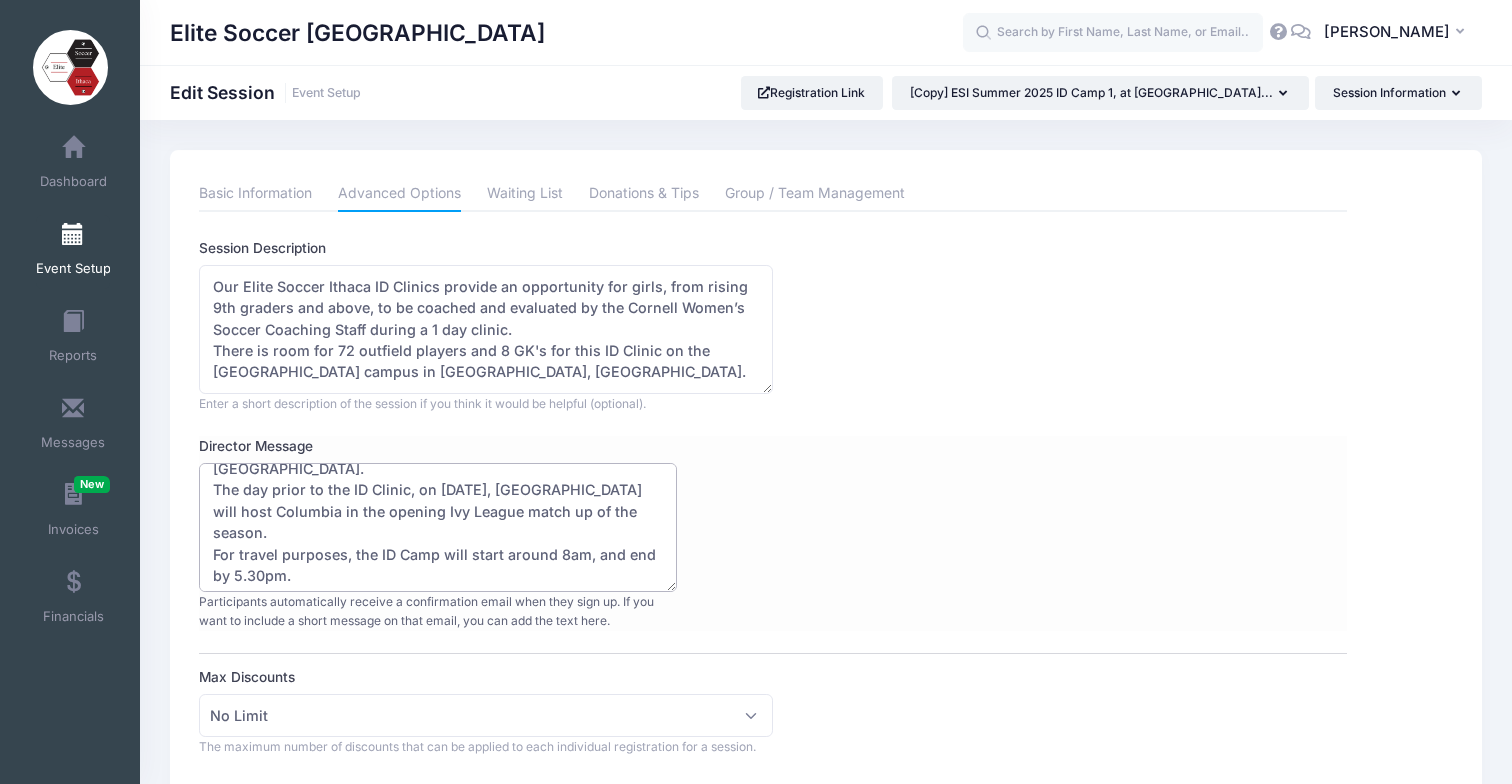 scroll, scrollTop: 86, scrollLeft: 0, axis: vertical 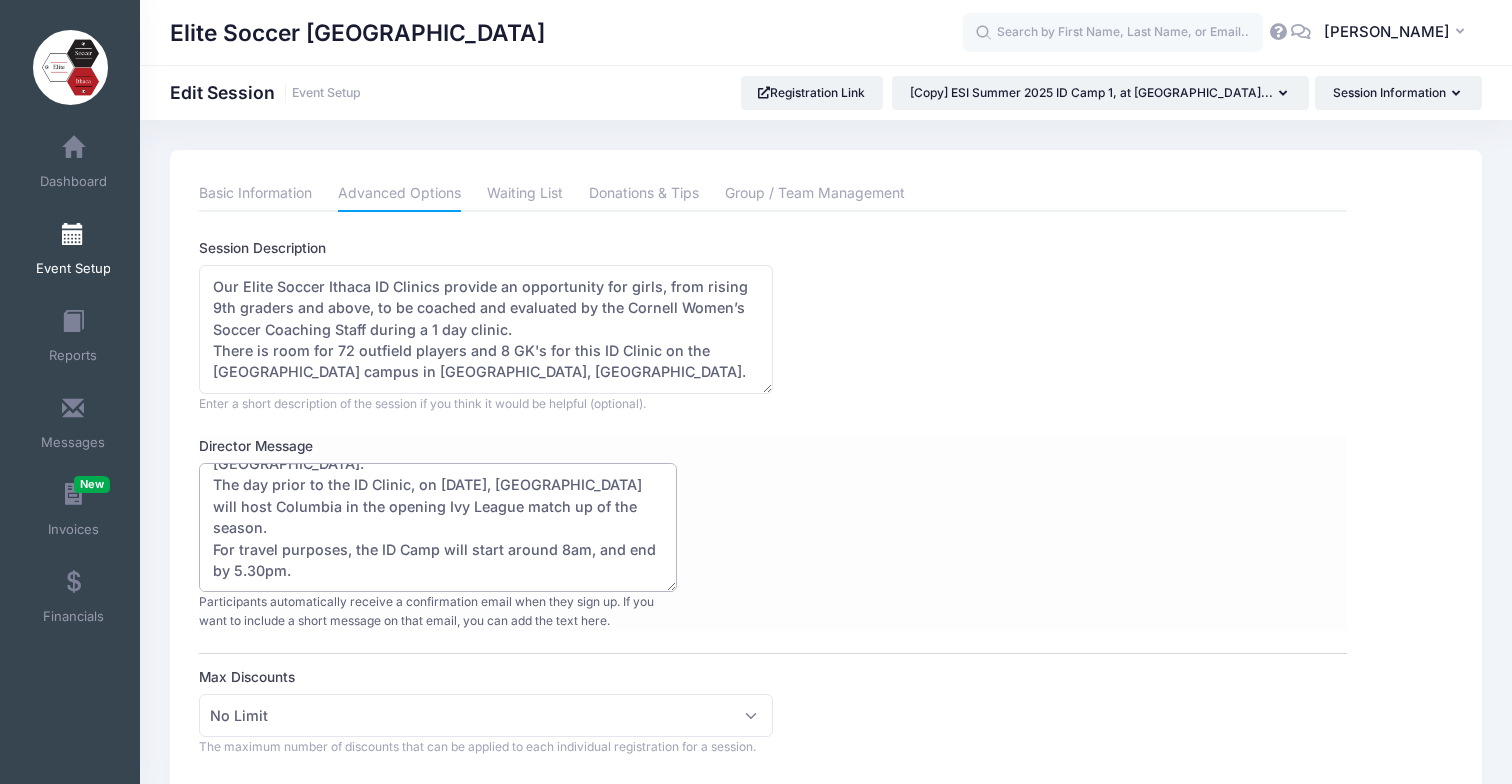 click on "Thanks for registering for our ESI Summer 2025 ID Camp 1 at Cornell University Women's Soccer, on July 12-13, 2025.
A final schedule email will be sent our around 10 days prior to the ID Camp. For travel purposes, the ID Camp will start around 8.30am on Saturday and end before 11.30am on Sunday." at bounding box center (438, 527) 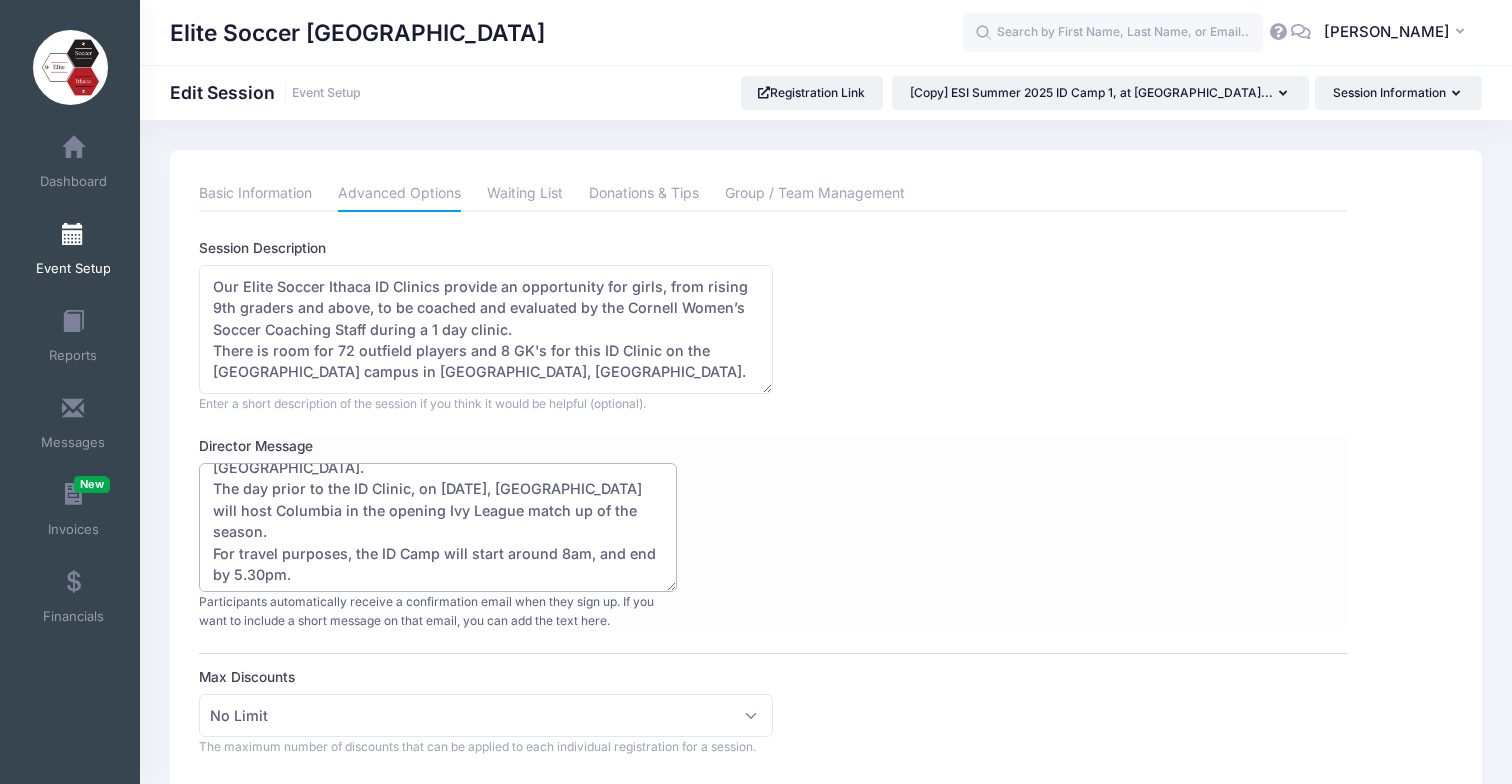 scroll, scrollTop: 83, scrollLeft: 0, axis: vertical 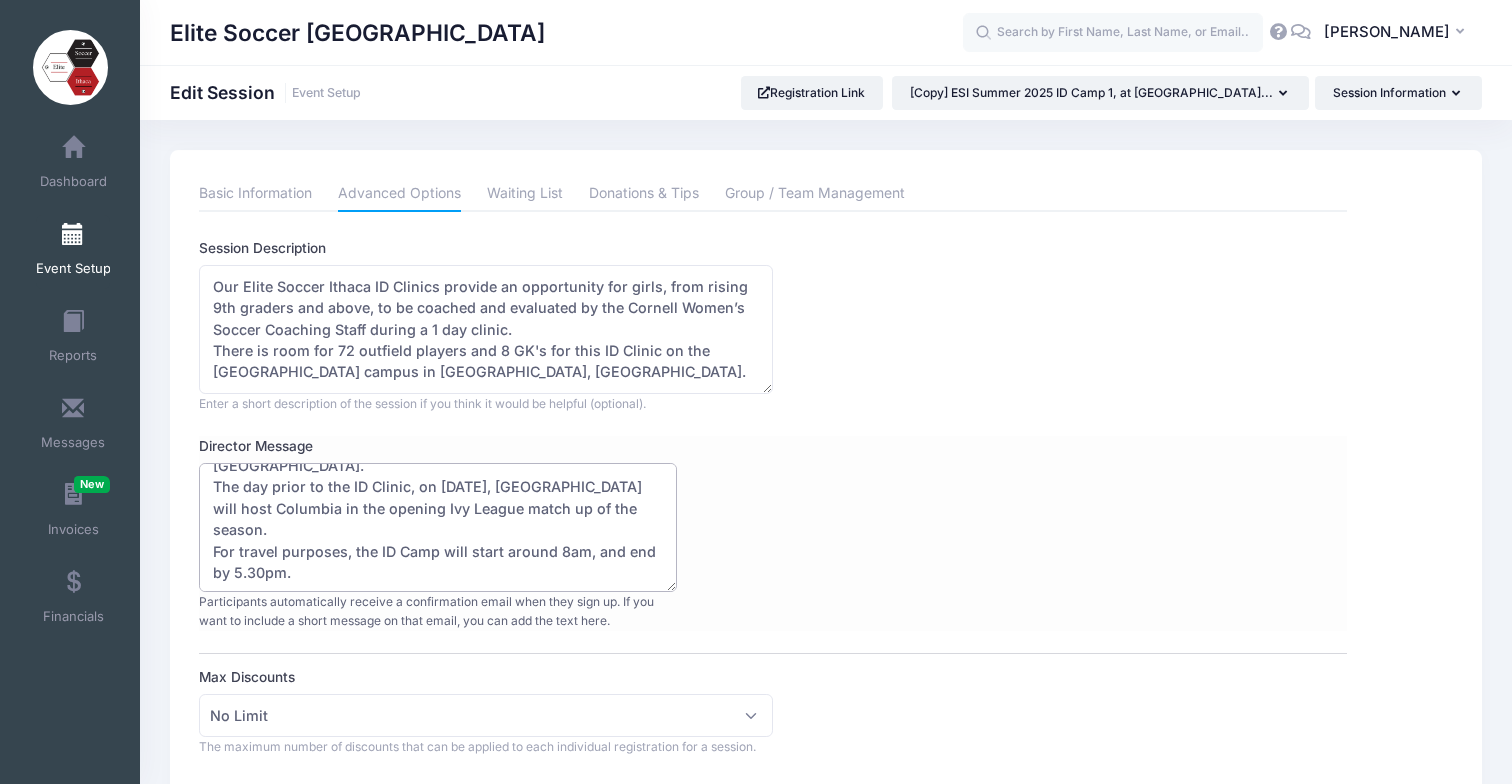 click on "Thanks for registering for our ESI Summer 2025 ID Camp 1 at Cornell University Women's Soccer, on July 12-13, 2025.
A final schedule email will be sent our around 10 days prior to the ID Camp. For travel purposes, the ID Camp will start around 8.30am on Saturday and end before 11.30am on Sunday." at bounding box center [438, 527] 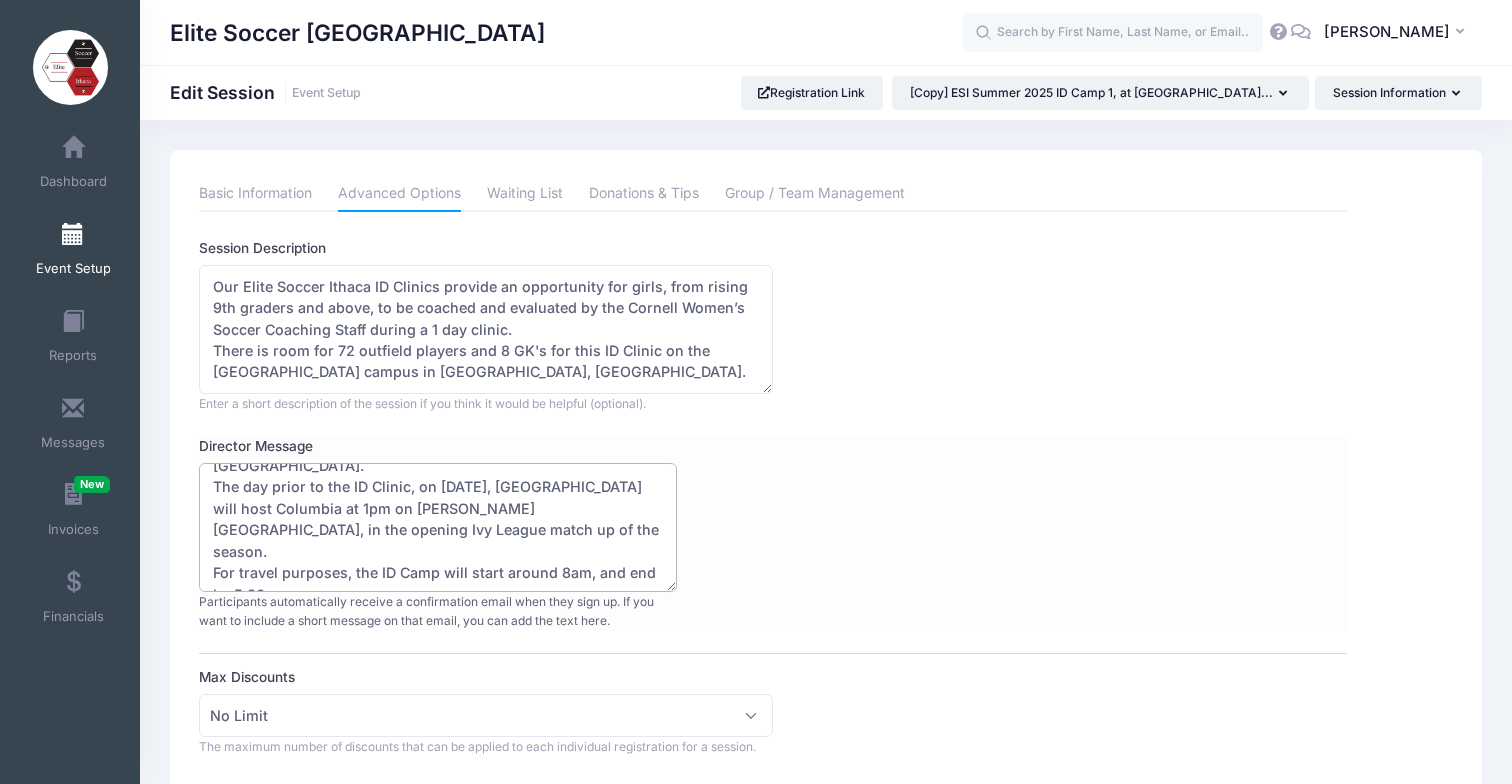 click on "Thanks for registering for our ESI Summer 2025 ID Camp 1 at Cornell University Women's Soccer, on July 12-13, 2025.
A final schedule email will be sent our around 10 days prior to the ID Camp. For travel purposes, the ID Camp will start around 8.30am on Saturday and end before 11.30am on Sunday." at bounding box center (438, 527) 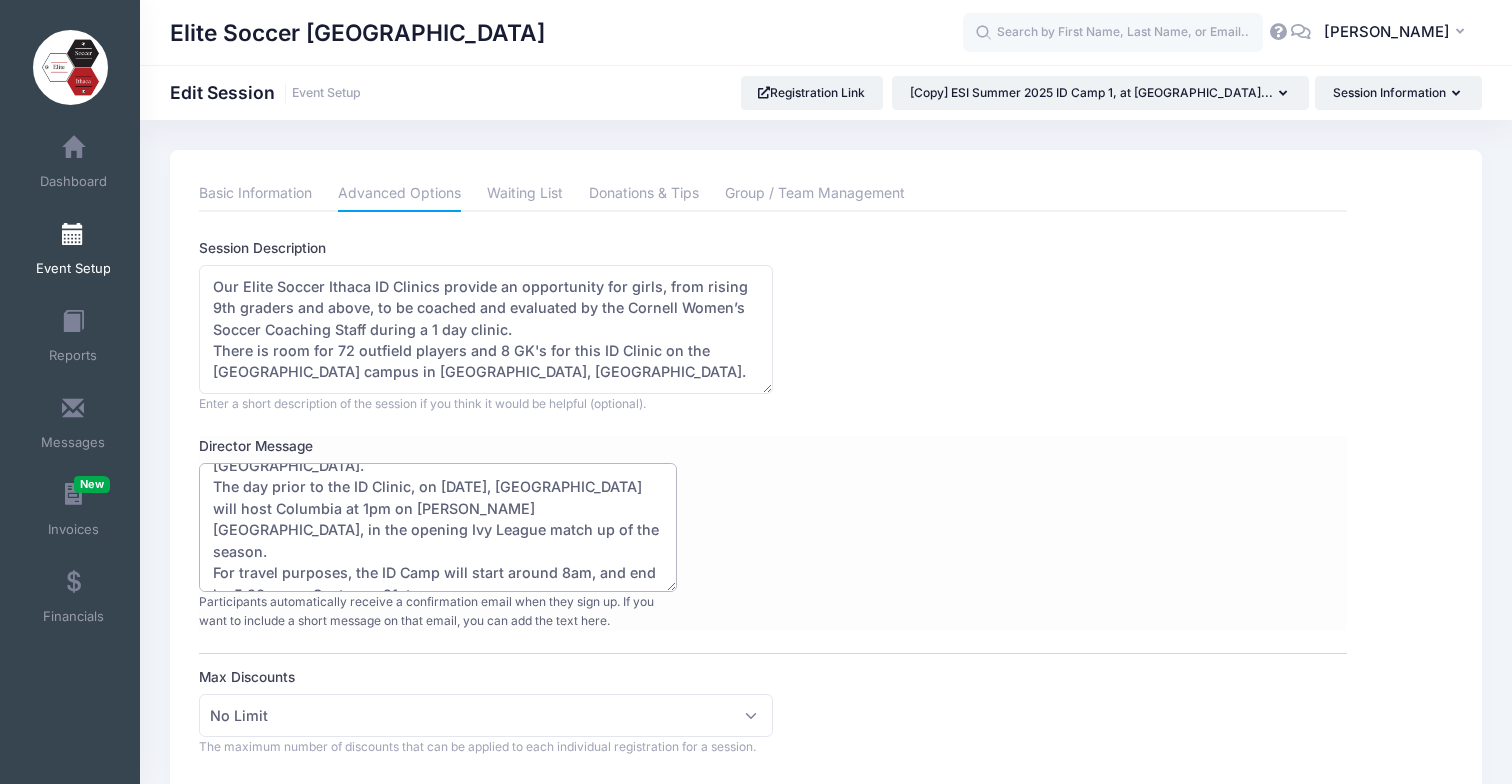 click on "Thanks for registering for our ESI Summer 2025 ID Camp 1 at Cornell University Women's Soccer, on July 12-13, 2025.
A final schedule email will be sent our around 10 days prior to the ID Camp. For travel purposes, the ID Camp will start around 8.30am on Saturday and end before 11.30am on Sunday." at bounding box center [438, 527] 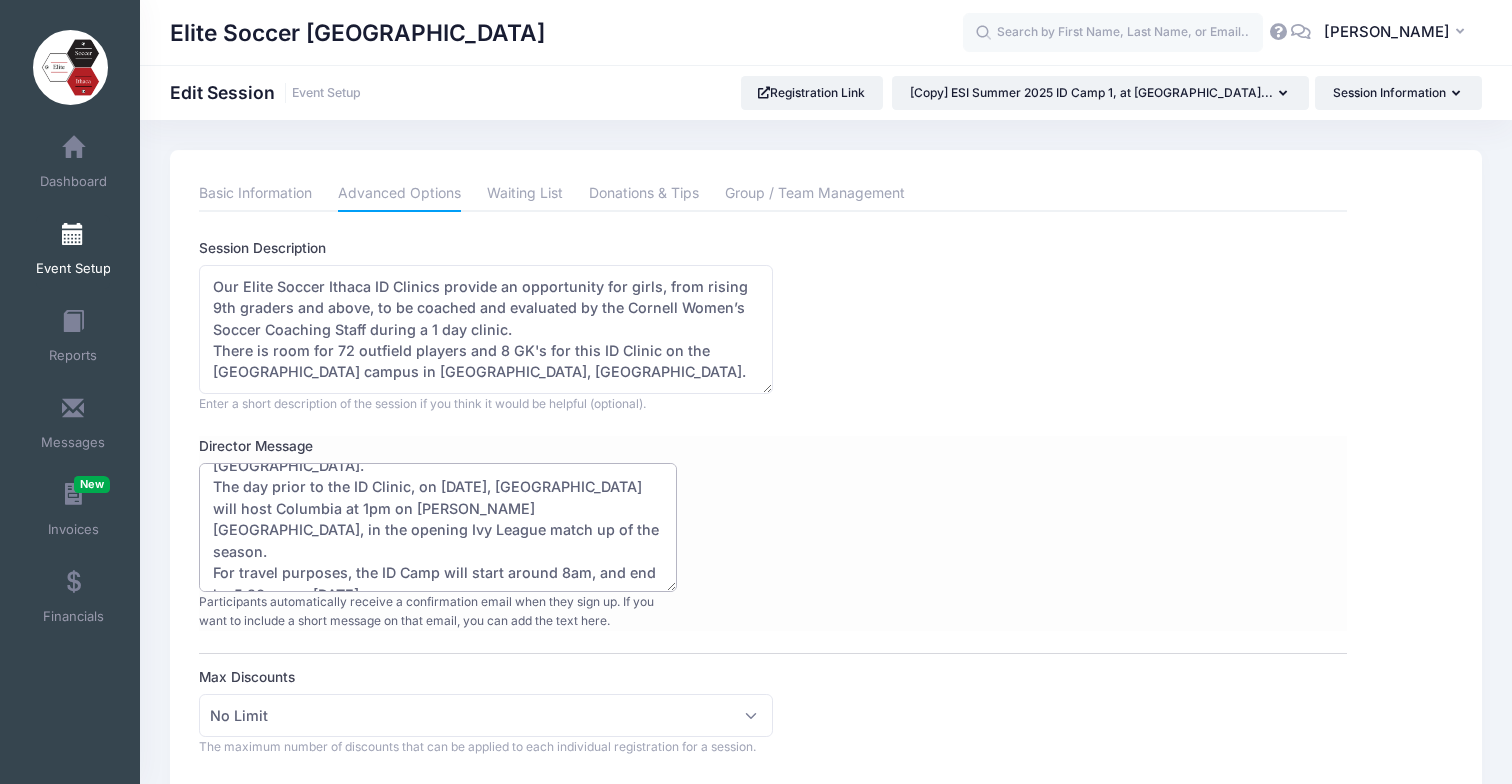 click on "Thanks for registering for our ESI Summer 2025 ID Camp 1 at Cornell University Women's Soccer, on July 12-13, 2025.
A final schedule email will be sent our around 10 days prior to the ID Camp. For travel purposes, the ID Camp will start around 8.30am on Saturday and end before 11.30am on Sunday." at bounding box center (438, 527) 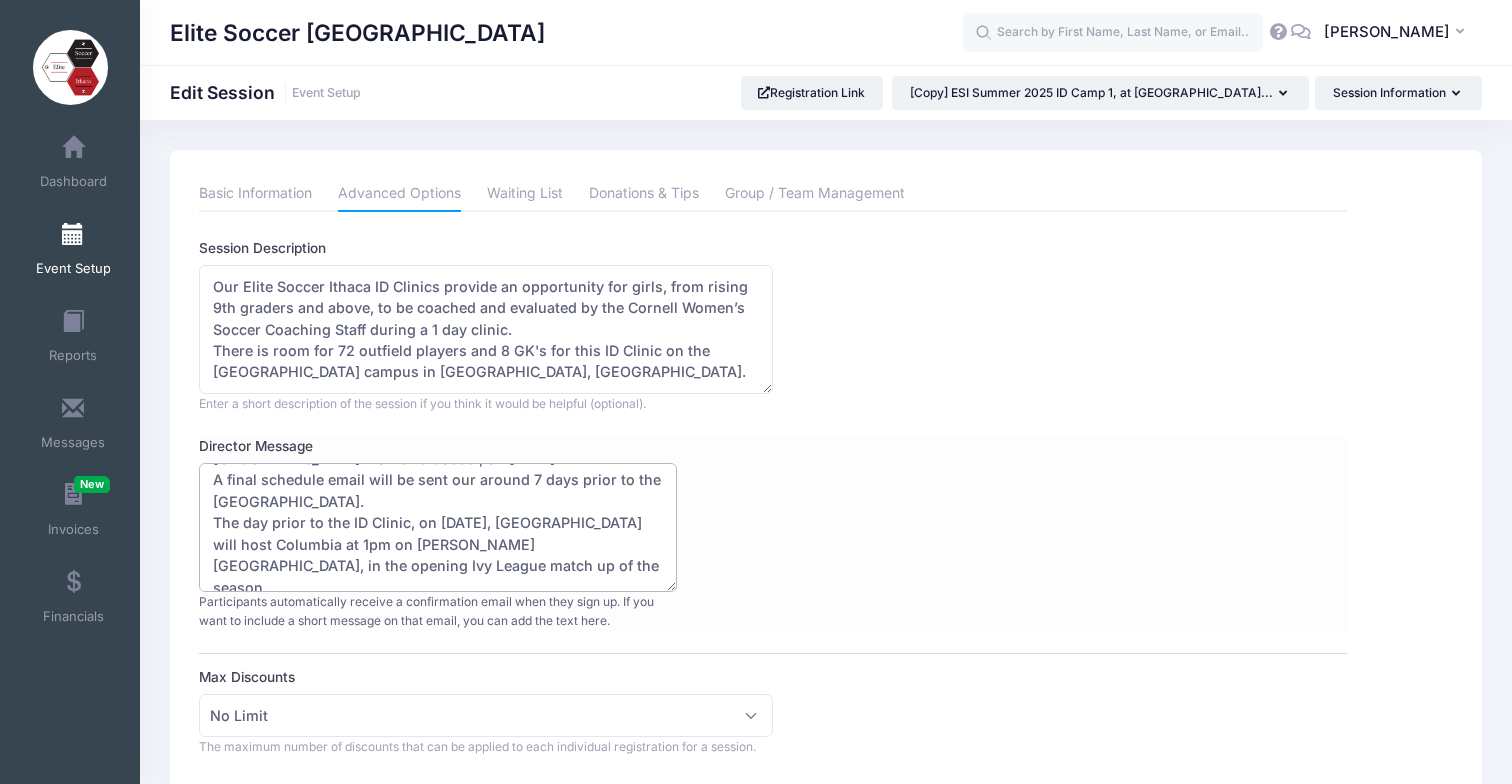 scroll, scrollTop: 86, scrollLeft: 0, axis: vertical 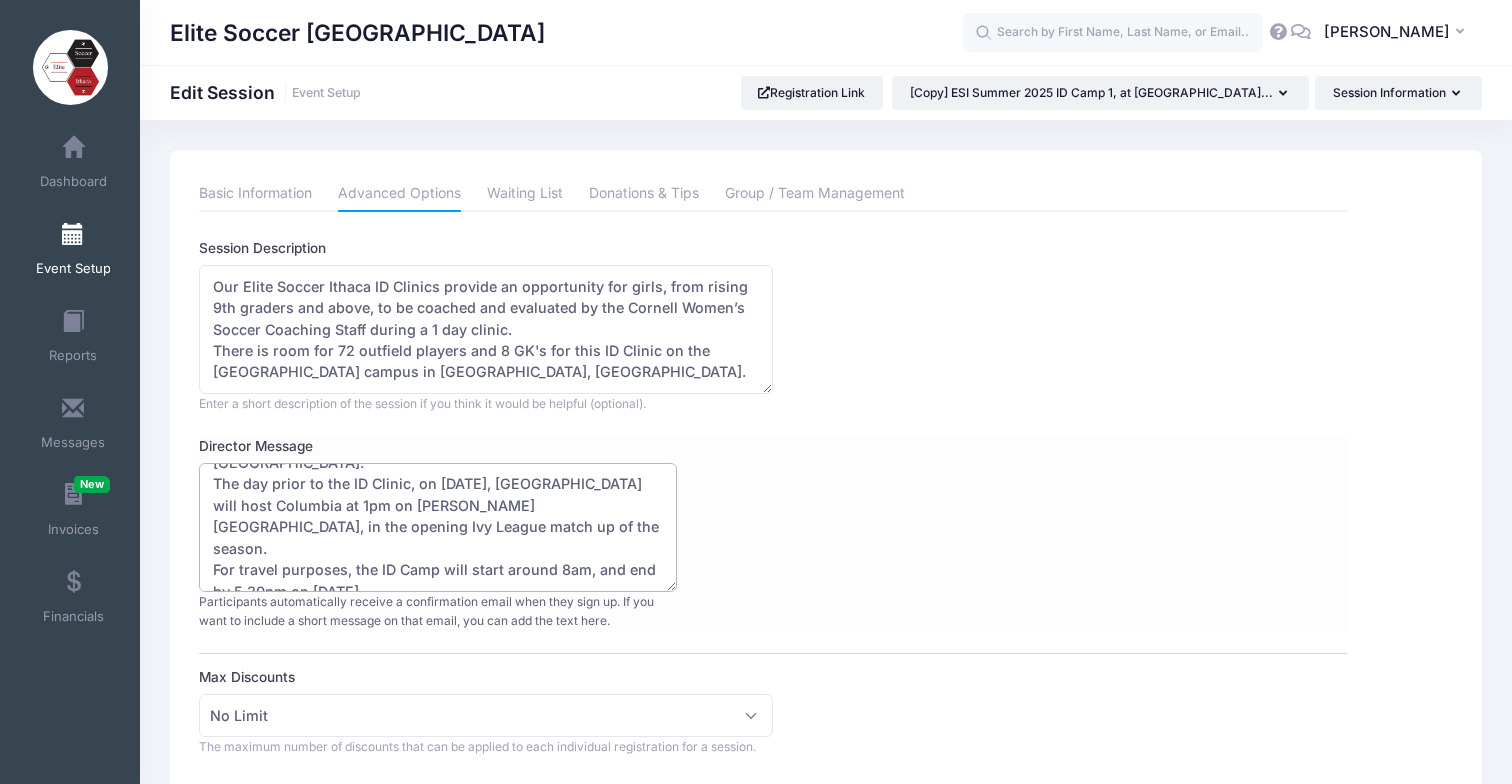 click on "Thanks for registering for our ESI Summer 2025 ID Camp 1 at Cornell University Women's Soccer, on July 12-13, 2025.
A final schedule email will be sent our around 10 days prior to the ID Camp. For travel purposes, the ID Camp will start around 8.30am on Saturday and end before 11.30am on Sunday." at bounding box center (438, 527) 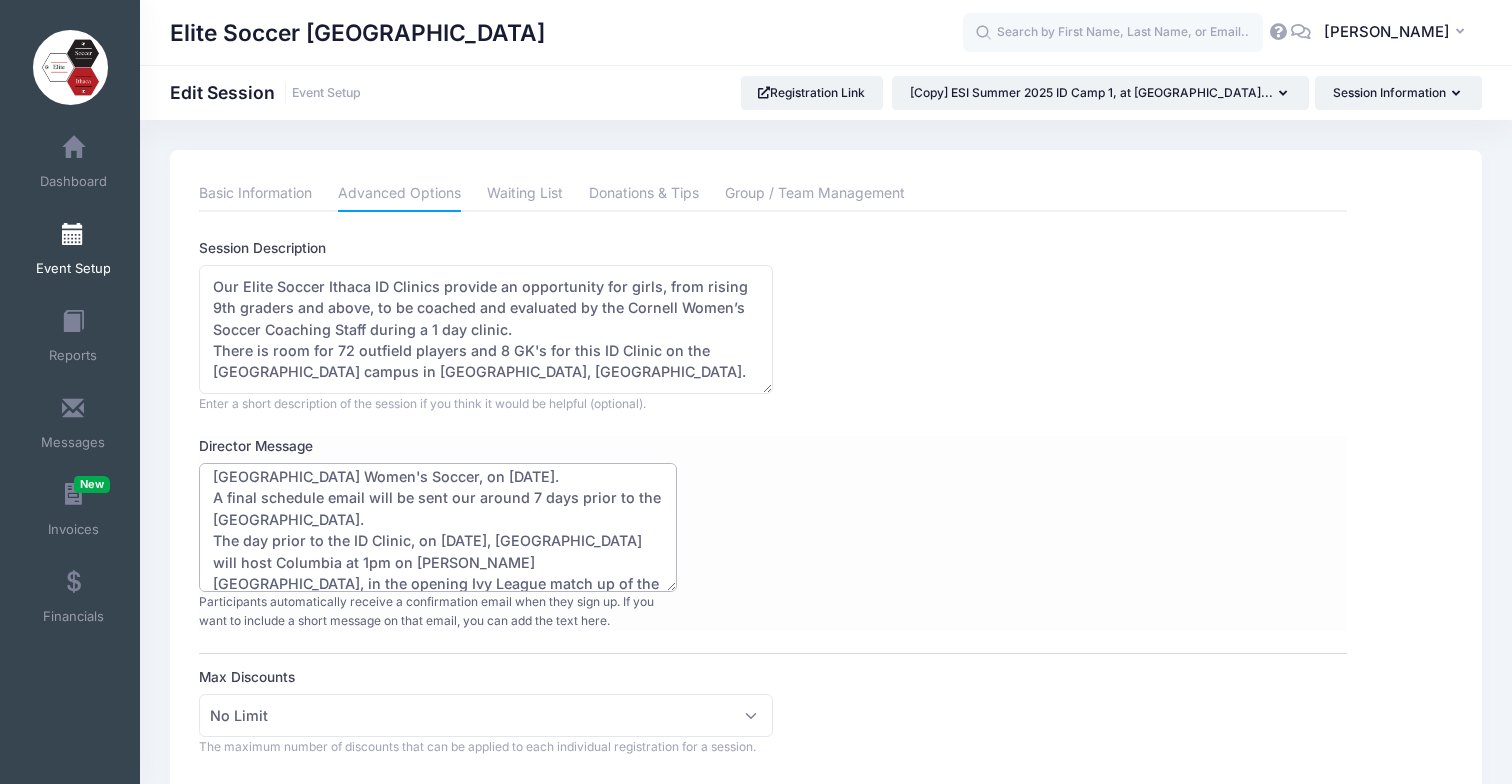 scroll, scrollTop: 25, scrollLeft: 0, axis: vertical 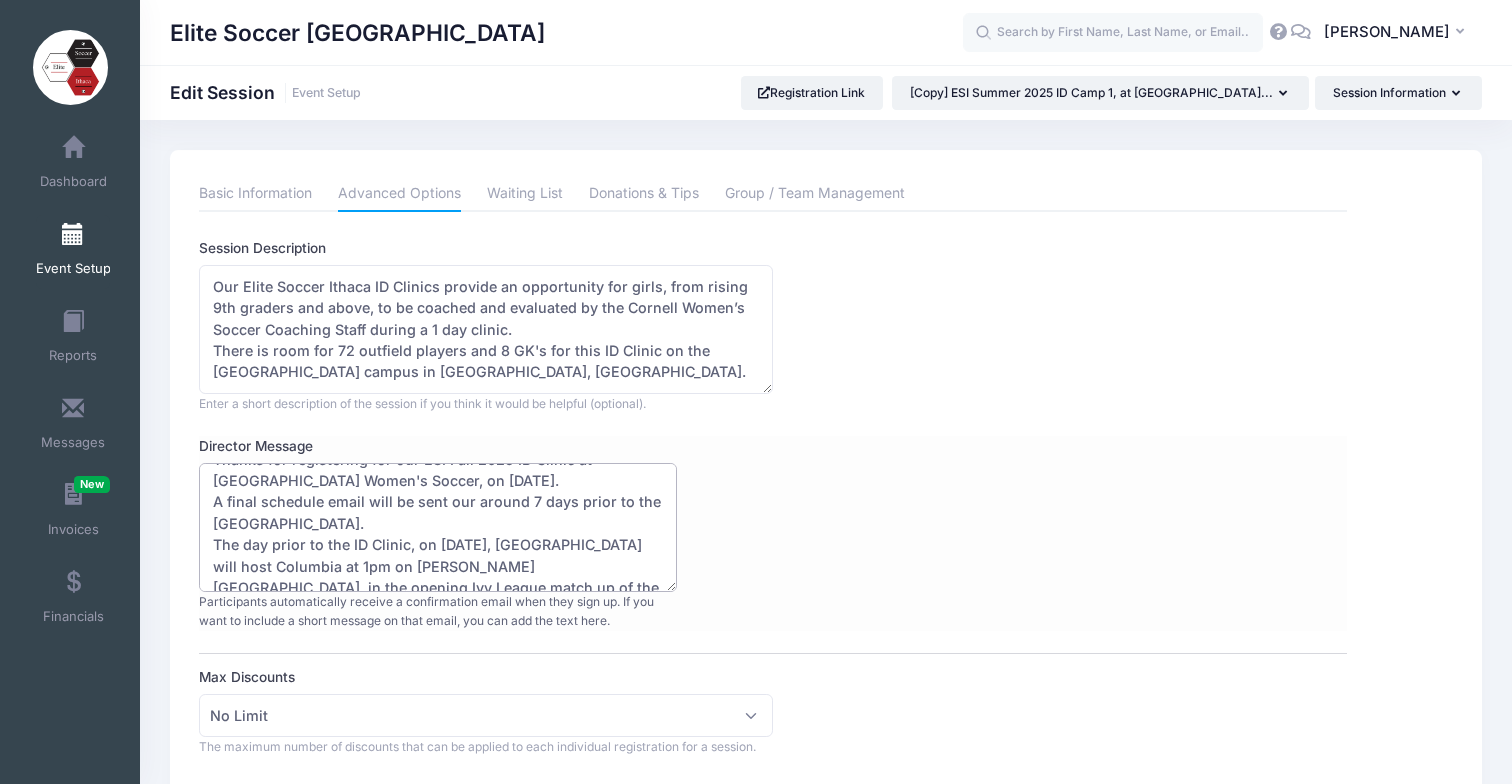 click on "Thanks for registering for our ESI Summer 2025 ID Camp 1 at Cornell University Women's Soccer, on July 12-13, 2025.
A final schedule email will be sent our around 10 days prior to the ID Camp. For travel purposes, the ID Camp will start around 8.30am on Saturday and end before 11.30am on Sunday." at bounding box center (438, 527) 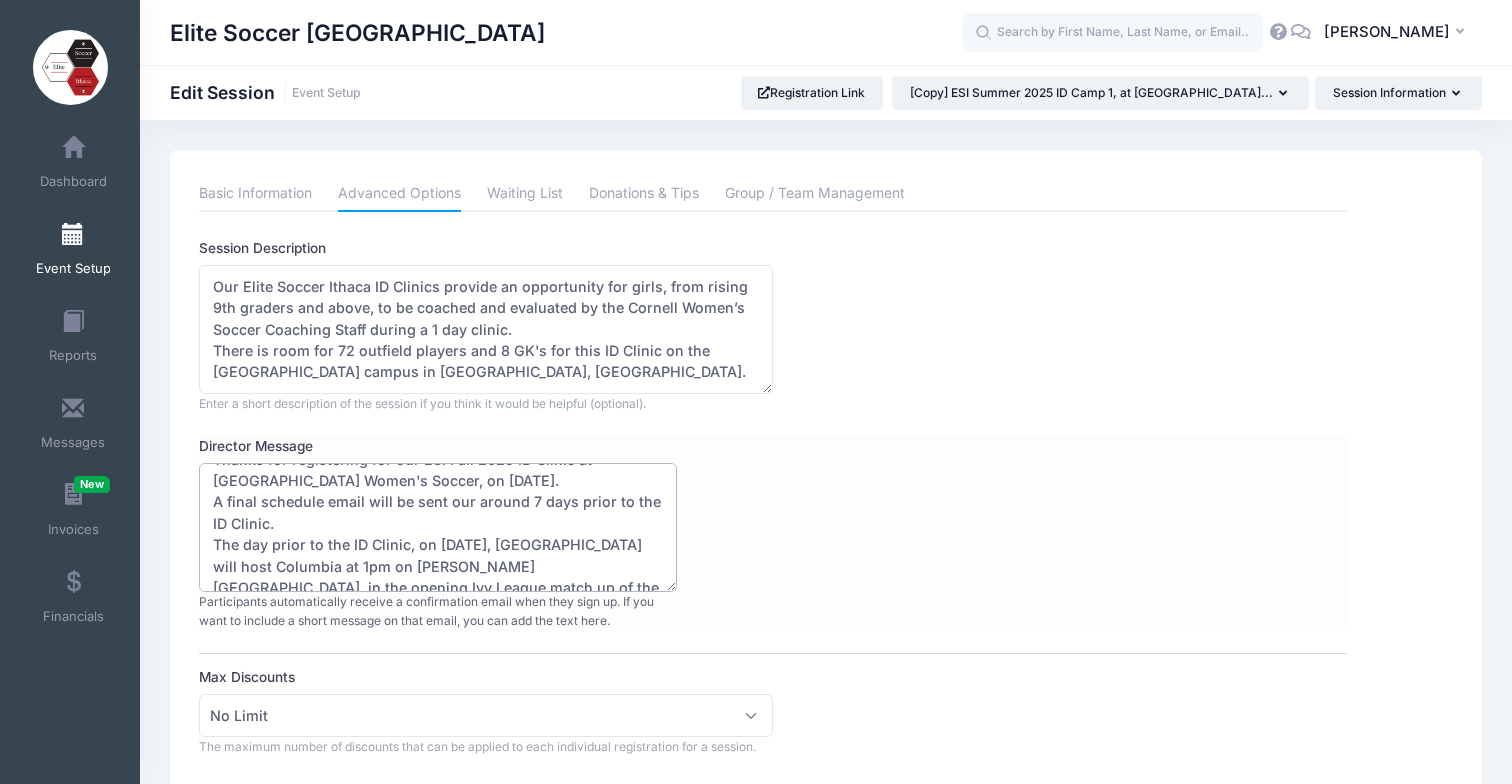 scroll, scrollTop: 8, scrollLeft: 0, axis: vertical 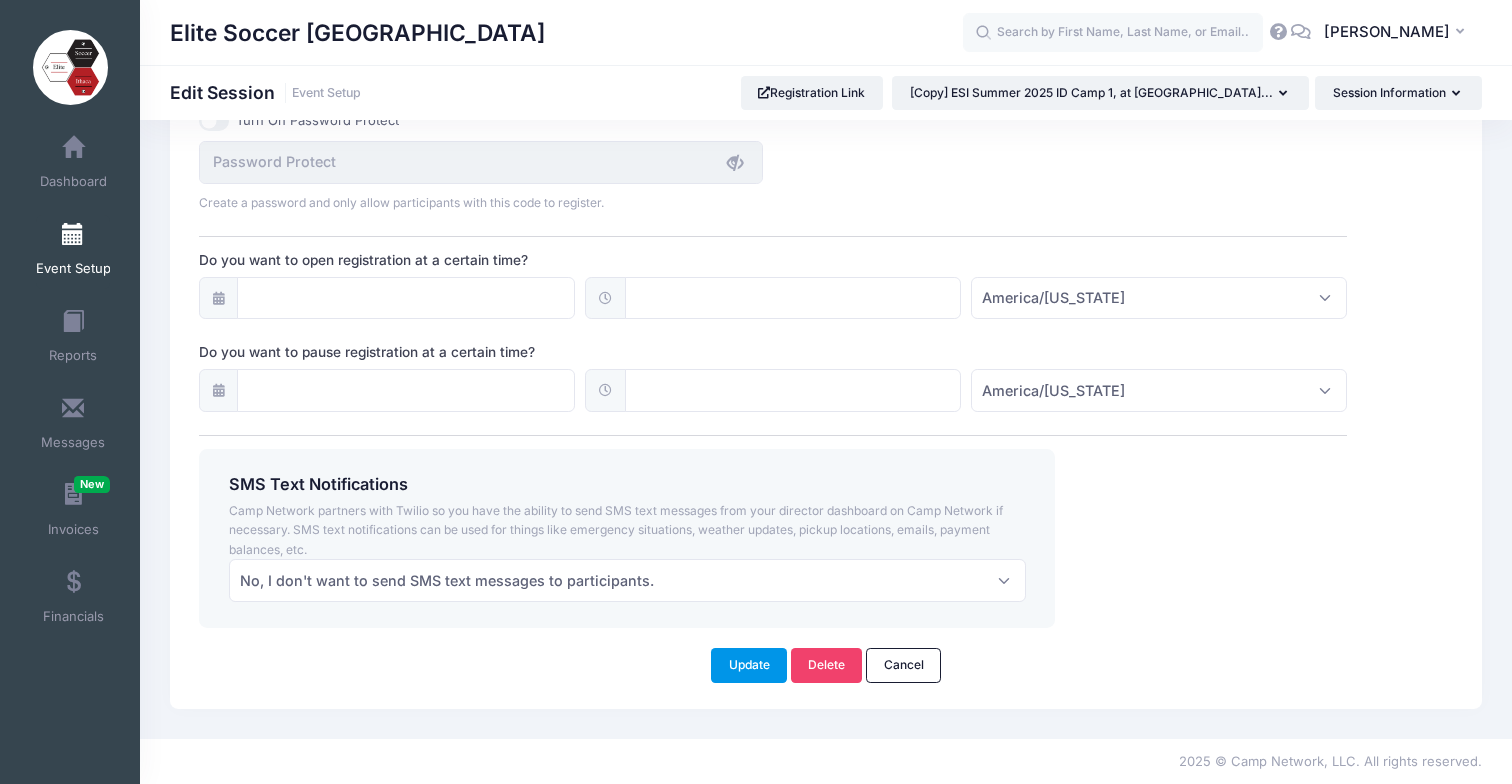 type on "Thanks for registering for our ESI Fall 2025 ID Clinic at Cornell University Women's Soccer, on September 21st, 2025.
A final schedule email will be sent our around 7 days prior to the ID Clinic.
The day prior to the ID Clinic, on September 20th, Cornell University will host Columbia at 1pm on Berman Field, in the opening Ivy League match up of the season.
For travel purposes, the ID Clinic will start around 8am, and end by 5.30pm on September 21st." 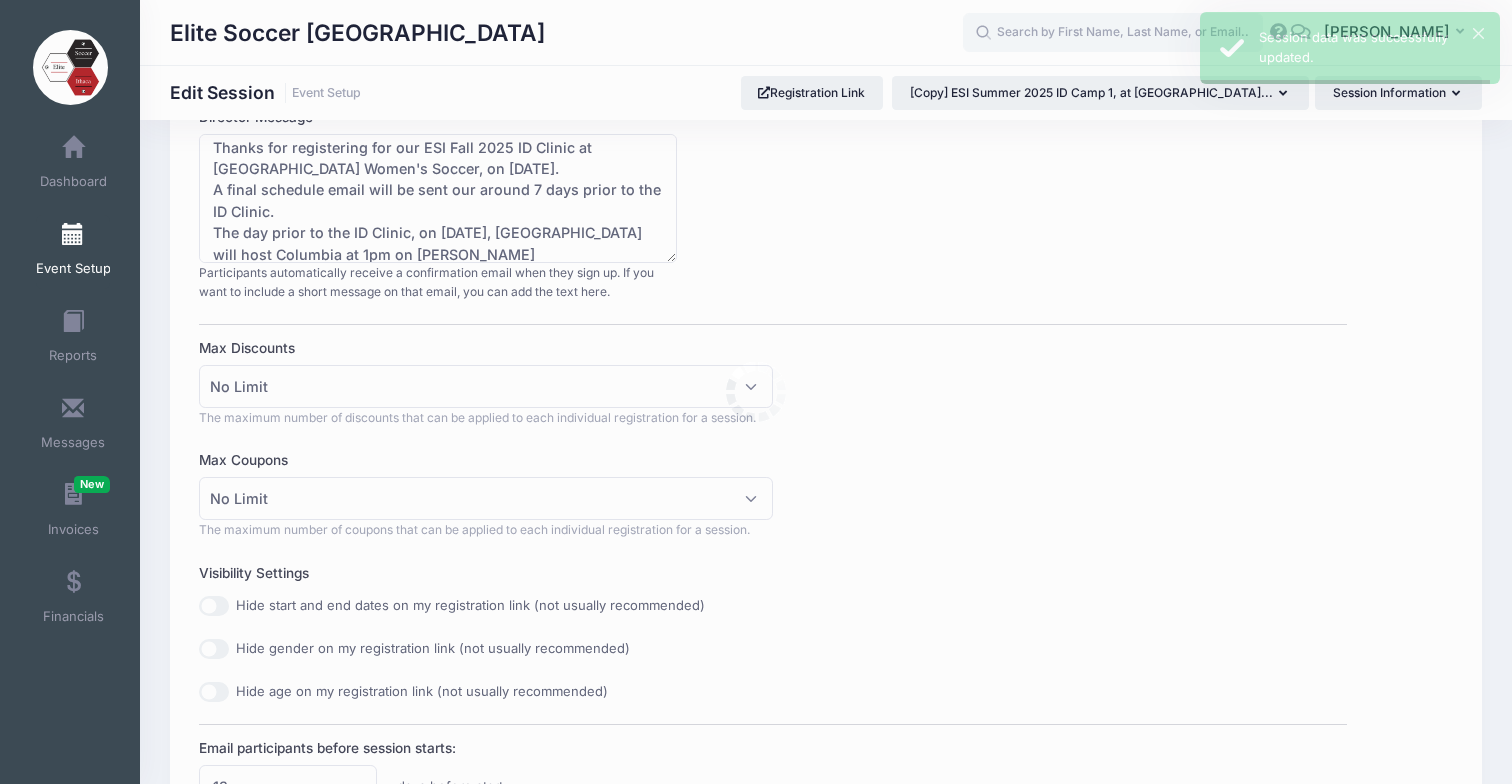 scroll, scrollTop: 0, scrollLeft: 0, axis: both 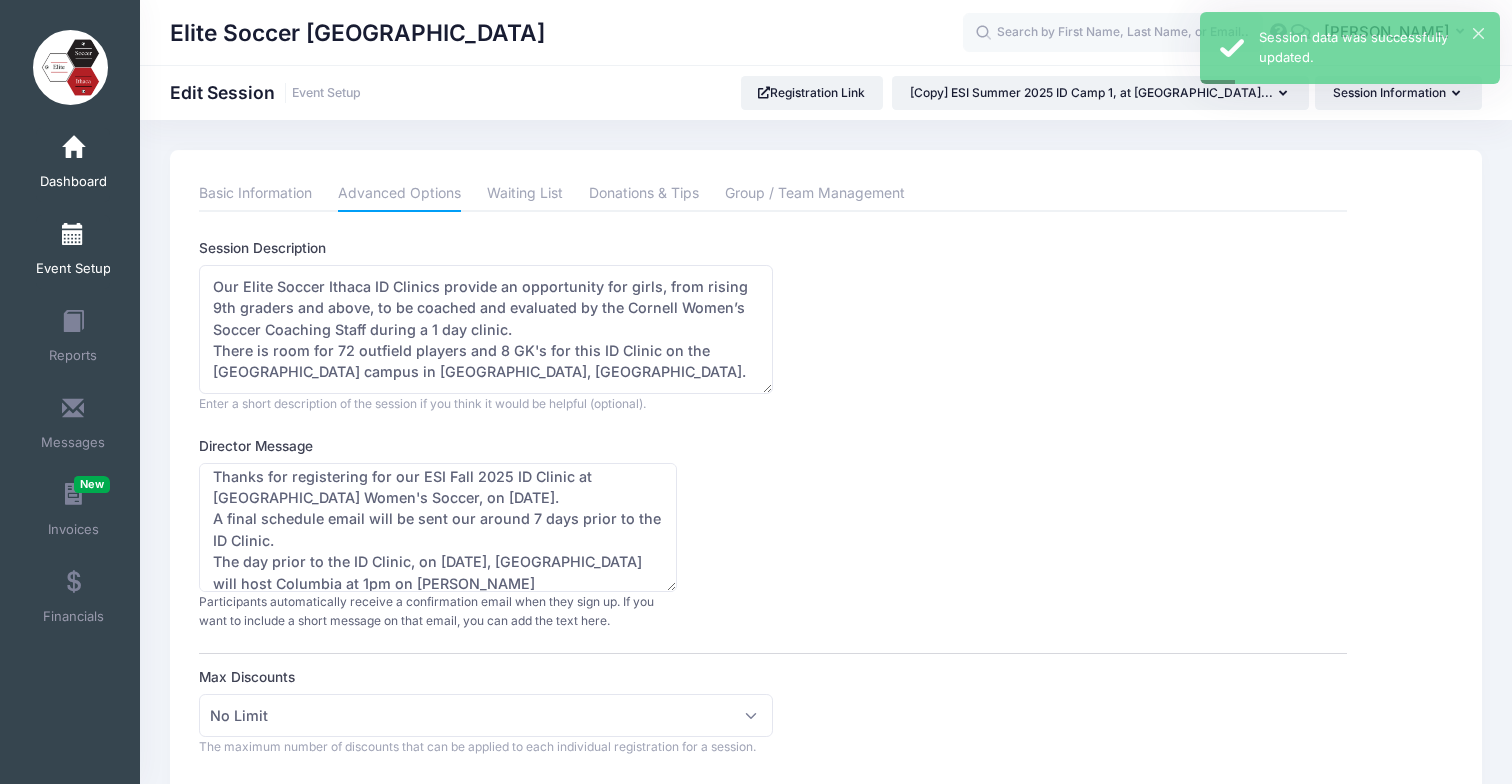 click on "Dashboard" at bounding box center (73, 165) 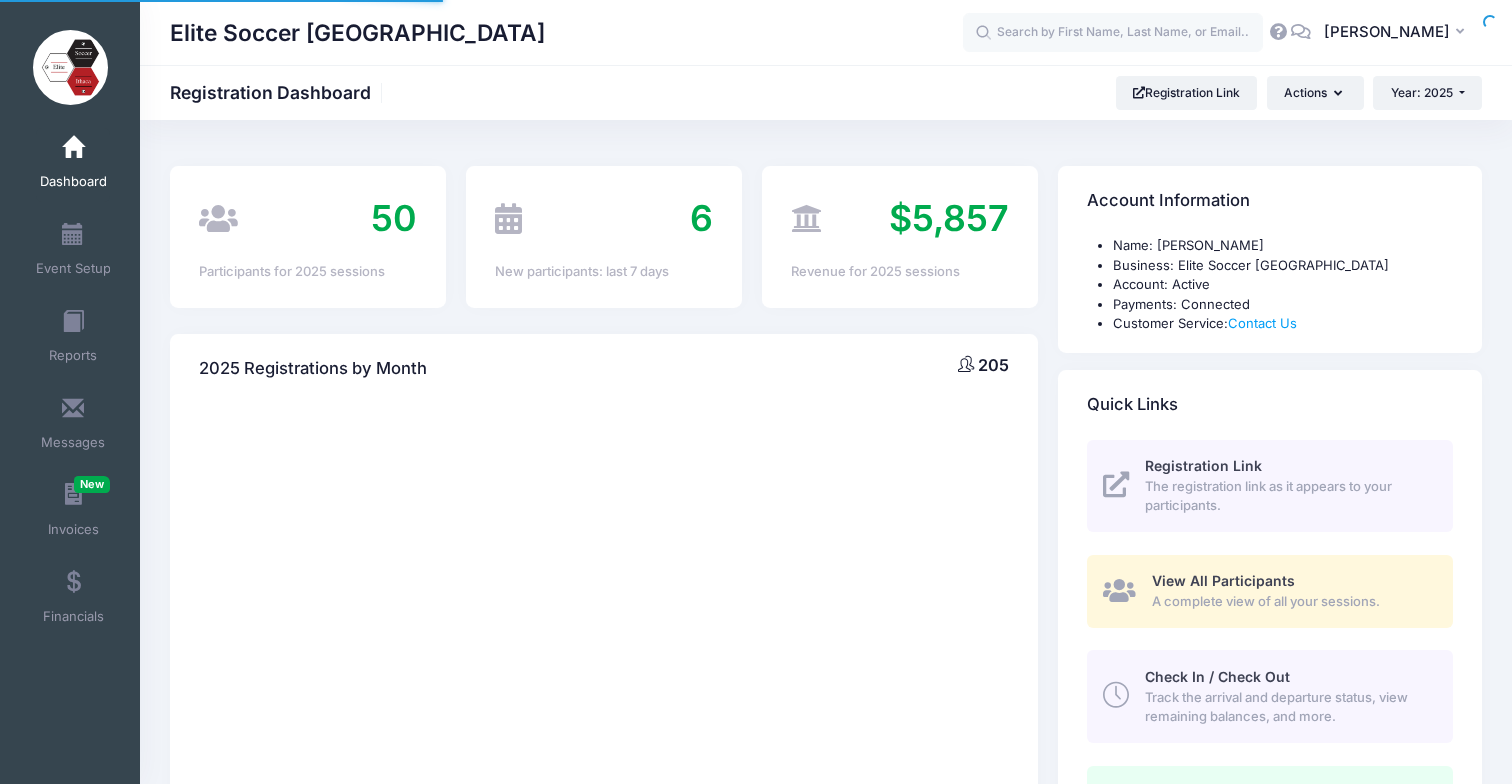 scroll, scrollTop: 0, scrollLeft: 0, axis: both 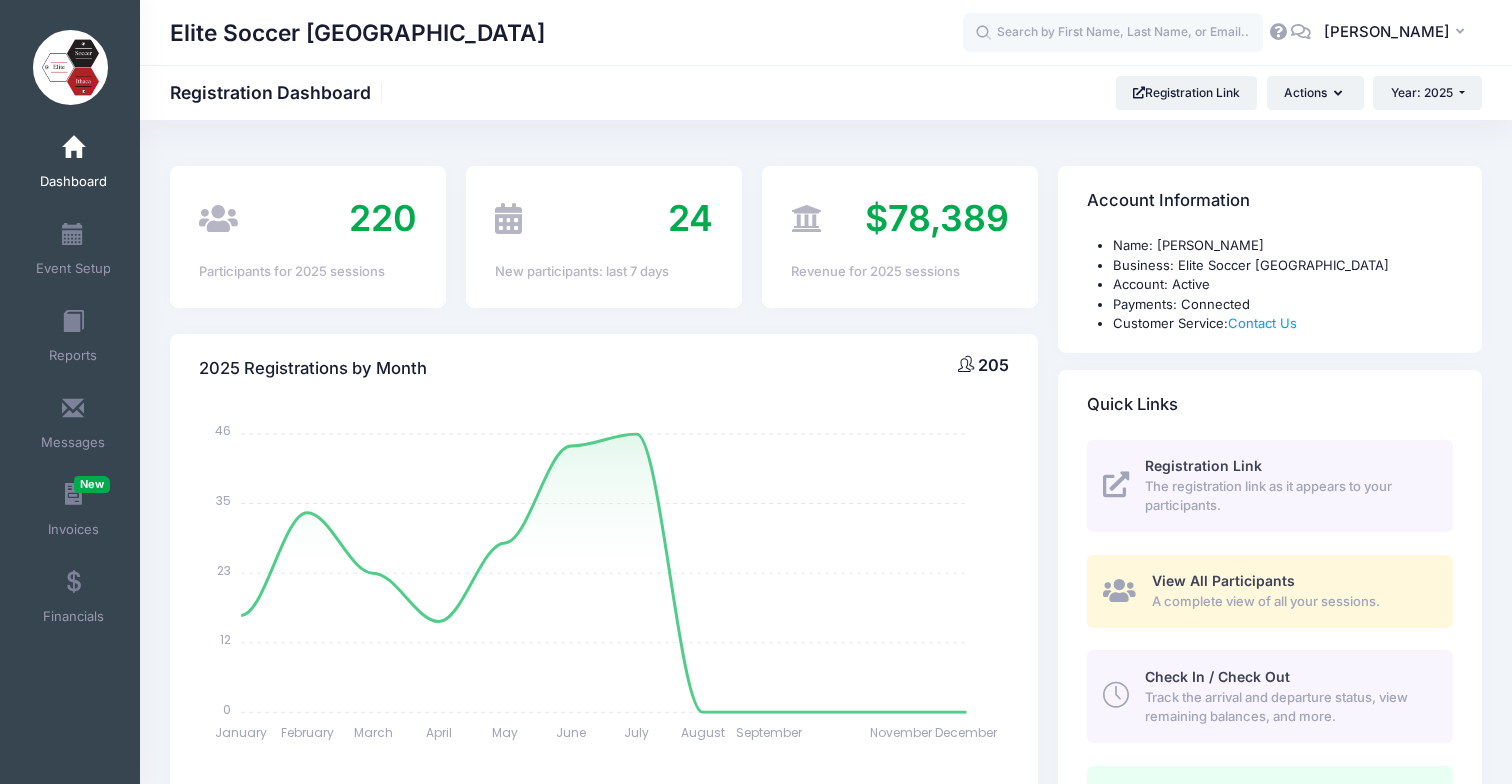click on "Dashboard" at bounding box center (73, 182) 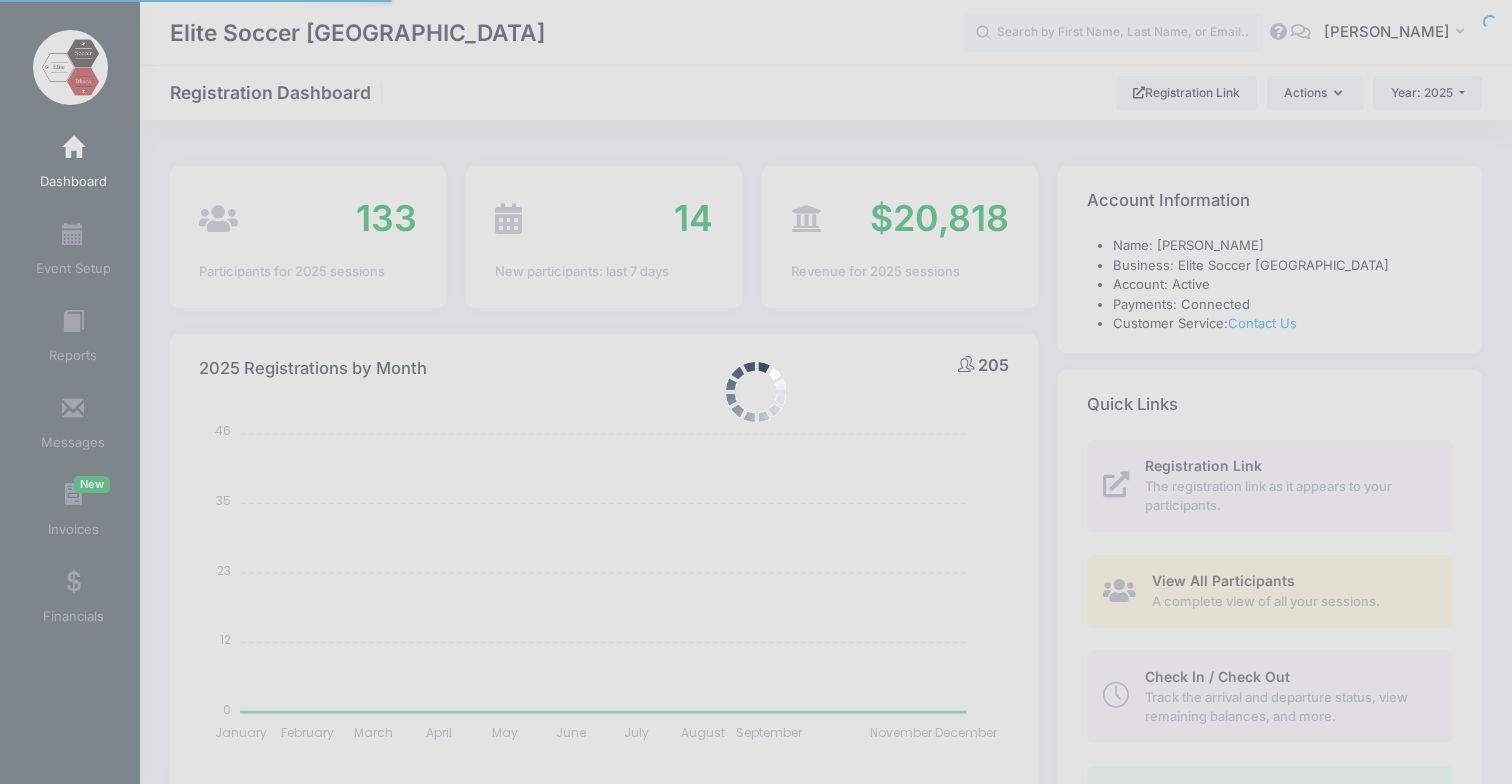 select 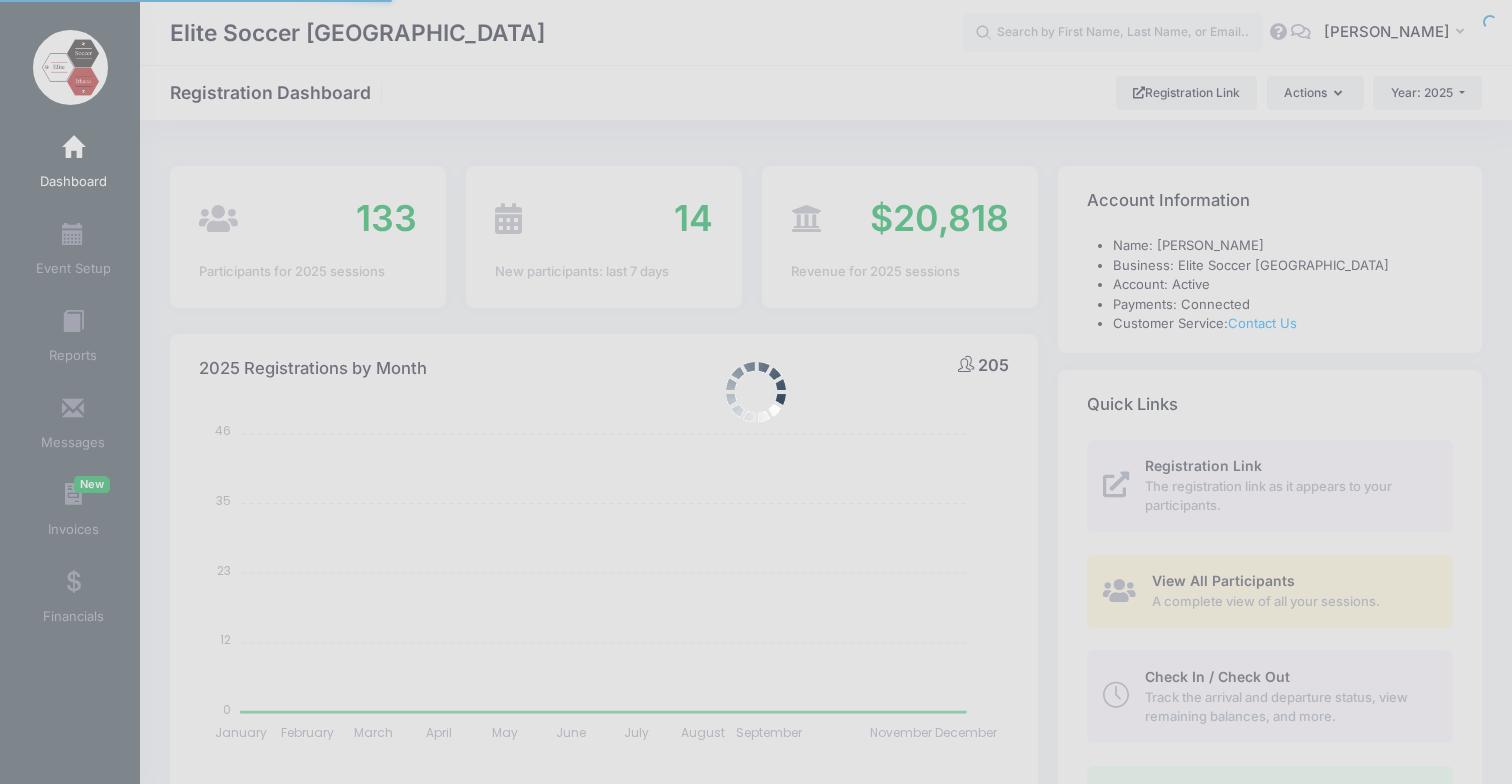 scroll, scrollTop: 0, scrollLeft: 0, axis: both 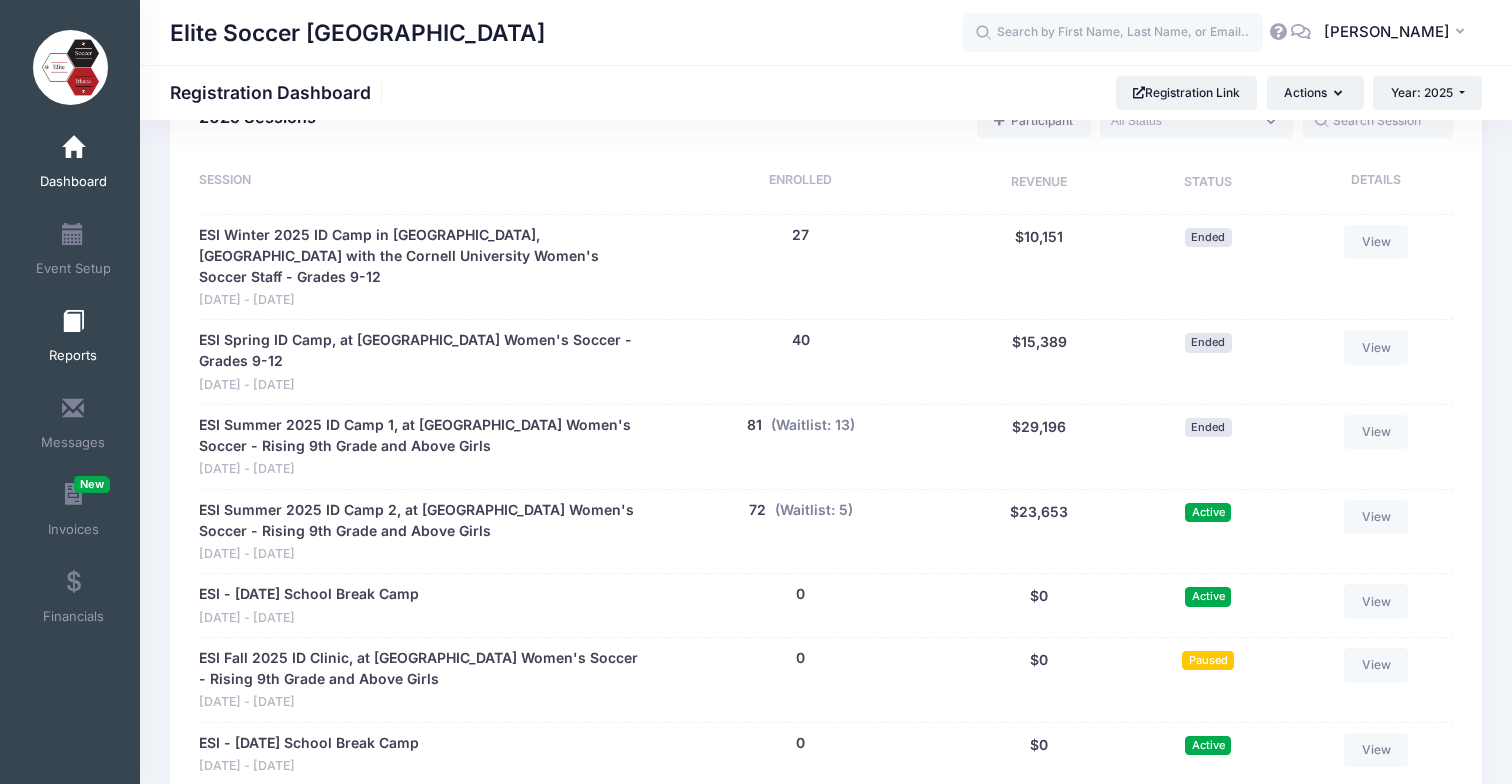 click at bounding box center [73, 322] 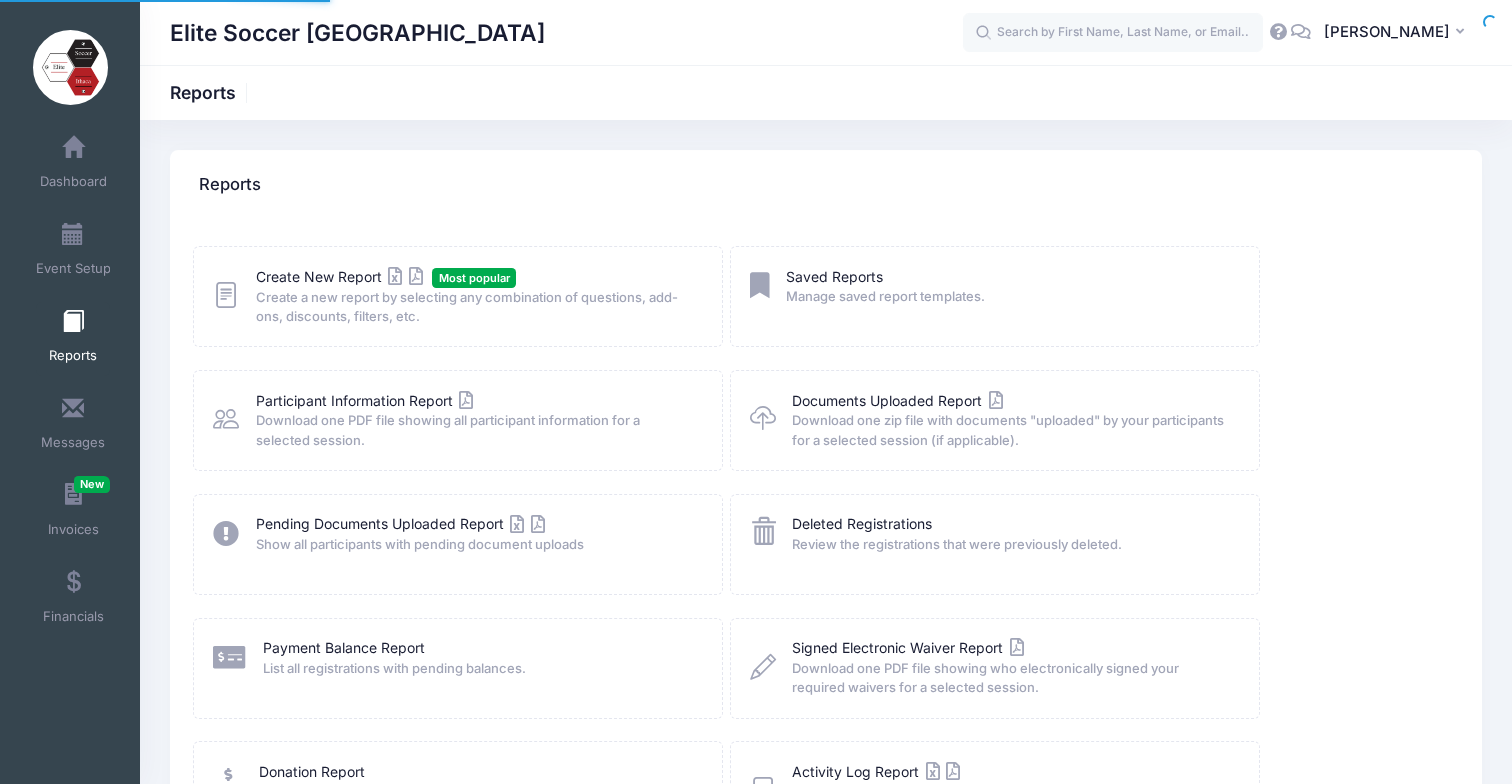 scroll, scrollTop: 0, scrollLeft: 0, axis: both 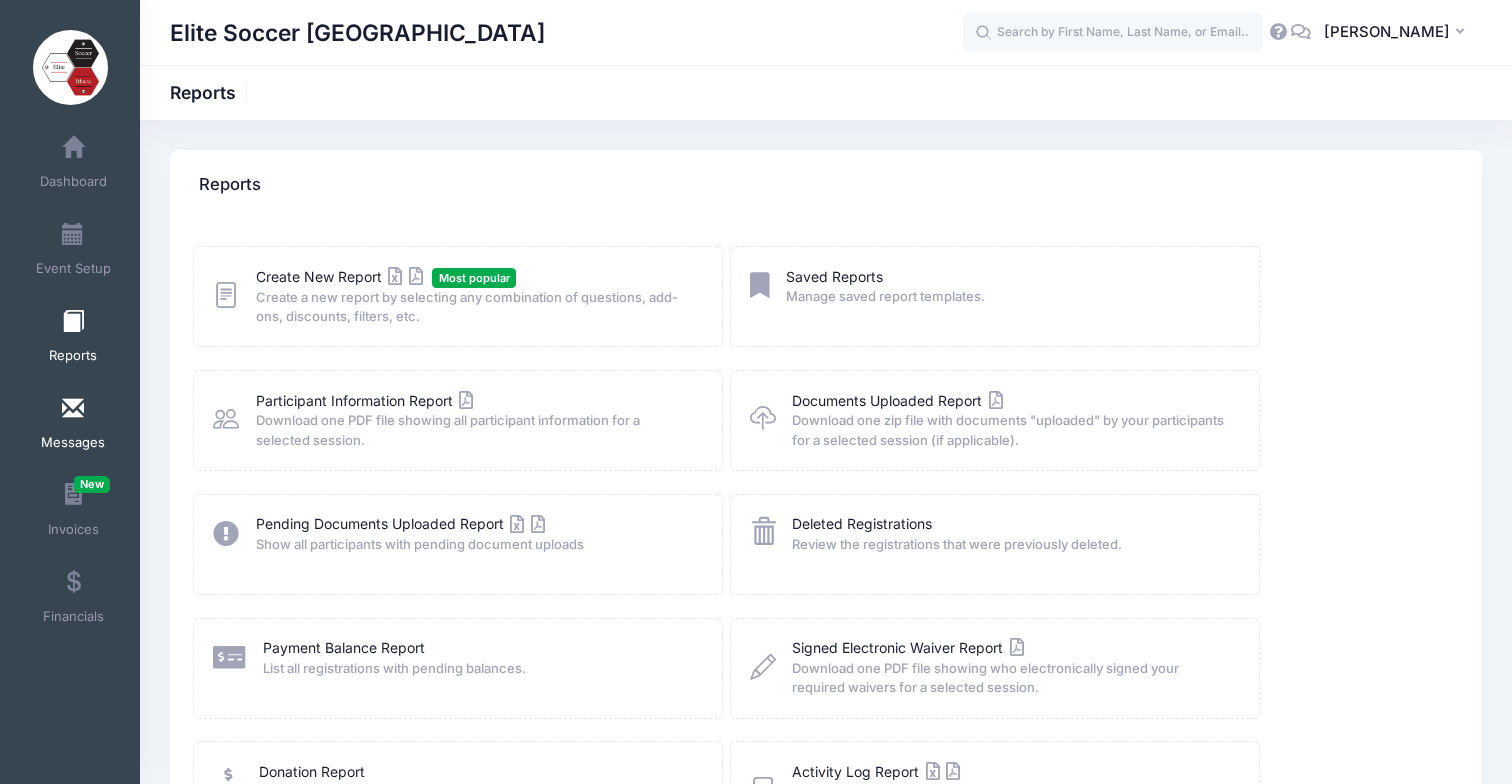 click on "Messages" at bounding box center (73, 426) 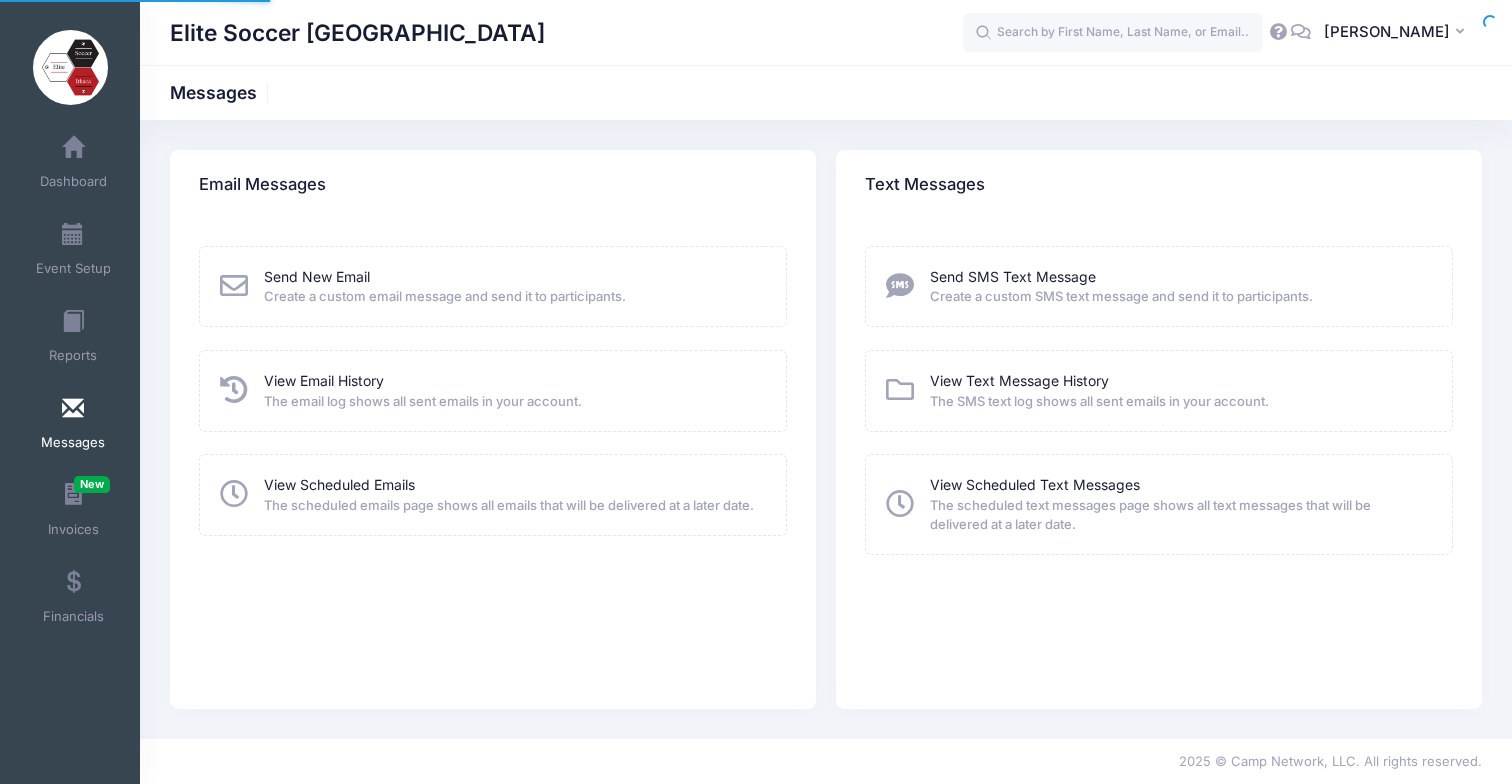 scroll, scrollTop: 0, scrollLeft: 0, axis: both 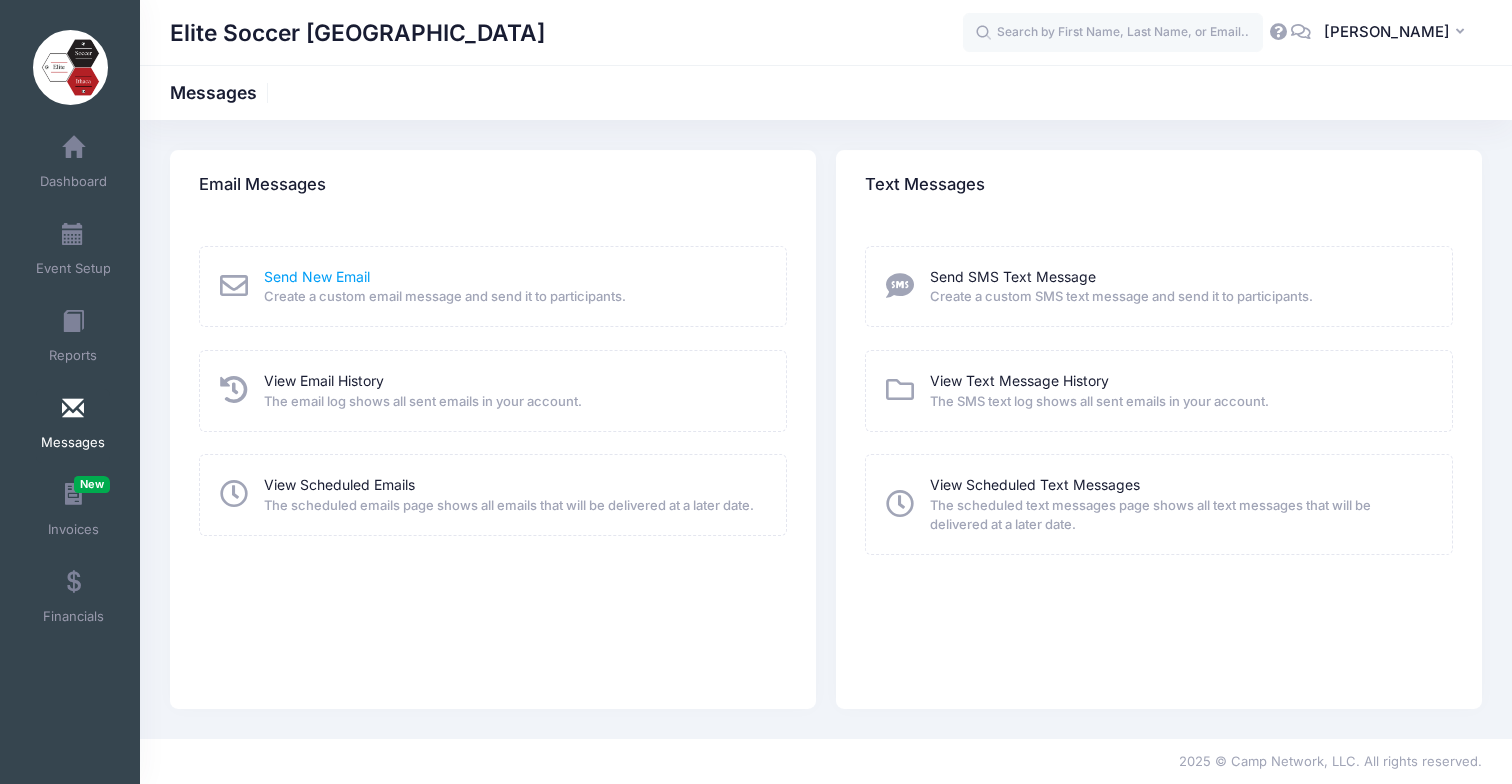 click on "Send New Email" at bounding box center [317, 276] 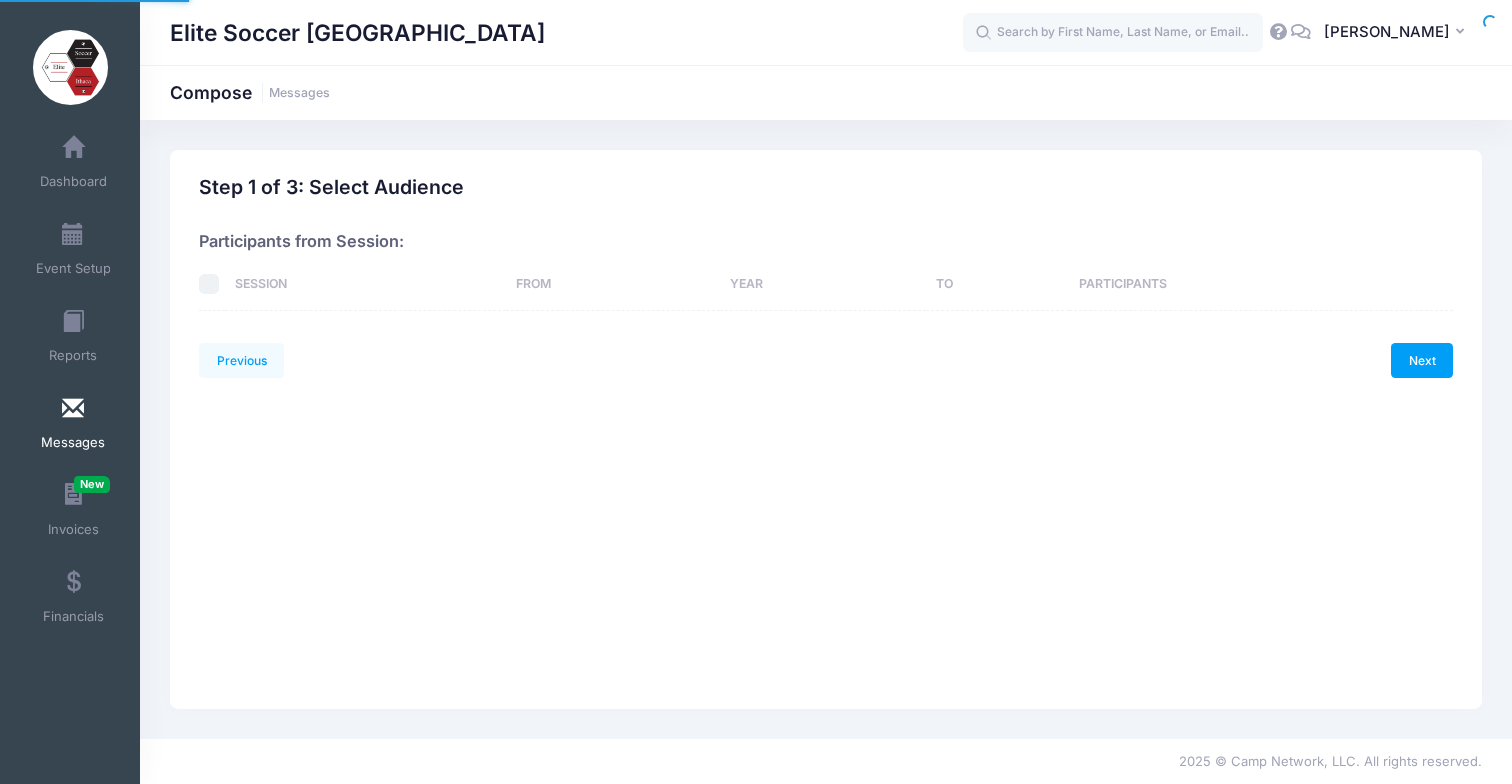 scroll, scrollTop: 0, scrollLeft: 0, axis: both 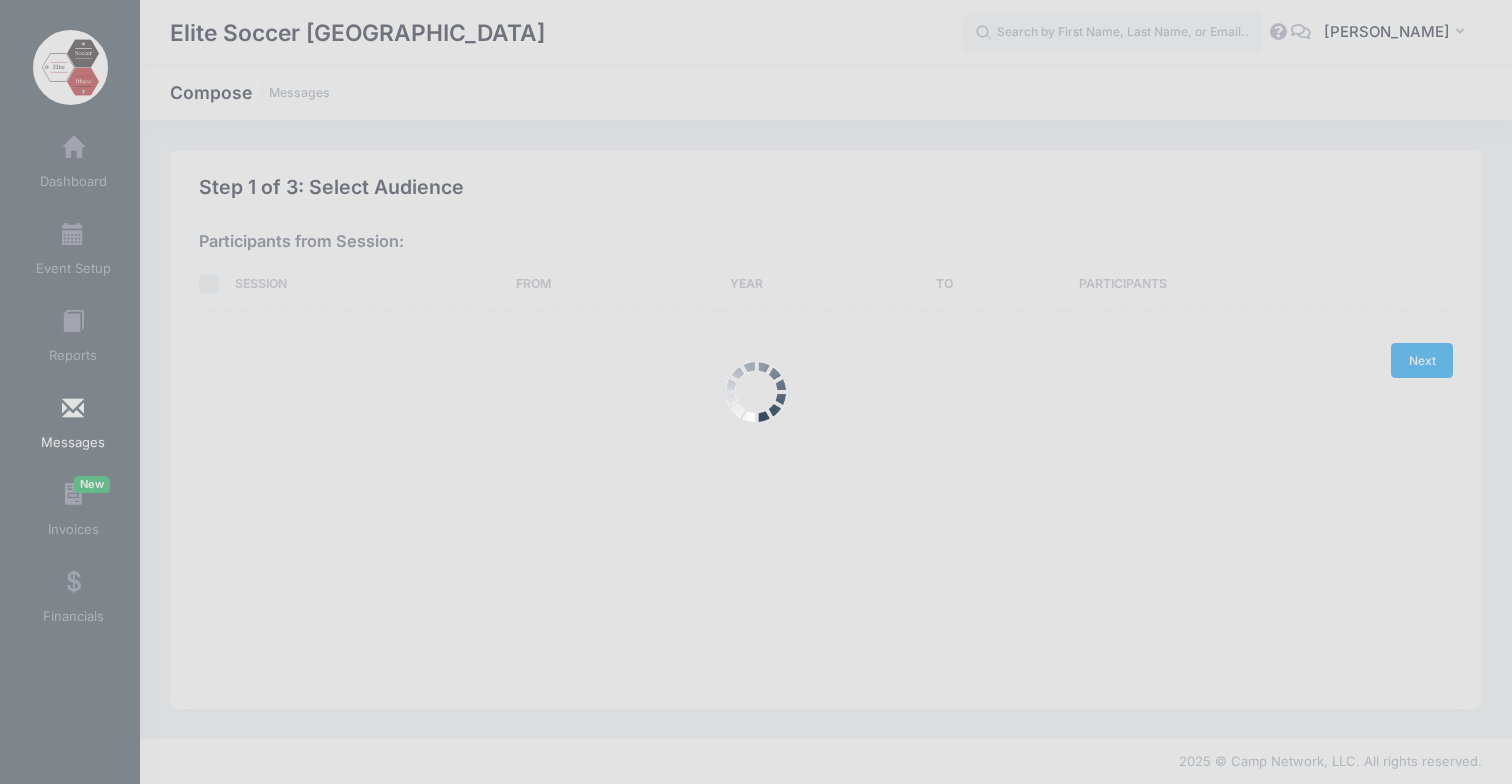 select on "2025" 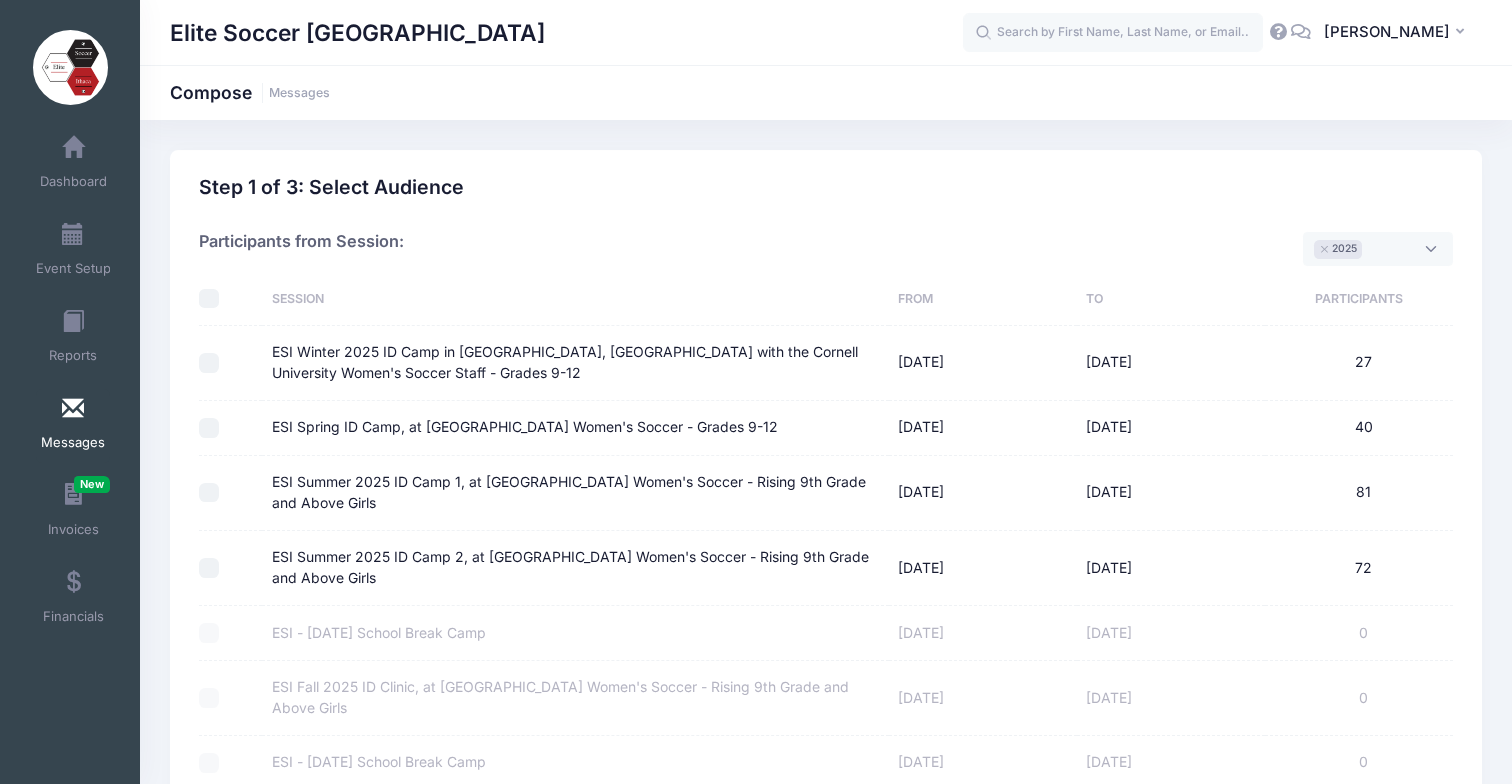 scroll, scrollTop: 15, scrollLeft: 0, axis: vertical 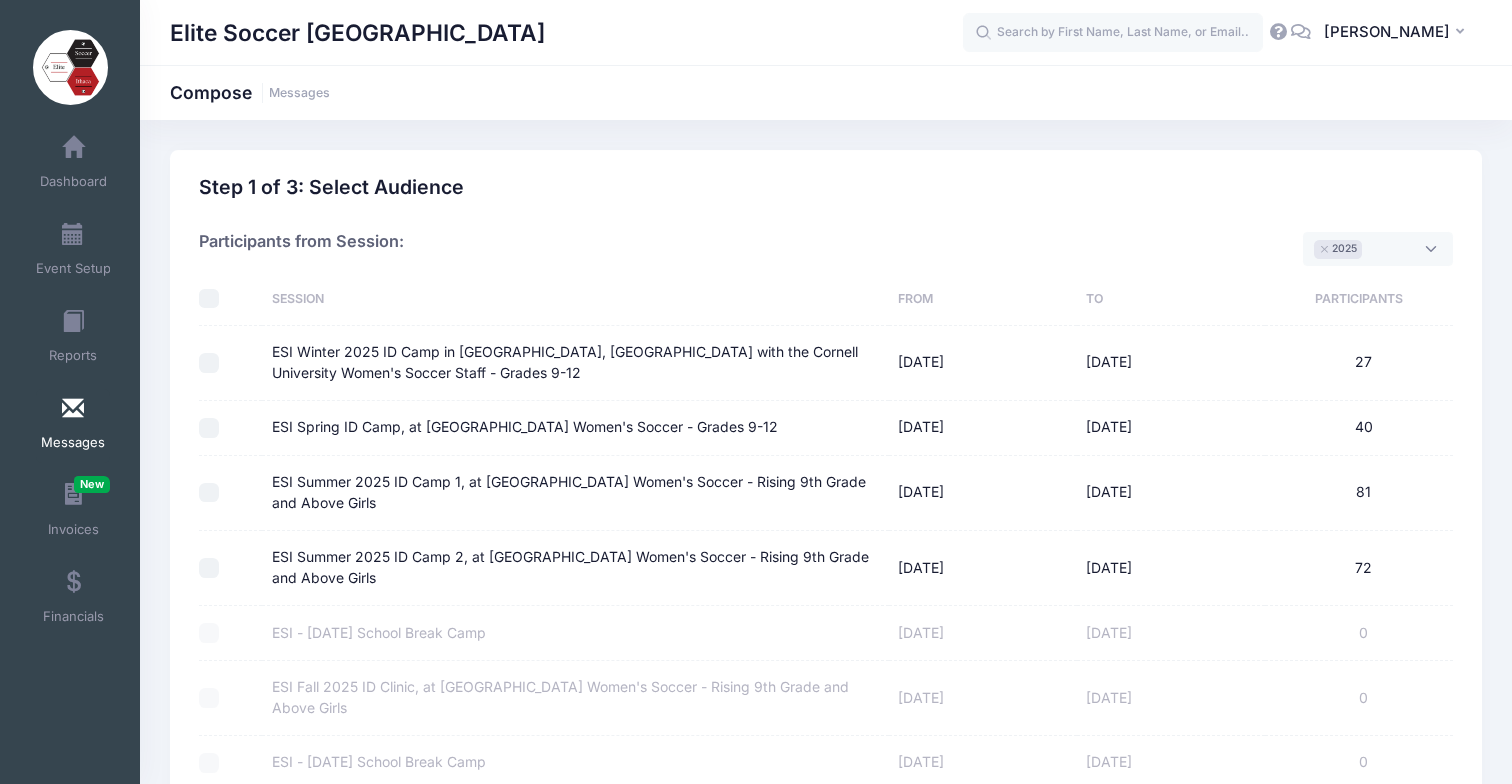 click on "ESI Summer 2025 ID Camp 2, at [GEOGRAPHIC_DATA] Women's Soccer - Rising 9th Grade and Above Girls" at bounding box center (209, 568) 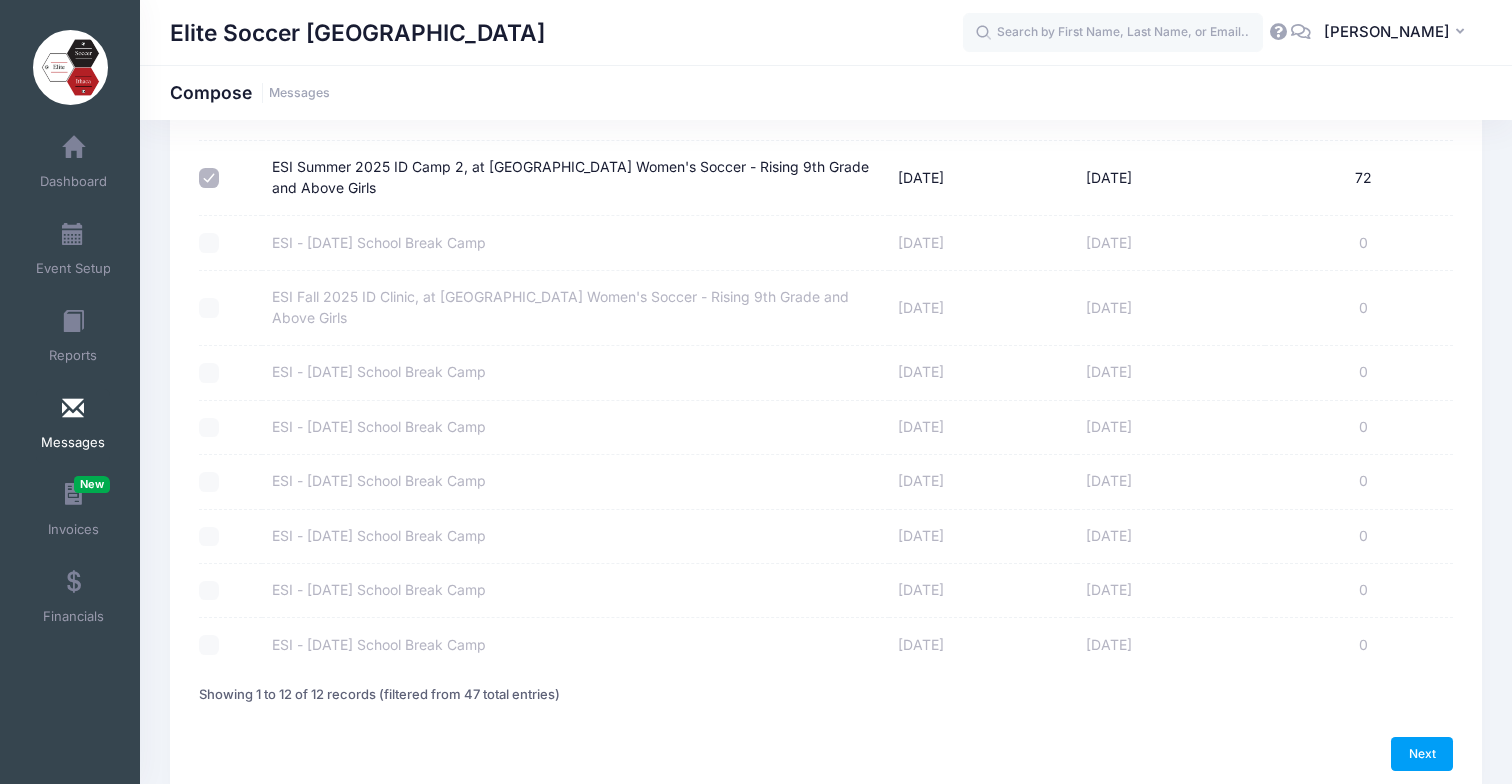 scroll, scrollTop: 479, scrollLeft: 0, axis: vertical 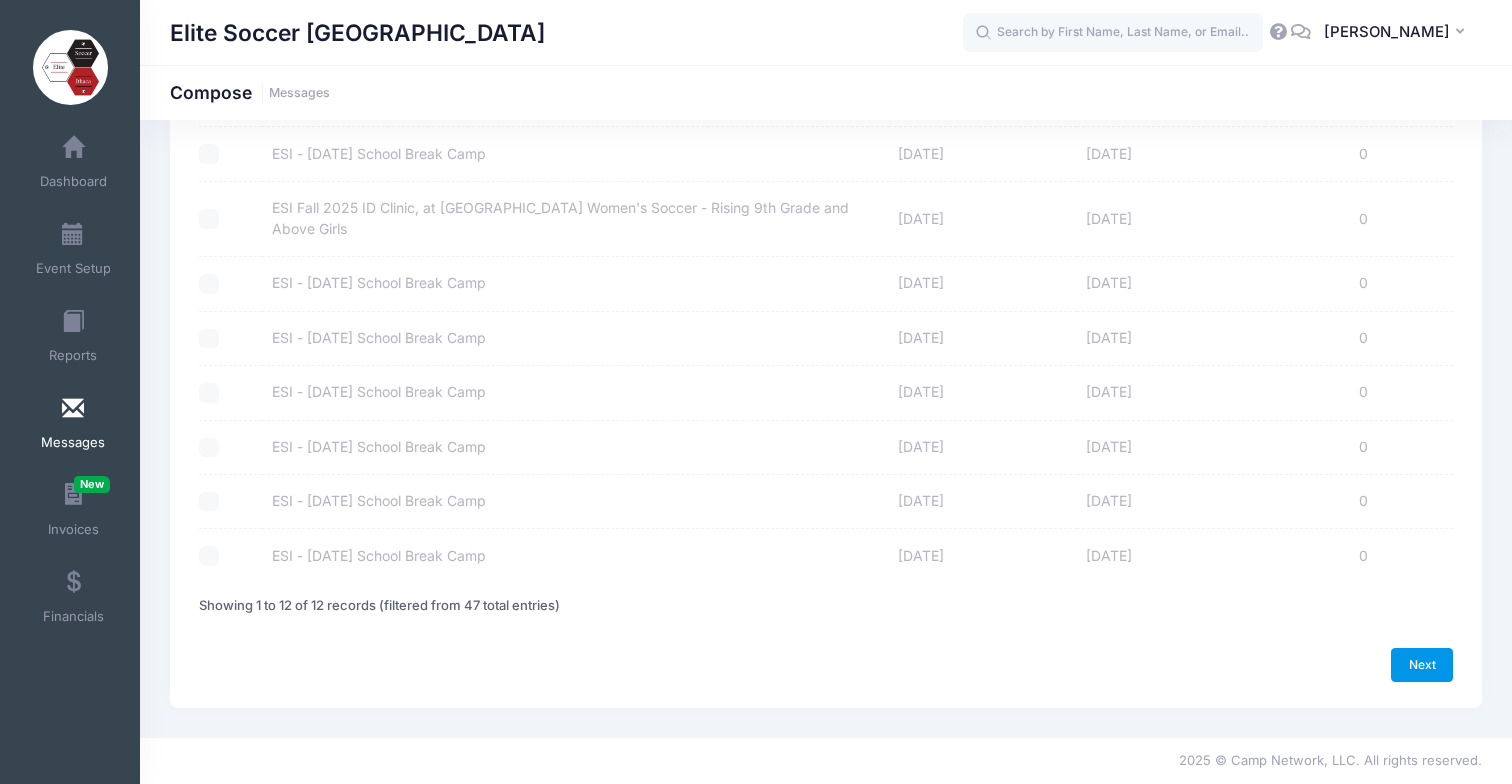 click on "Next" at bounding box center (1422, 665) 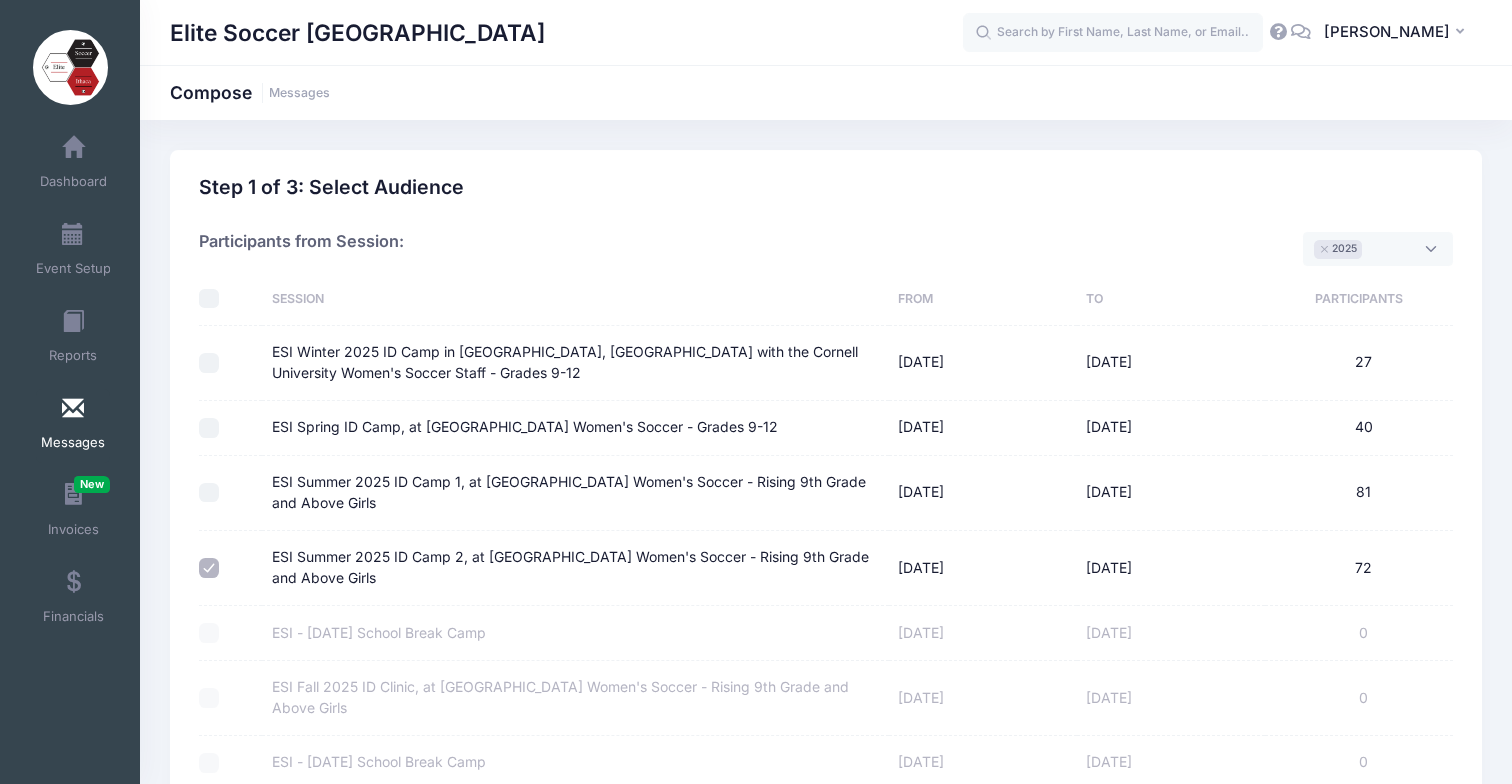 select on "50" 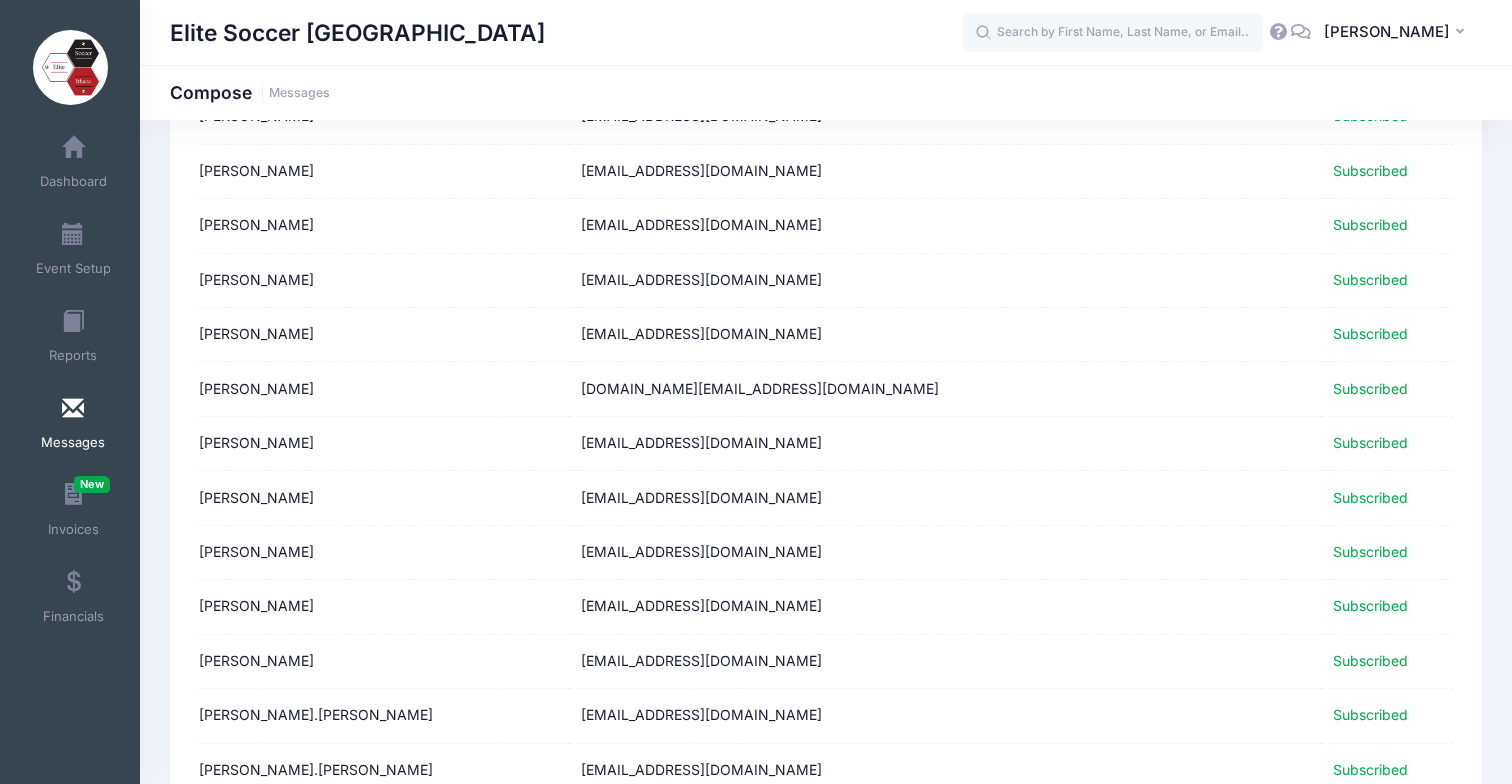 scroll, scrollTop: 2454, scrollLeft: 0, axis: vertical 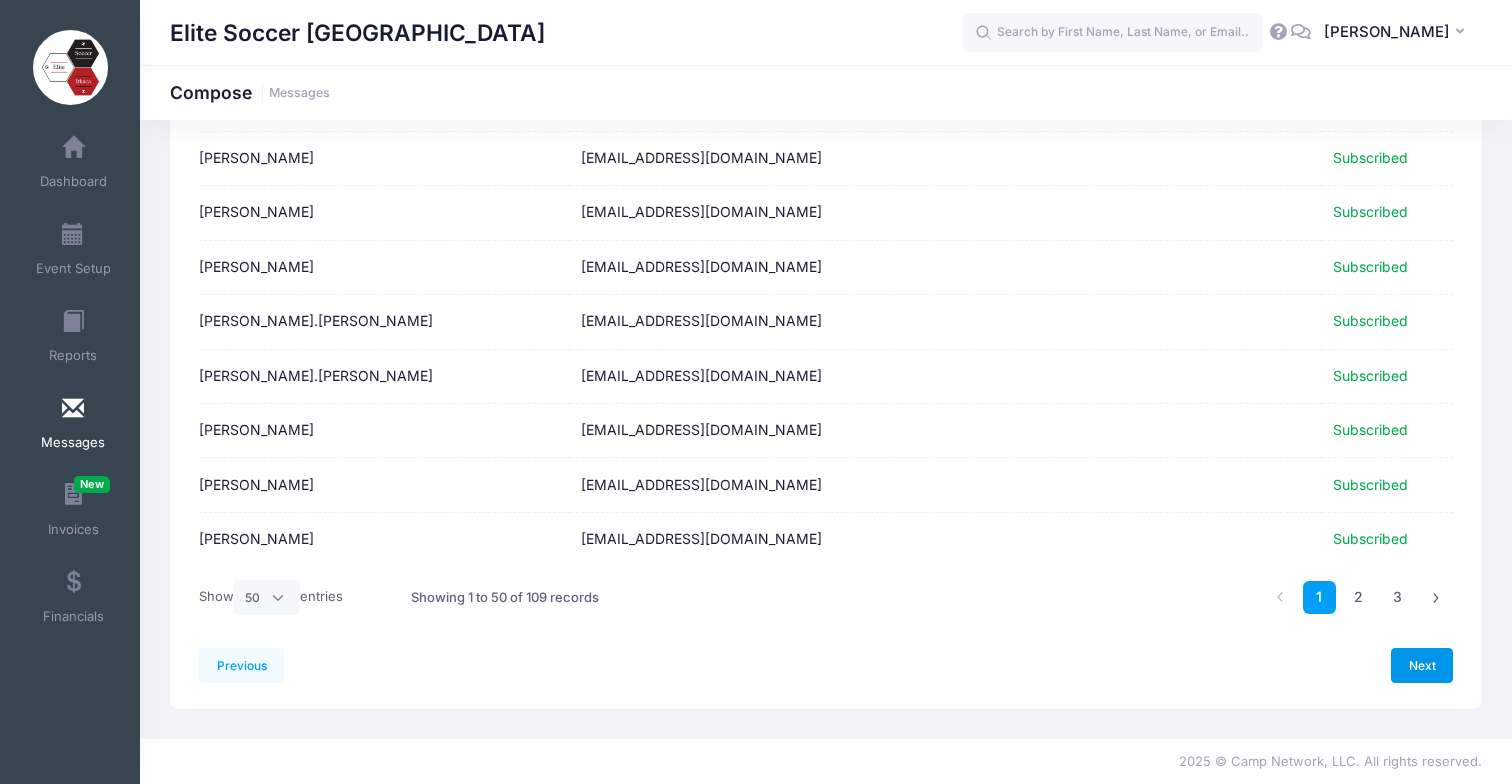click on "Next" at bounding box center (1422, 665) 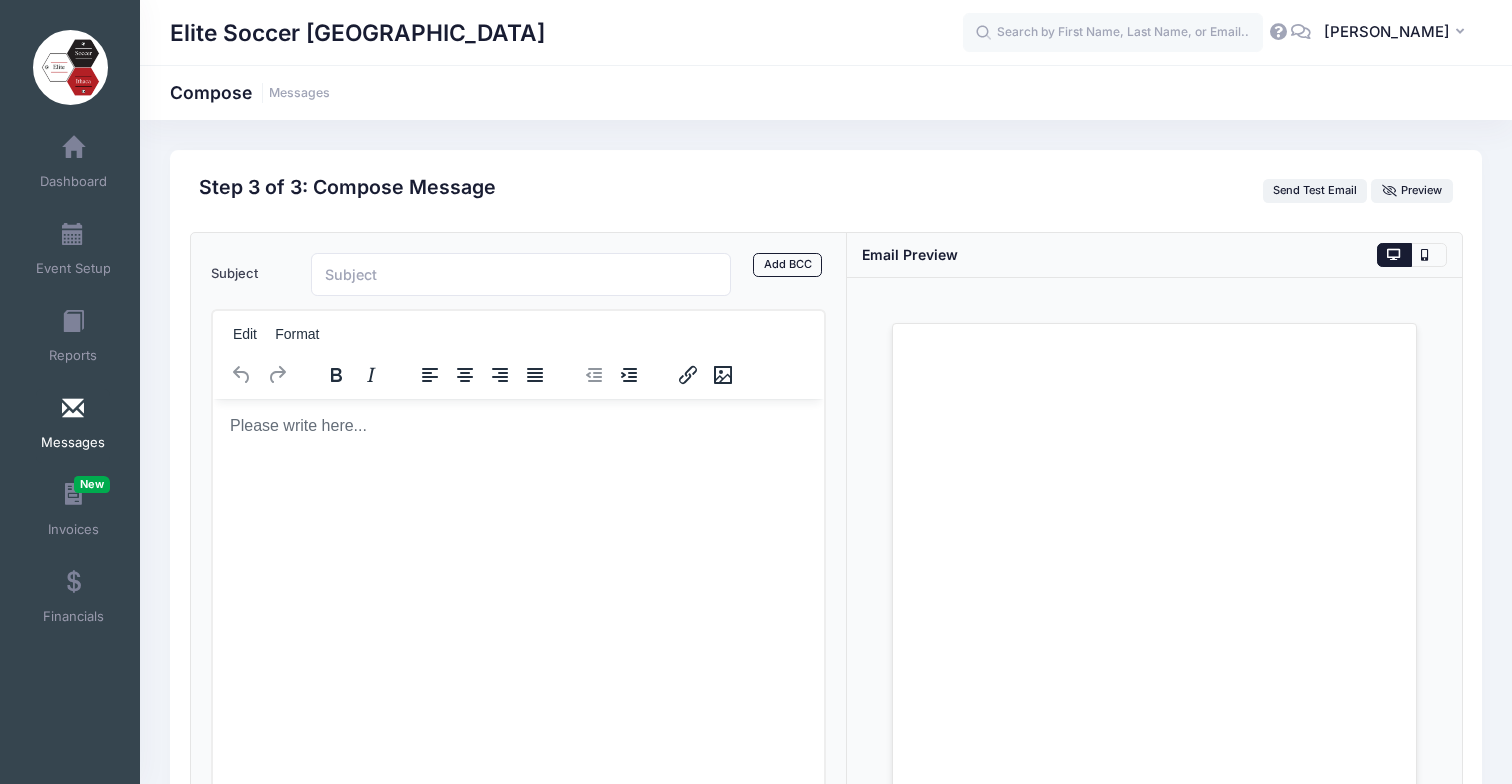 scroll, scrollTop: 0, scrollLeft: 0, axis: both 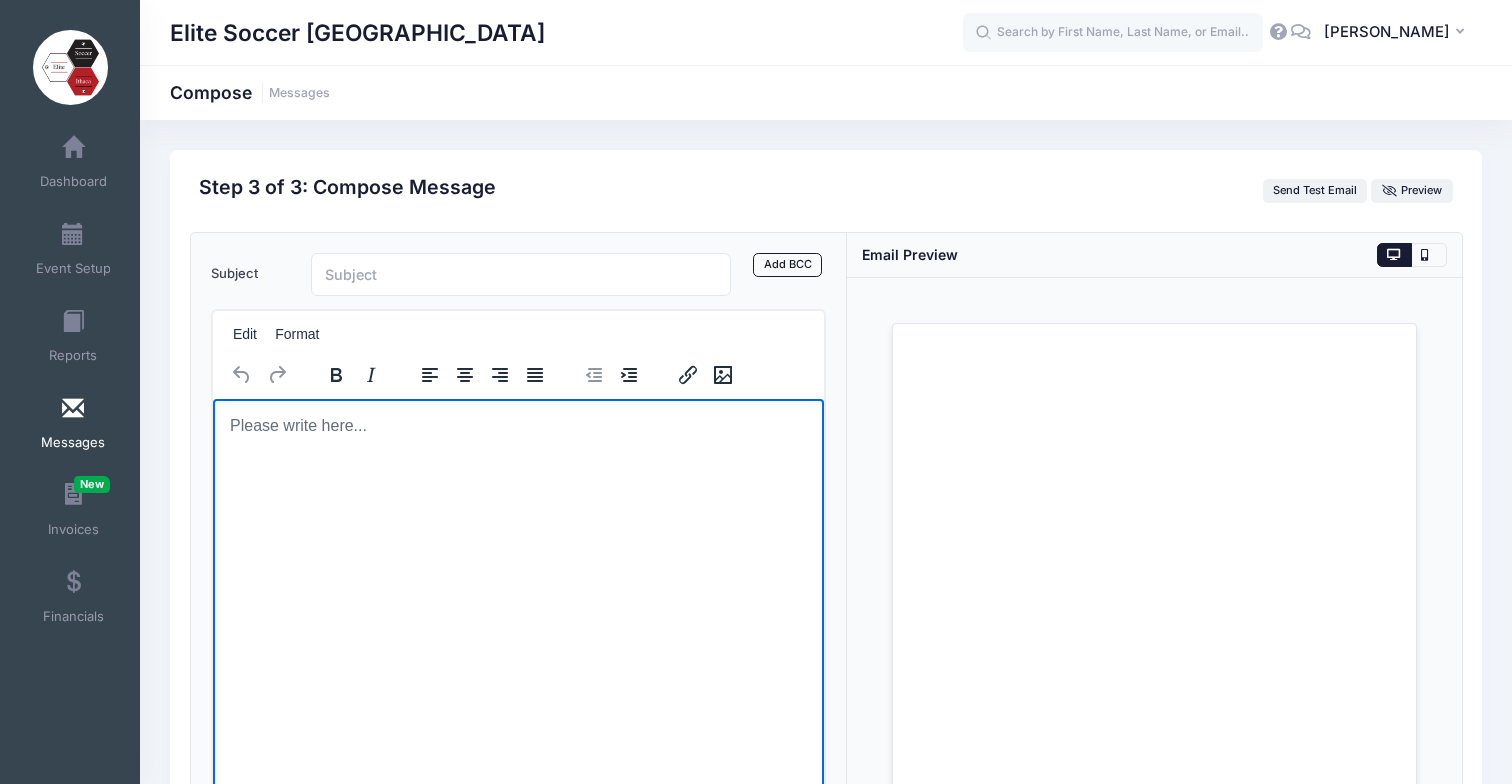 click at bounding box center (517, 425) 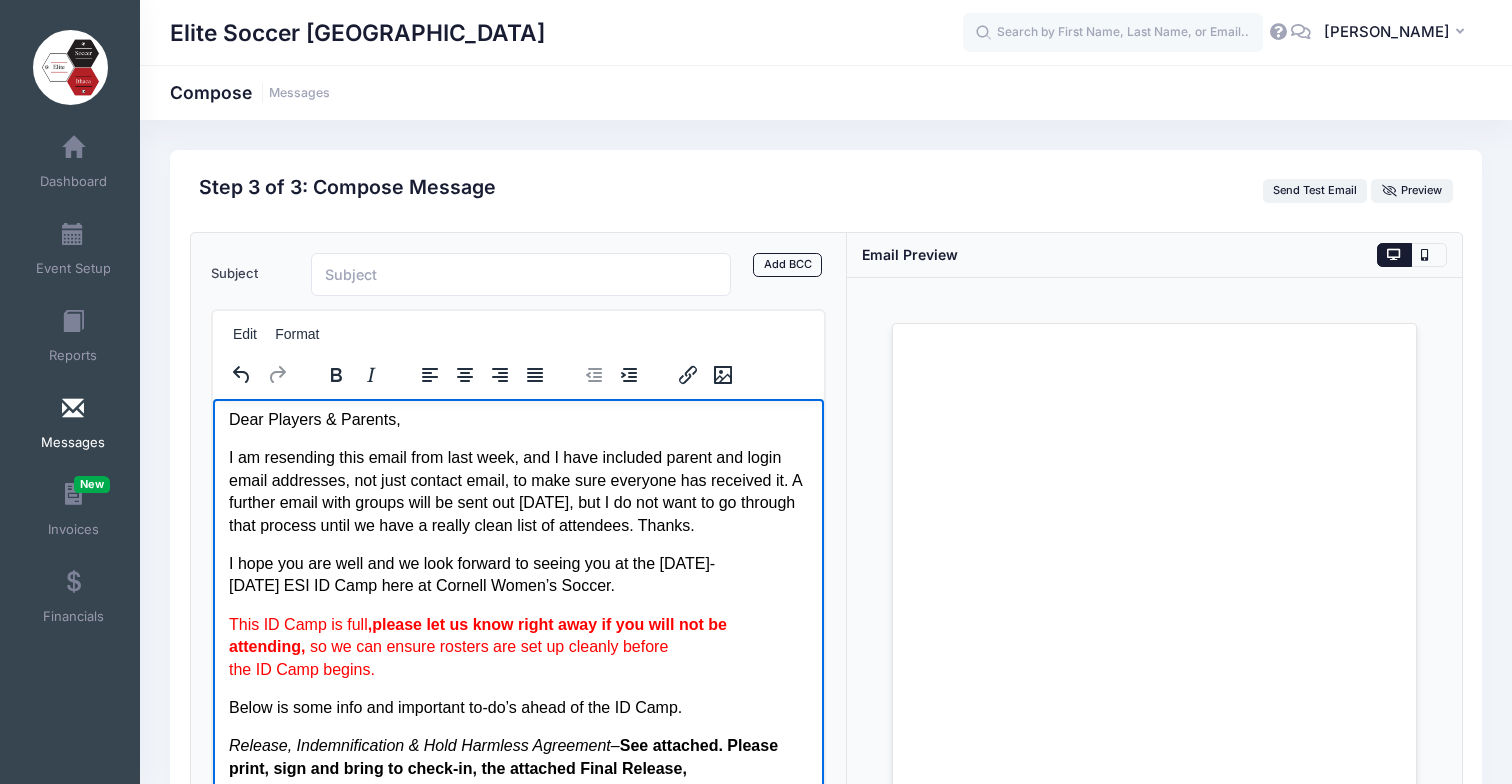 scroll, scrollTop: 0, scrollLeft: 0, axis: both 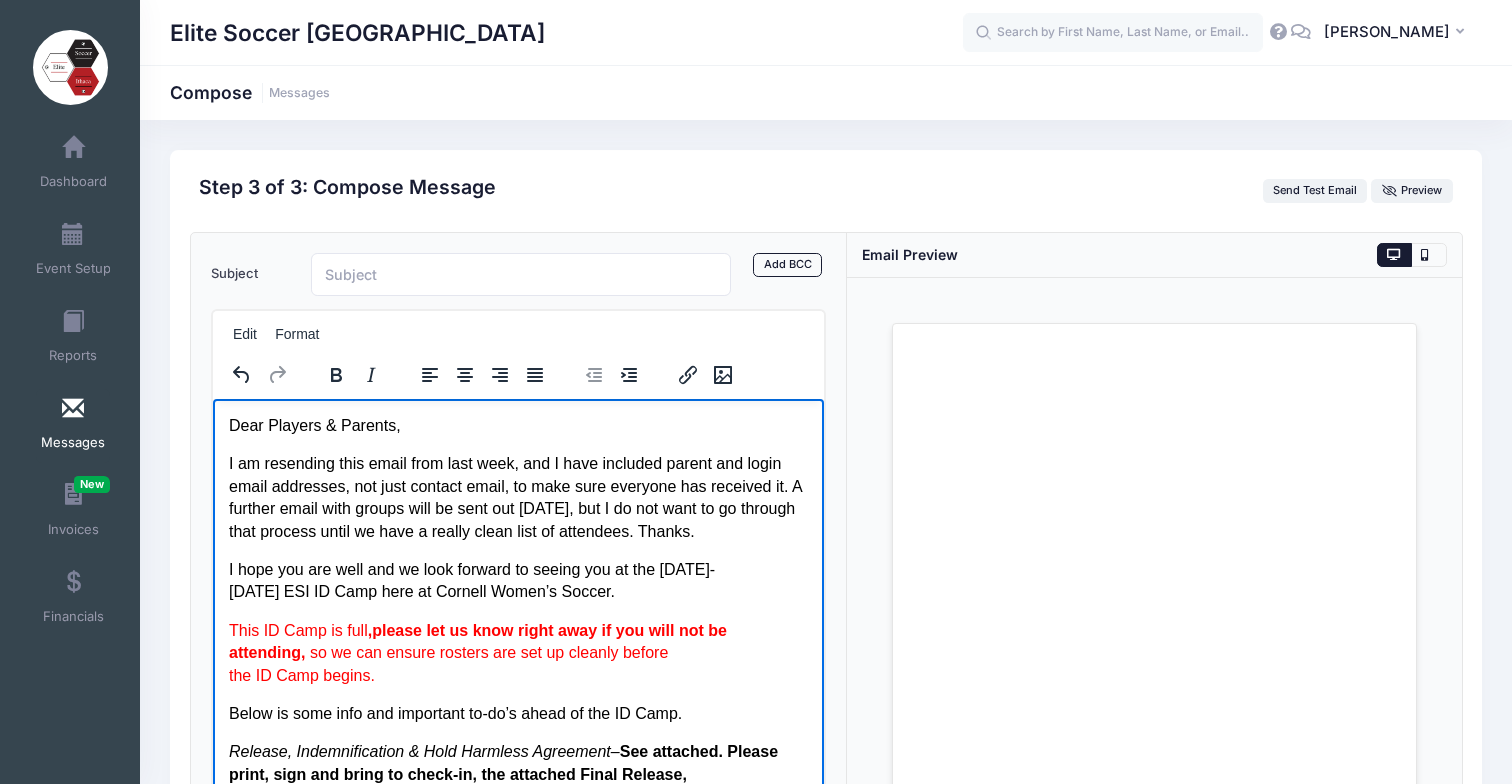click on "I am resending this email from last week, and I have included parent and login email addresses, not just contact email, to make sure everyone has received it. A further email with groups will be sent out tomorrow, but I do not want to go through that process until we have a really clean list of attendees. Thanks." at bounding box center (517, 497) 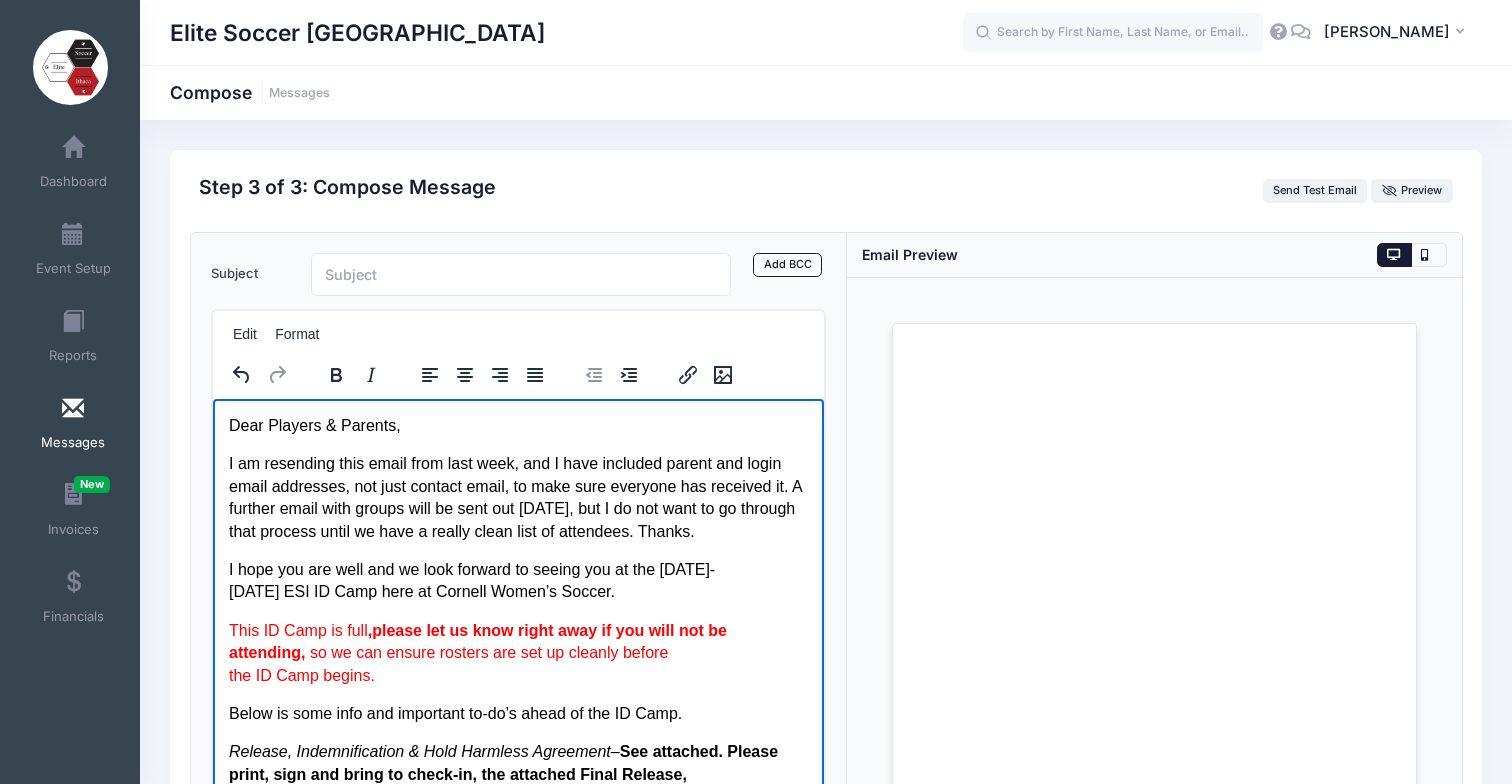 drag, startPoint x: 767, startPoint y: 530, endPoint x: 214, endPoint y: 464, distance: 556.92456 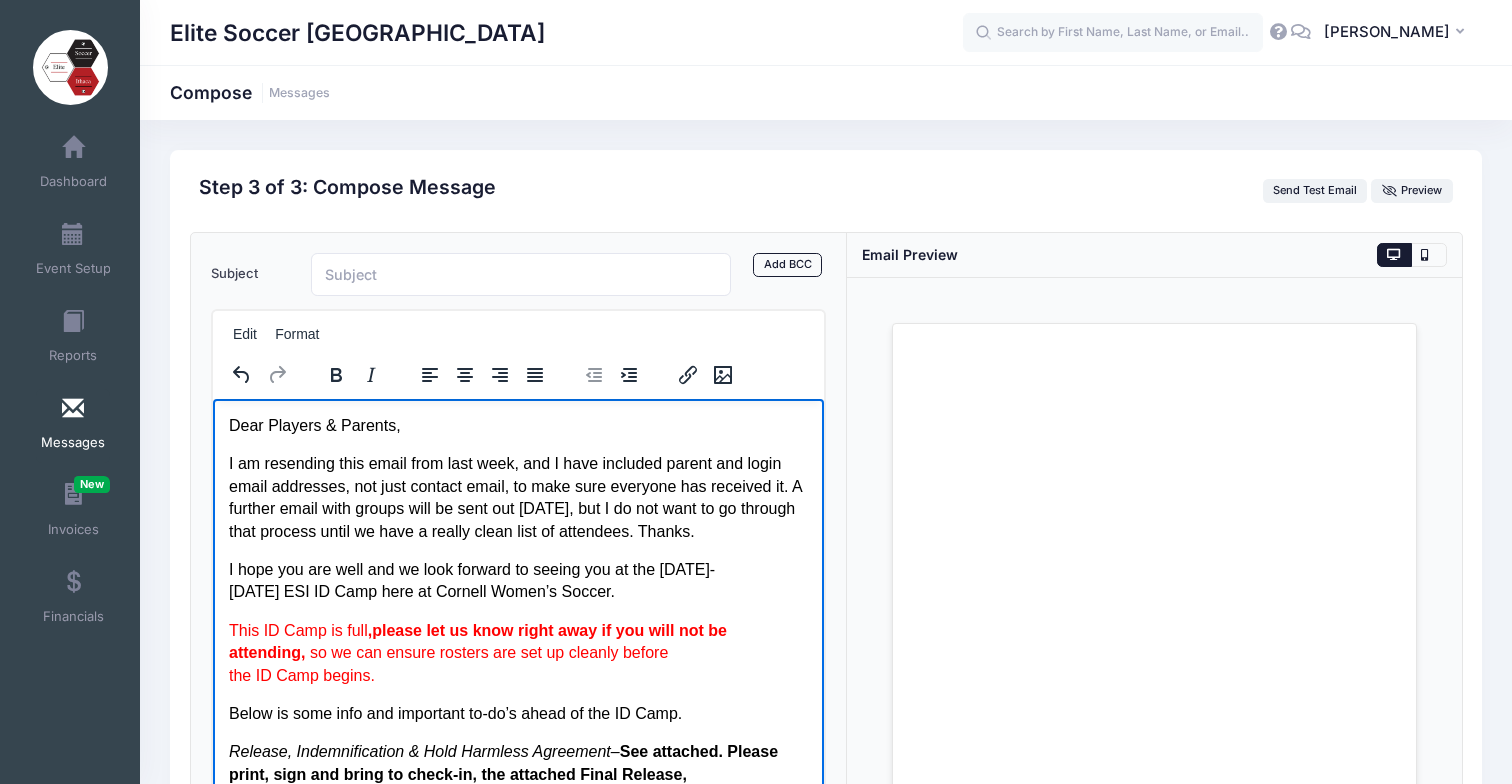 click on "Dear Players & Parents, I am resending this email from last week, and I have included parent and login email addresses, not just contact email, to make sure everyone has received it. A further email with groups will be sent out tomorrow, but I do not want to go through that process until we have a really clean list of attendees. Thanks.  I hope you are well and we look forward to seeing you at the July 12-13 ESI ID Camp here at Cornell Women’s Soccer.  This ID Camp is full ,  please let us know right away if you will not be attending,   so we can ensure rosters are set up cleanly before the ID Camp begins.  Below is some info and important to-do’s ahead of the ID Camp. Release, Indemnification & Hold Harmless Agreement  –  See attached. Please print, sign and bring to check-in, the attached Final Release, Indemnification & Hold Harmless Form. This form must be turned in at check-in to participate. Medical Information  –  Location Berman Field Schoellkopf Field Inclement Weather Rob" at bounding box center (517, 1211) 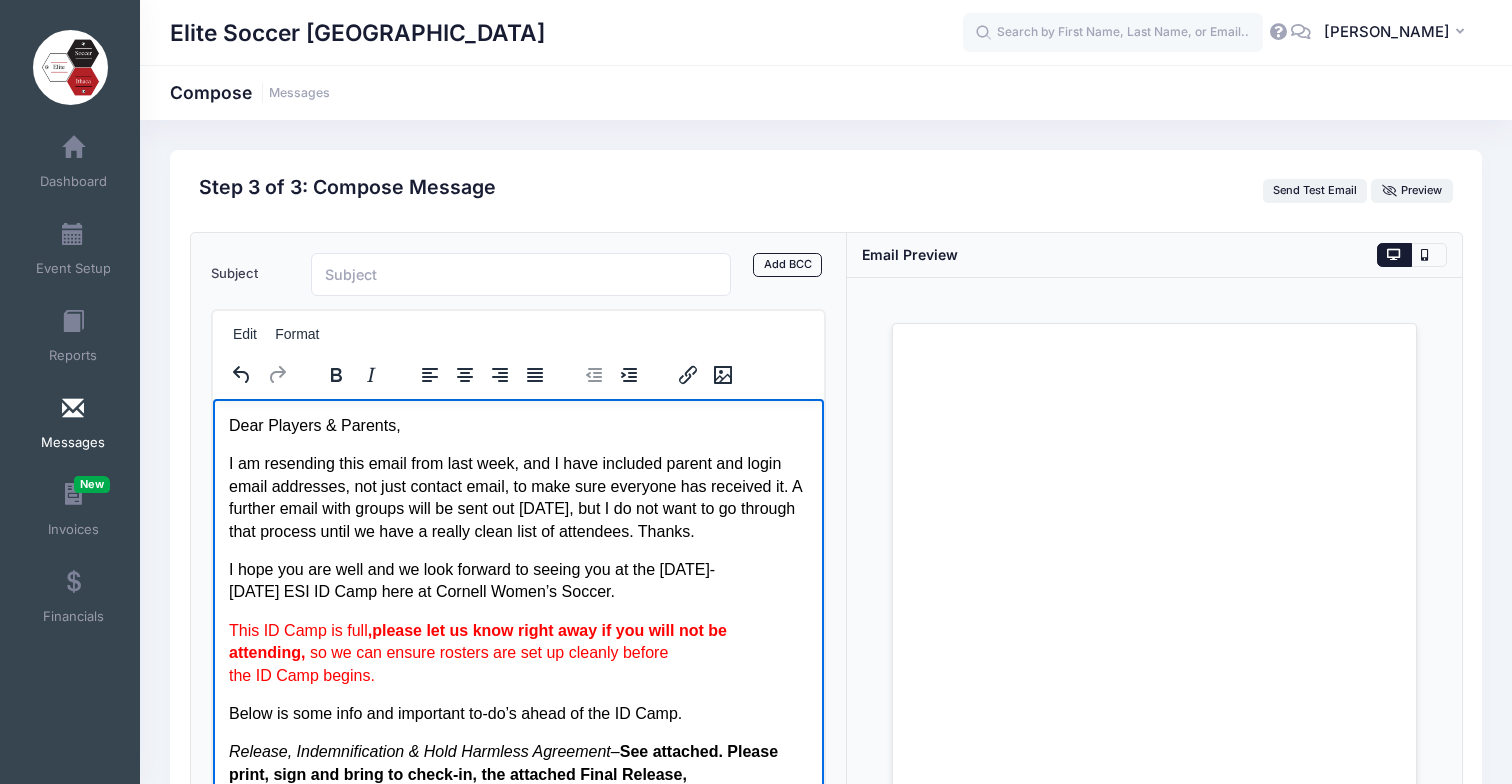type 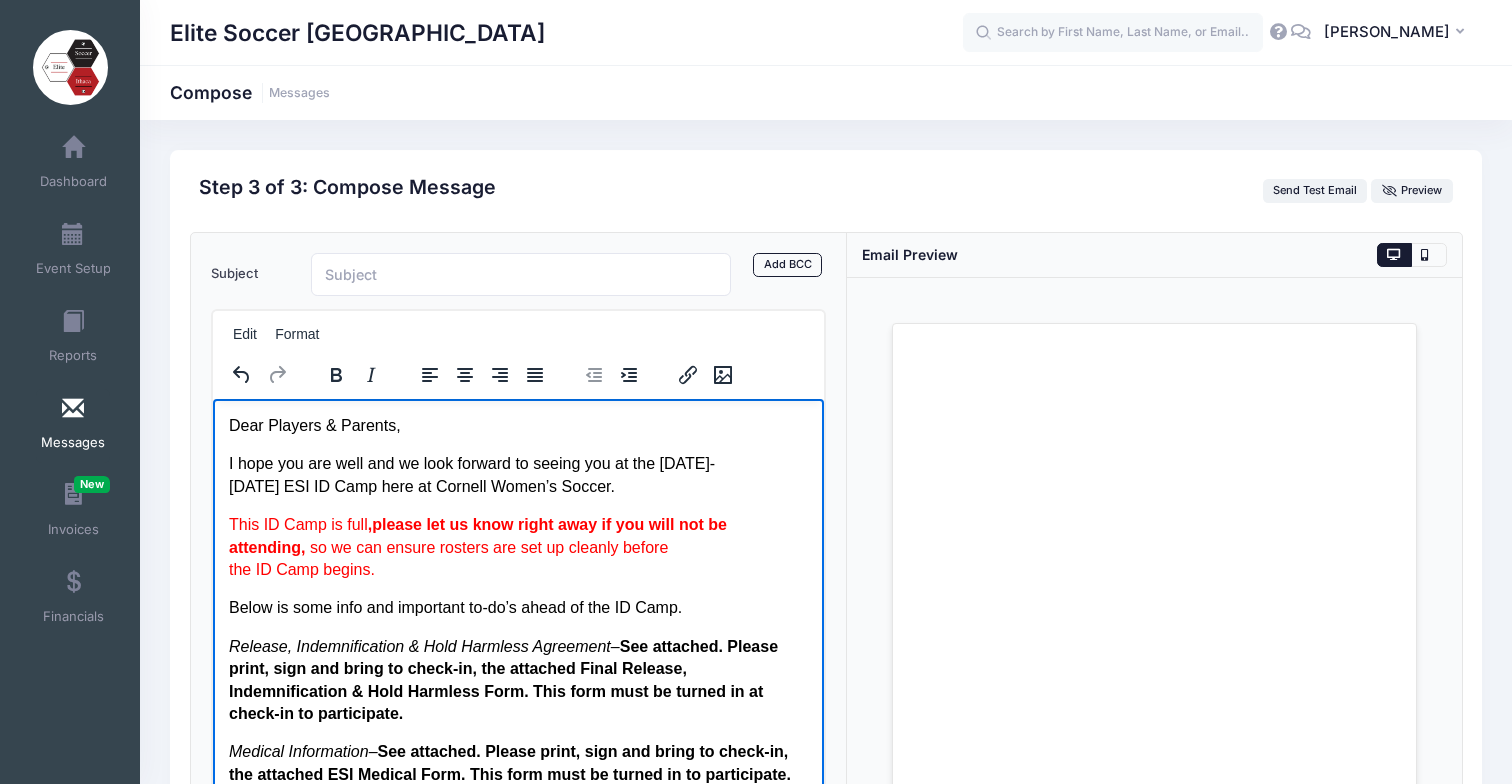 click on "I hope you are well and we look forward to seeing you at the July 12-13 ESI ID Camp here at Cornell Women’s Soccer." at bounding box center [517, 474] 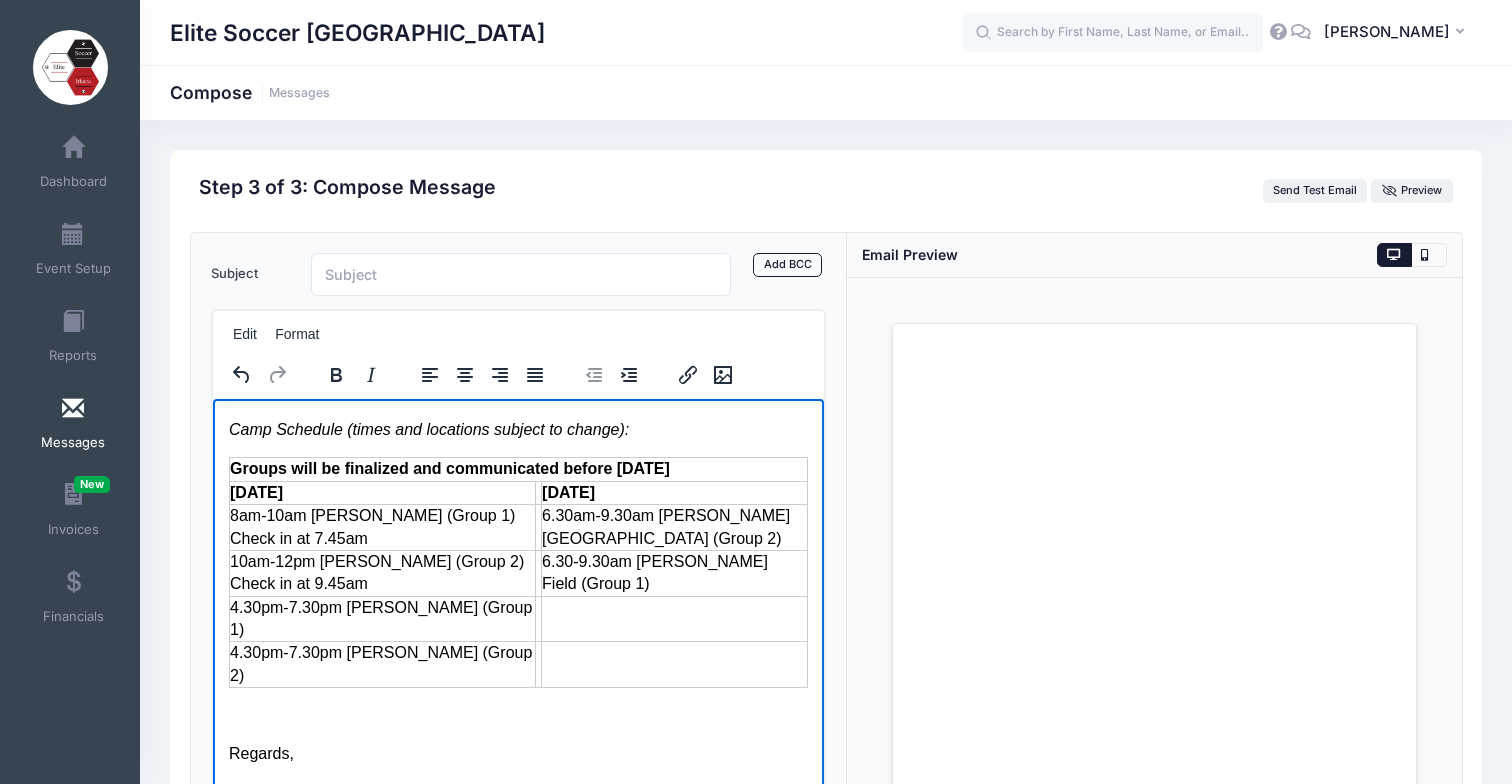 scroll, scrollTop: 832, scrollLeft: 0, axis: vertical 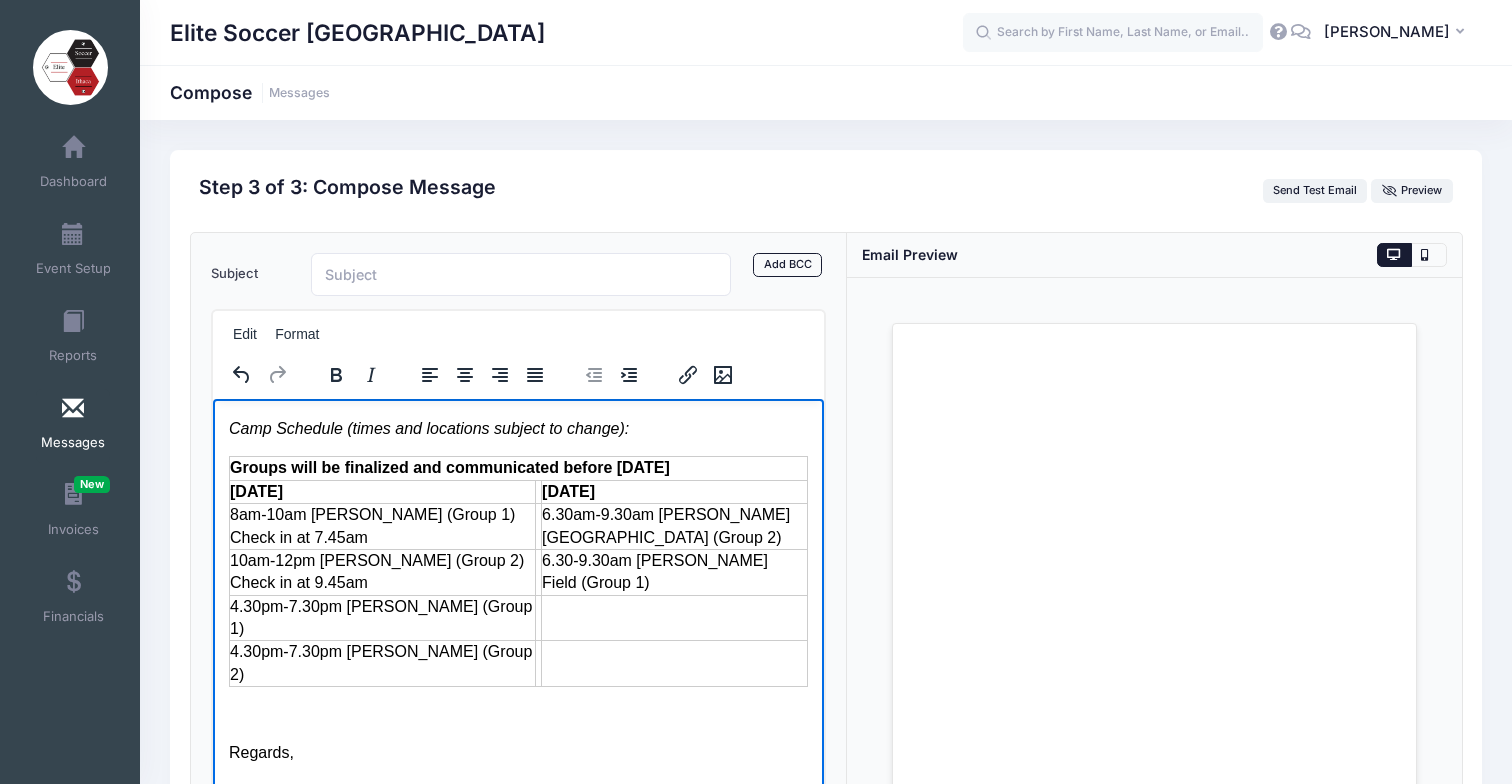 click on "Groups will be finalized and communicated before July 9th, 2025" at bounding box center (449, 466) 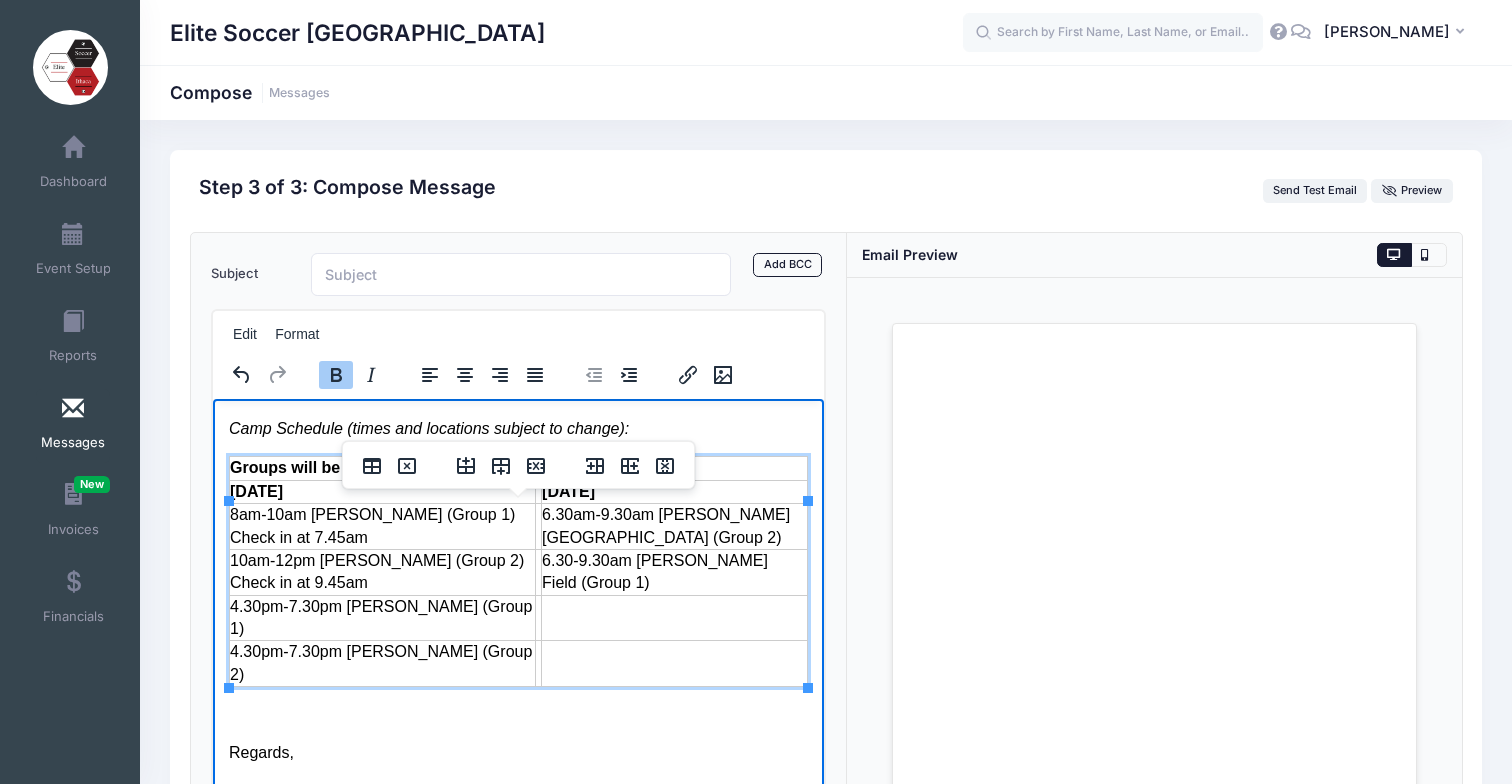 click at bounding box center (517, 713) 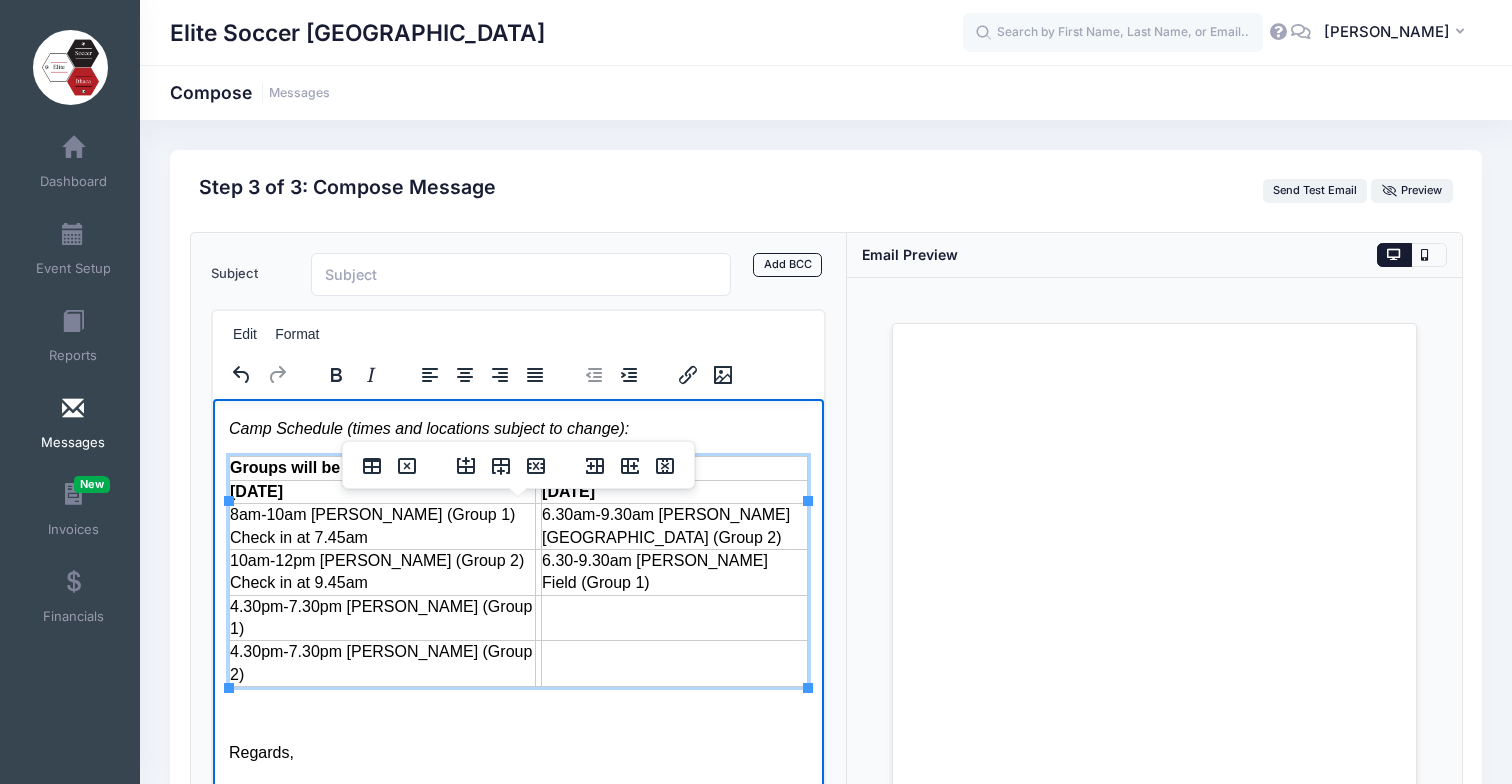 click on "8am-10am Berman (Group 1) Check in at 7.45am" at bounding box center (382, 526) 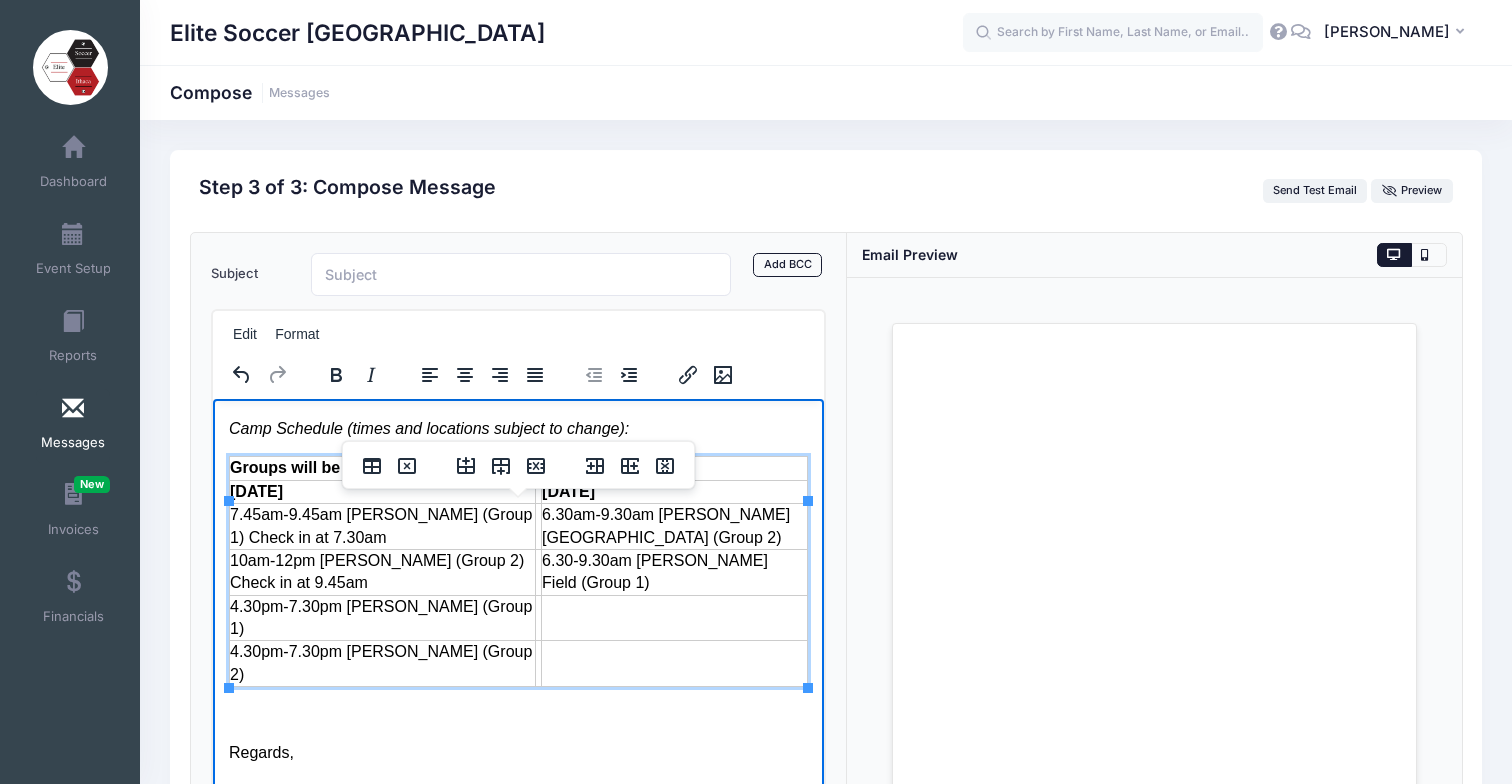 click on "4.30pm-7.30pm Schoellkopf (Group 1)" at bounding box center [382, 617] 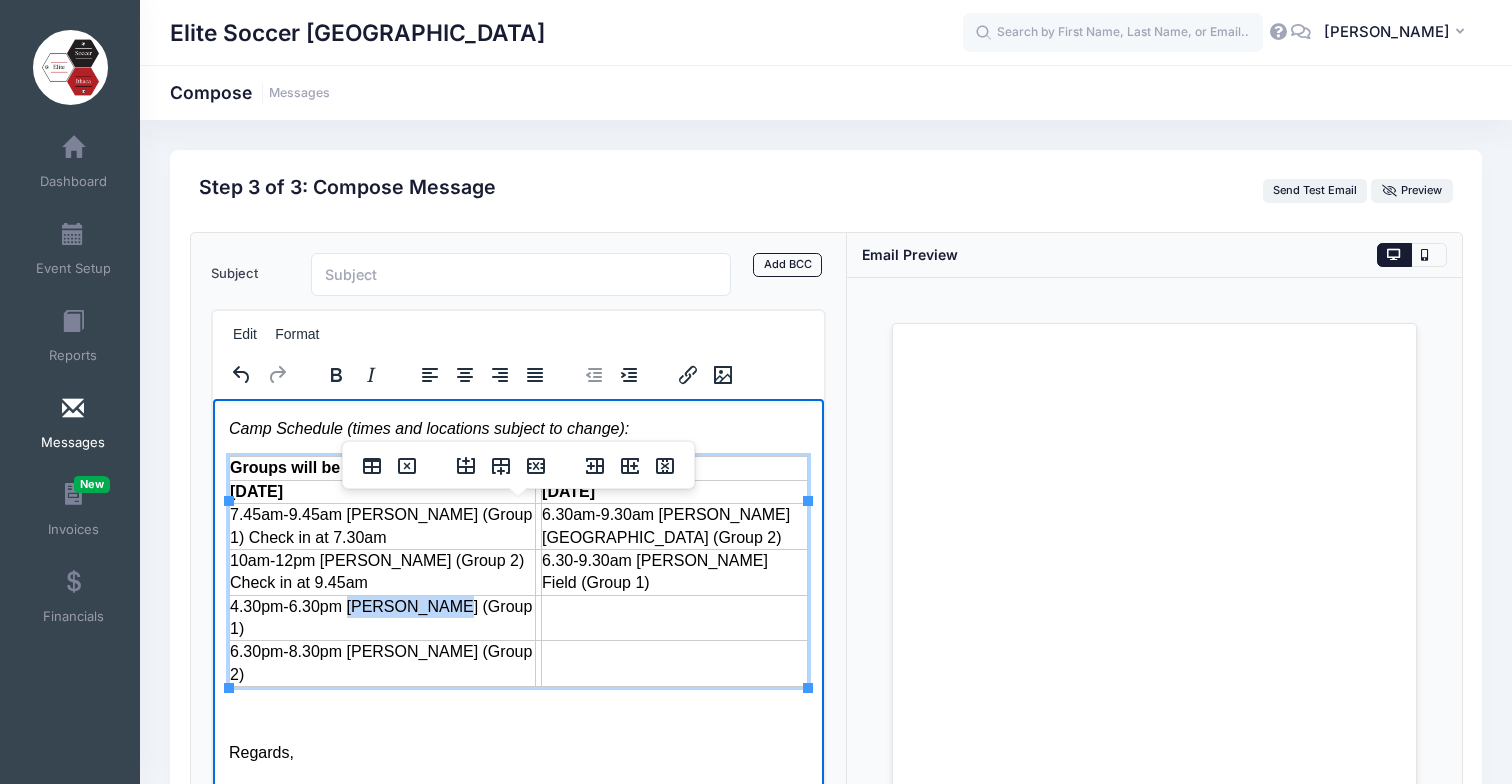 drag, startPoint x: 353, startPoint y: 652, endPoint x: 442, endPoint y: 653, distance: 89.005615 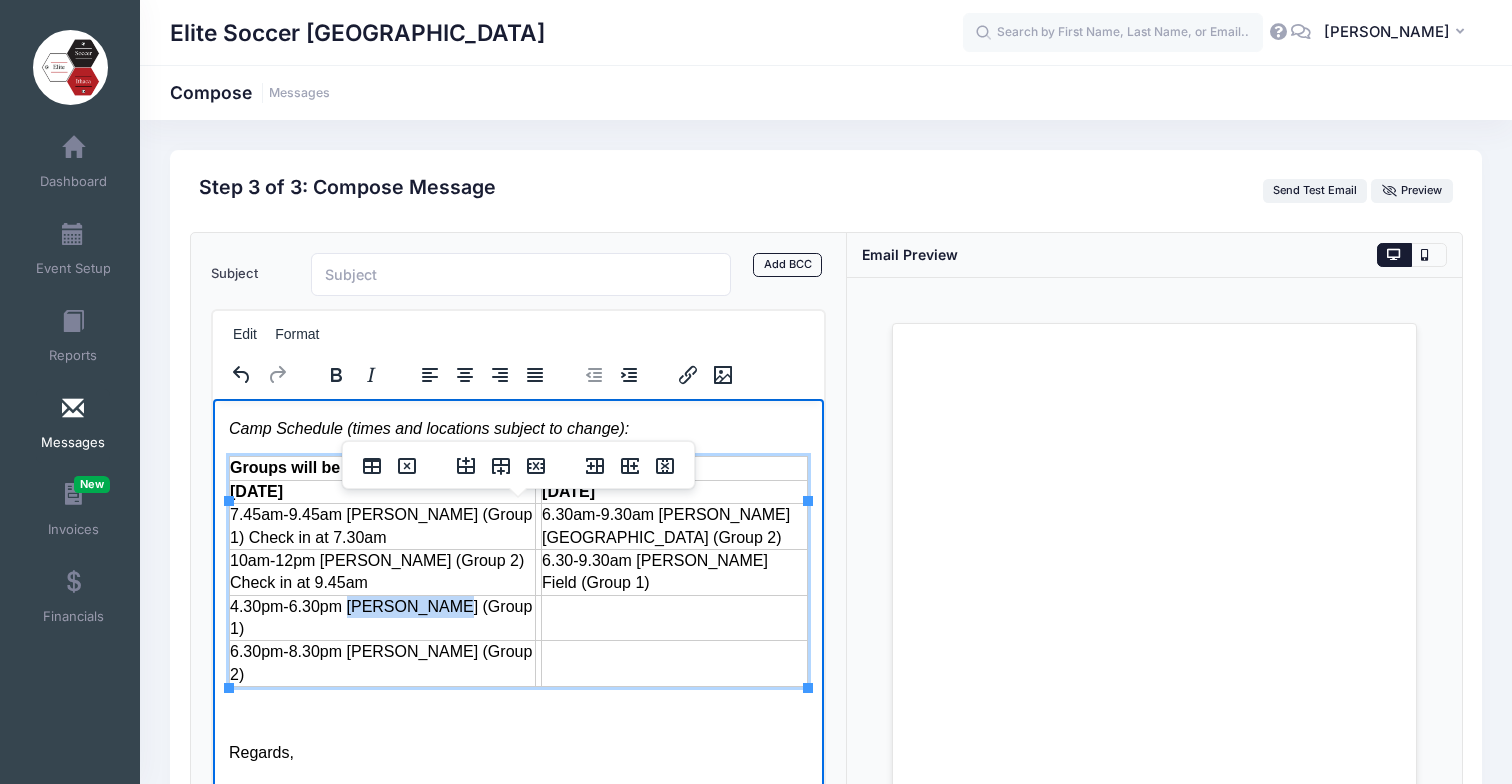 click on "4.30pm-6.30pm Schoellkopf (Group 1)" at bounding box center (382, 617) 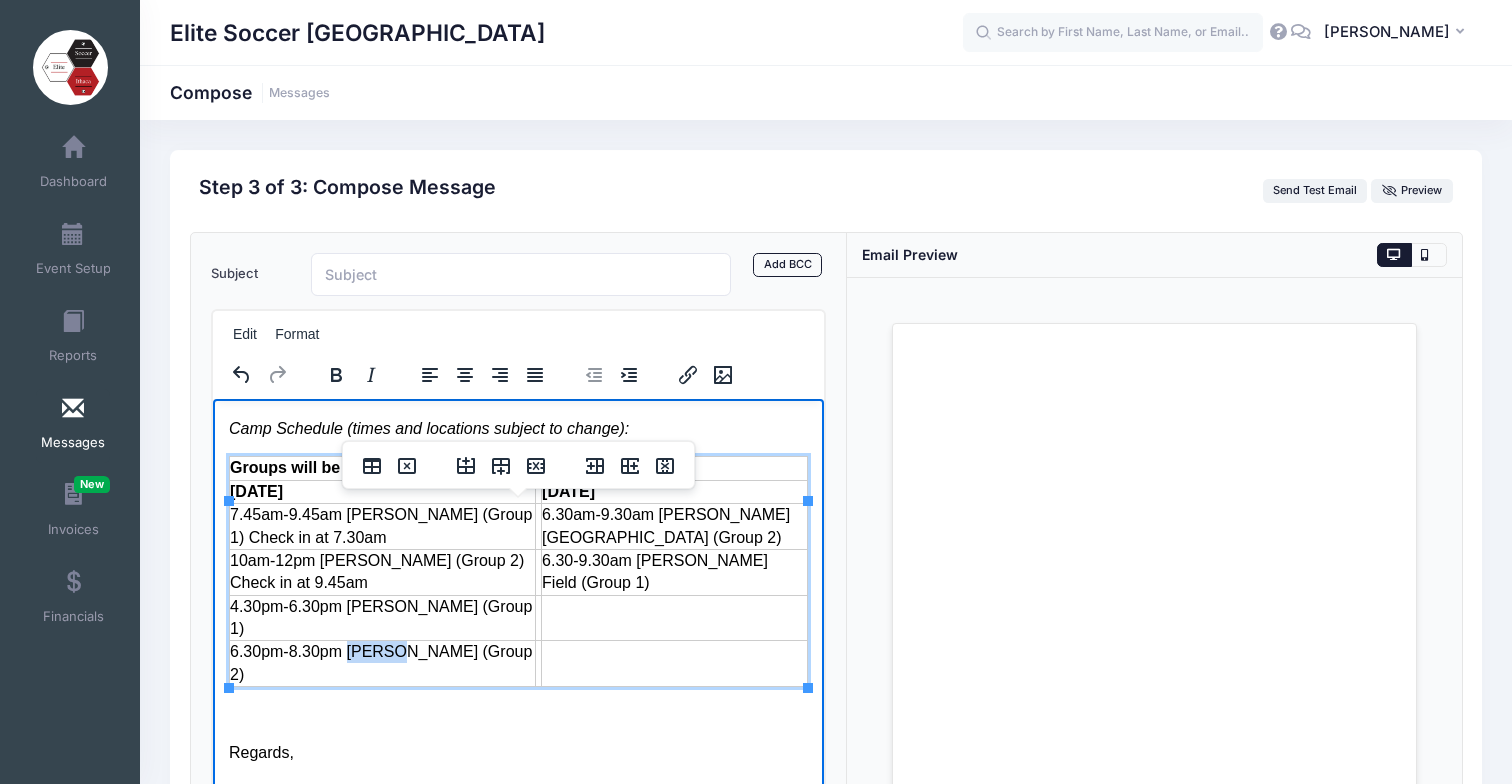 drag, startPoint x: 351, startPoint y: 677, endPoint x: 404, endPoint y: 676, distance: 53.009434 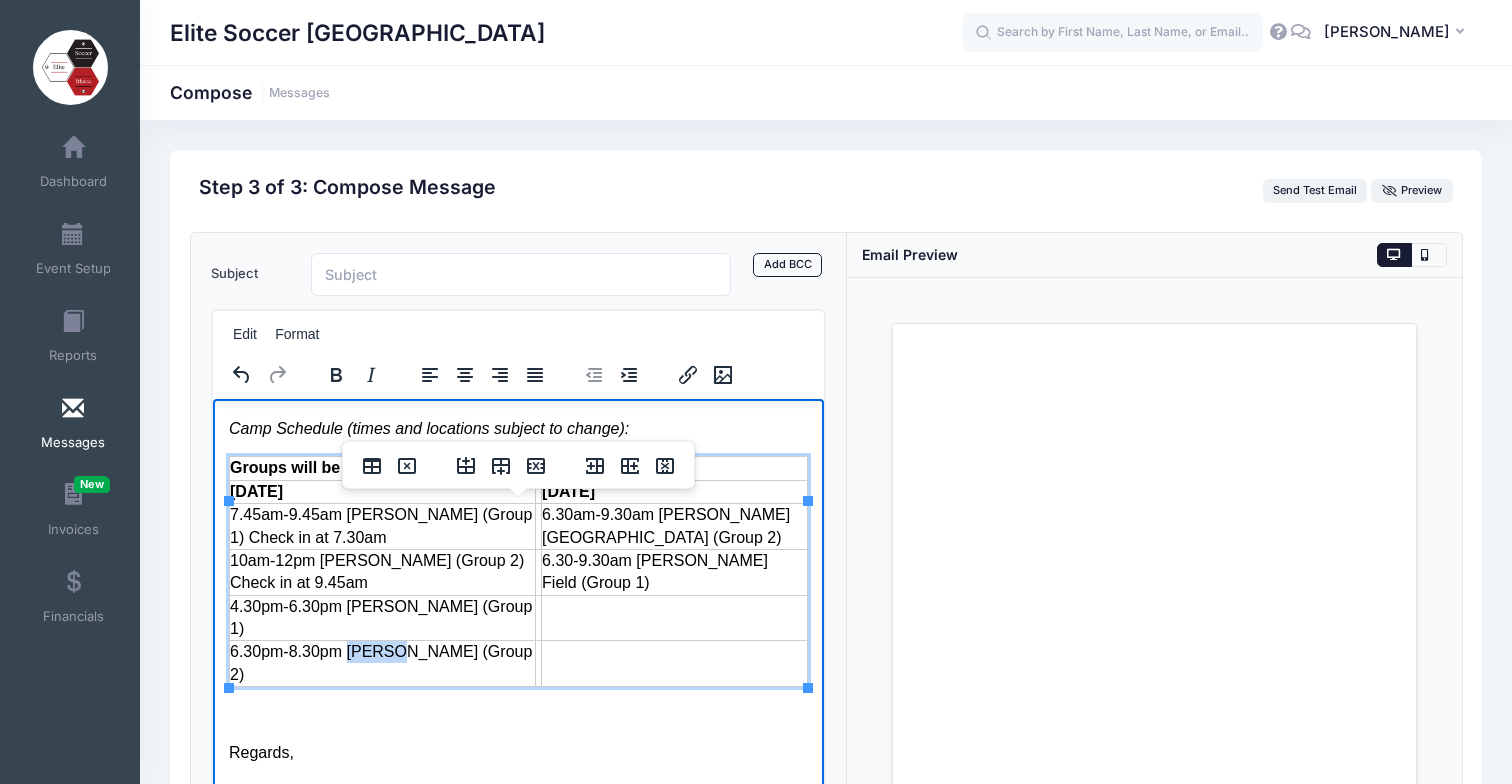 click on "6.30pm-8.30pm Berman (Group 2)" at bounding box center (382, 663) 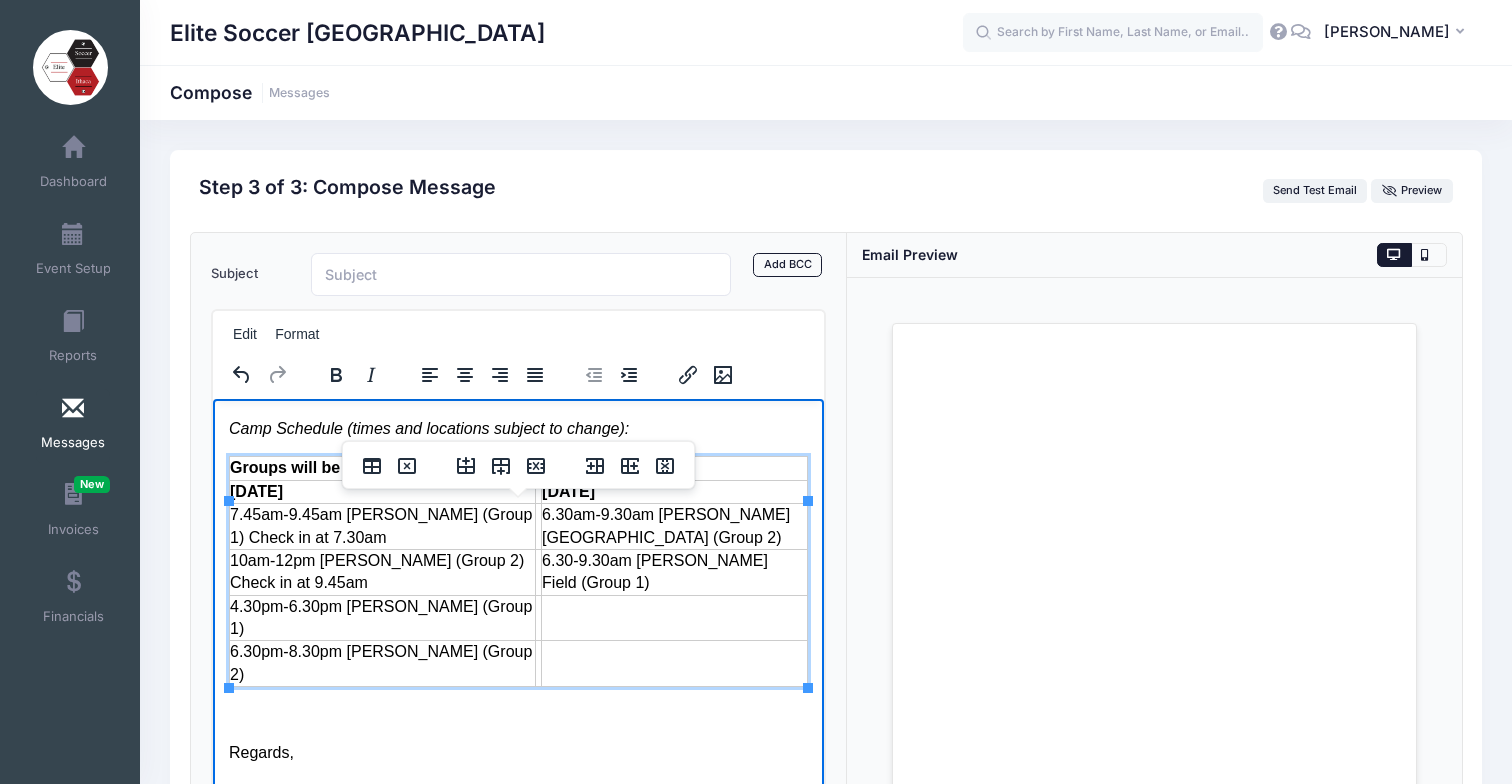 click on "4.30pm-6.30pm Schoellkopf (Group 1)" at bounding box center (382, 617) 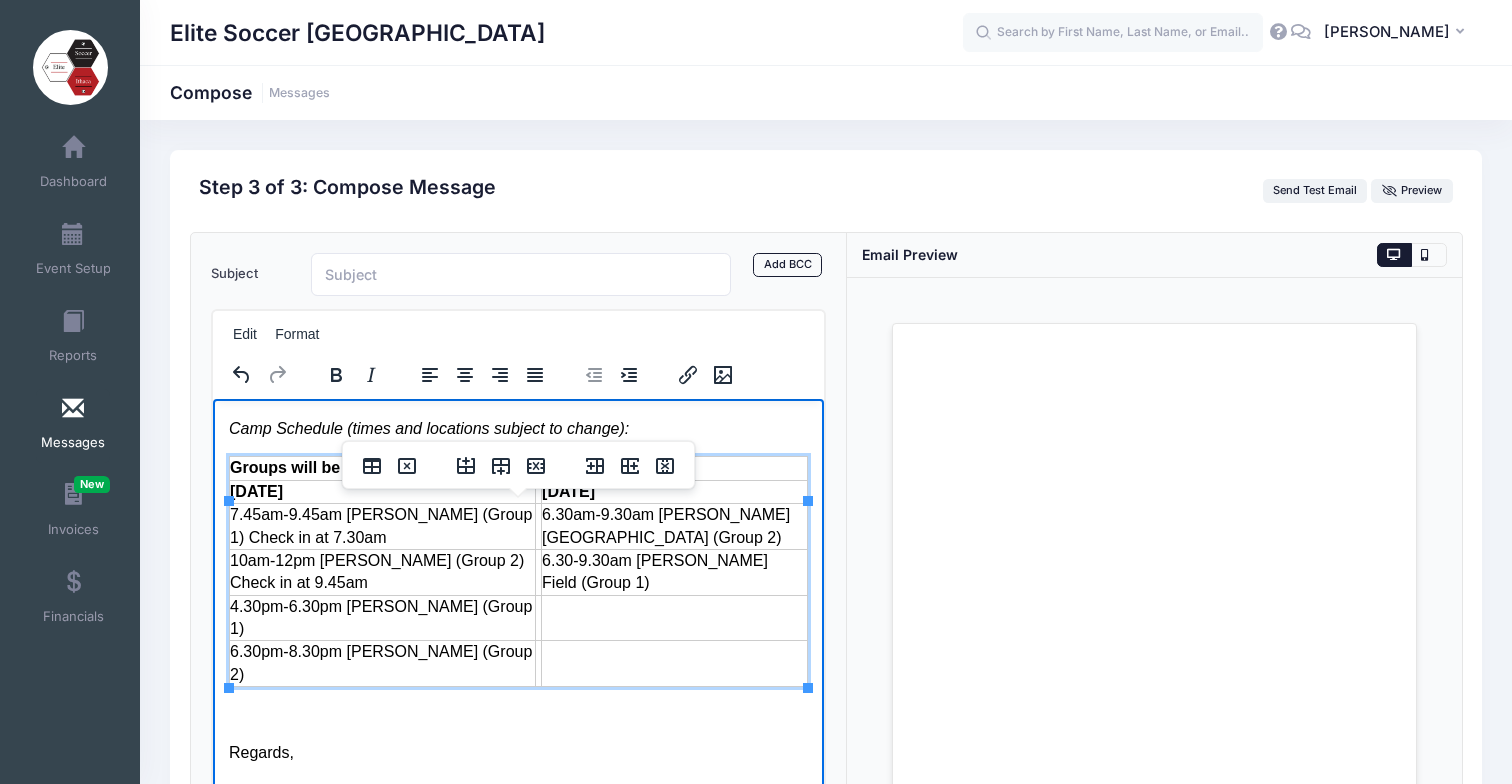 click on "4.30pm-6.30pm Schoellkopf (Group 1)" at bounding box center (382, 617) 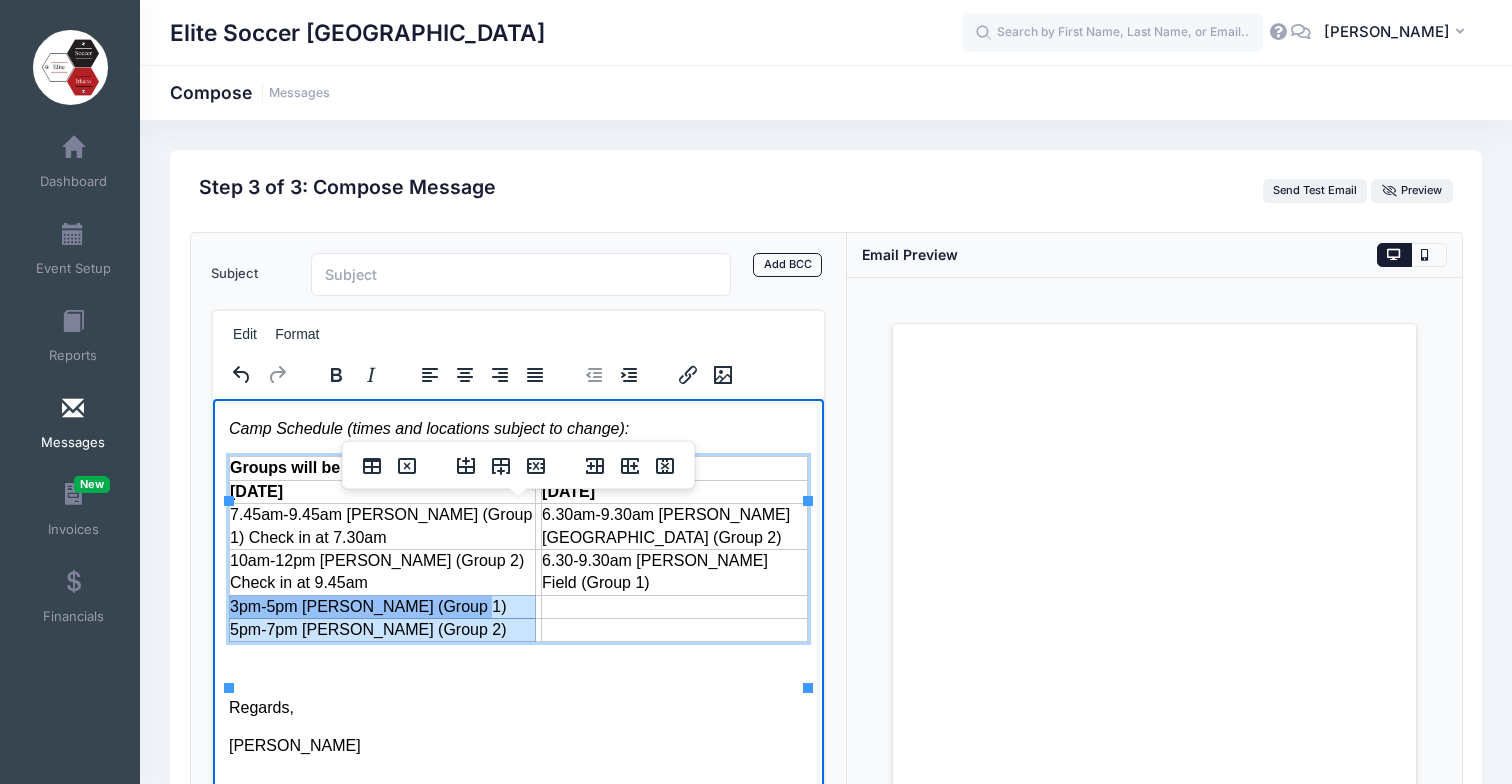 drag, startPoint x: 482, startPoint y: 671, endPoint x: 233, endPoint y: 656, distance: 249.4514 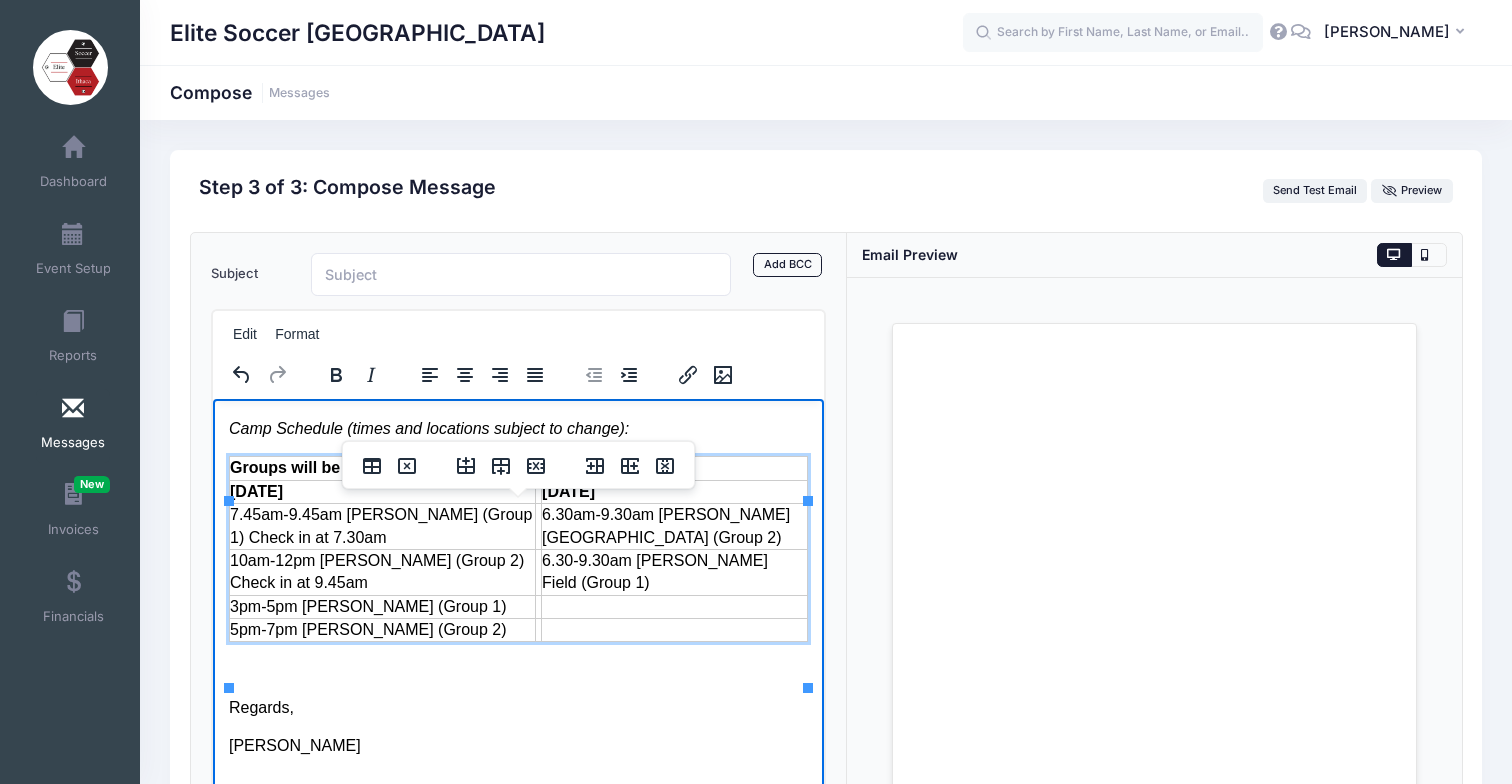 drag, startPoint x: 548, startPoint y: 559, endPoint x: 578, endPoint y: 573, distance: 33.105892 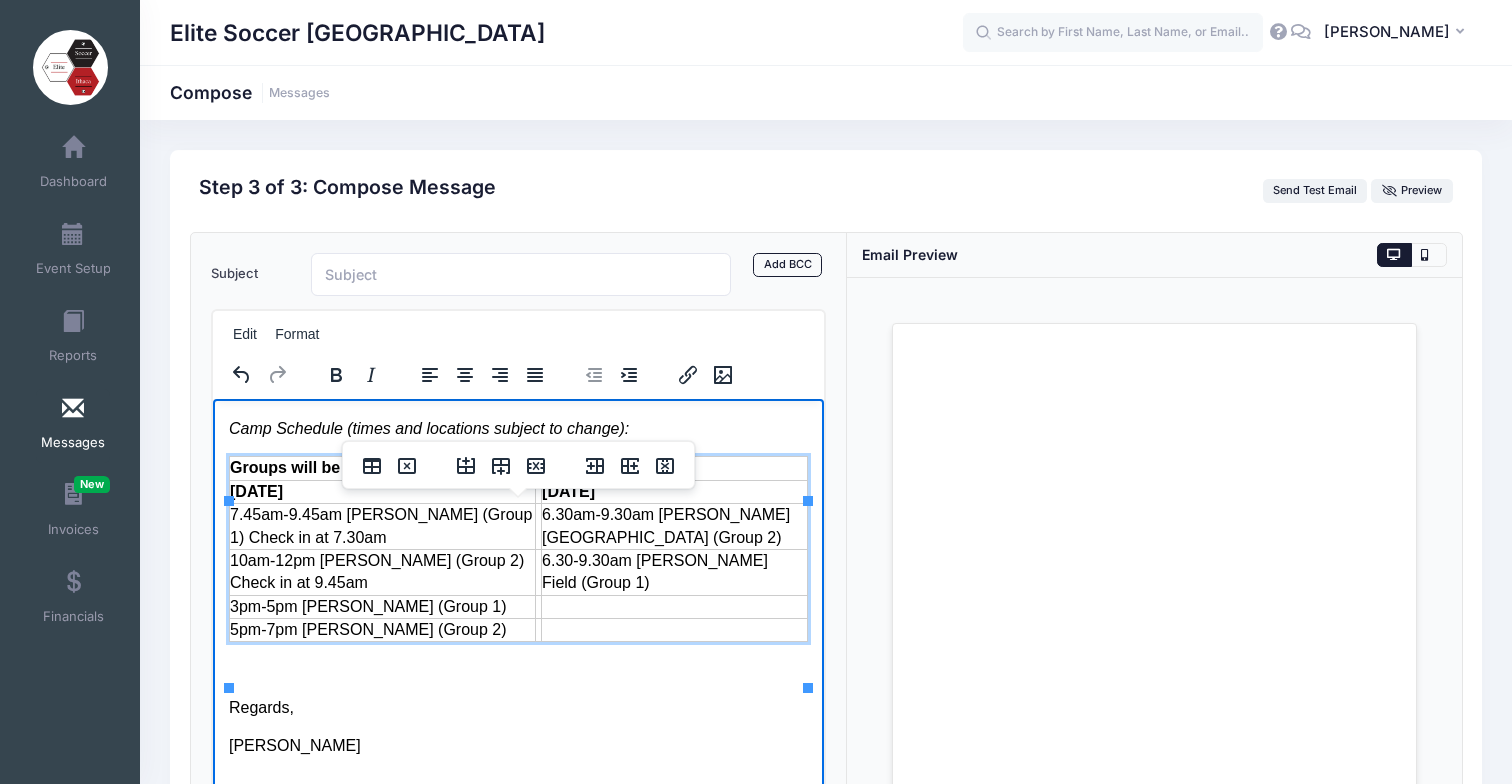 click on "6.30am-9.30am Schoellkopf Field (Group 2)" at bounding box center [674, 526] 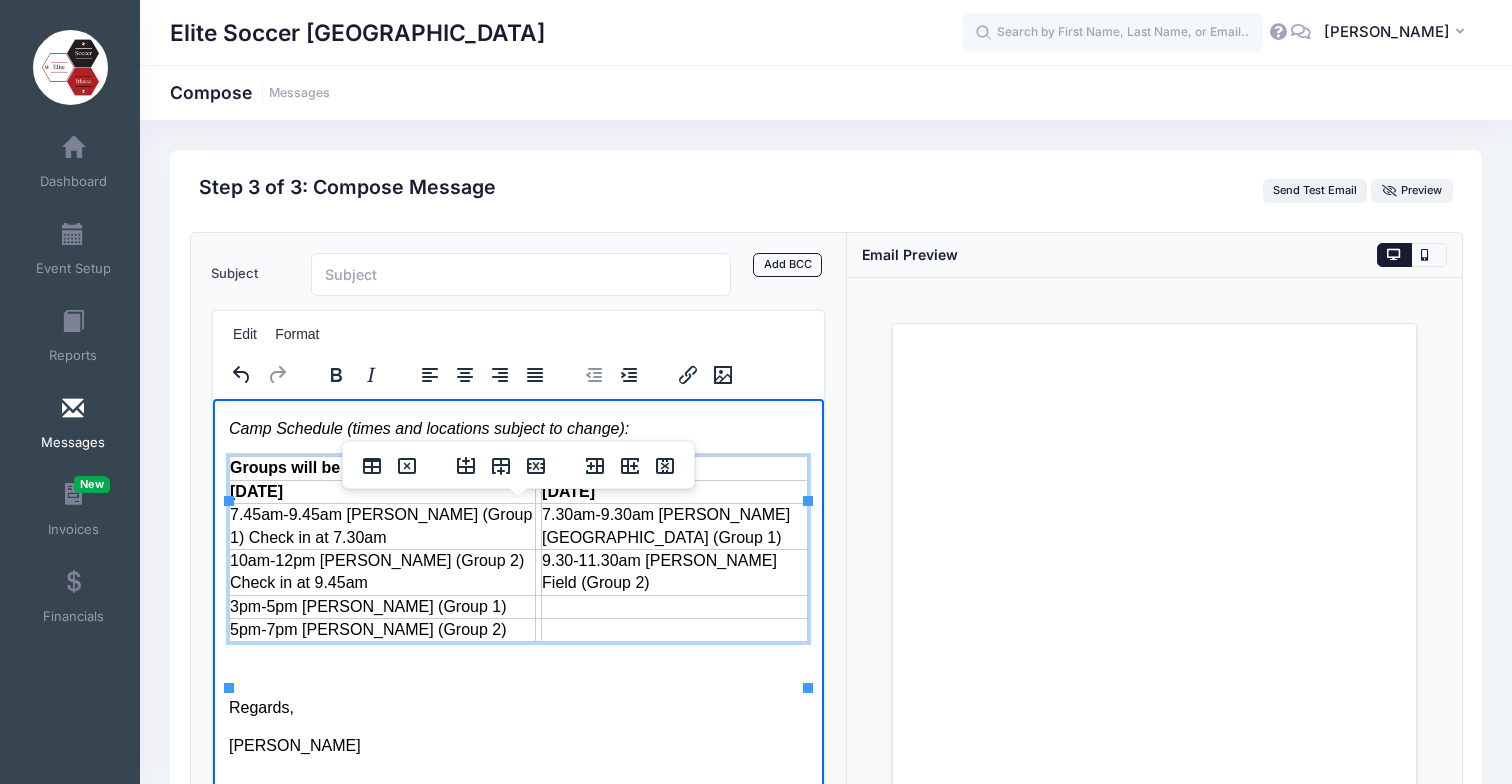 click at bounding box center (674, 605) 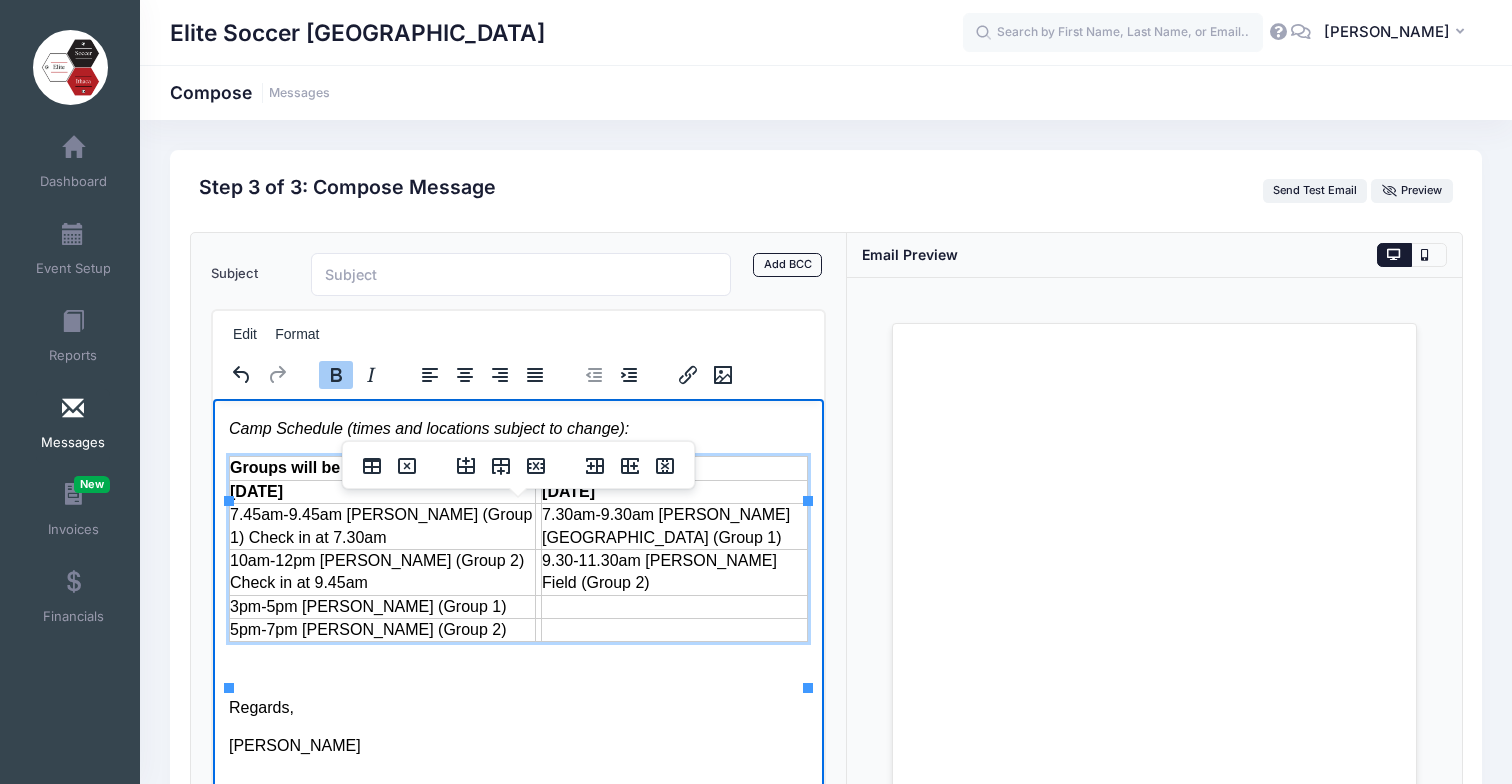 click on "Groups will be finalized and communicated before July 9th, 2025" at bounding box center [449, 466] 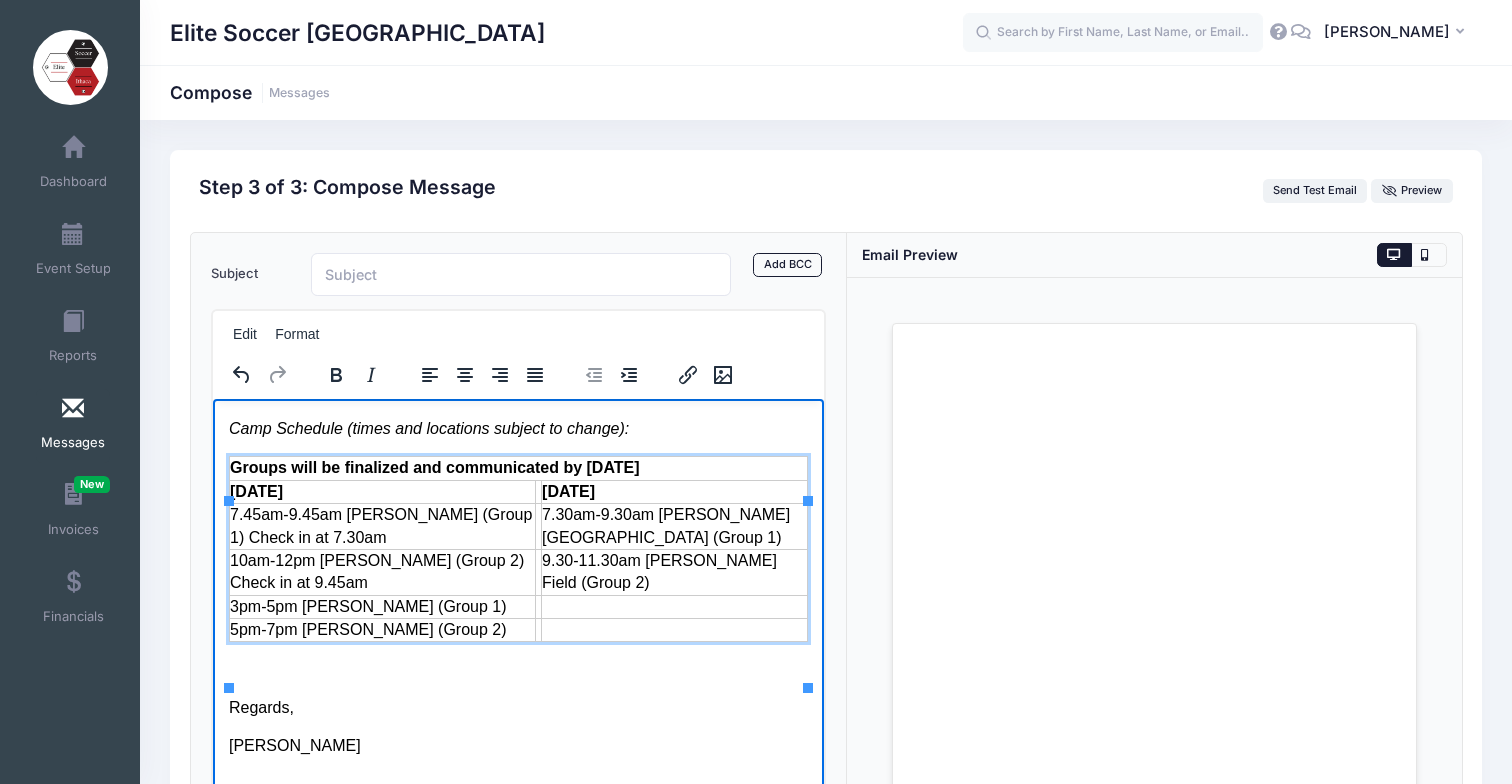 click on "Saturday July 12th" at bounding box center [255, 490] 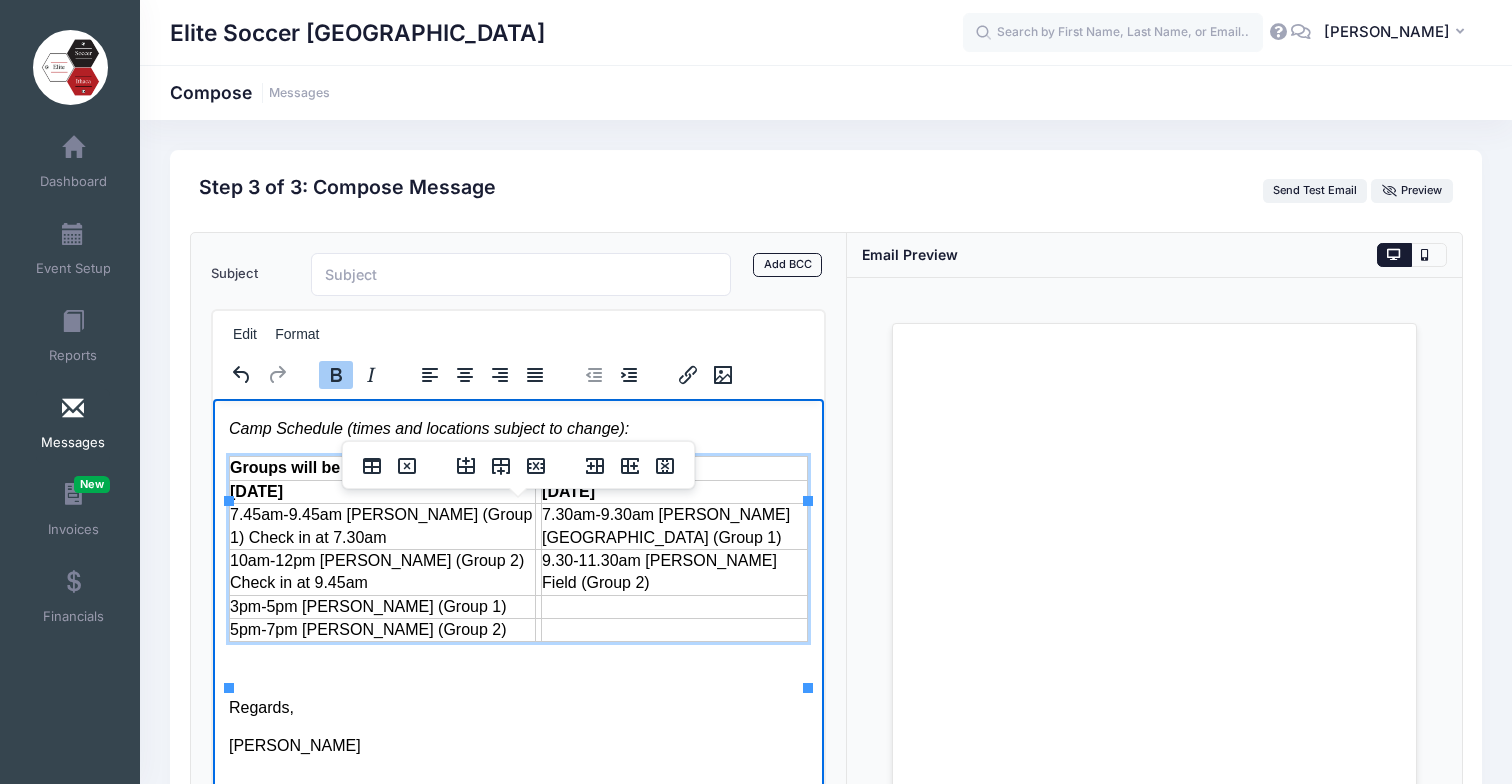 click on "Sunday July 13th" at bounding box center (567, 490) 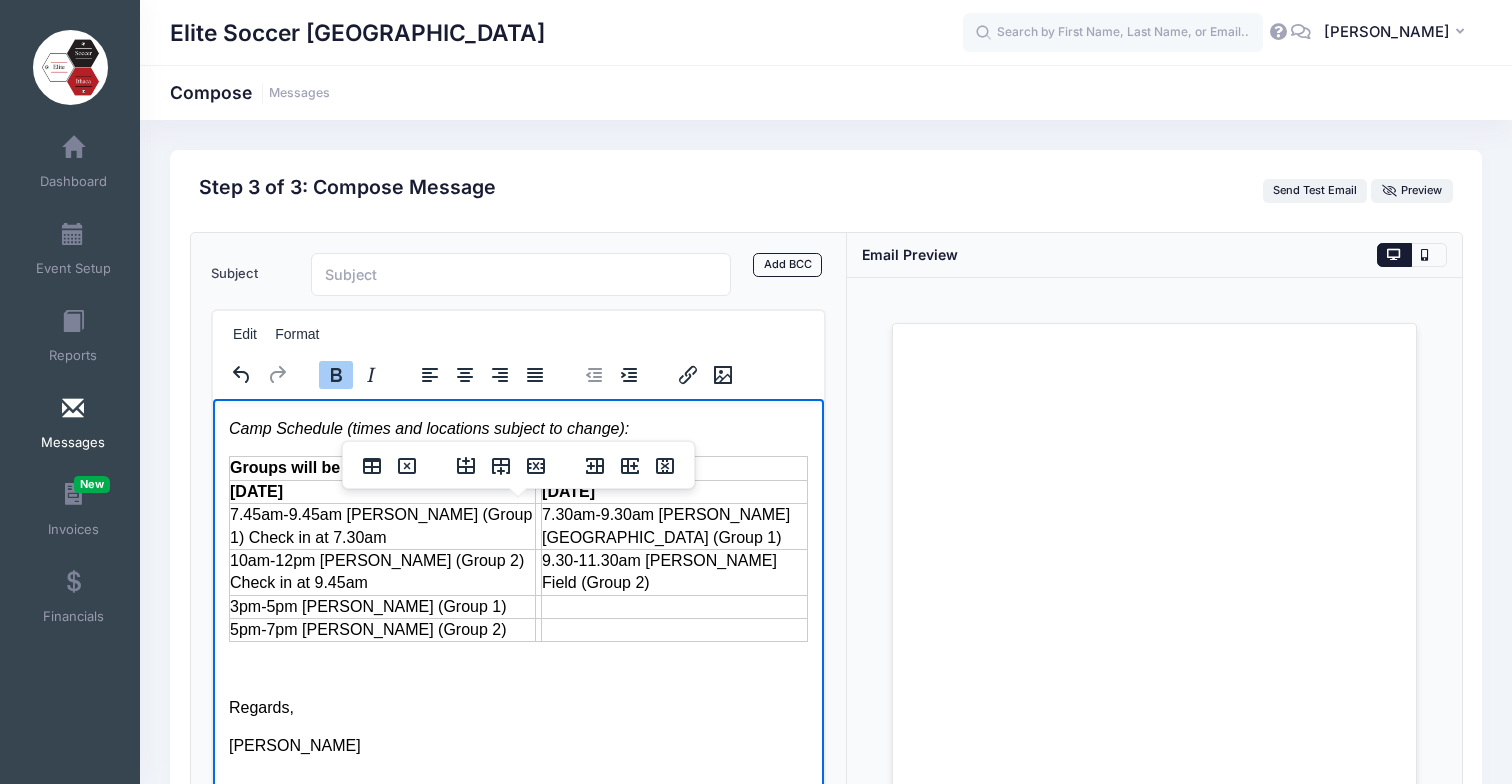click at bounding box center [517, 668] 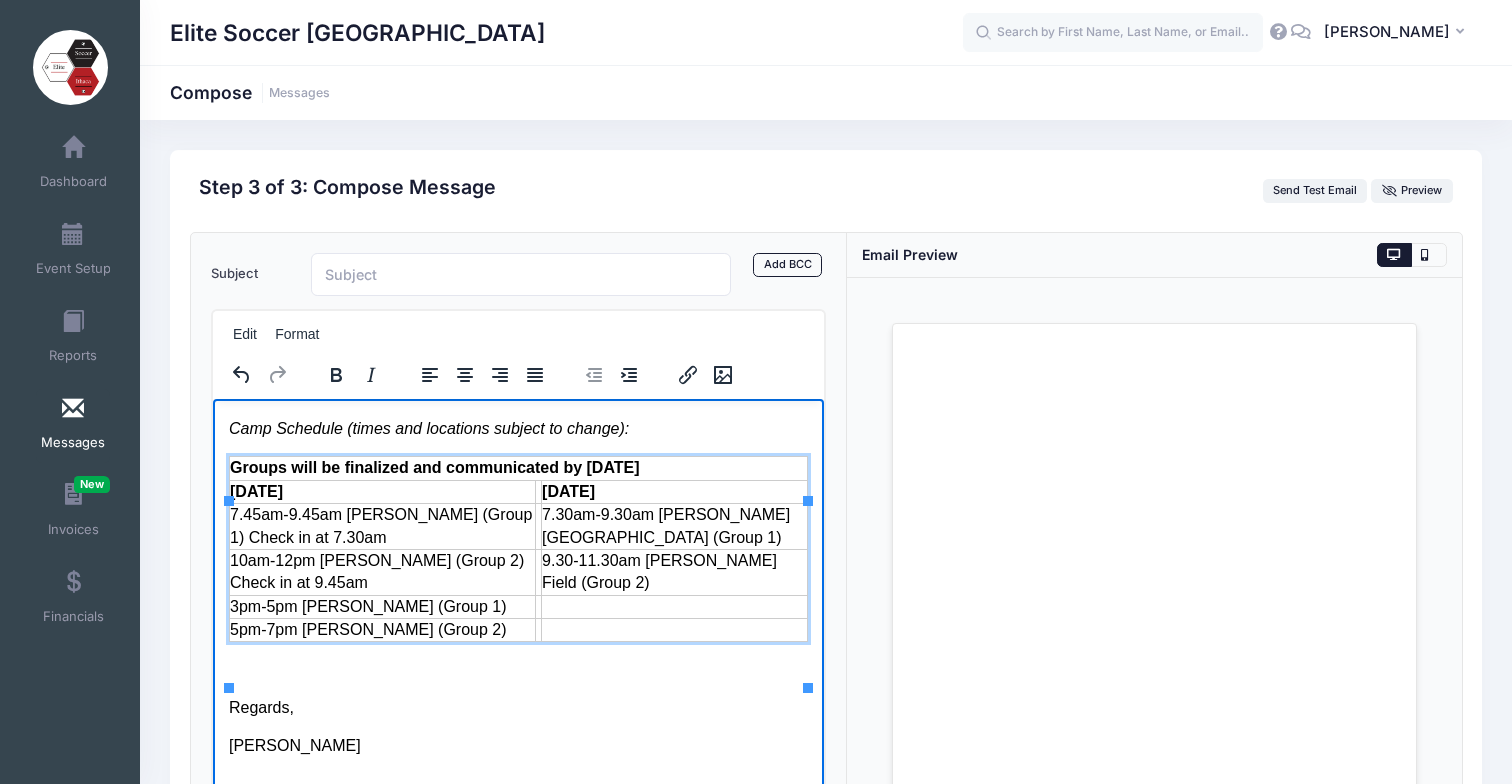click on "3pm-5pm Schoellkopf (Group 1)" at bounding box center (382, 605) 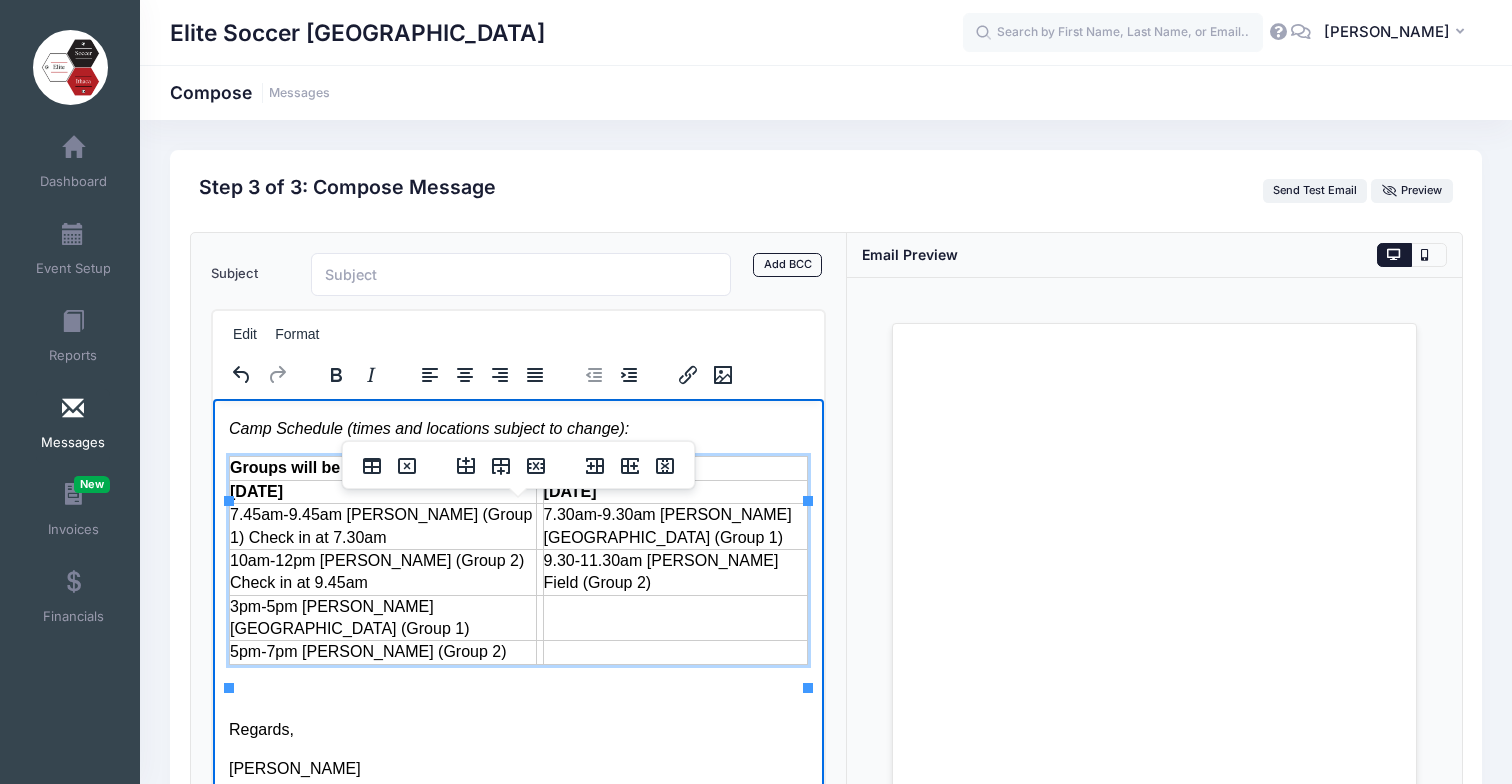 click on "5pm-7pm Schoellkopf (Group 2)" at bounding box center [382, 651] 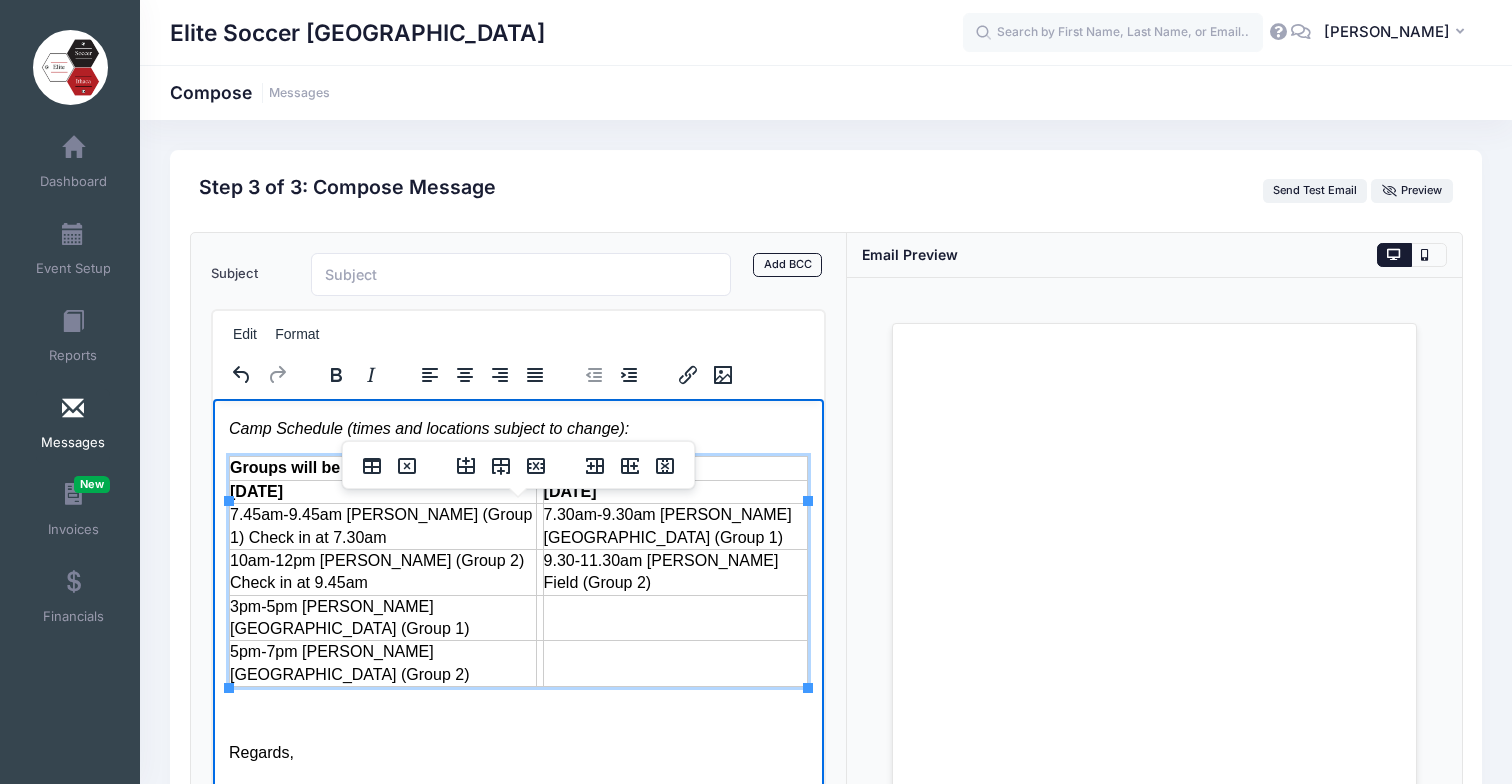 click on "9.30-11.30am Schoellkopf Field (Group 2)" at bounding box center [674, 571] 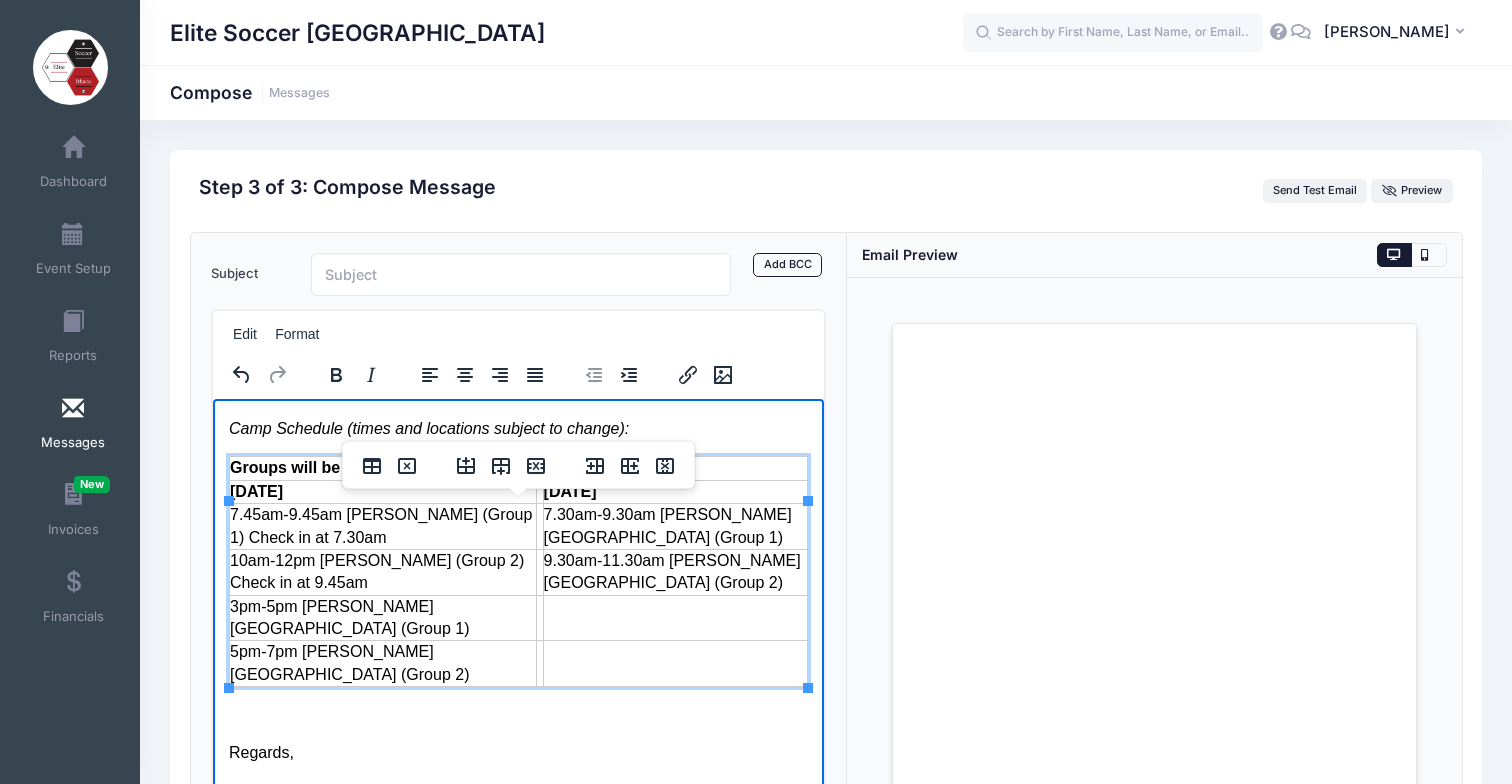 click at bounding box center [674, 617] 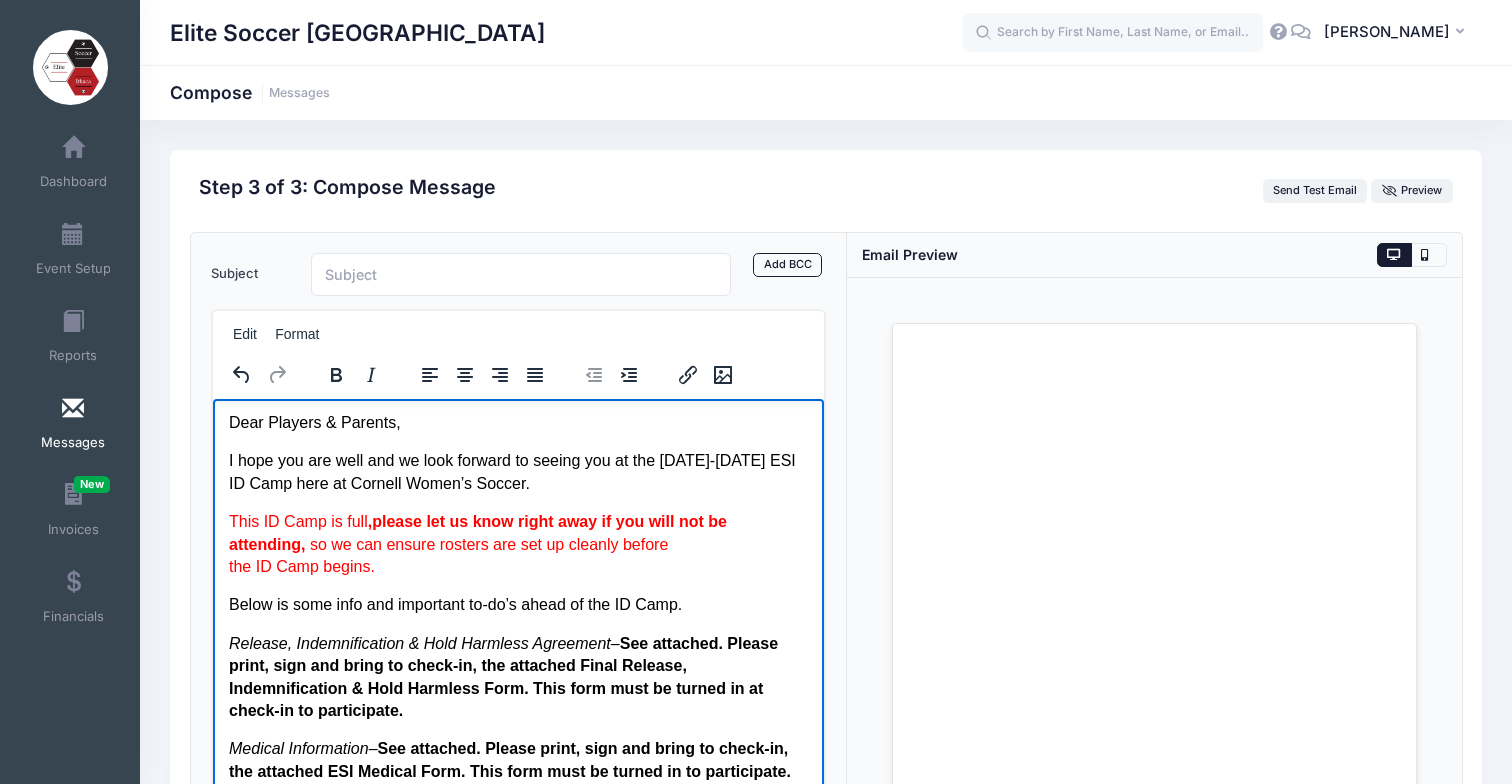 scroll, scrollTop: 0, scrollLeft: 0, axis: both 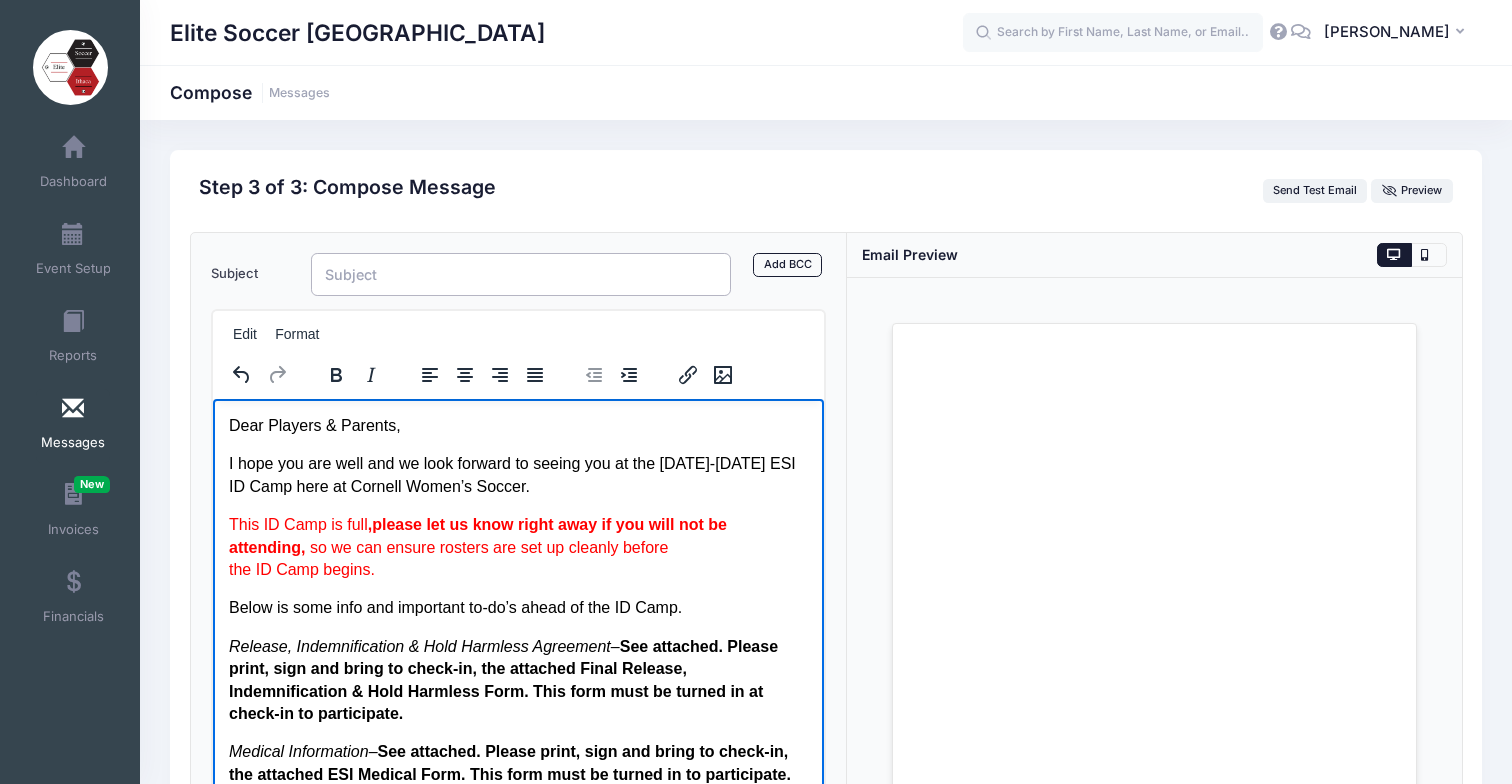 click on "Subject" at bounding box center (521, 274) 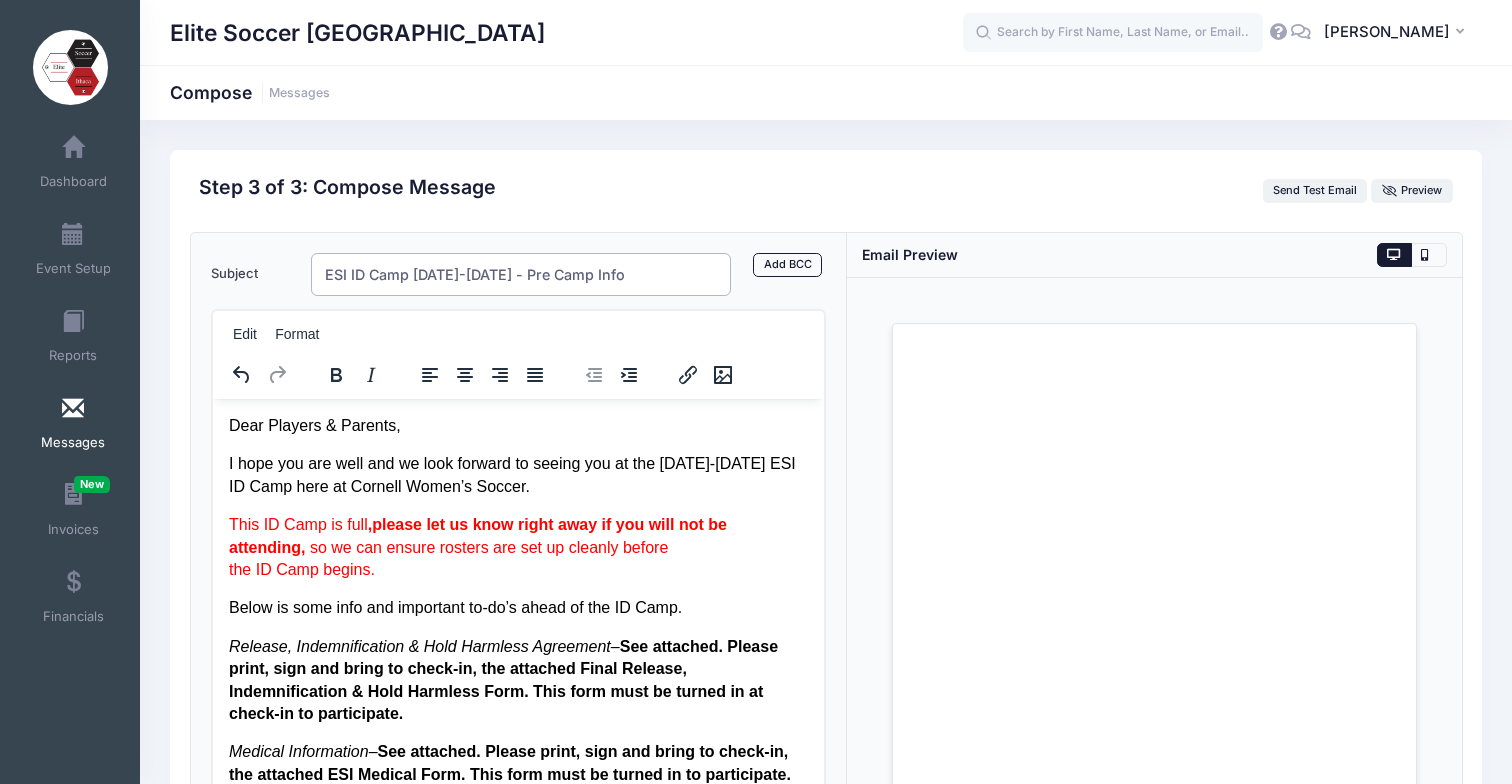 click on "ESI ID Camp July 26-27 - Pre Camp Info" at bounding box center (521, 274) 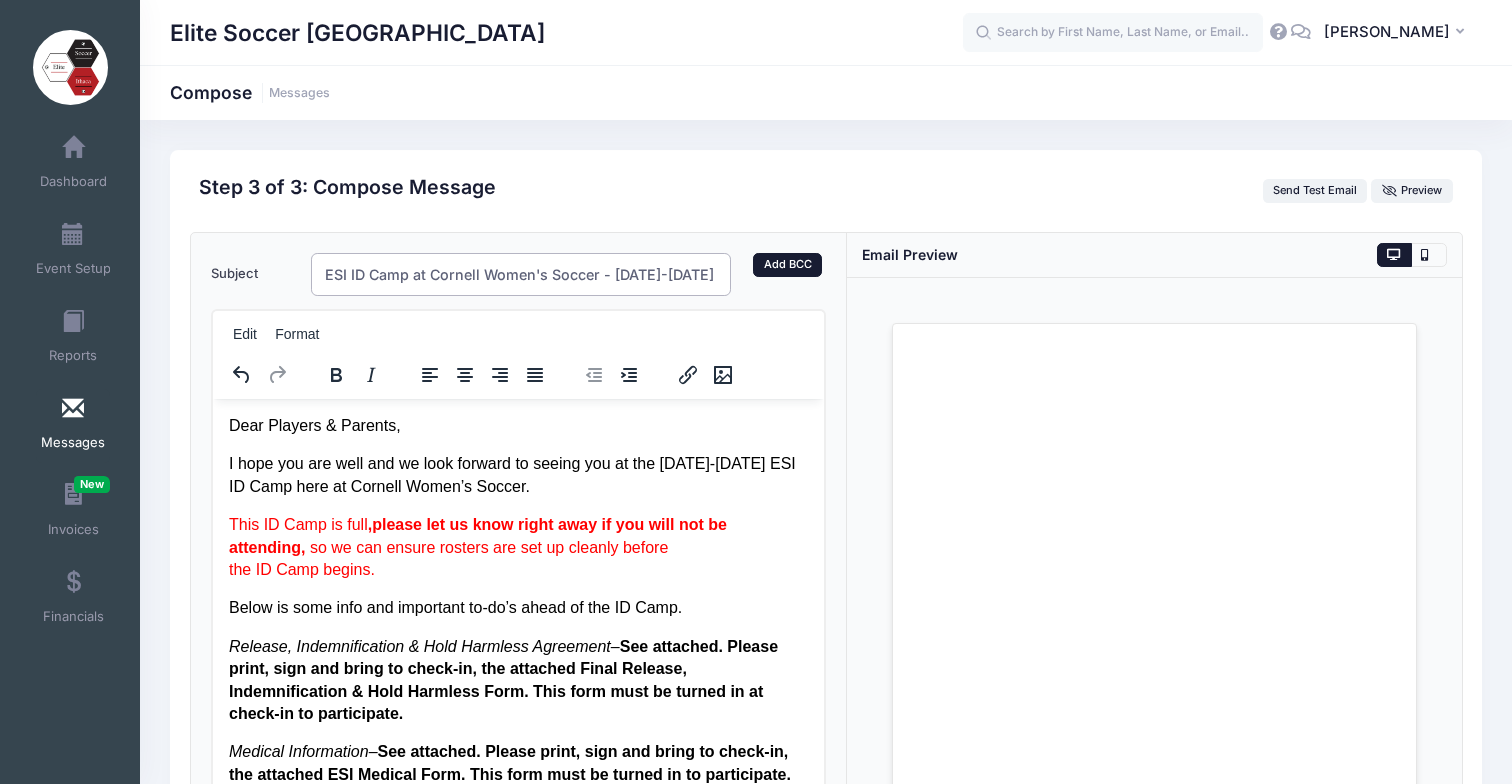type on "ESI ID Camp at Cornell Women's Soccer - July 26-27 - Pre Camp Info" 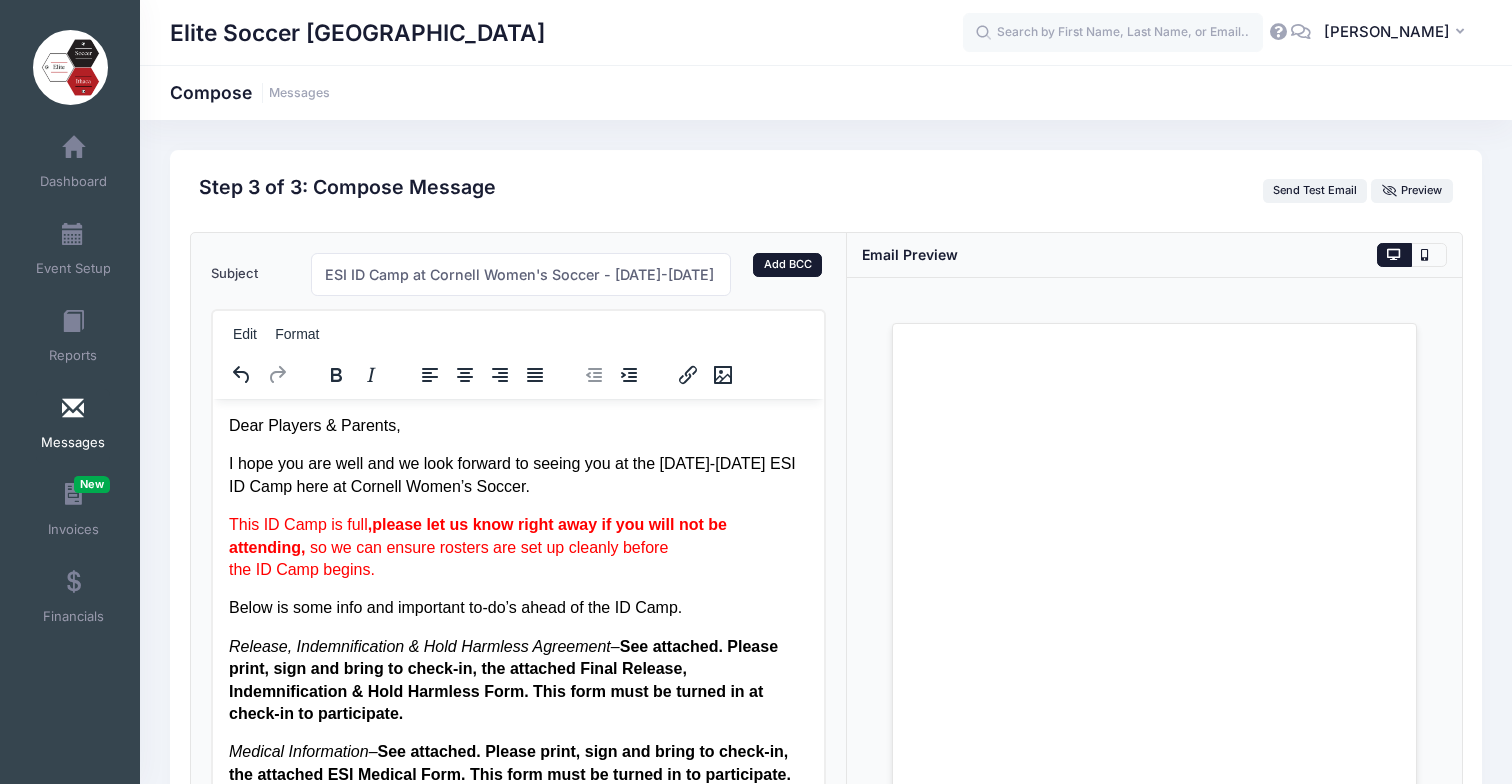 click on "Add BCC" at bounding box center [787, 265] 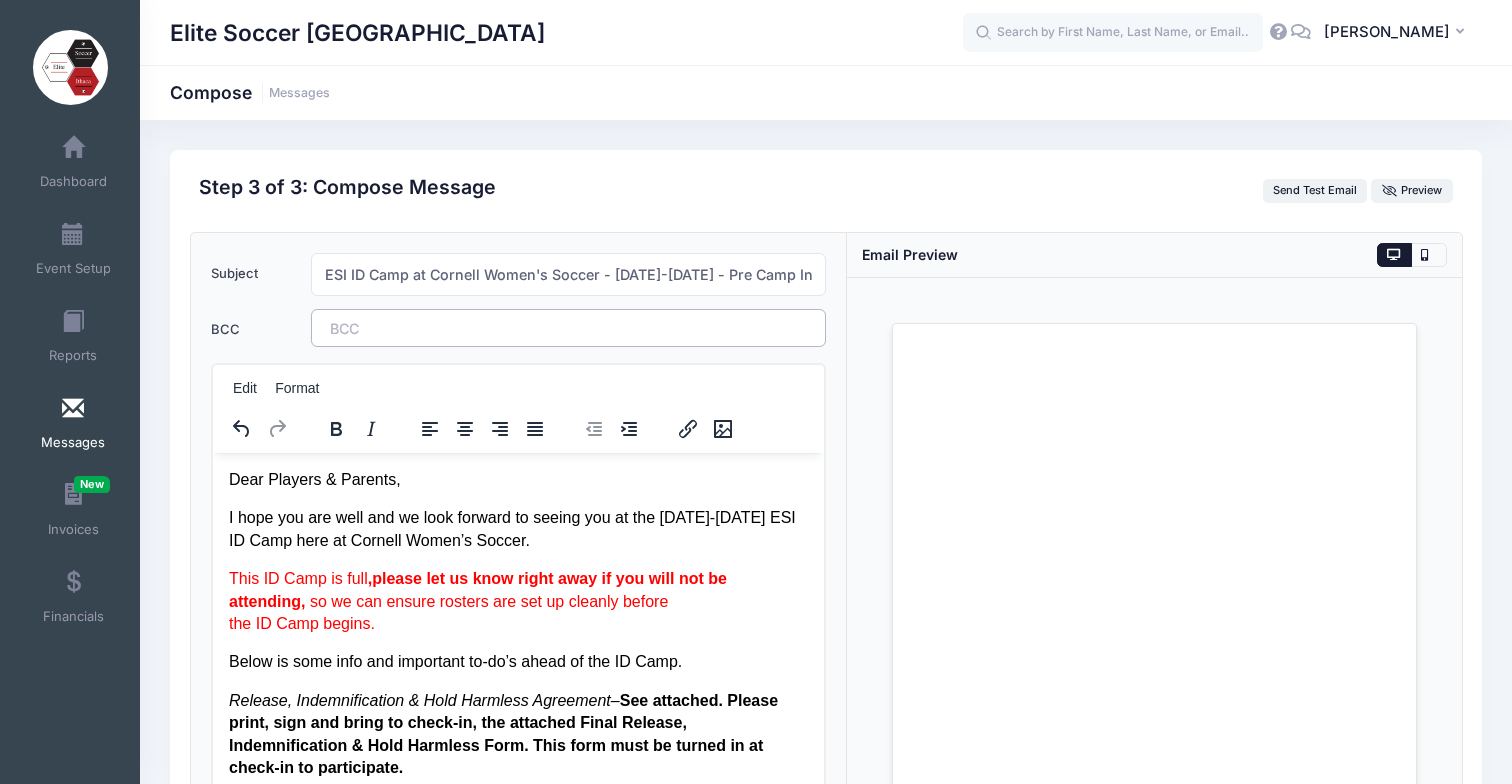 click on "​" at bounding box center [568, 328] 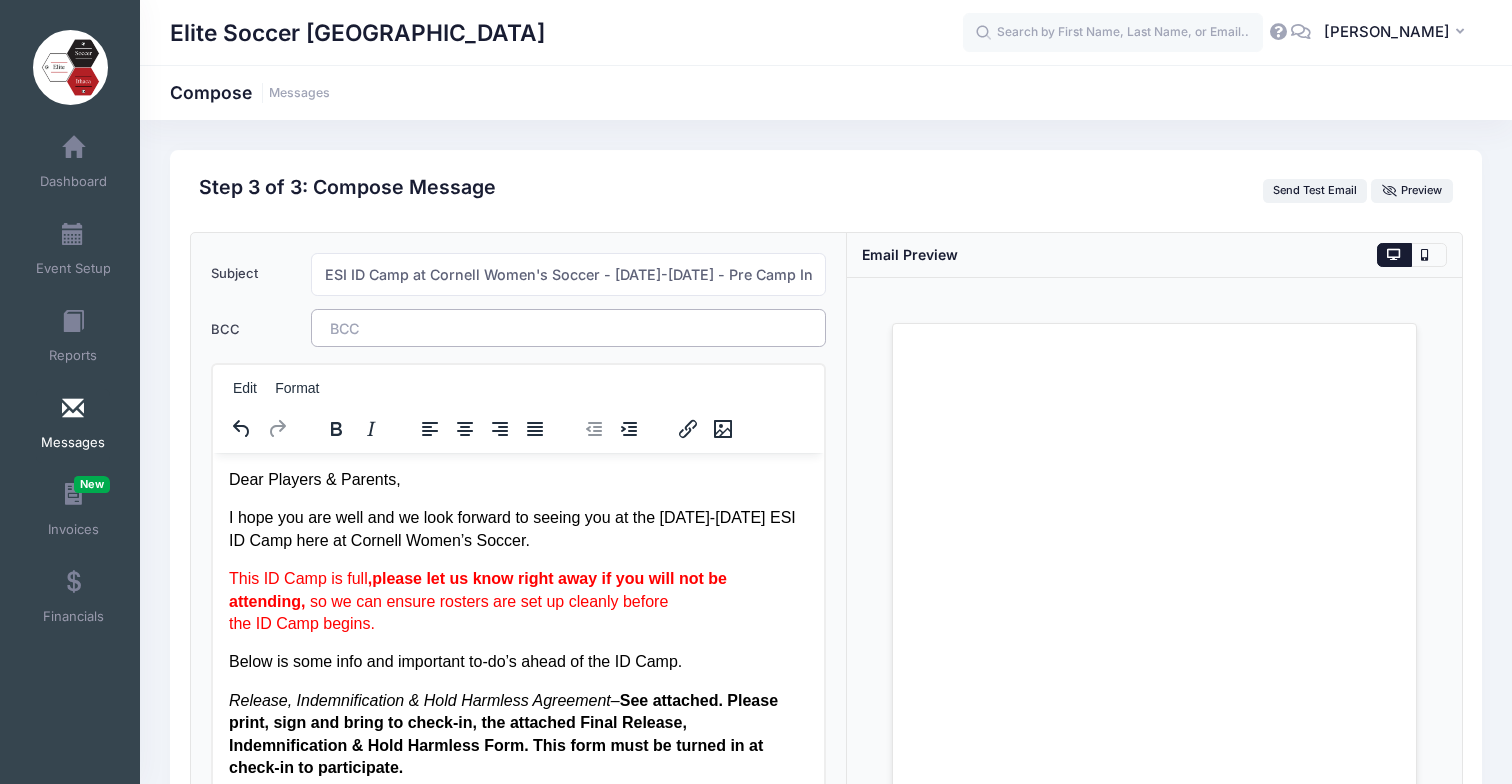 type 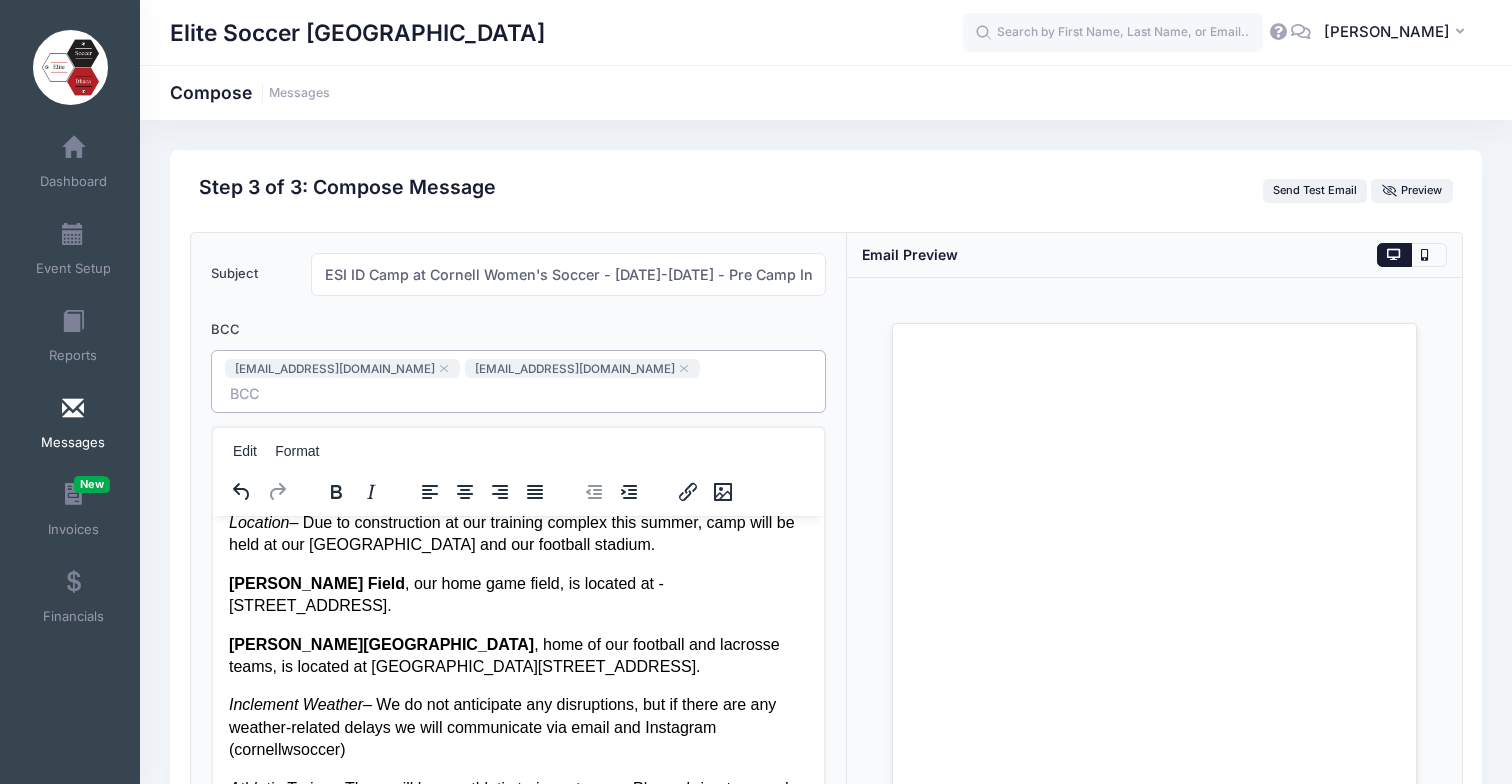 scroll, scrollTop: 391, scrollLeft: 0, axis: vertical 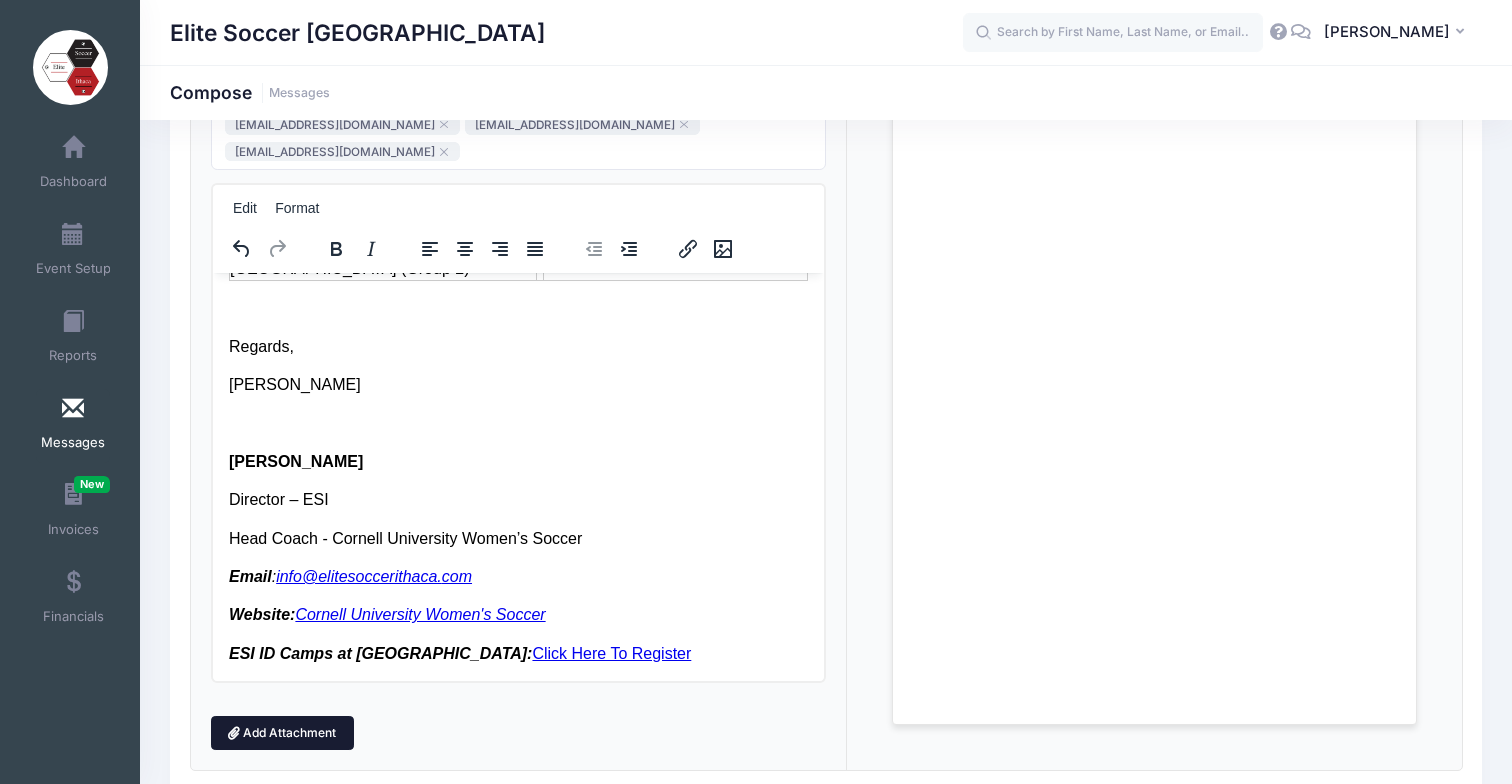 click on "Add Attachment" at bounding box center (282, 733) 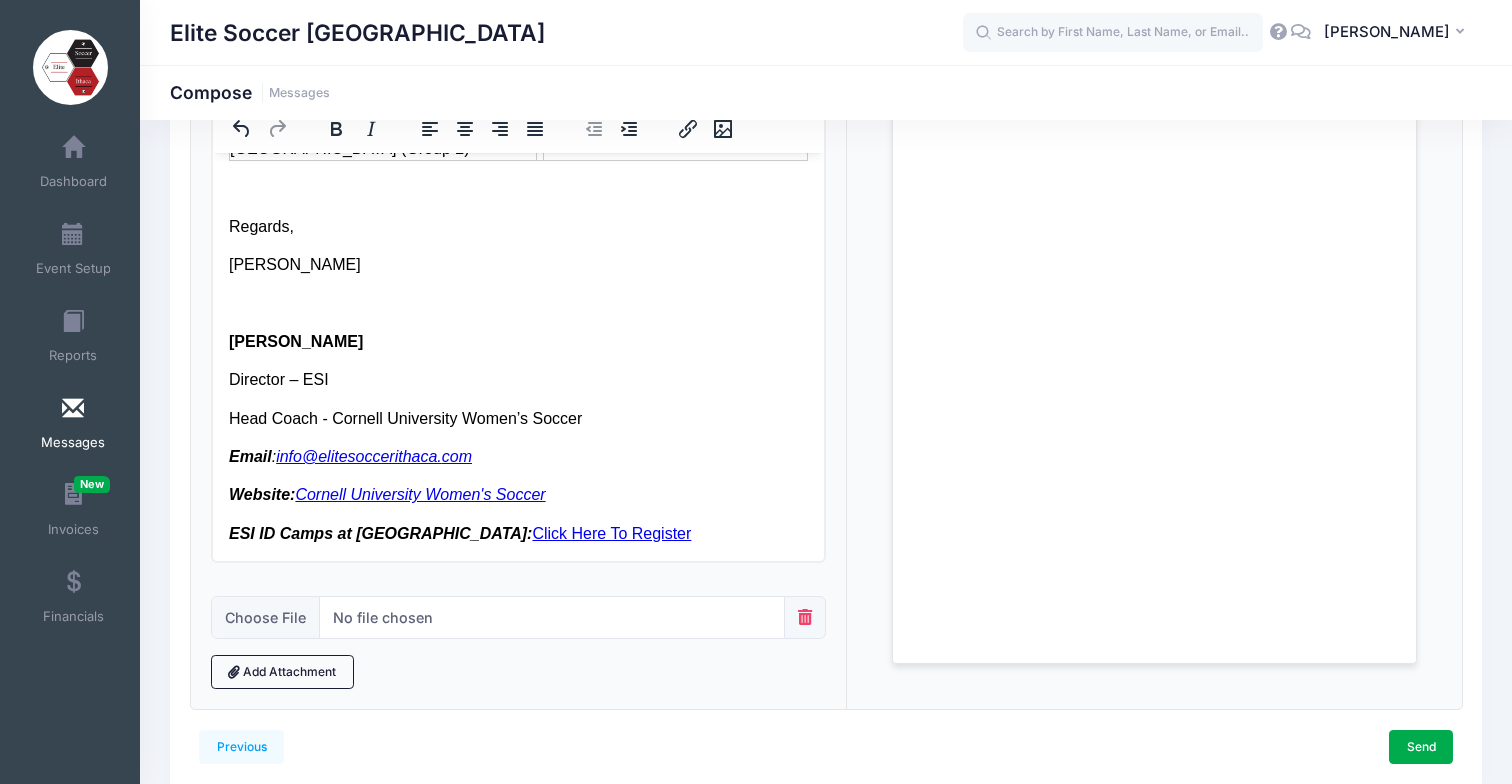 scroll, scrollTop: 450, scrollLeft: 0, axis: vertical 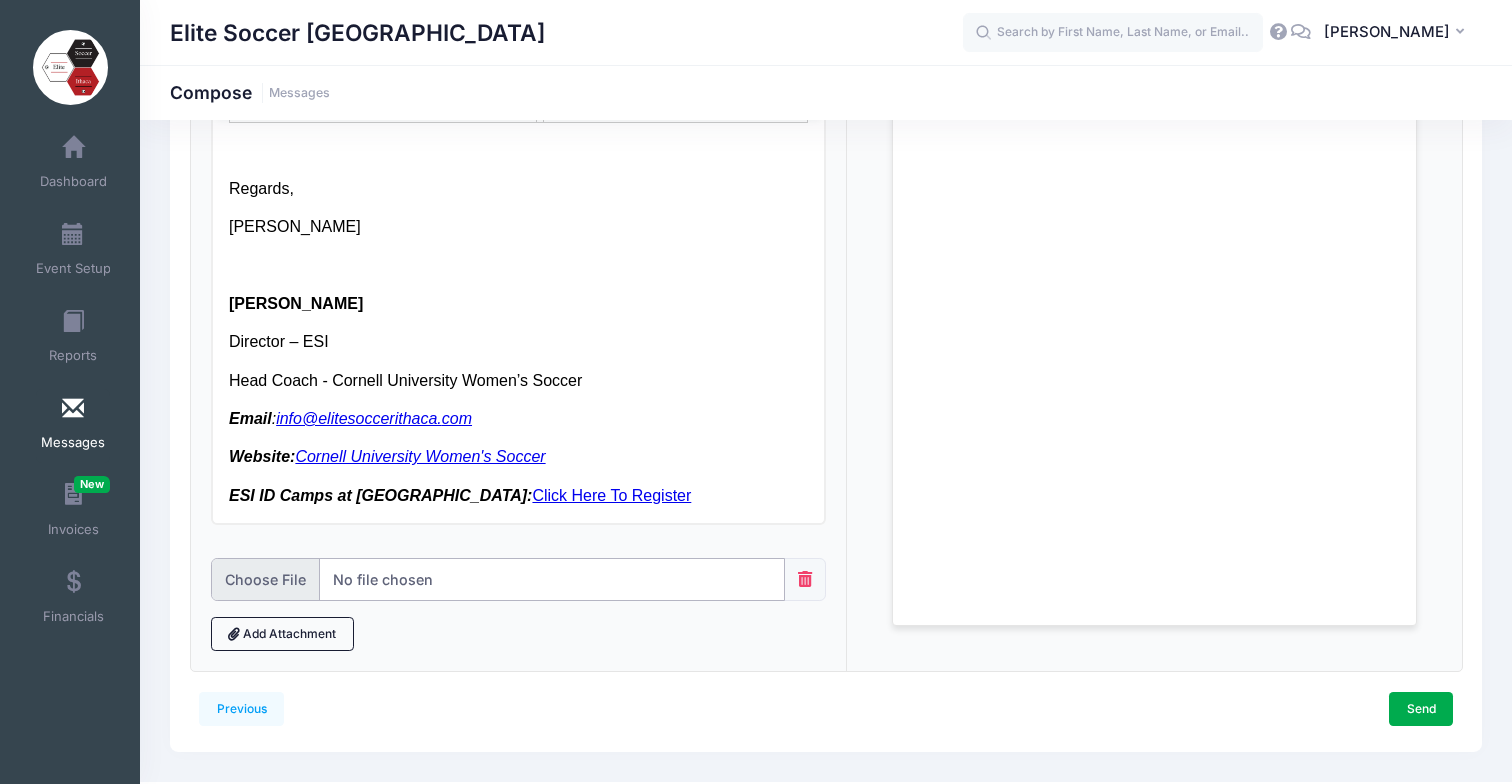 click at bounding box center (498, 579) 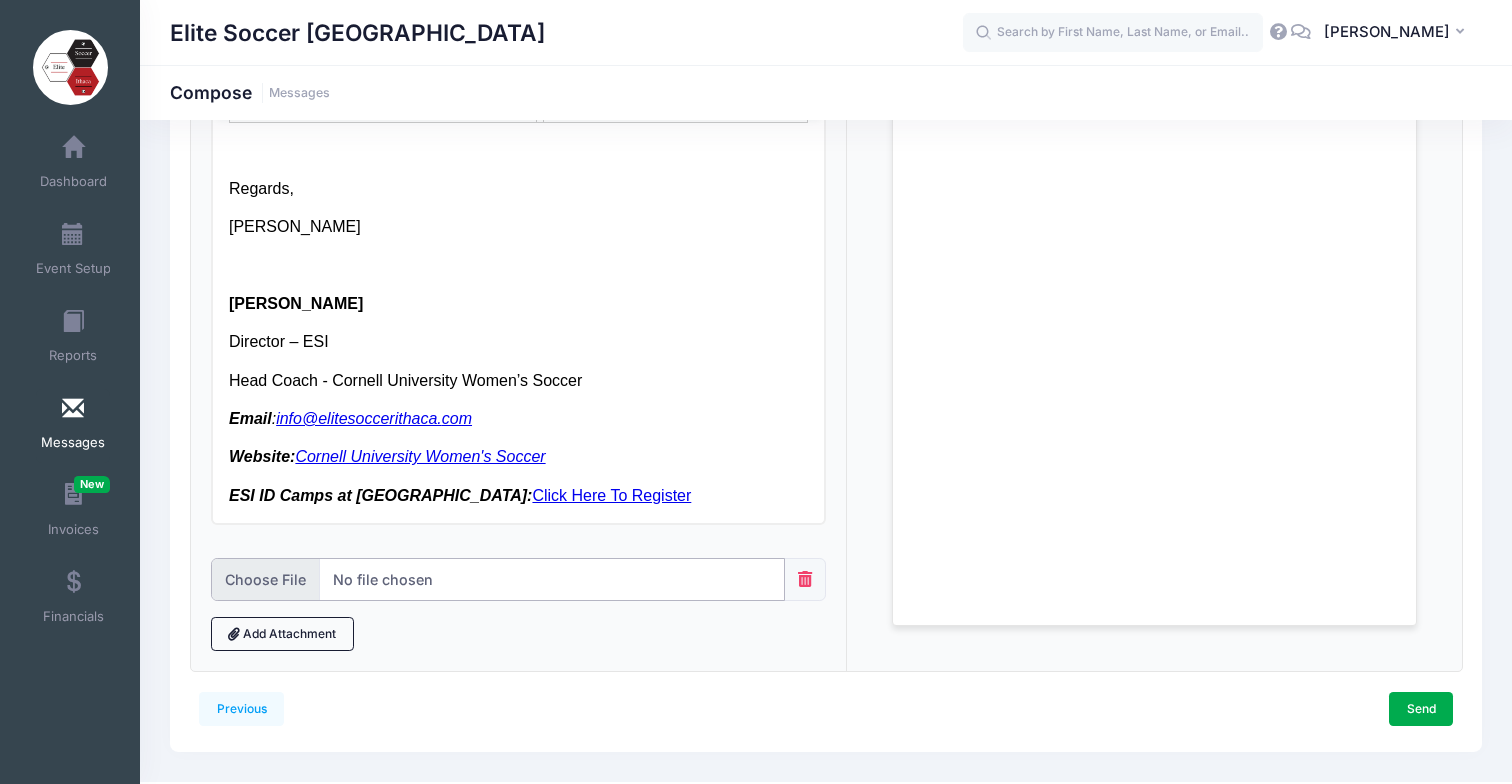 type on "C:\fakepath\Release - FALL 2024 ONWARDS - ESI ID Camps.pdf" 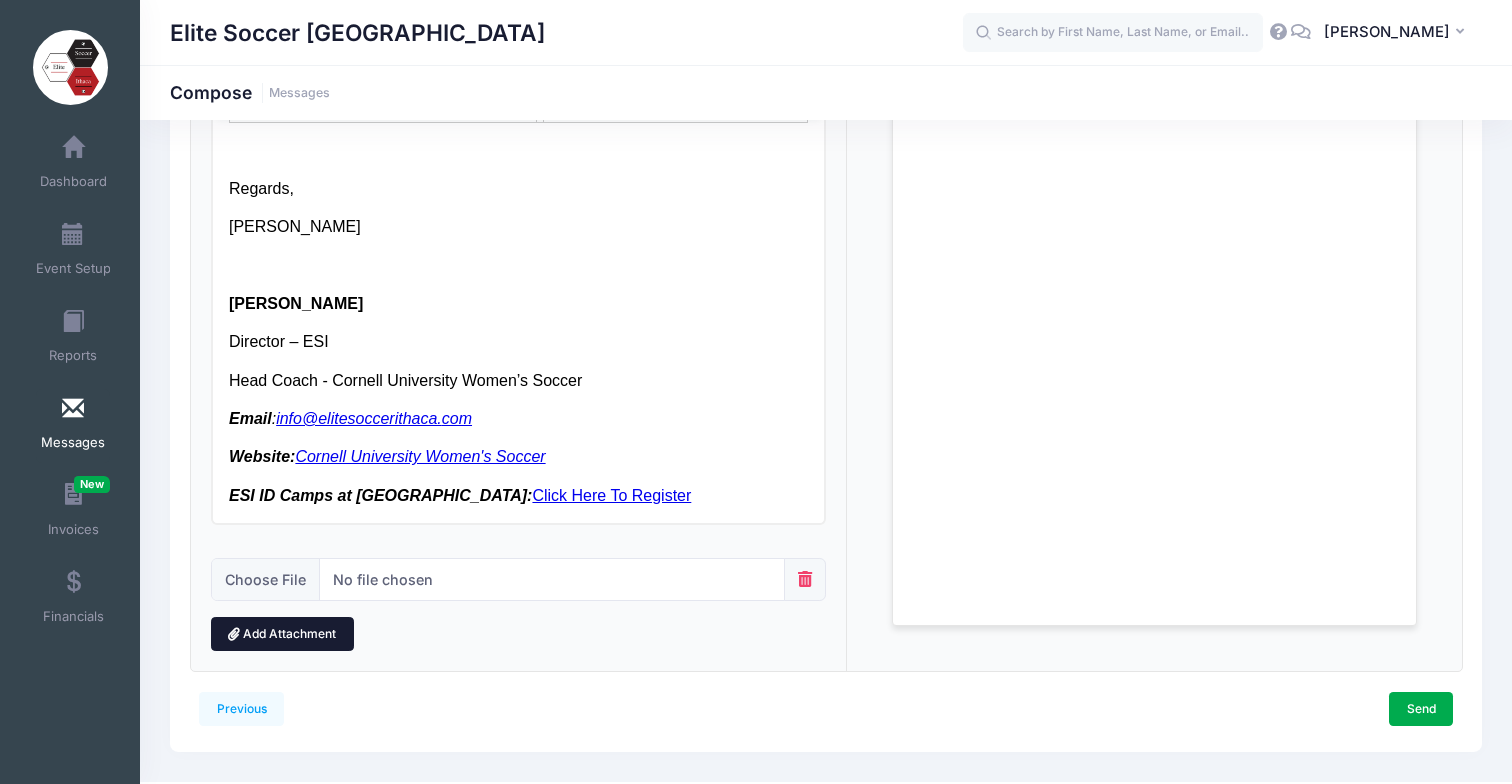 click on "Add Attachment" at bounding box center (282, 634) 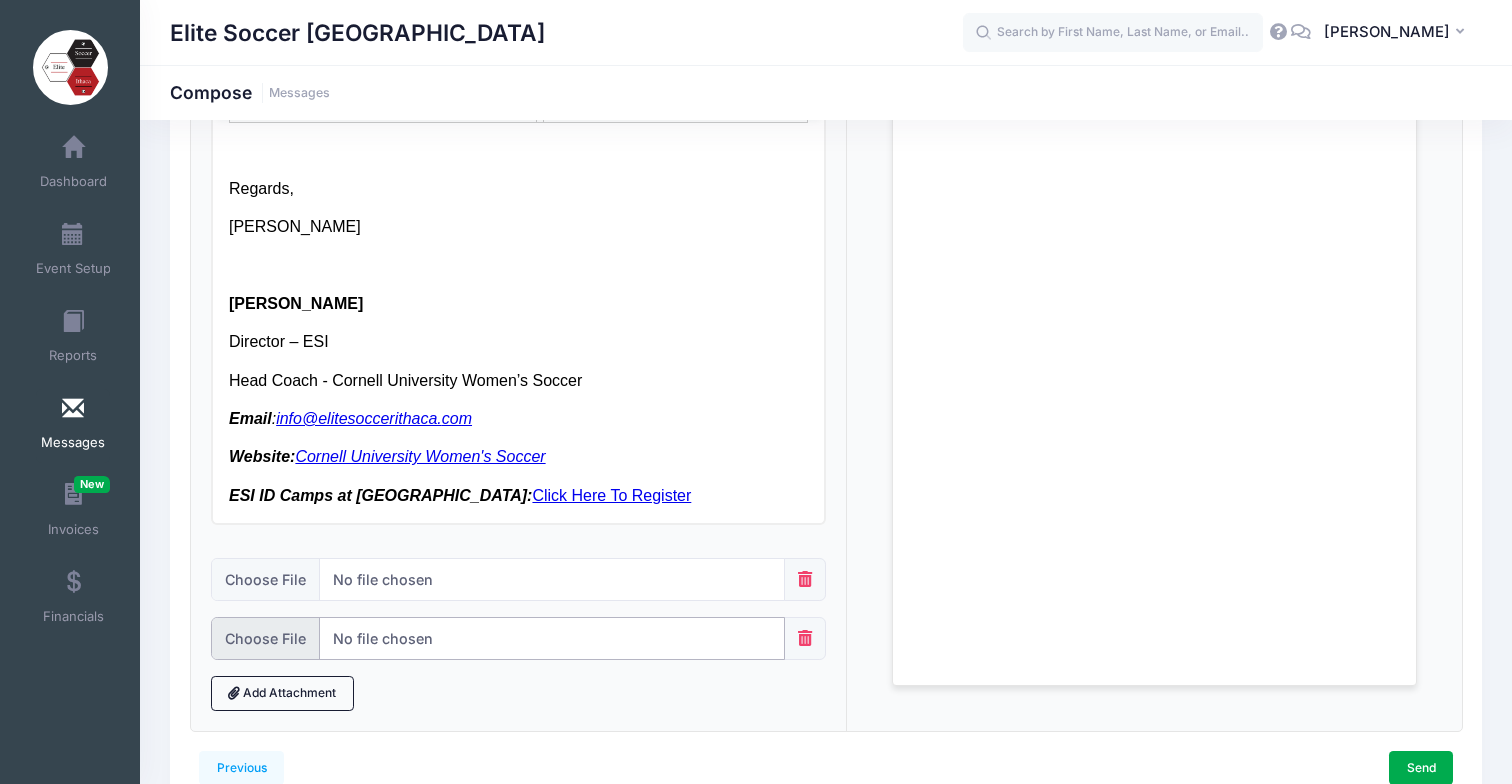 click at bounding box center [498, 638] 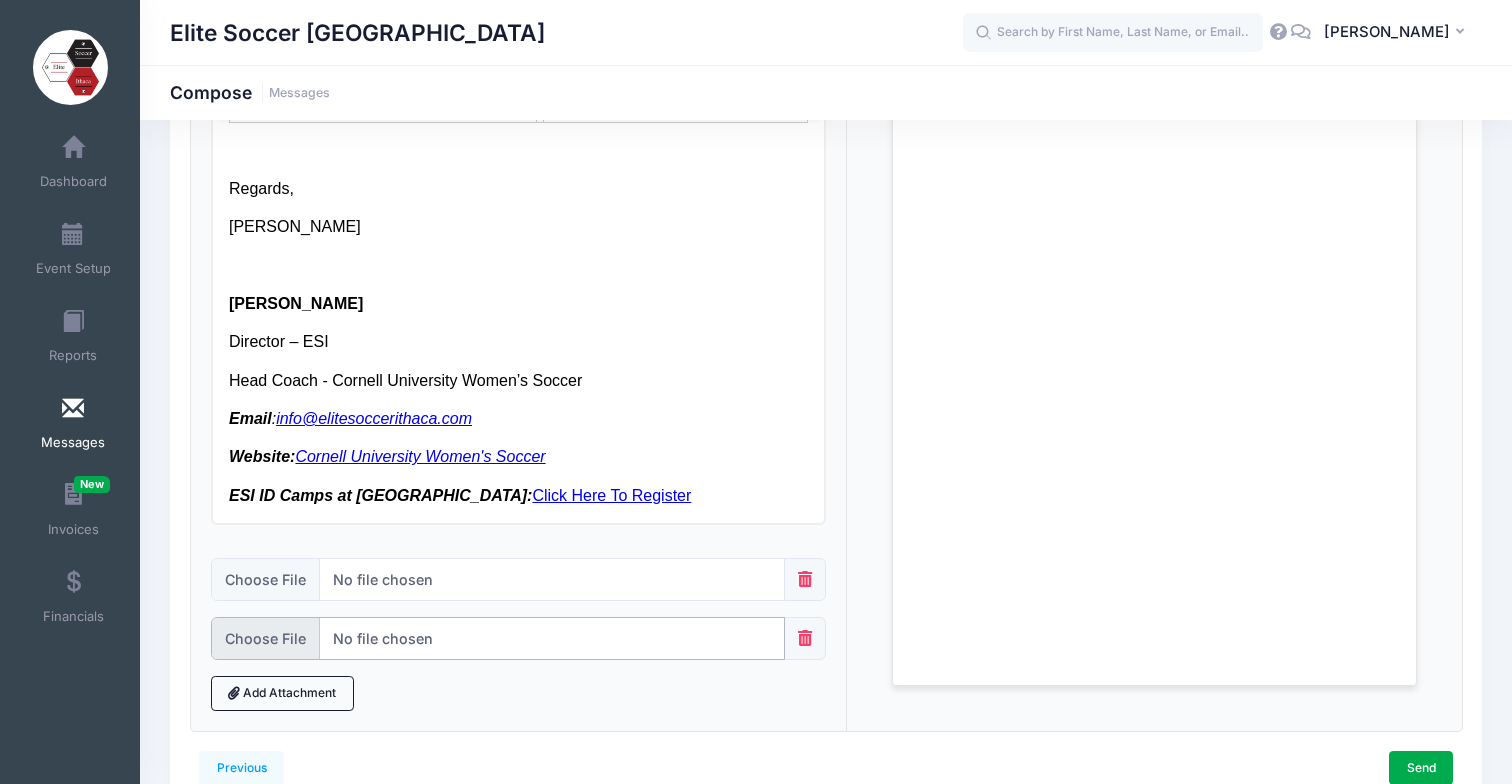 type on "C:\fakepath\Medical Form.pdf" 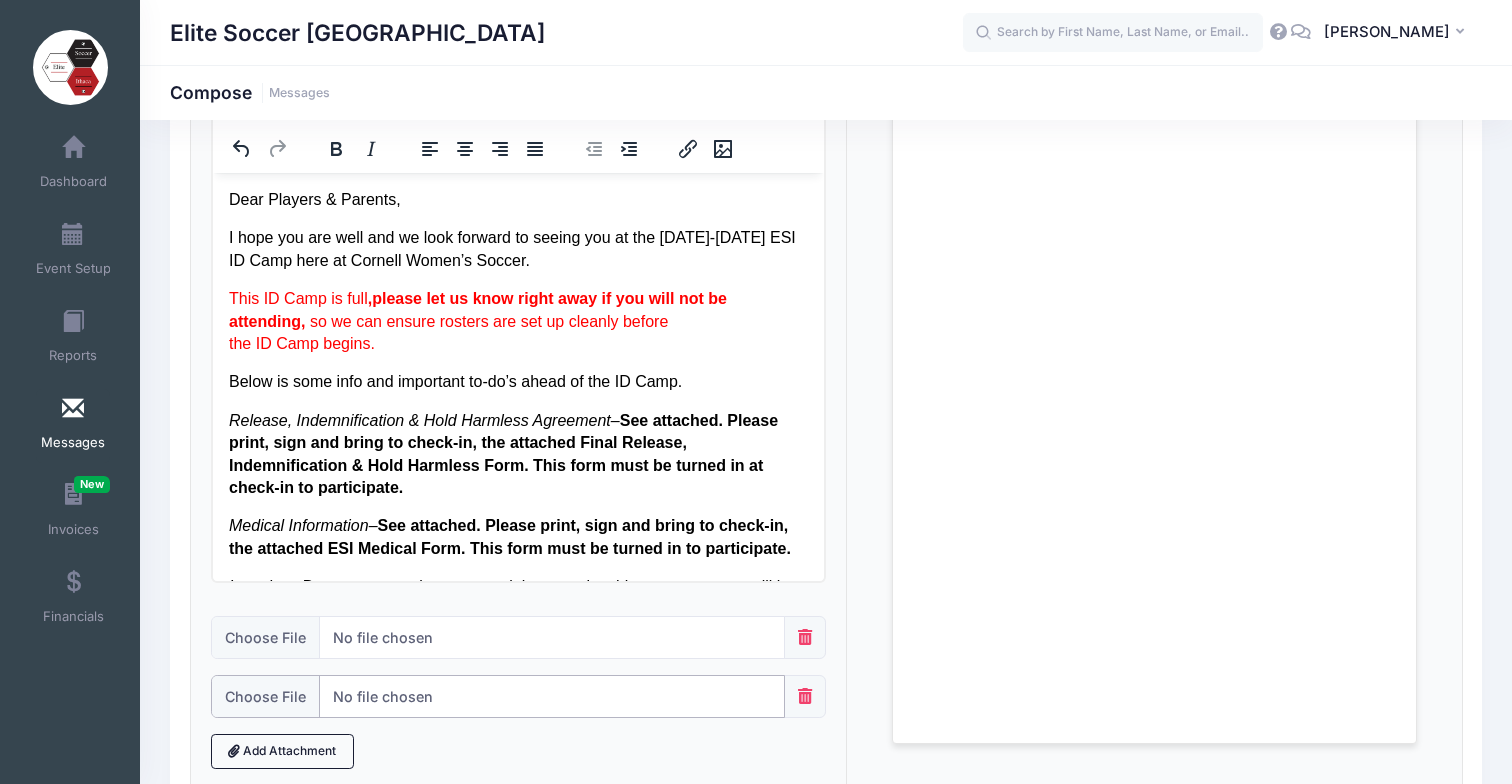 scroll, scrollTop: 529, scrollLeft: 0, axis: vertical 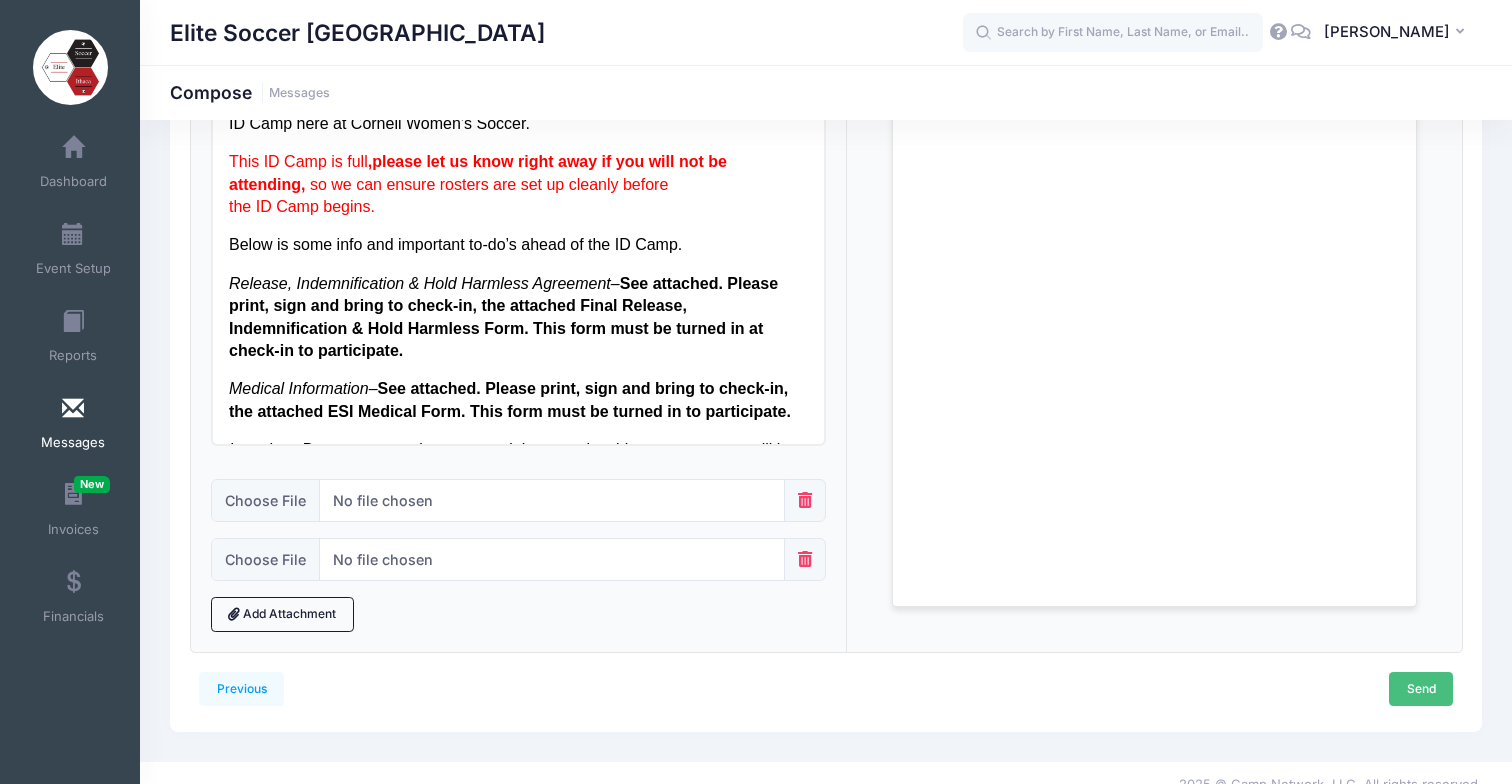 click on "Send" at bounding box center [1421, 689] 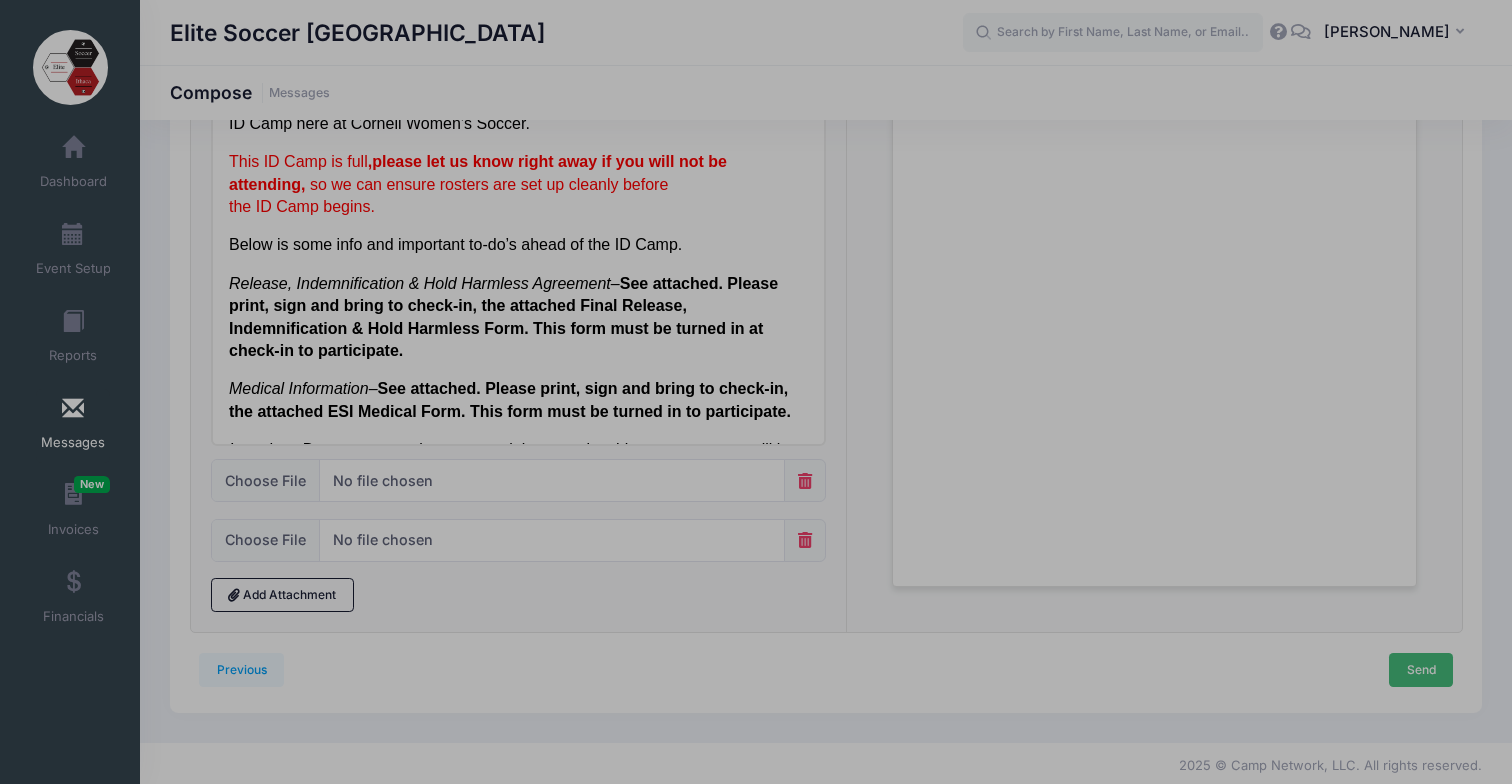 scroll, scrollTop: 0, scrollLeft: 0, axis: both 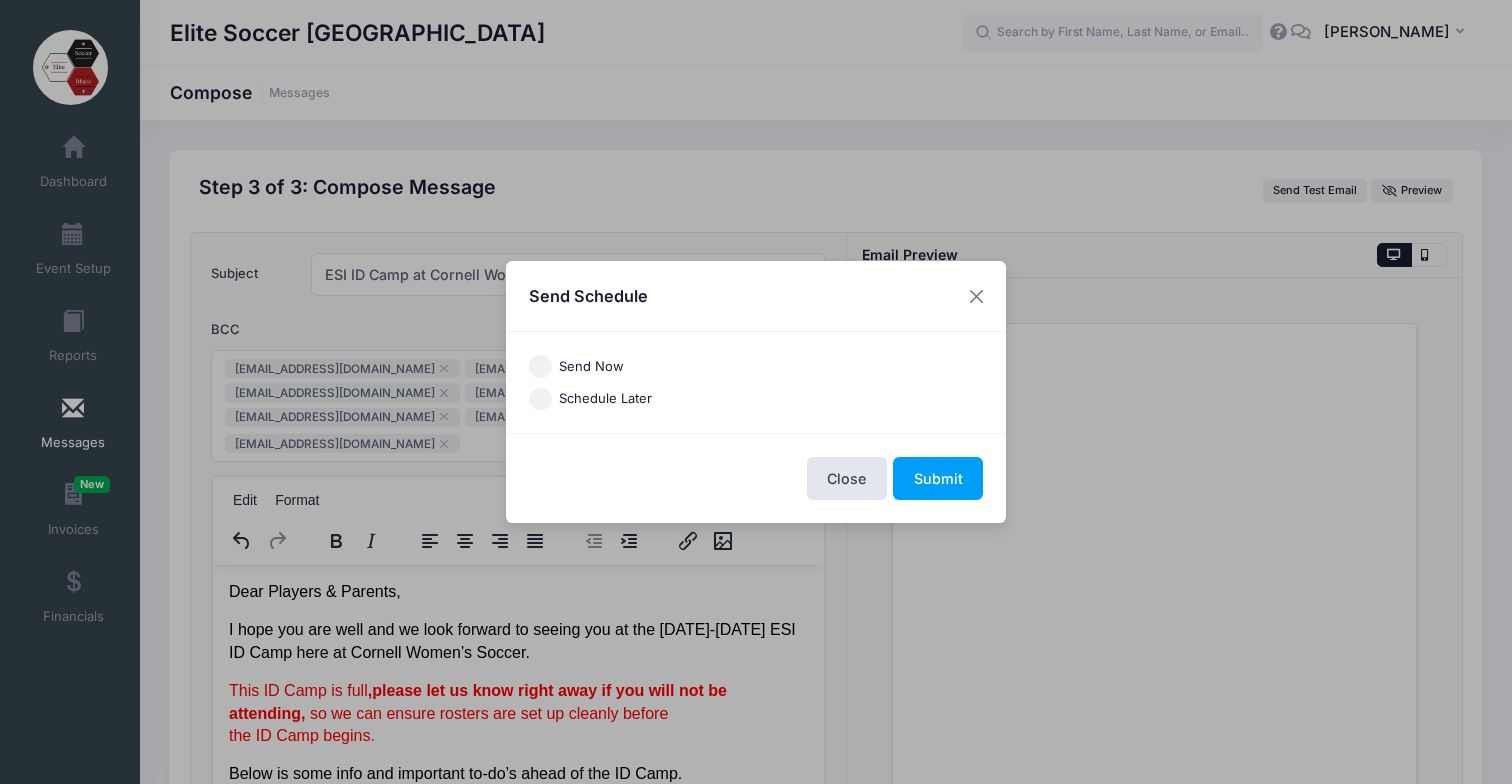 click on "Send Now" at bounding box center [540, 366] 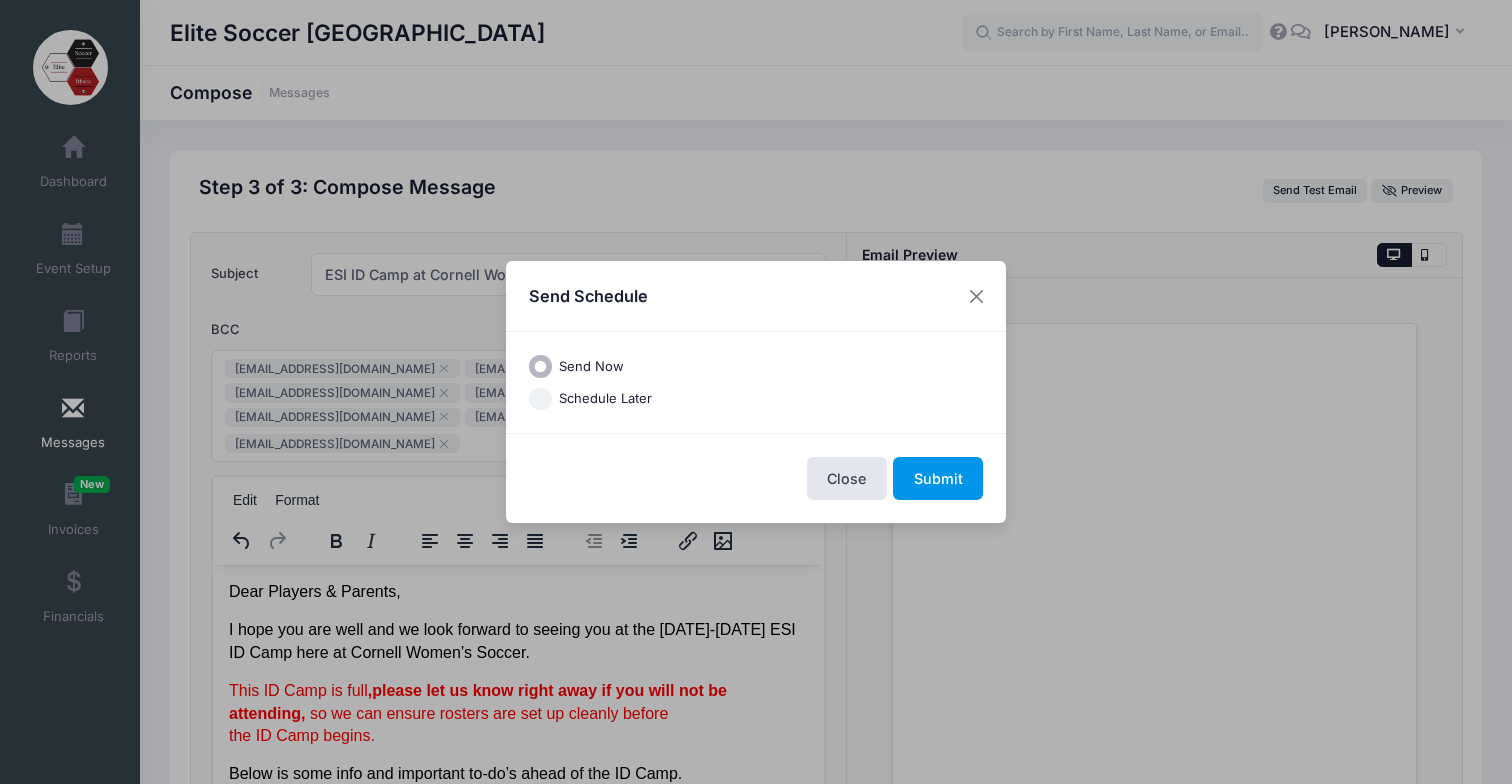 click on "Submit" at bounding box center (938, 478) 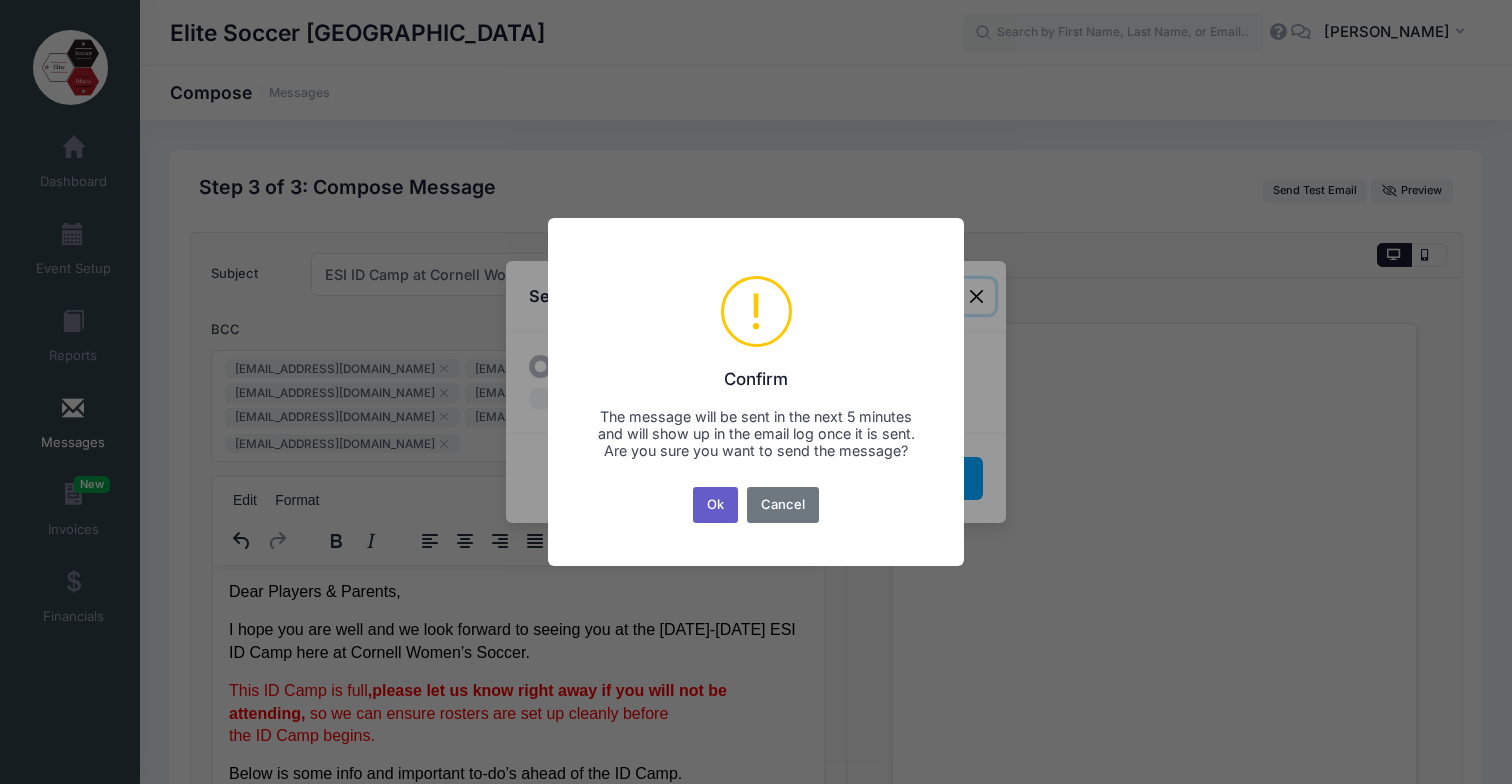 click on "Ok" at bounding box center [716, 505] 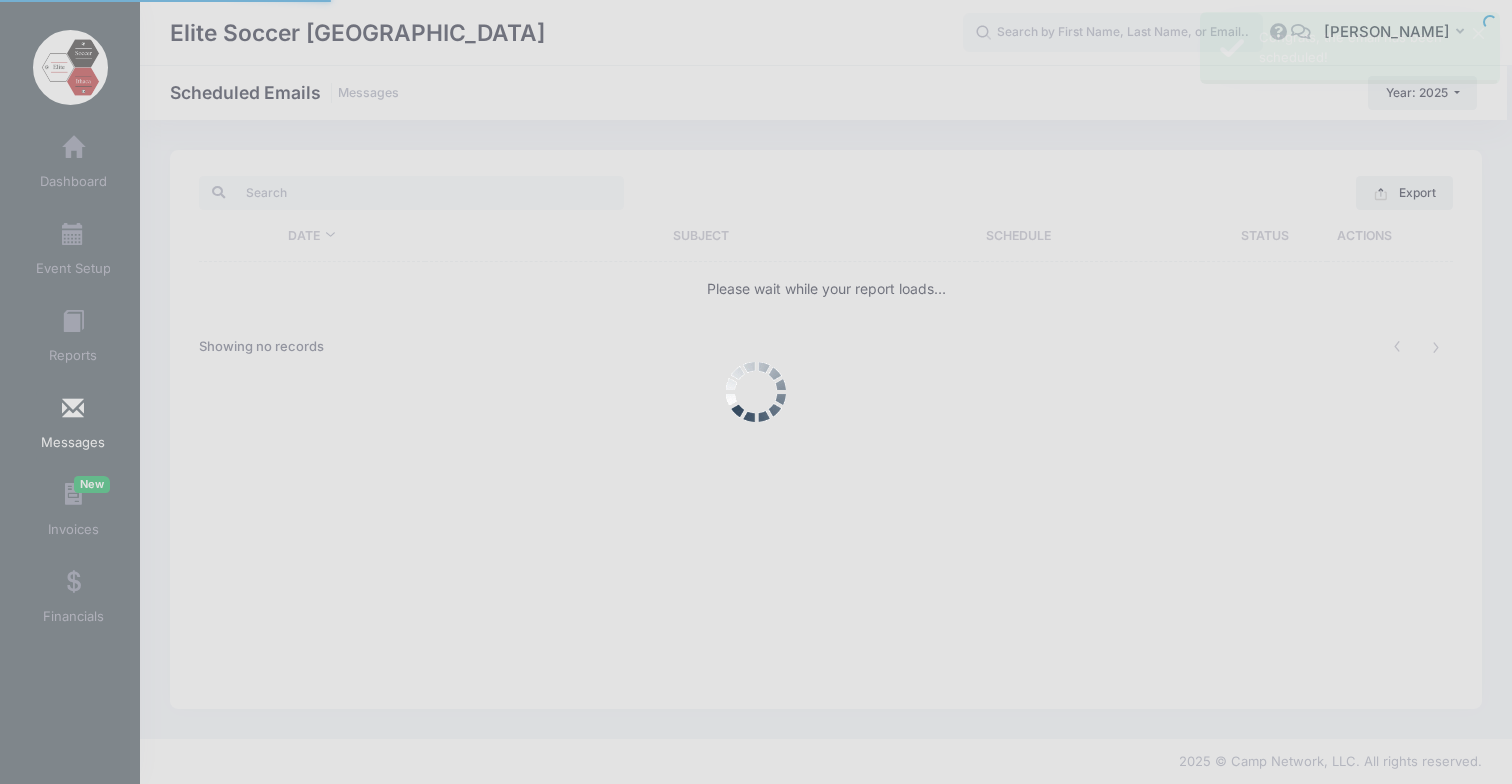 scroll, scrollTop: 0, scrollLeft: 0, axis: both 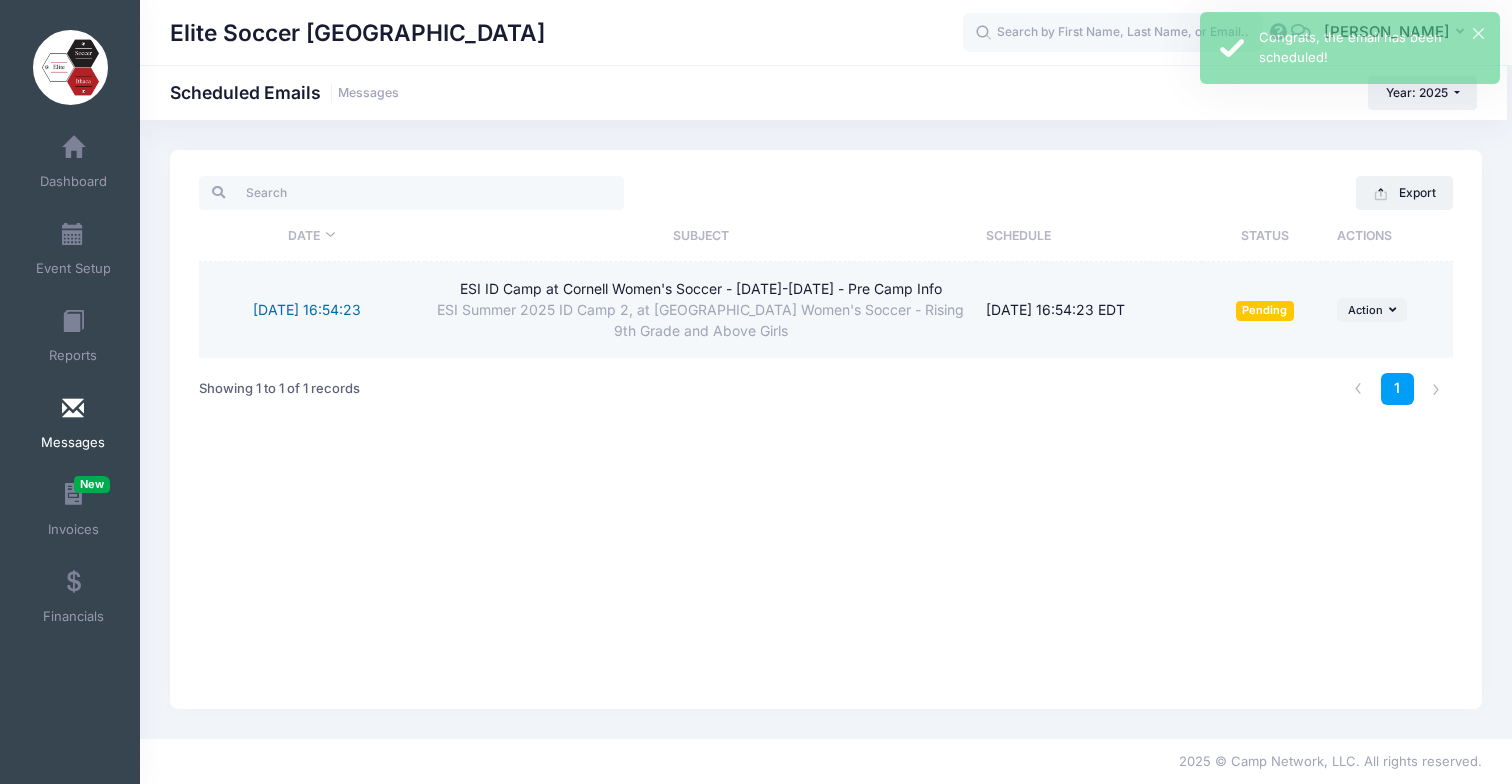 click on "[DATE] 16:54:23" at bounding box center (307, 309) 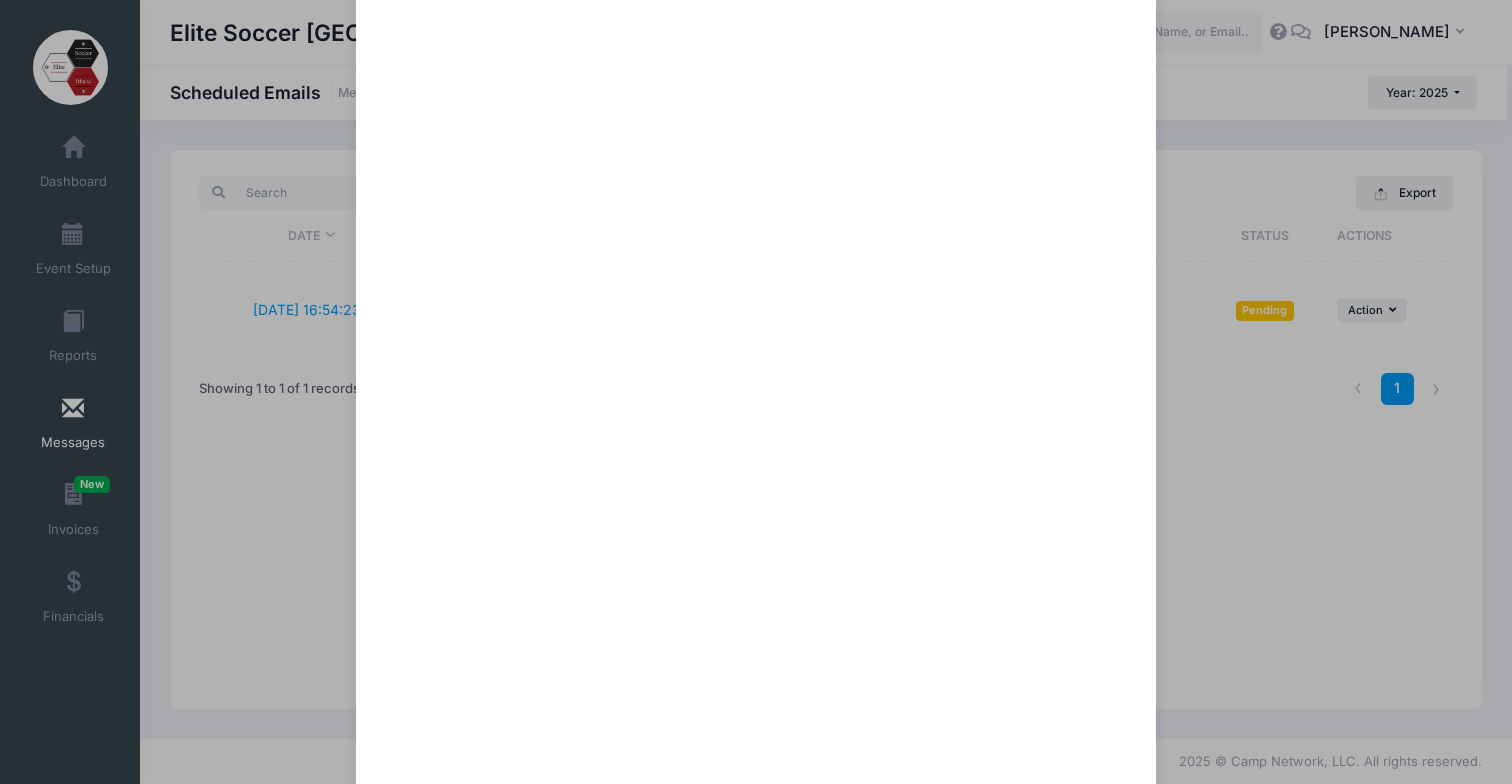 scroll, scrollTop: 0, scrollLeft: 0, axis: both 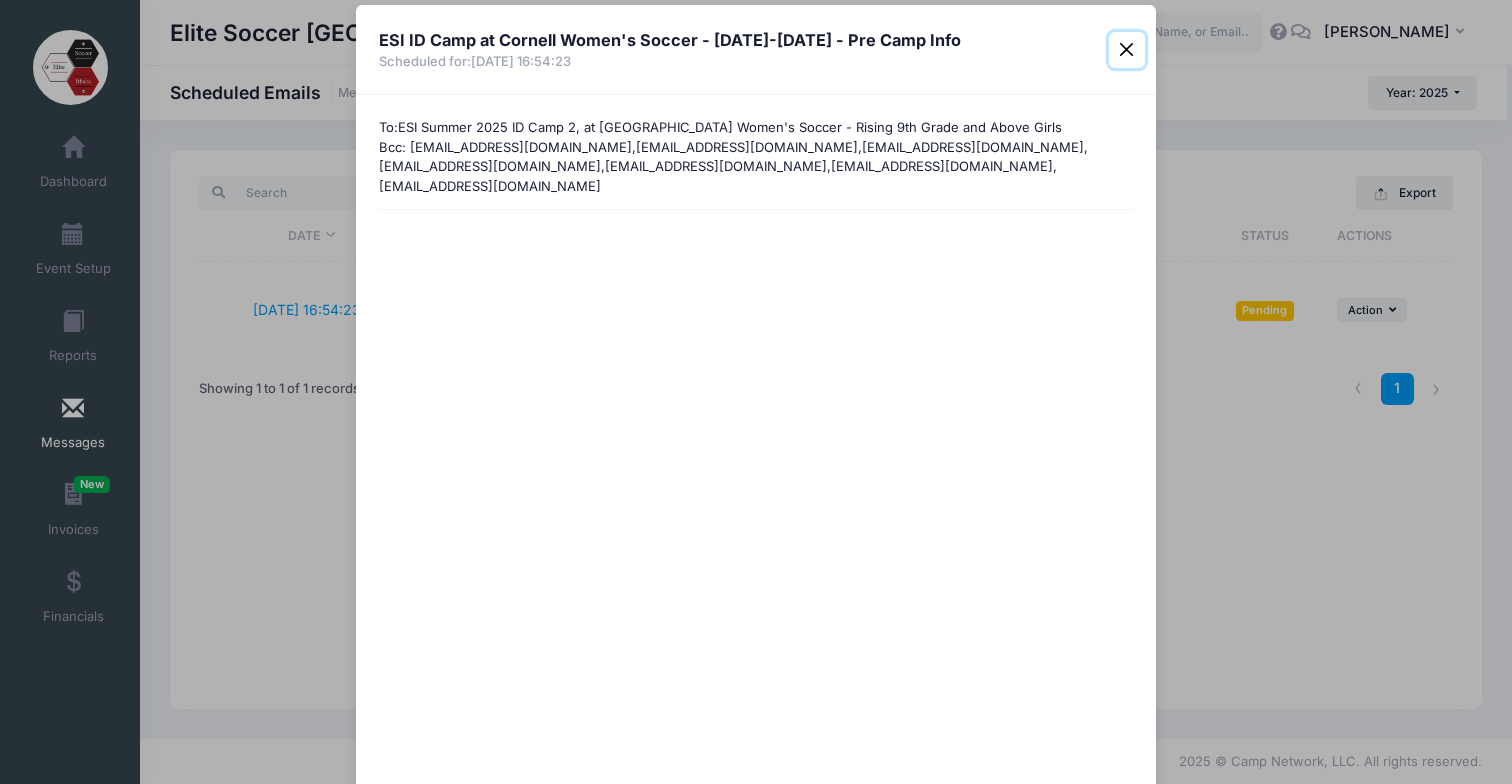click at bounding box center (1127, 50) 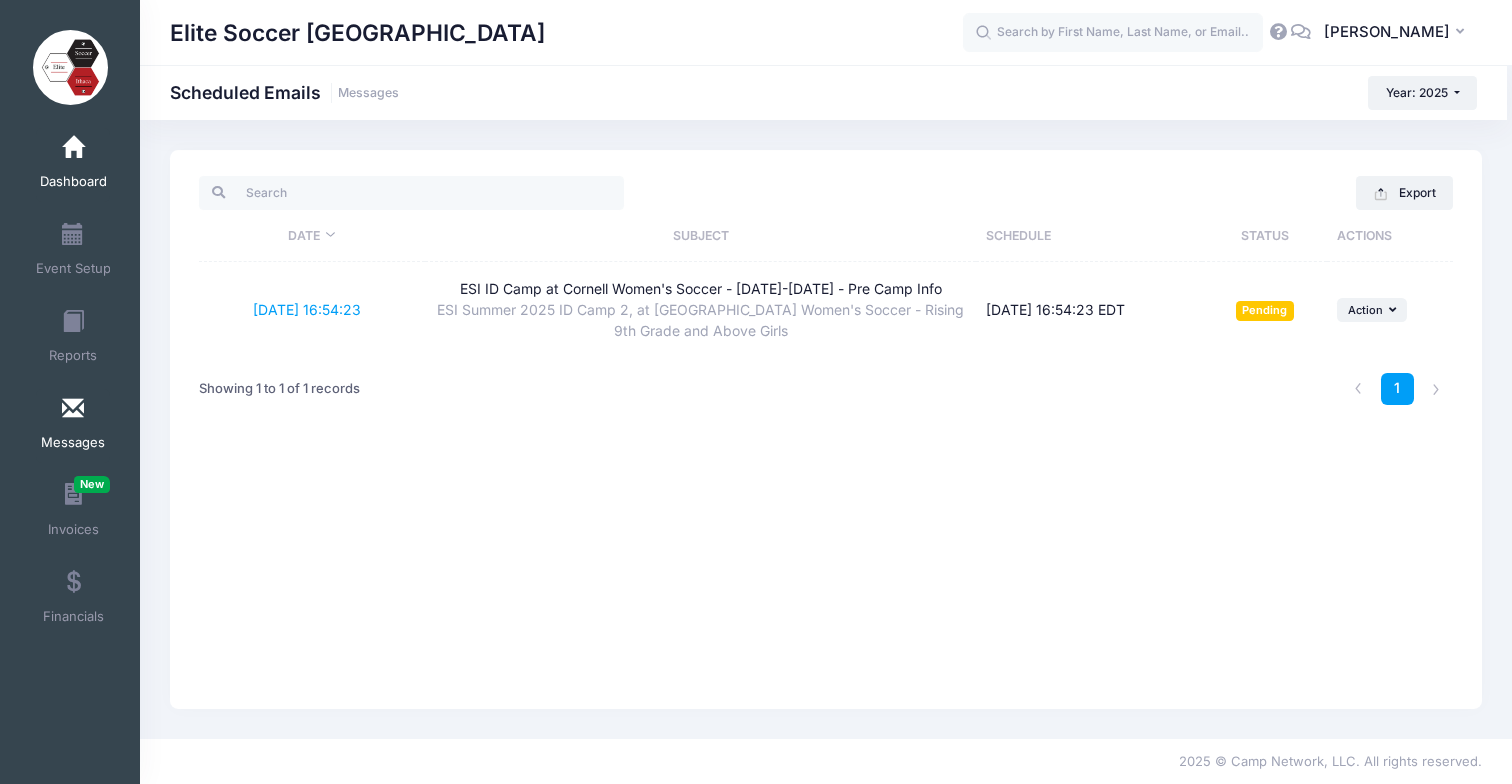 click on "Dashboard" at bounding box center [73, 165] 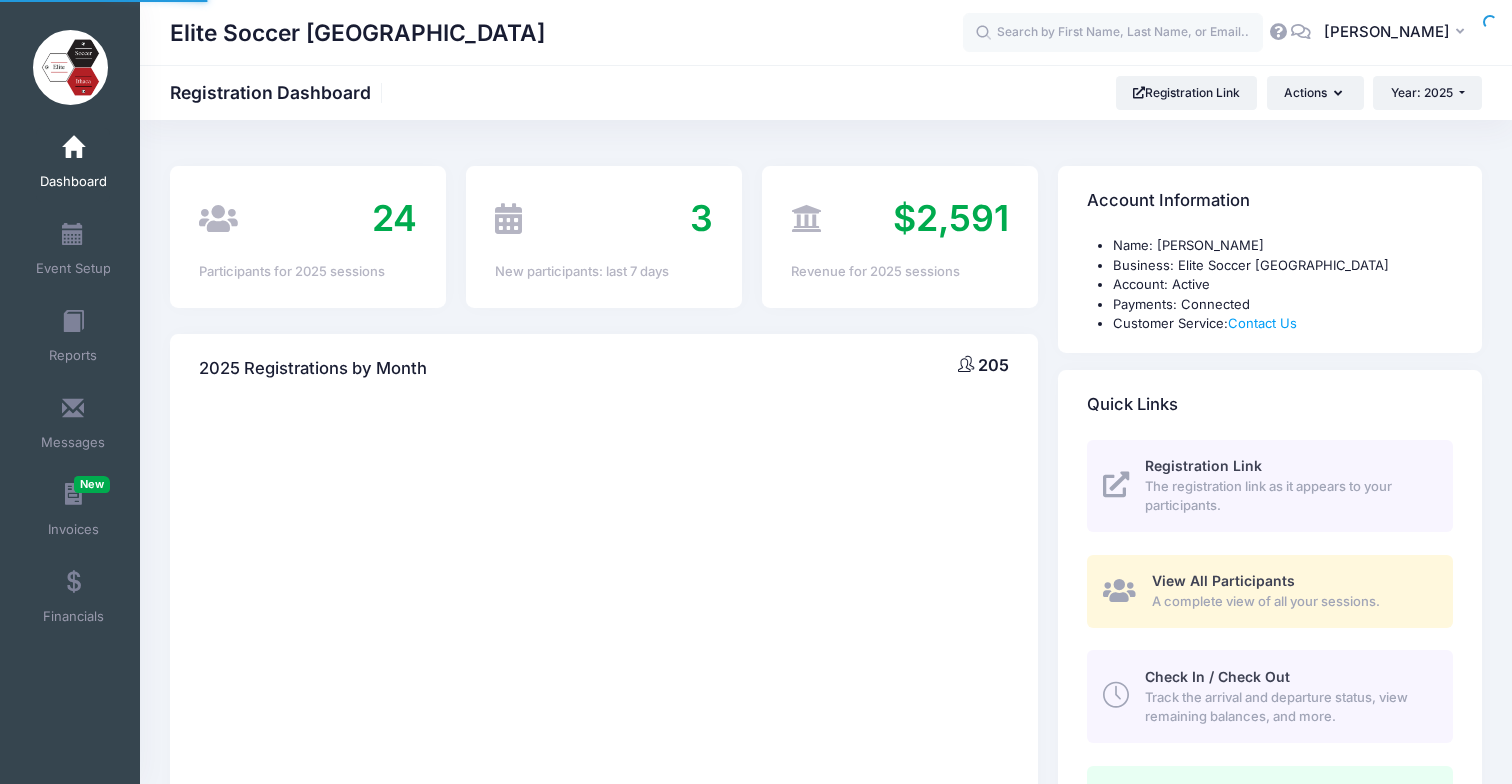 scroll, scrollTop: 0, scrollLeft: 0, axis: both 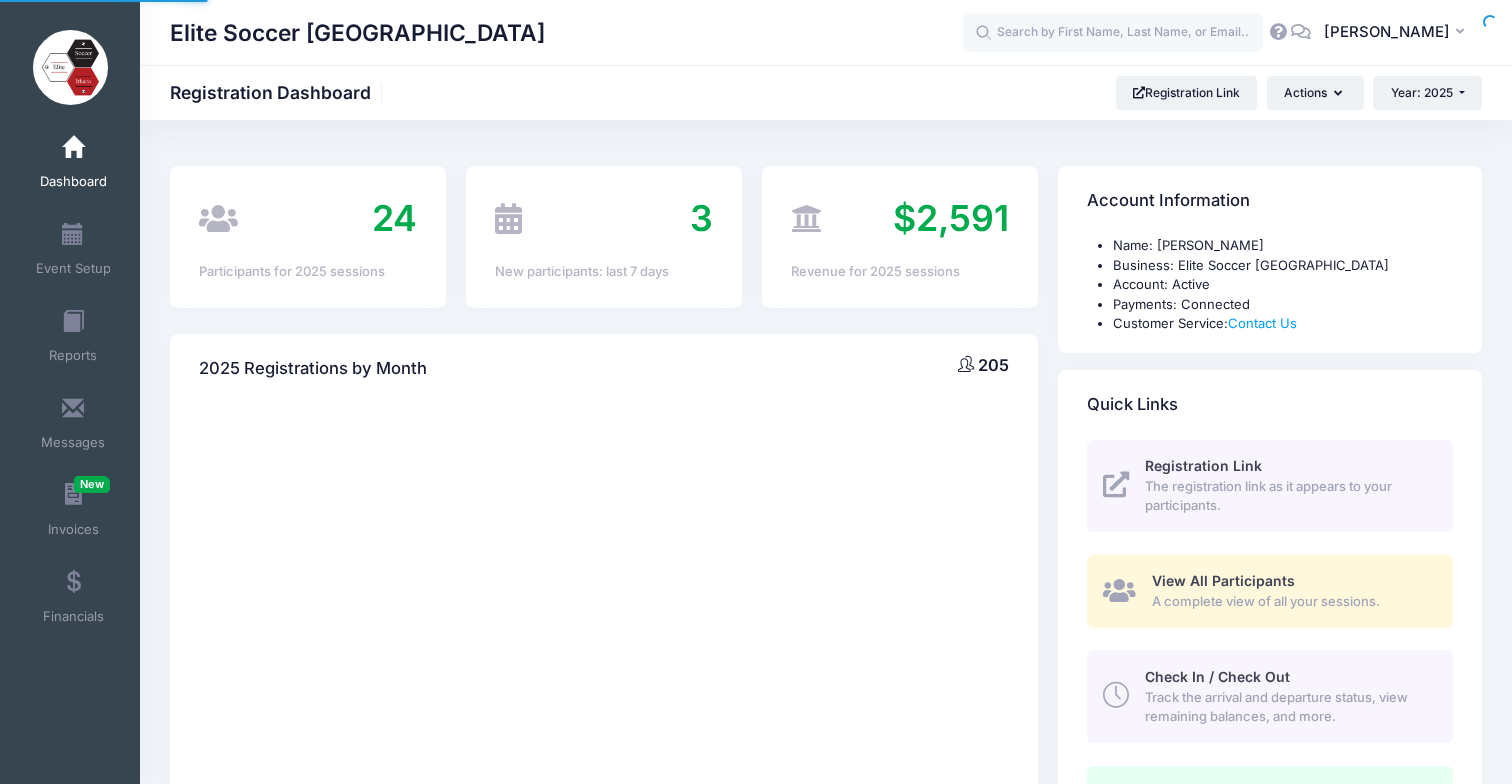 select 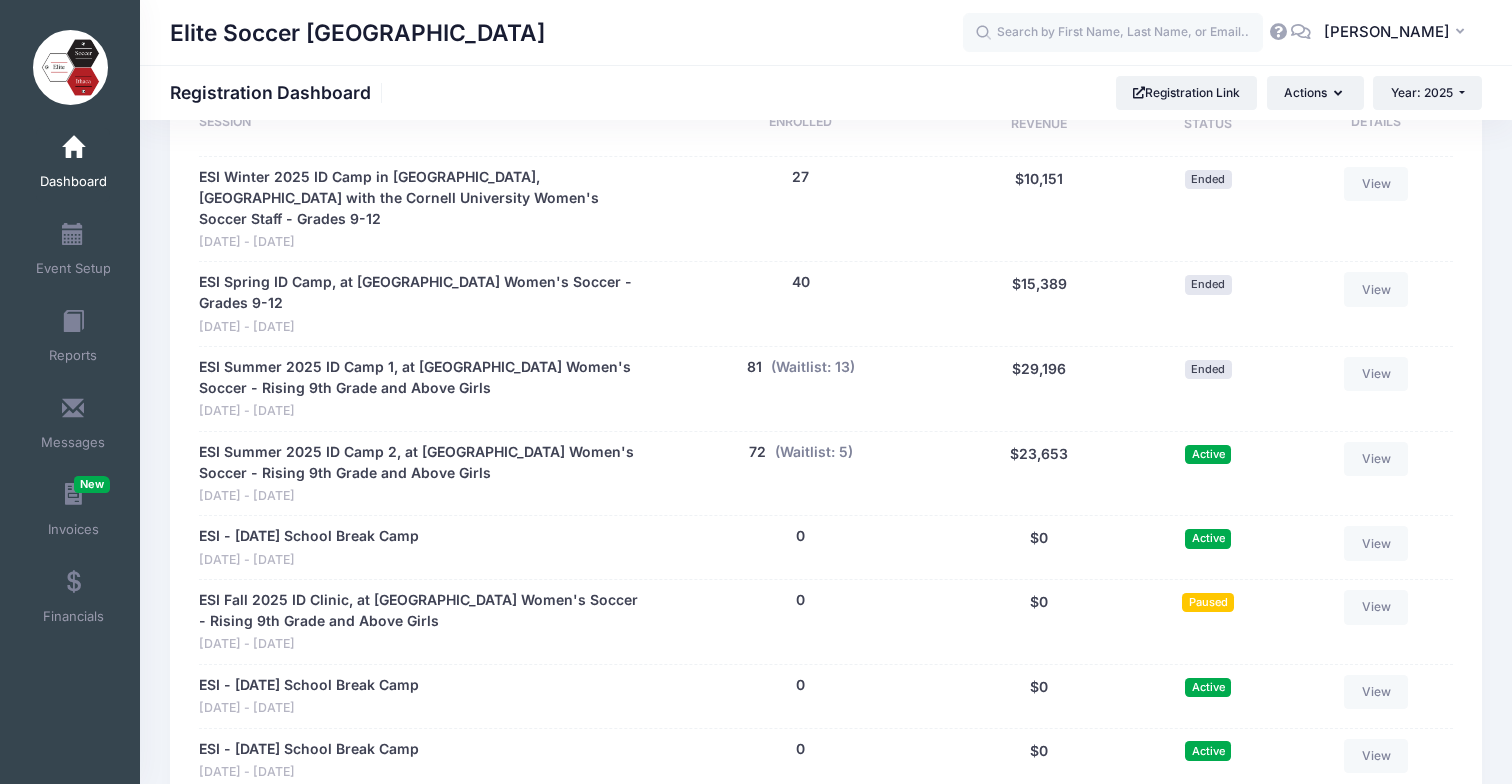scroll, scrollTop: 995, scrollLeft: 0, axis: vertical 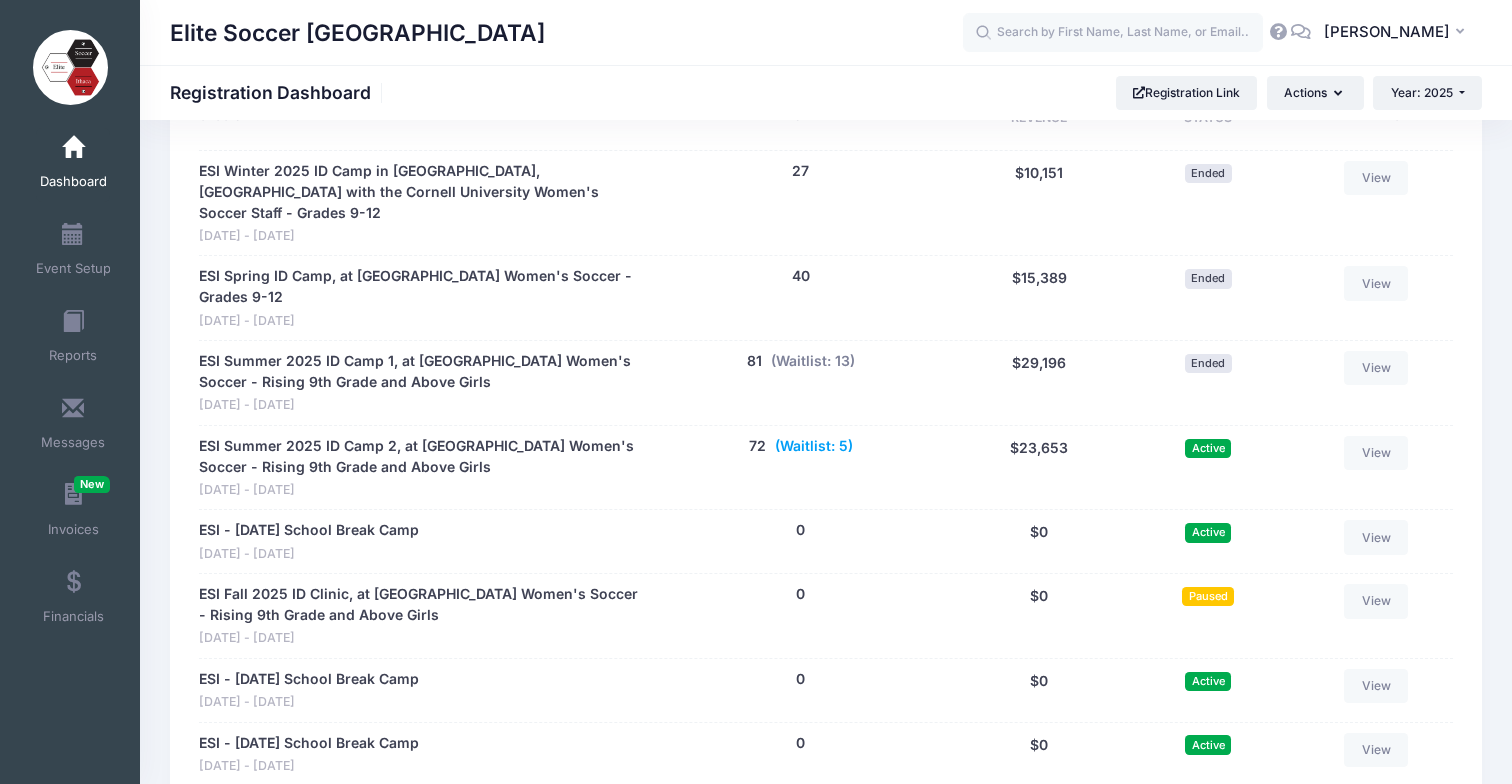 click on "(Waitlist: 5)" at bounding box center (814, 446) 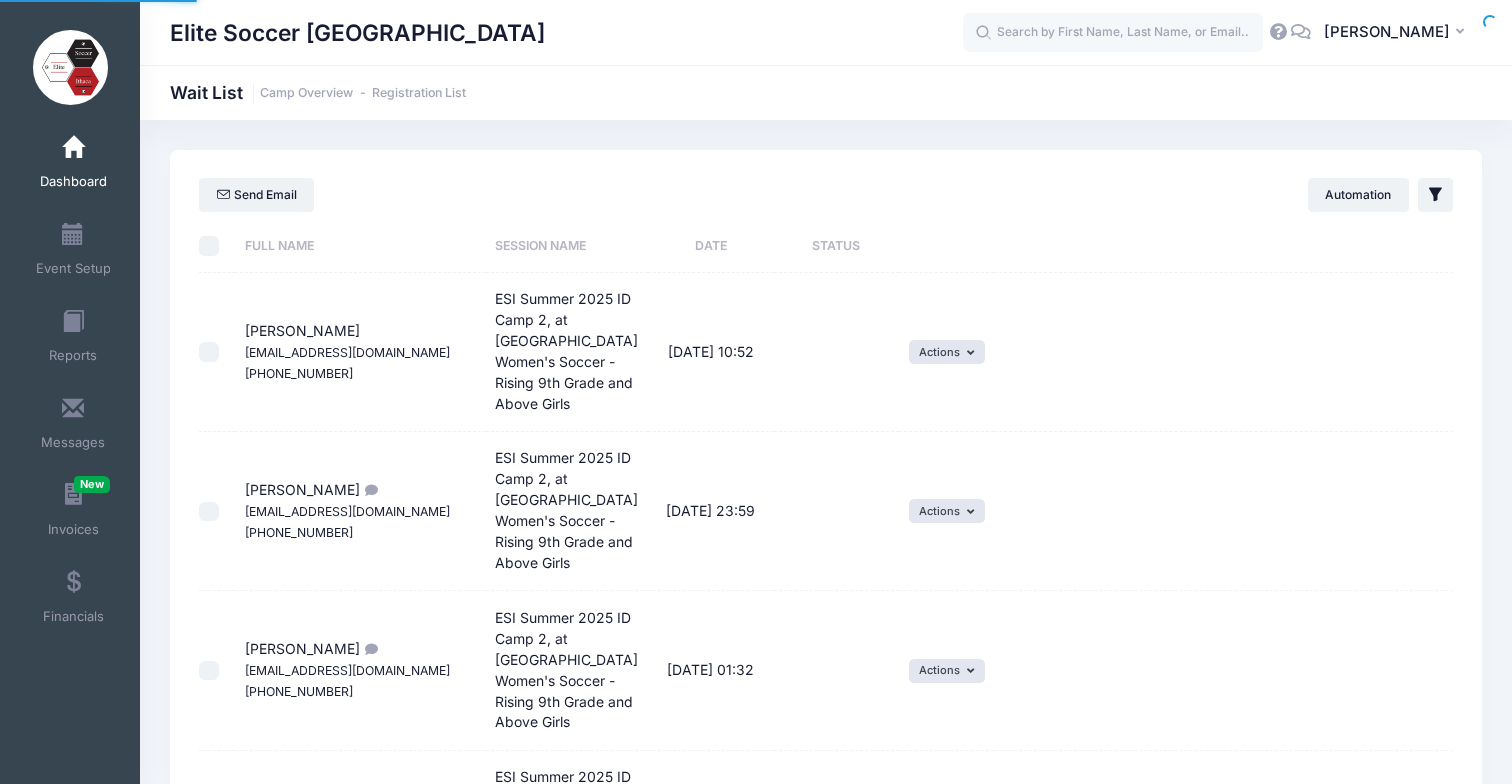 scroll, scrollTop: 0, scrollLeft: 0, axis: both 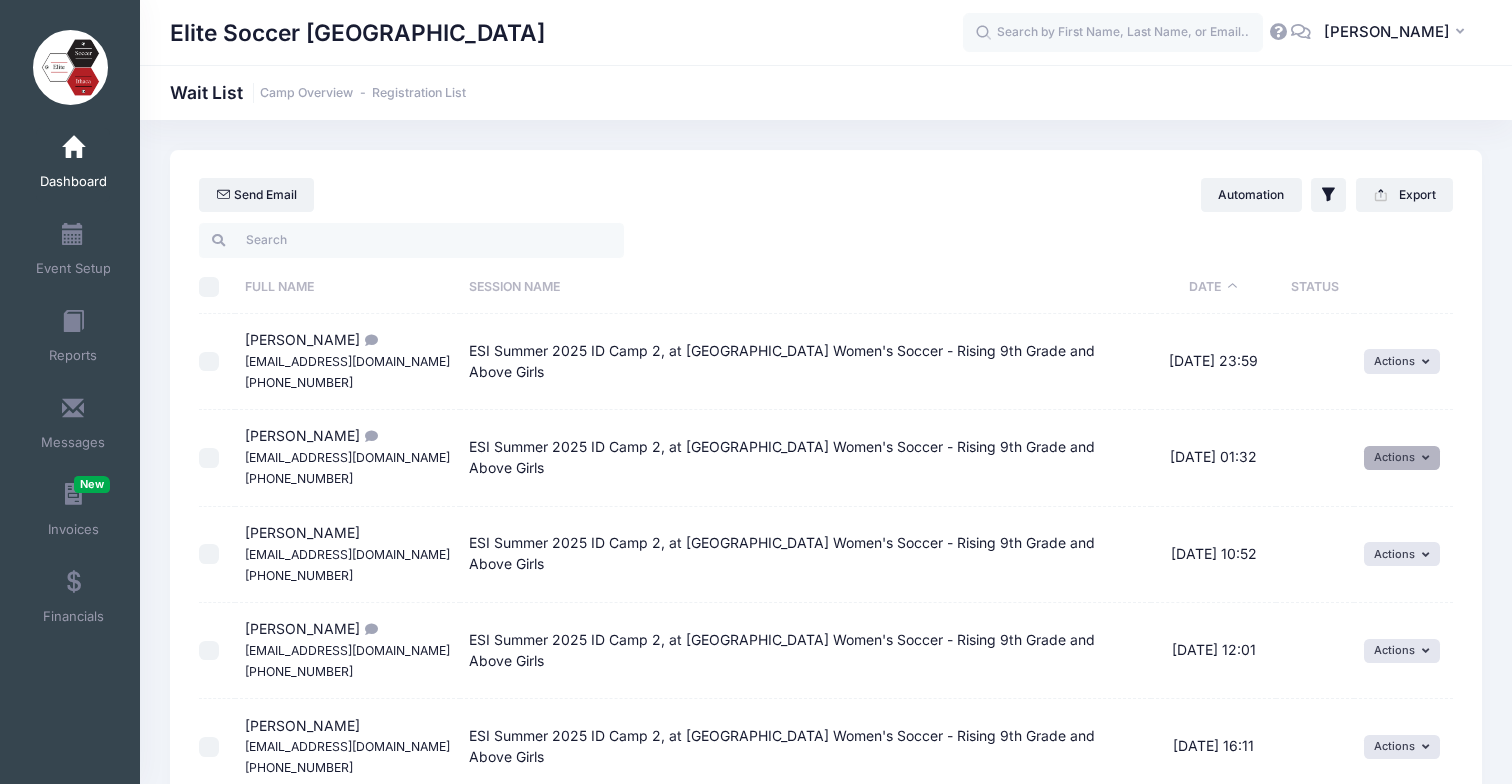 click at bounding box center (1428, 458) 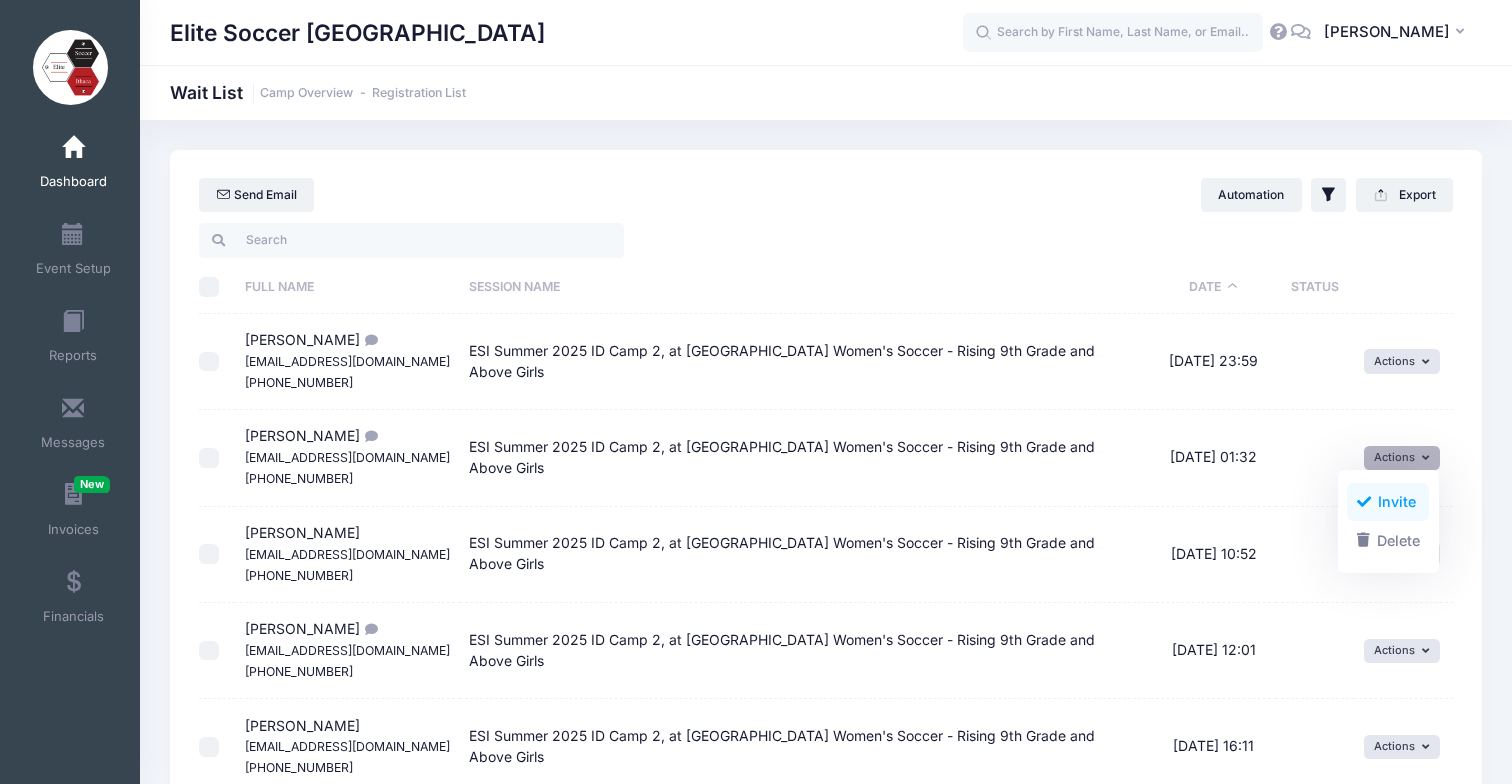 click on "Invite" at bounding box center (1388, 502) 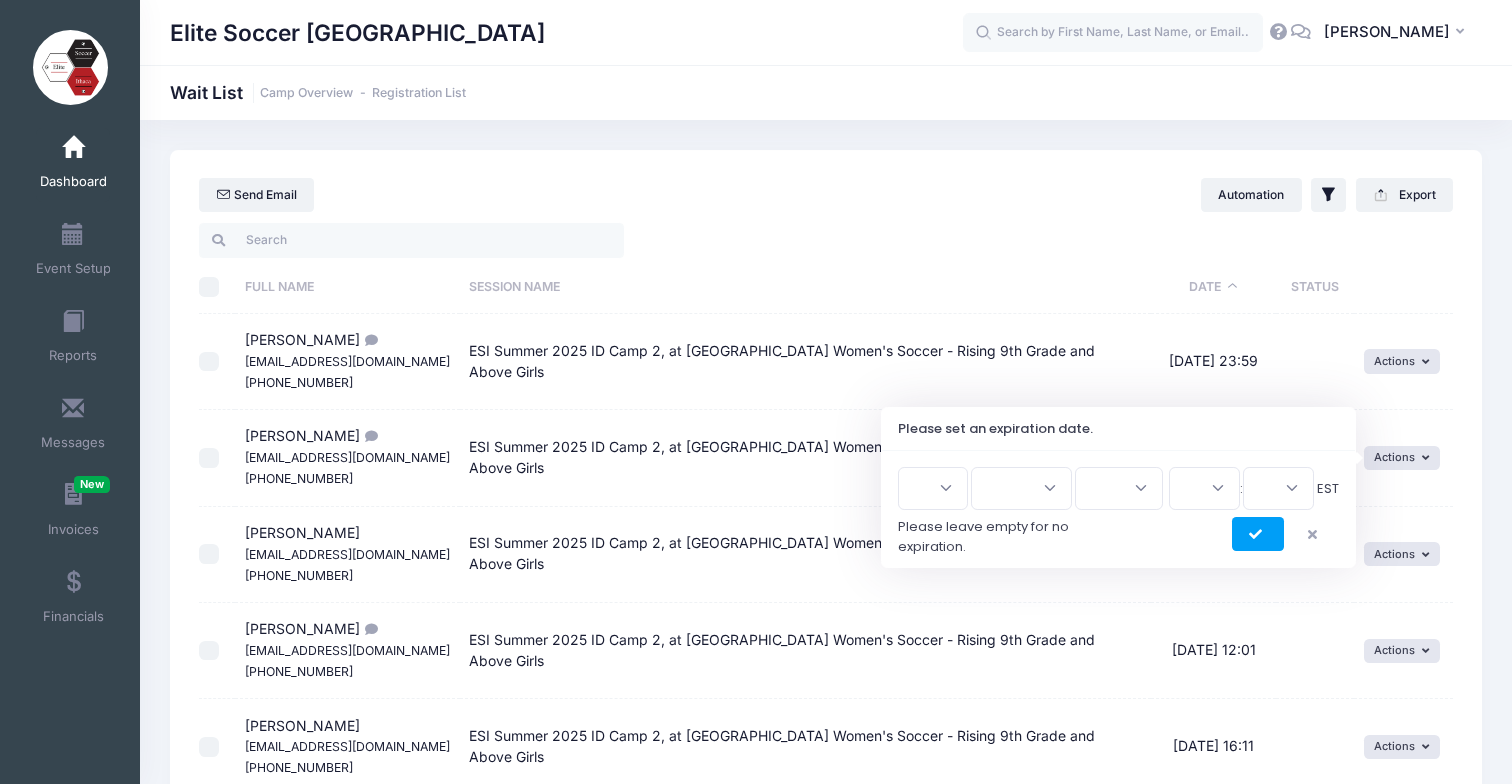 click on "1 2 3 4 5 6 7 8 9 10 11 12 13 14 15 16 17 18 19 20 21 22 23 24 25 26 27 28 29 30 31" at bounding box center [933, 488] 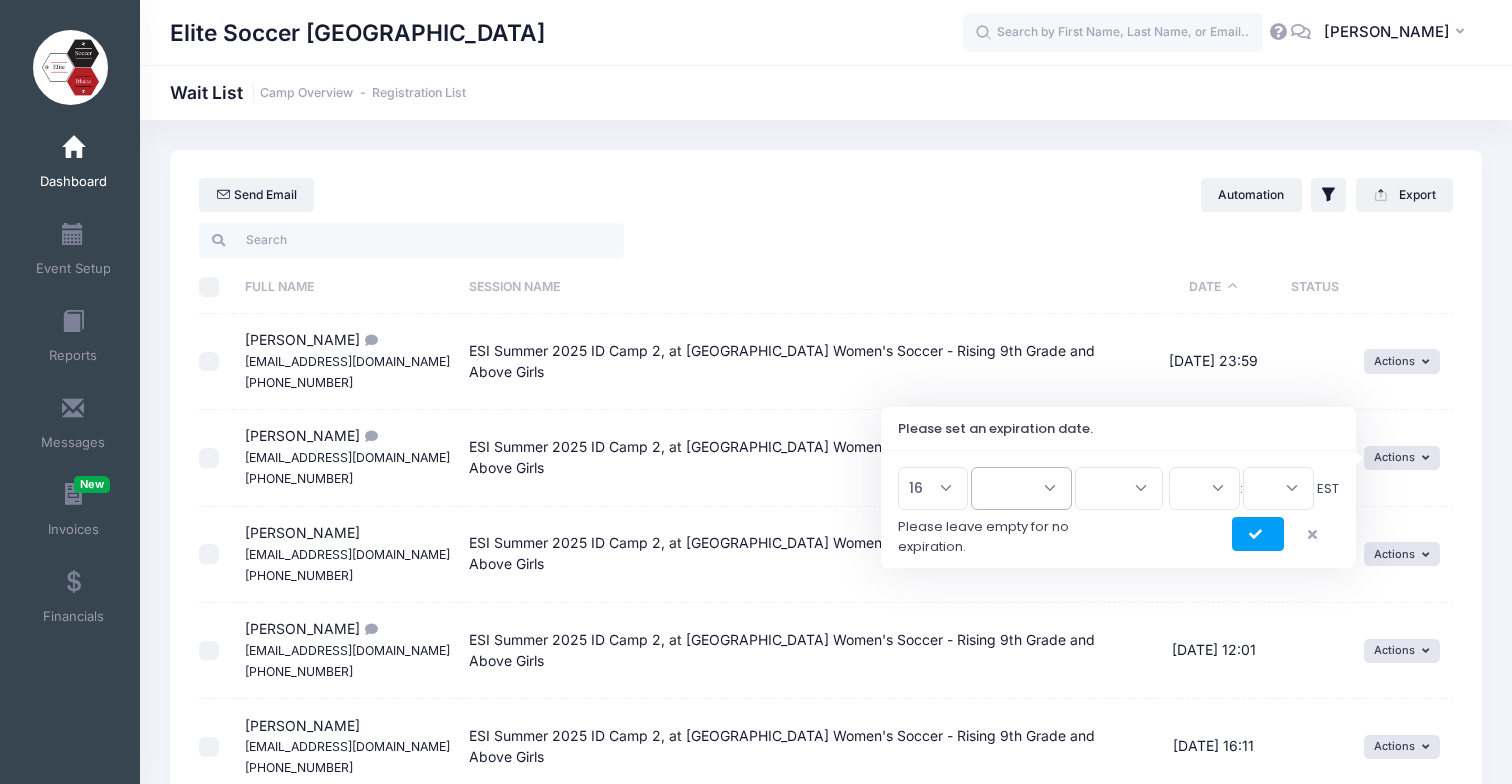 click on "Jan Feb Mar Apr May Jun [DATE] Aug Sep Oct Nov Dec" at bounding box center [1021, 488] 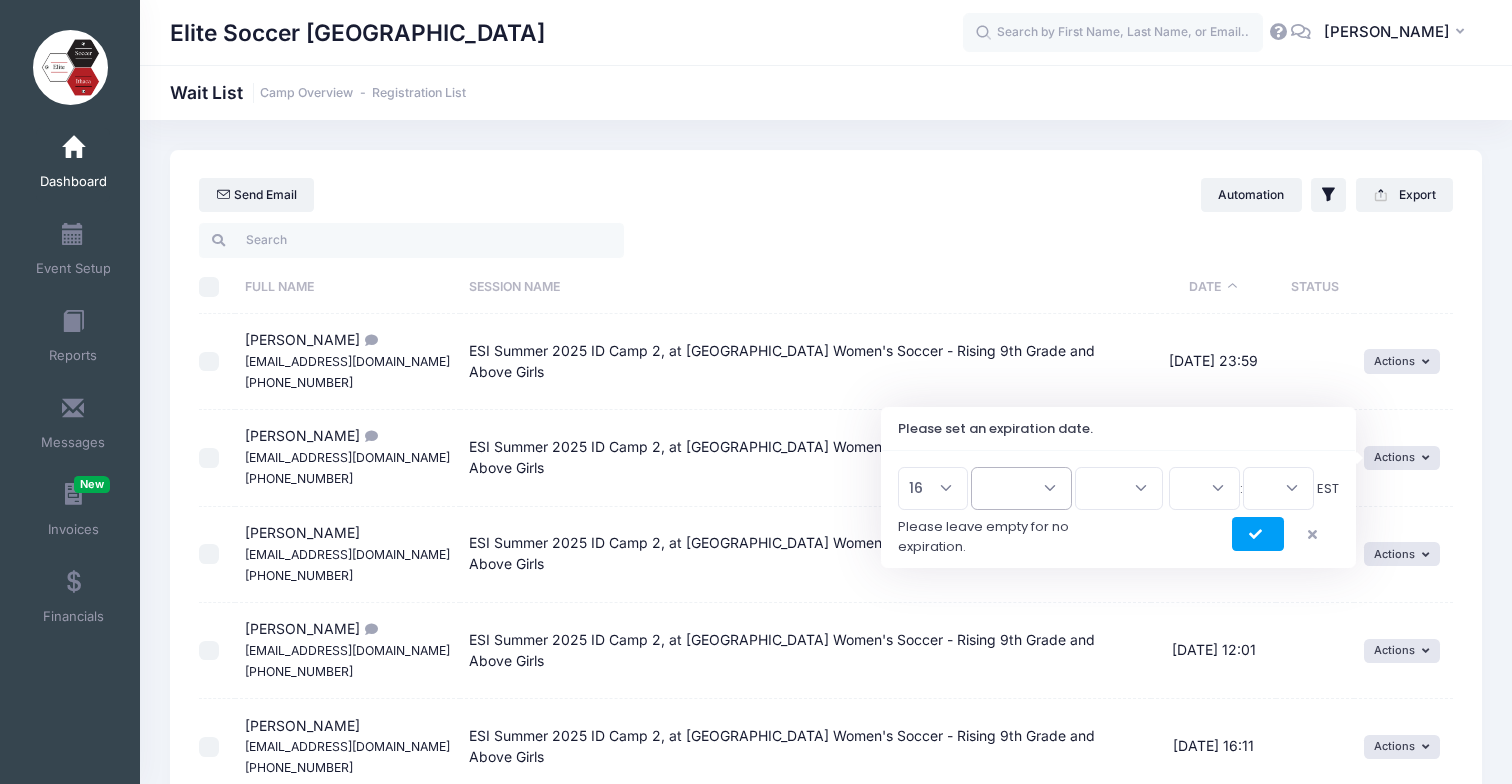 select on "6" 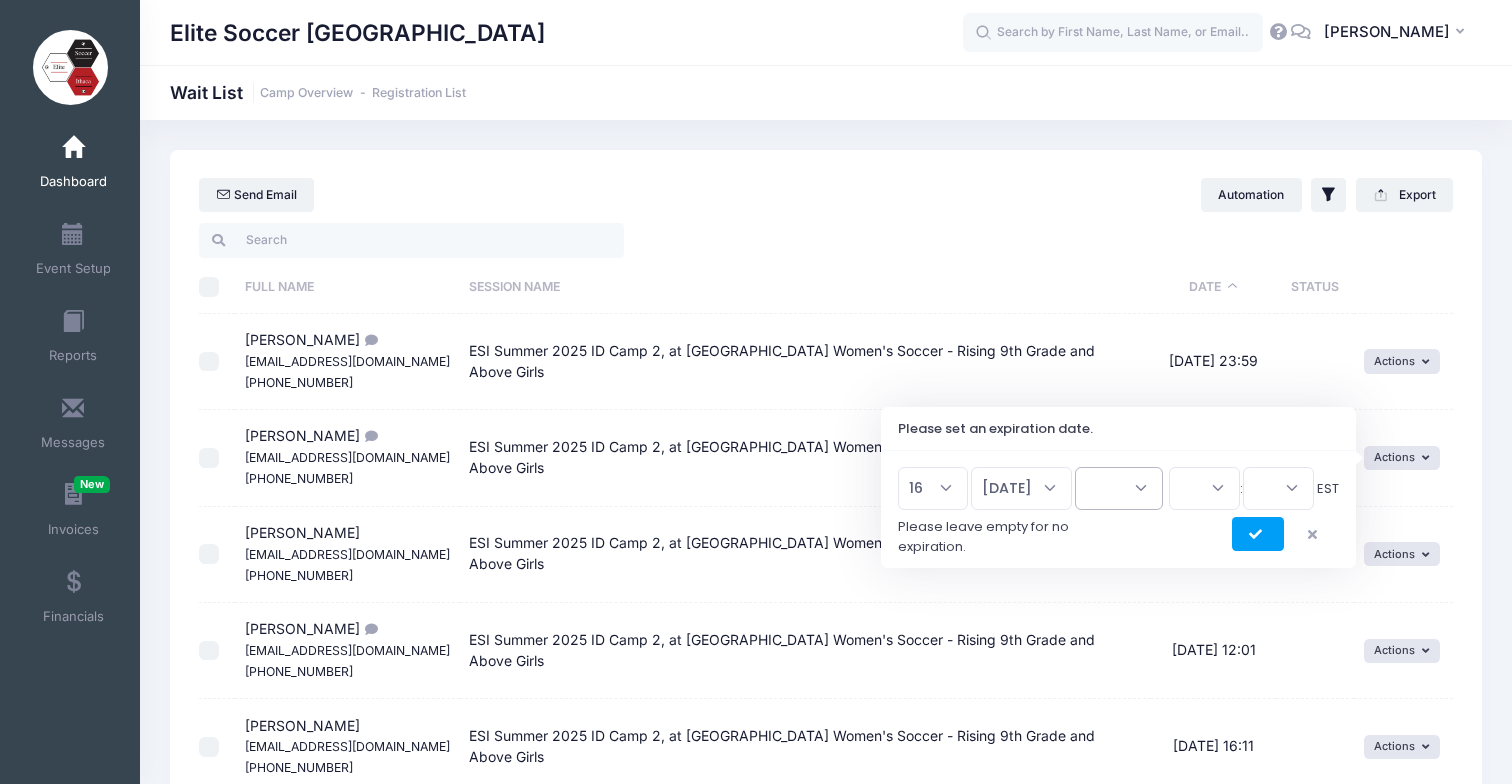 click on "2026 2025" at bounding box center [1119, 488] 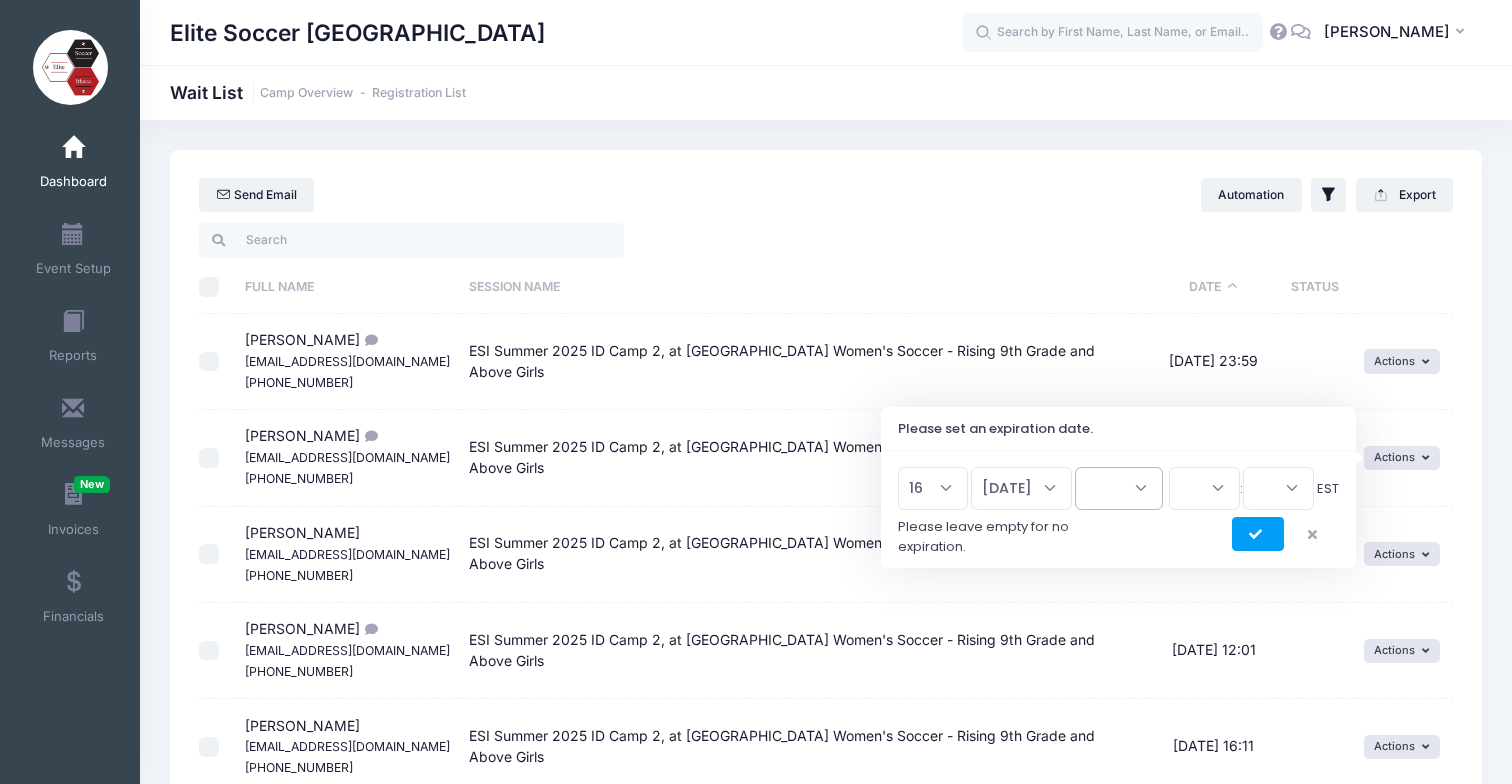 select on "2025" 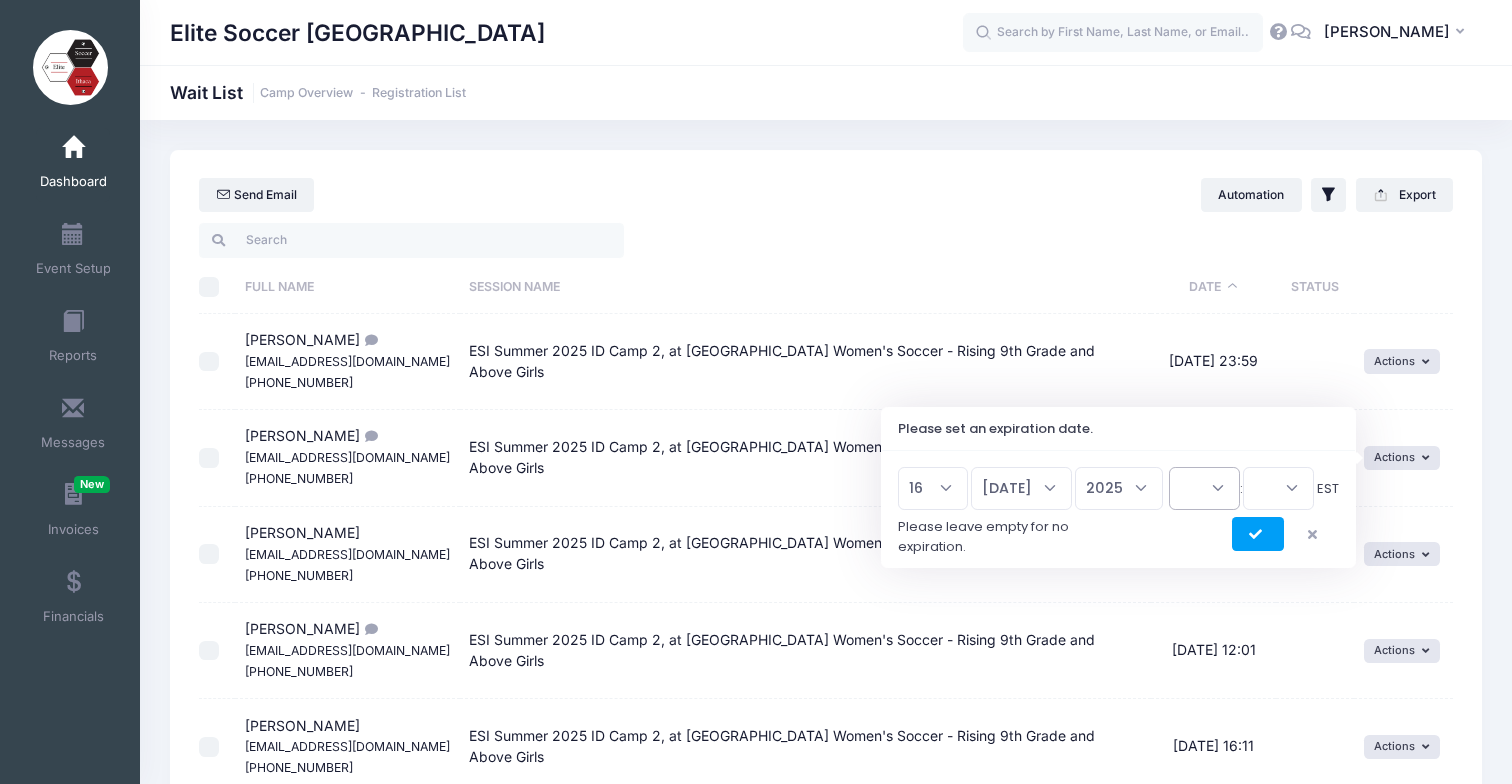 click on "00 01 02 03 04 05 06 07 08 09 10 11 12 13 14 15 16 17 18 19 20 21 22 23" at bounding box center (1204, 488) 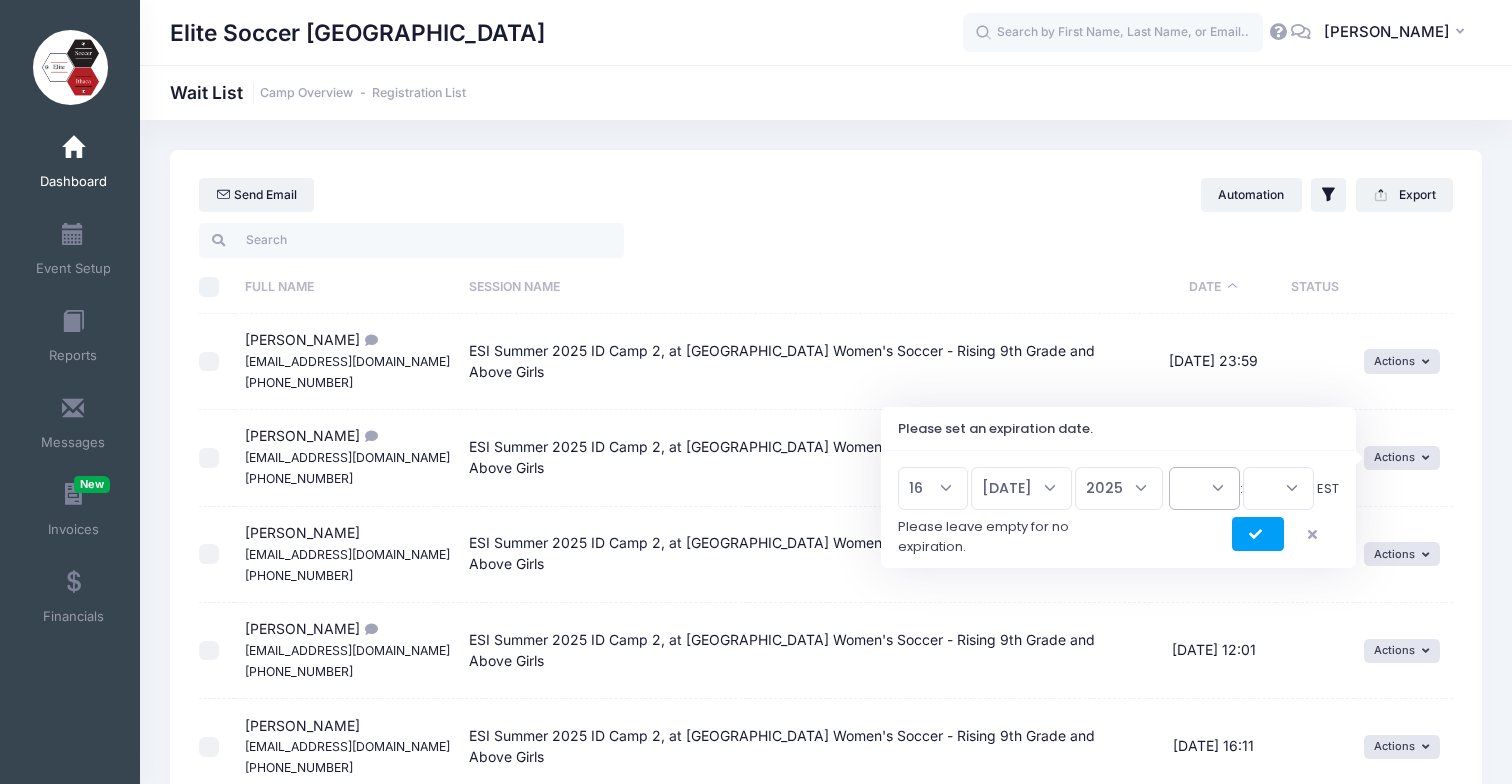 select on "17" 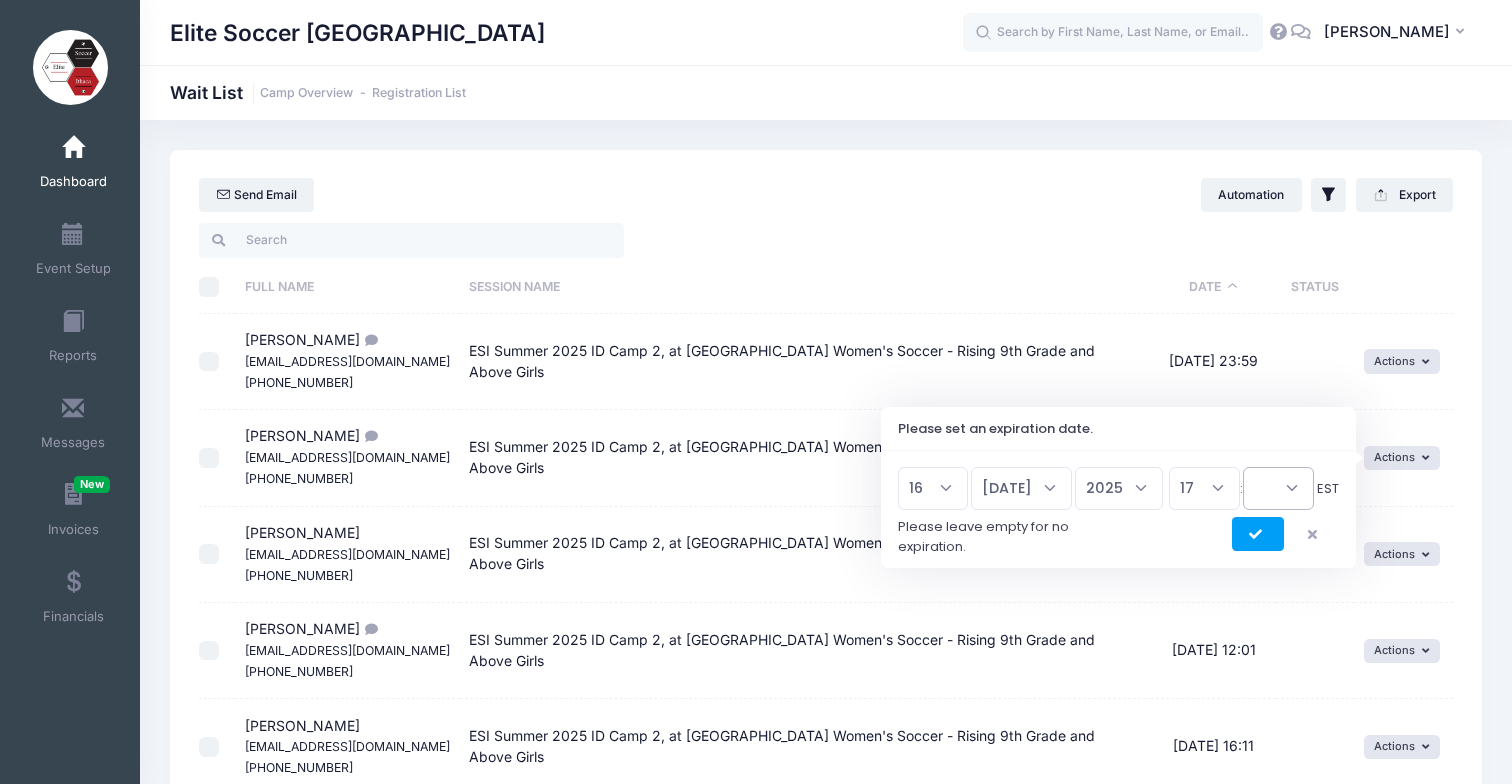 click on "00 15 30 45" at bounding box center [1278, 488] 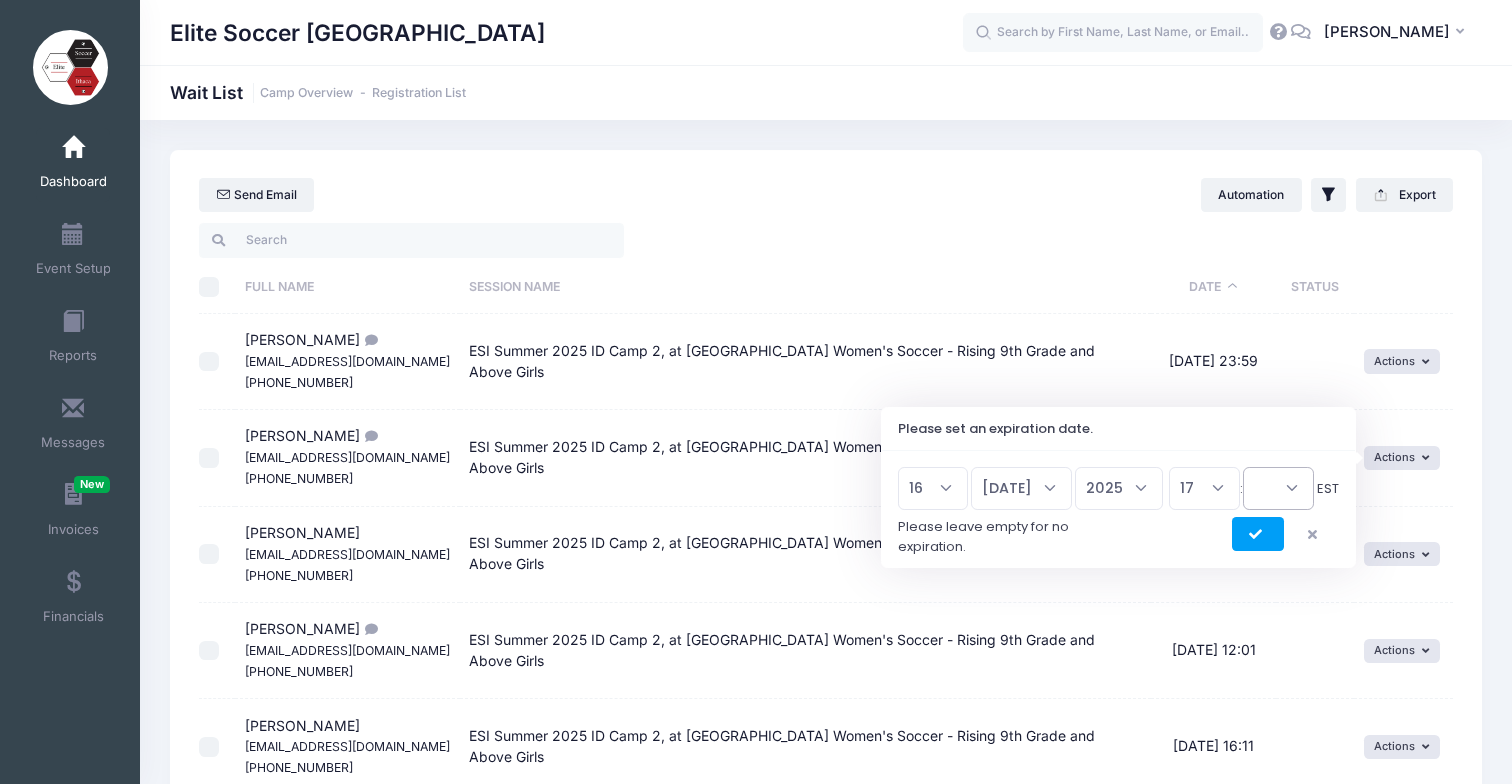 select on "0" 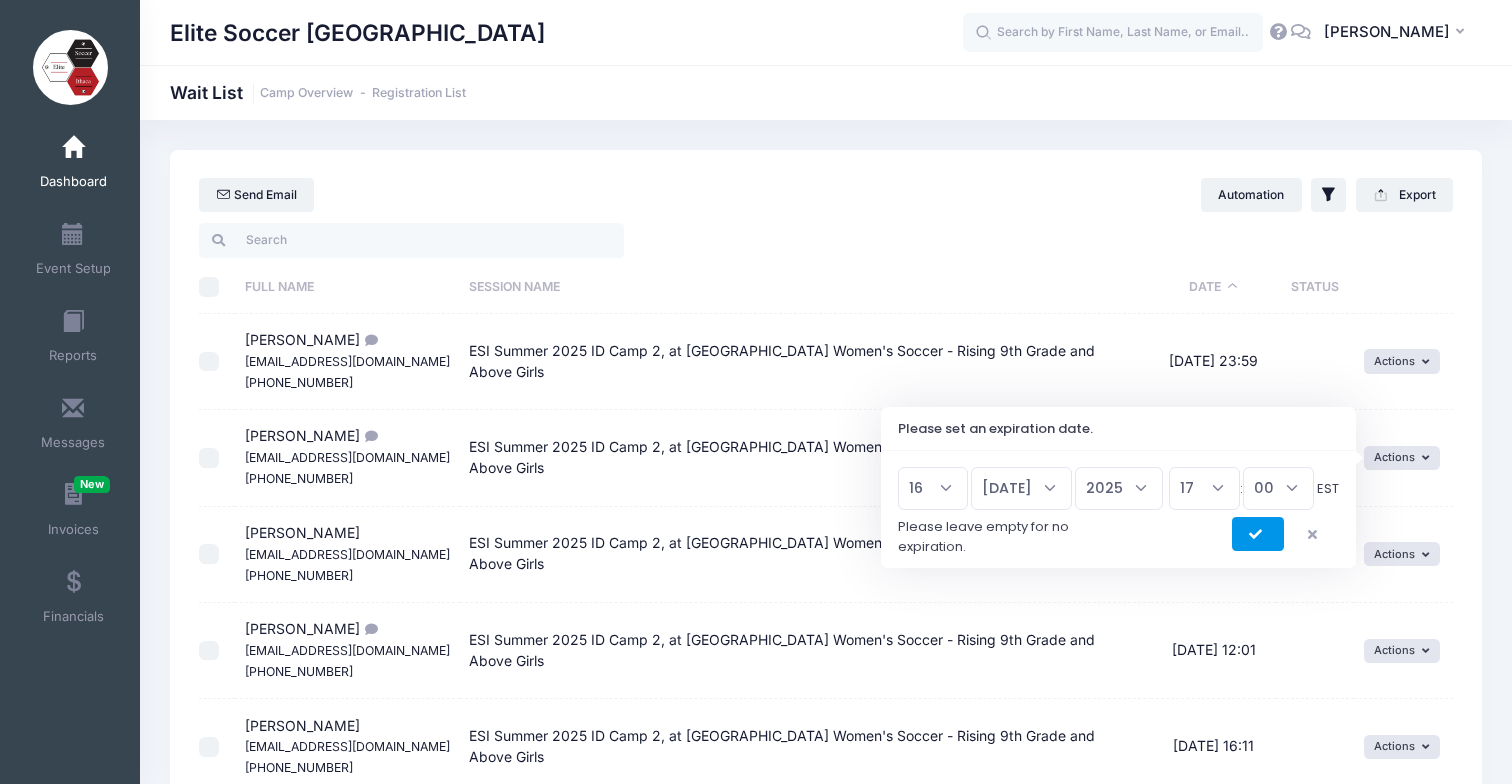 click at bounding box center (1258, 535) 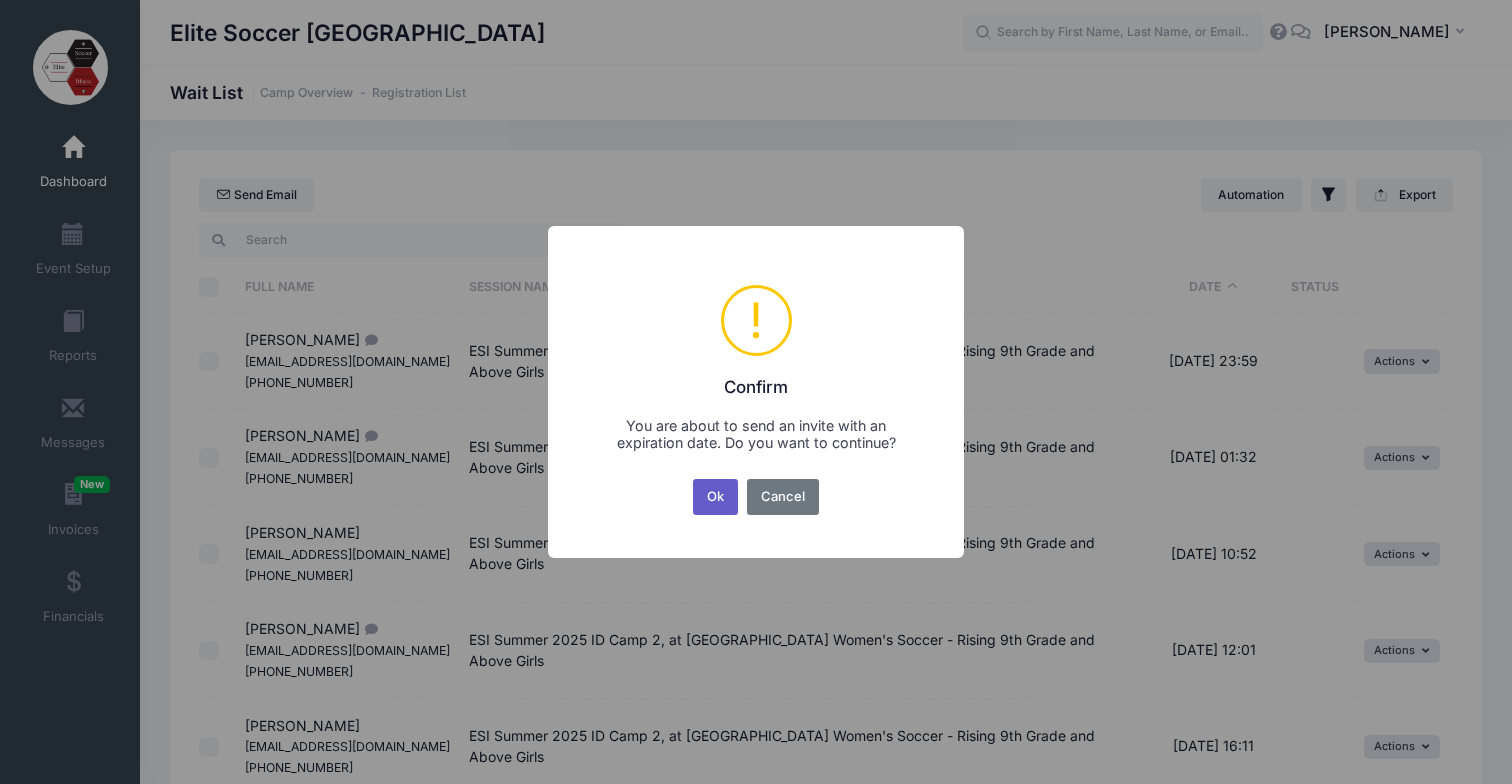 click on "Ok" at bounding box center [716, 497] 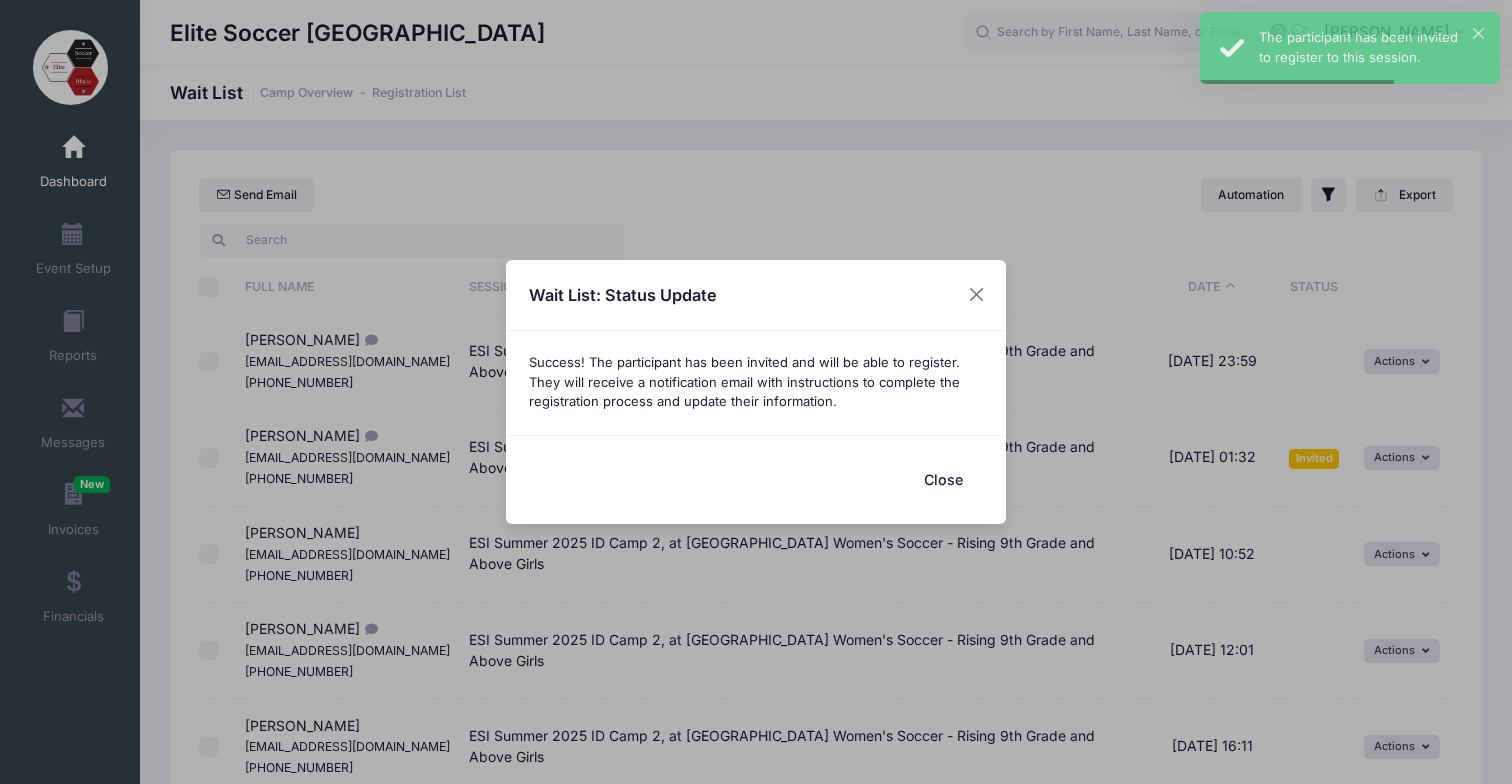 click on "Close" at bounding box center [943, 479] 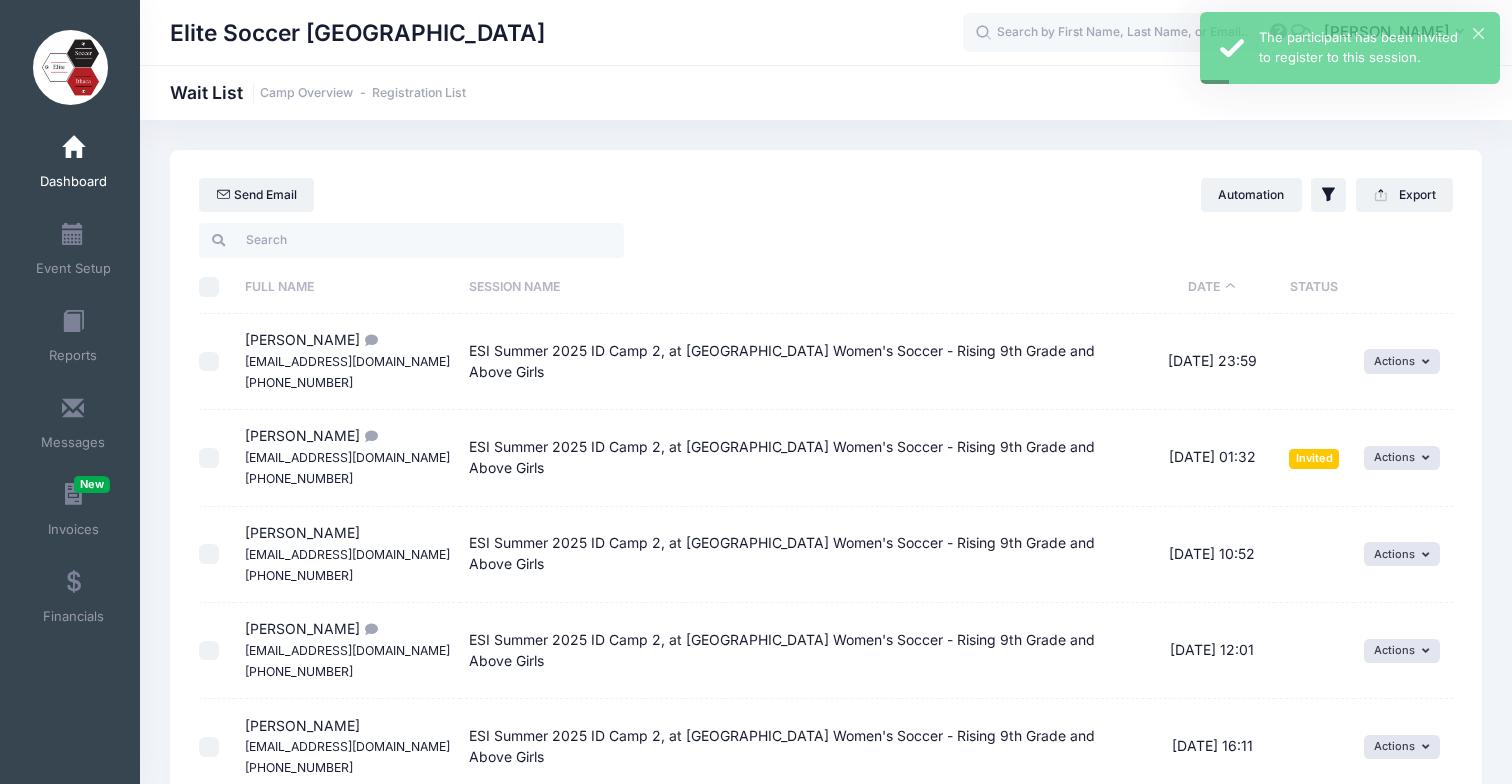 click on "Dashboard" at bounding box center (73, 165) 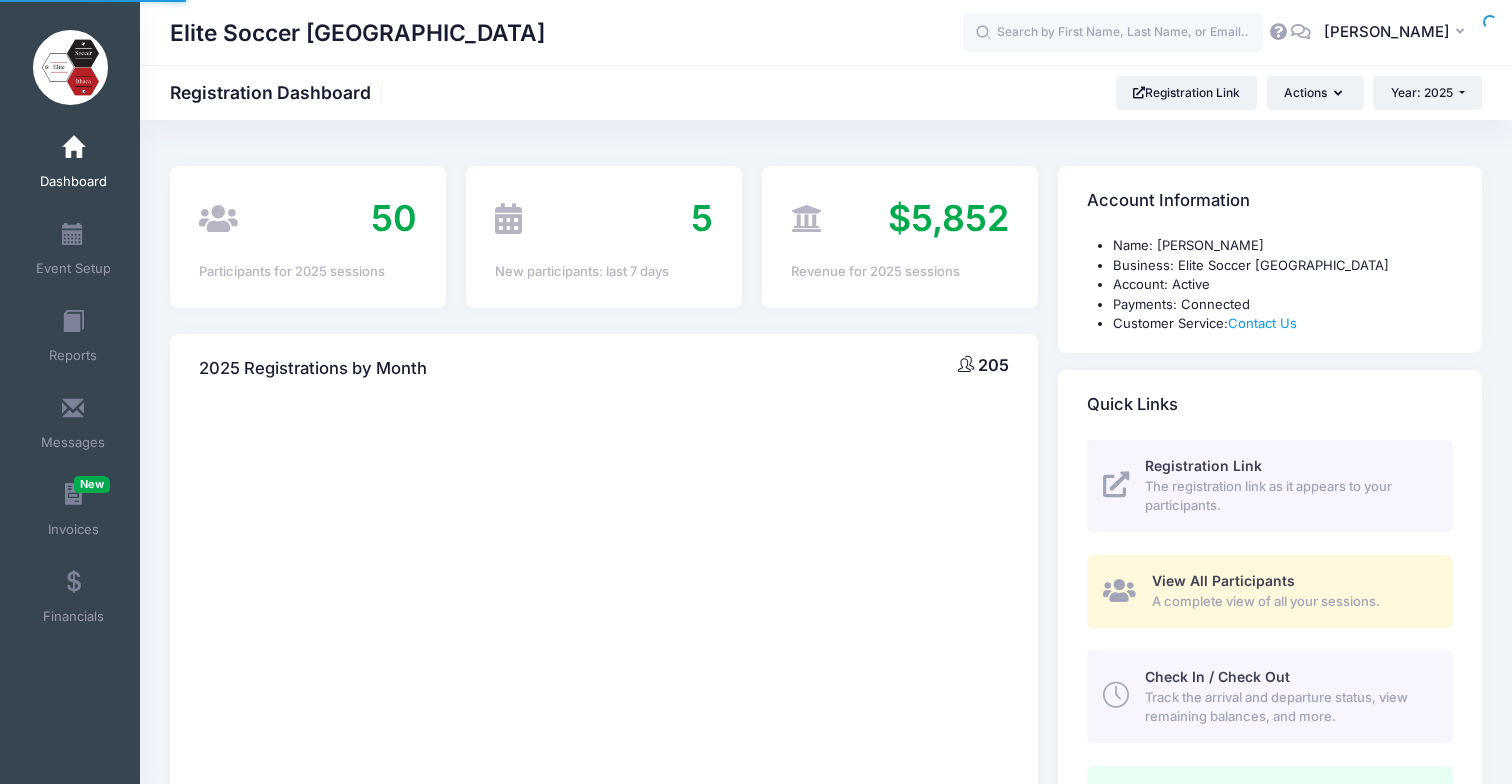 scroll, scrollTop: 0, scrollLeft: 0, axis: both 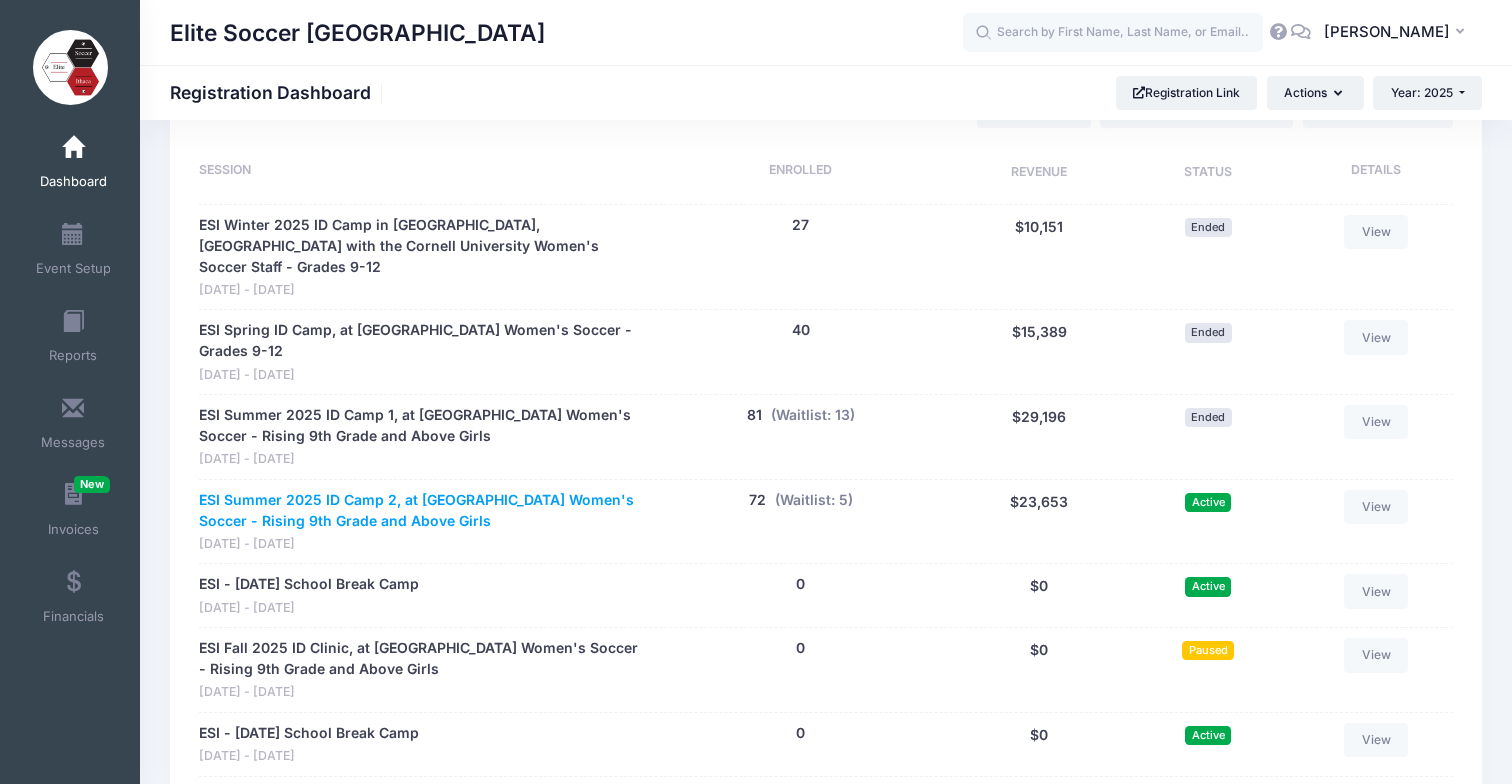 click on "ESI Summer 2025 ID Camp 2, at [GEOGRAPHIC_DATA] Women's Soccer - Rising 9th Grade and Above Girls" at bounding box center [420, 511] 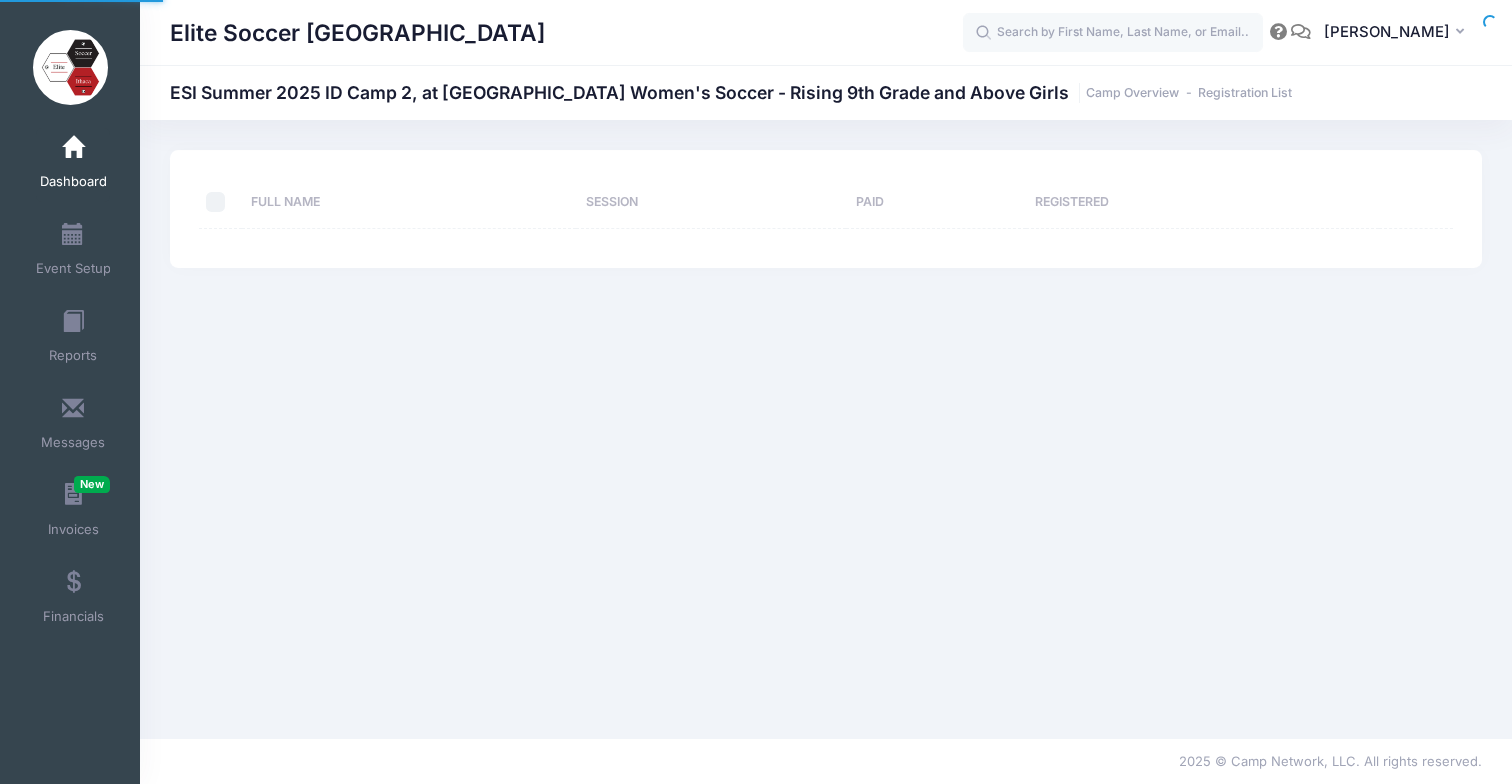 scroll, scrollTop: 0, scrollLeft: 0, axis: both 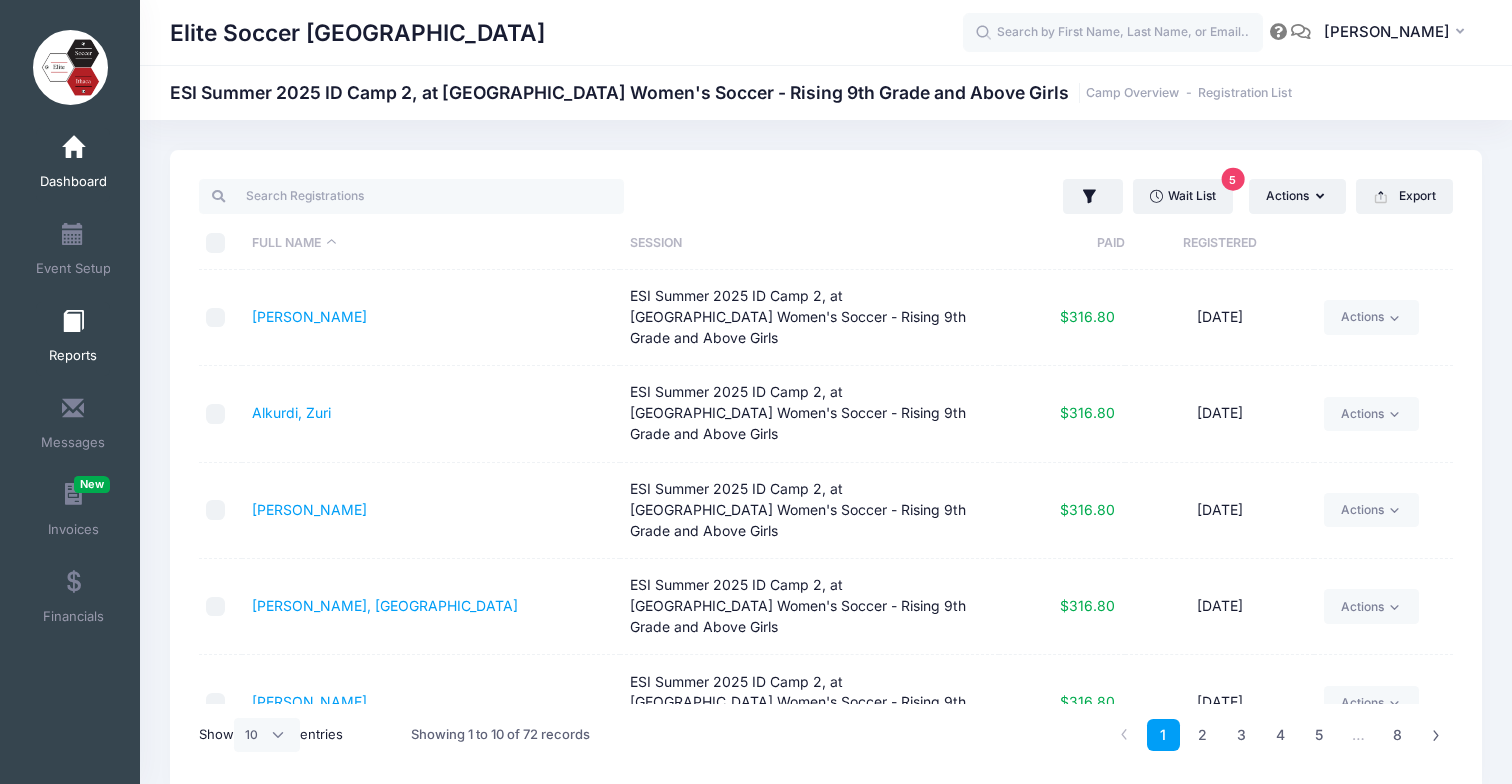 click at bounding box center (73, 322) 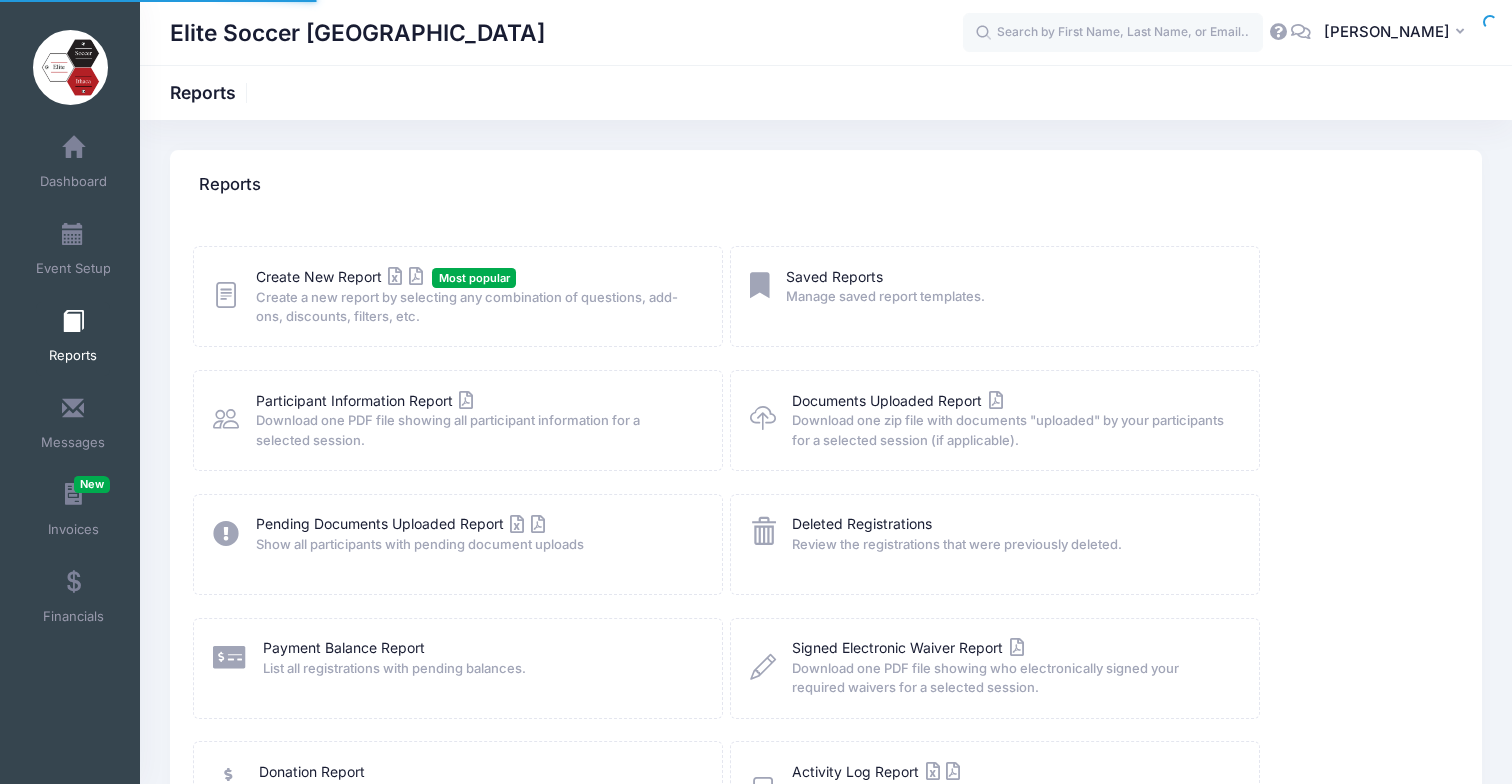 scroll, scrollTop: 0, scrollLeft: 0, axis: both 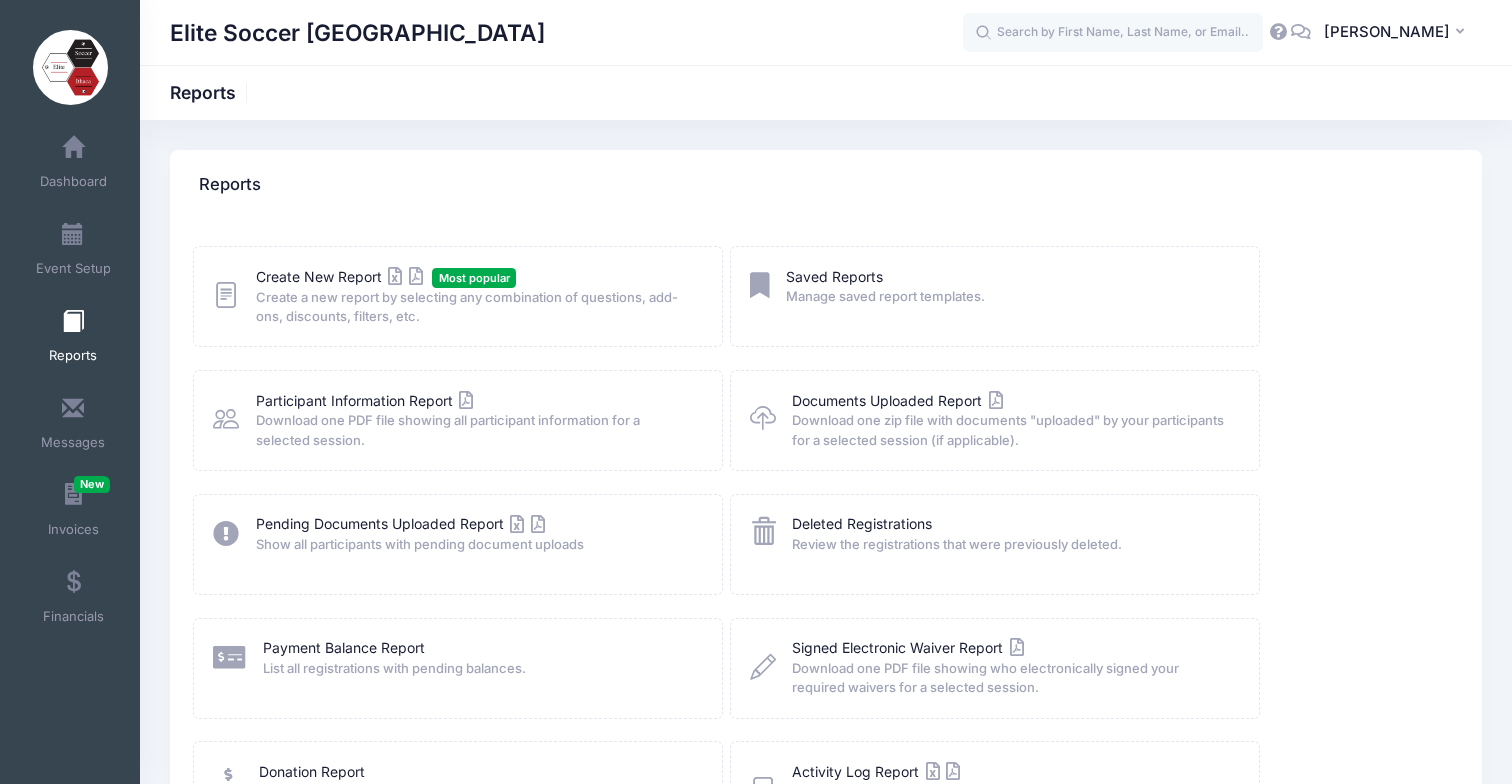 click on "Create New Report  Most popular
Create a new report by selecting any combination of questions, add-ons, discounts, filters, etc." at bounding box center (476, 297) 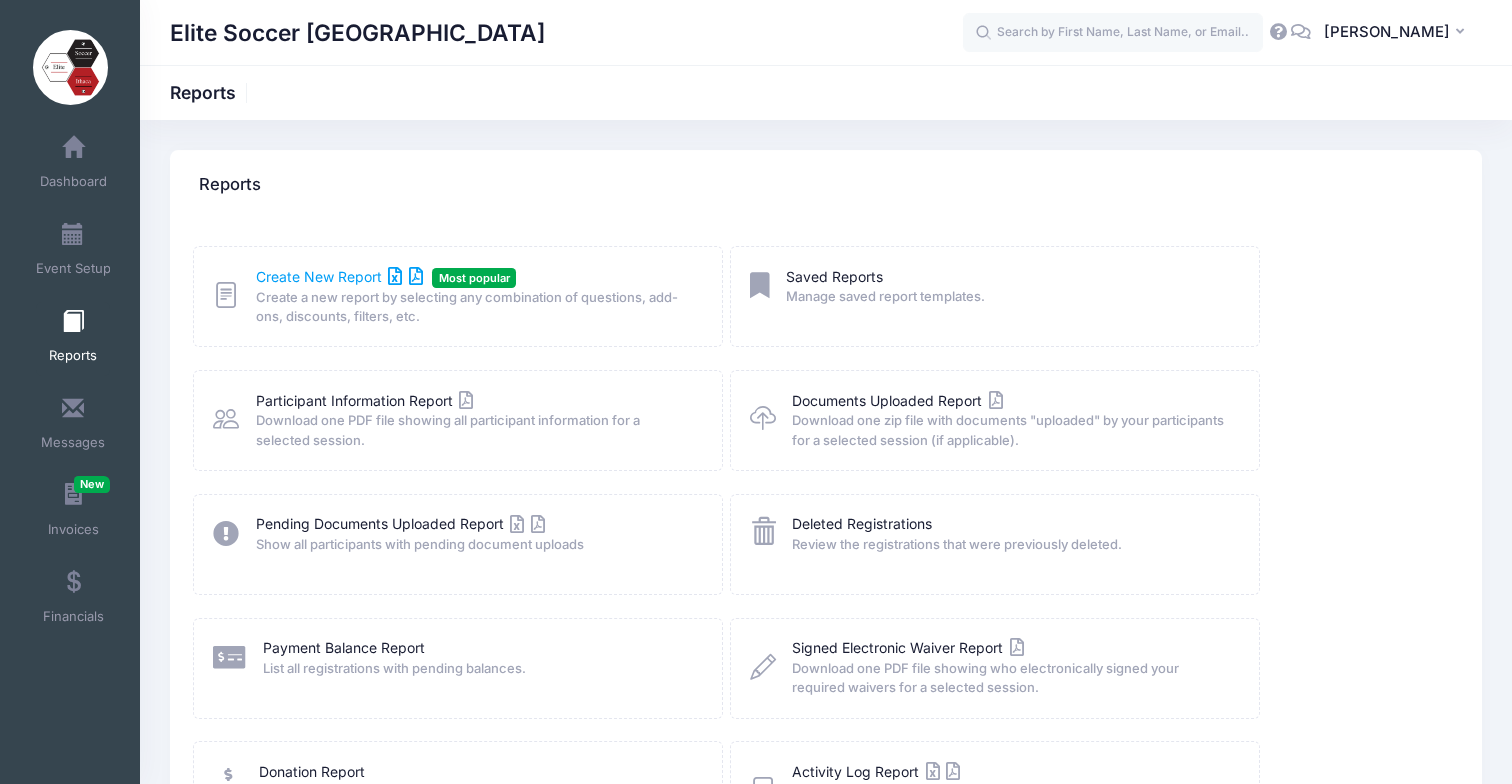 click on "Create New Report" at bounding box center [339, 276] 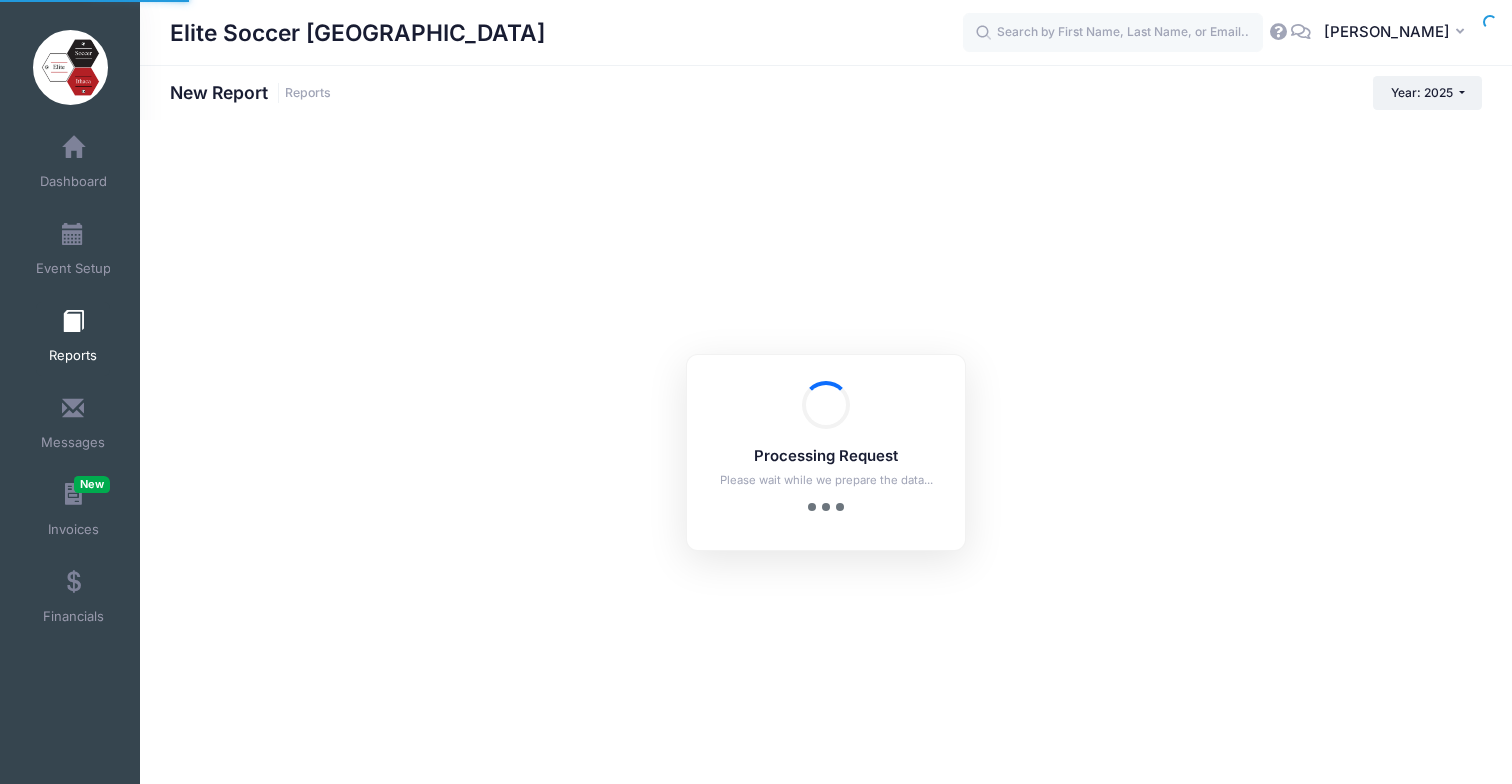scroll, scrollTop: 0, scrollLeft: 0, axis: both 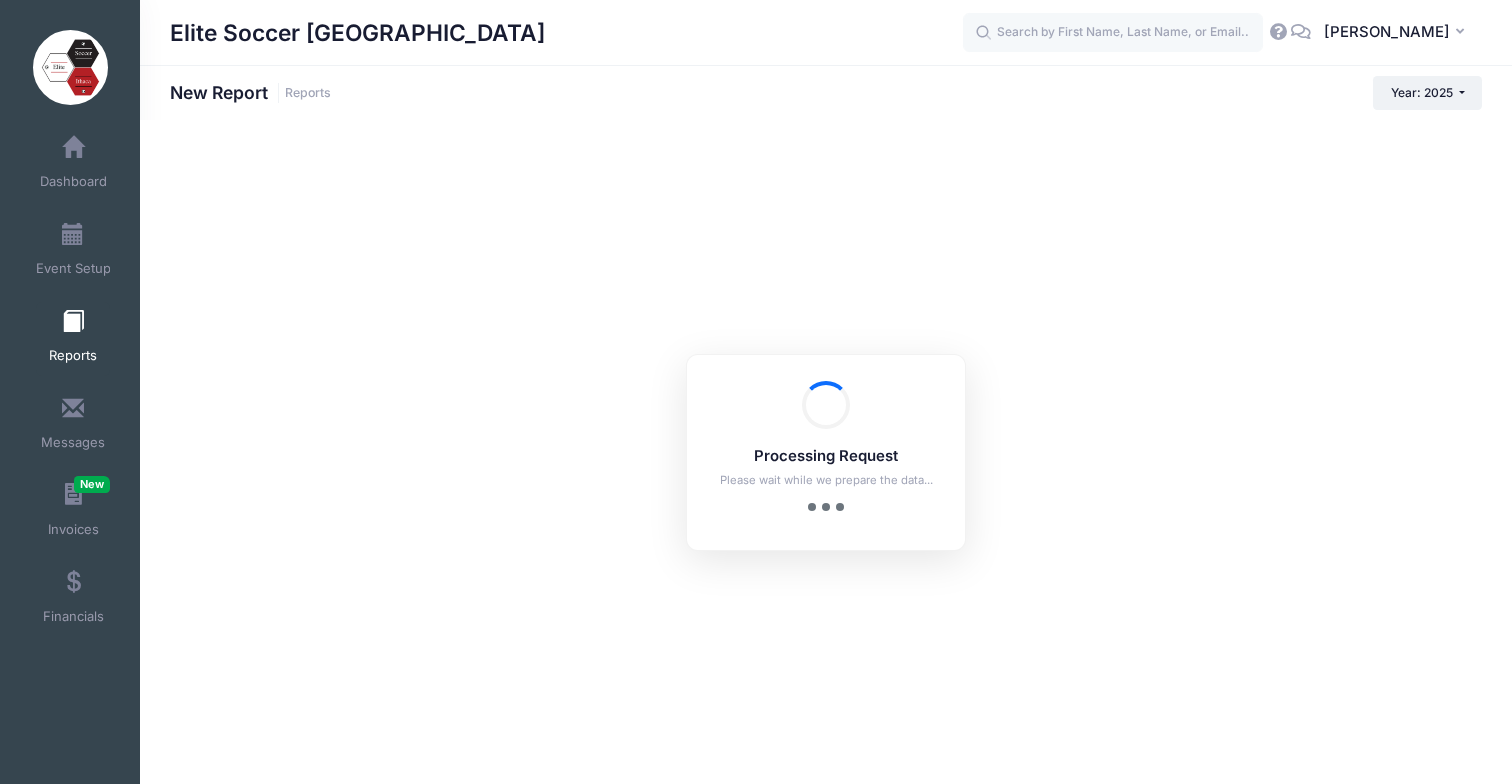 checkbox on "true" 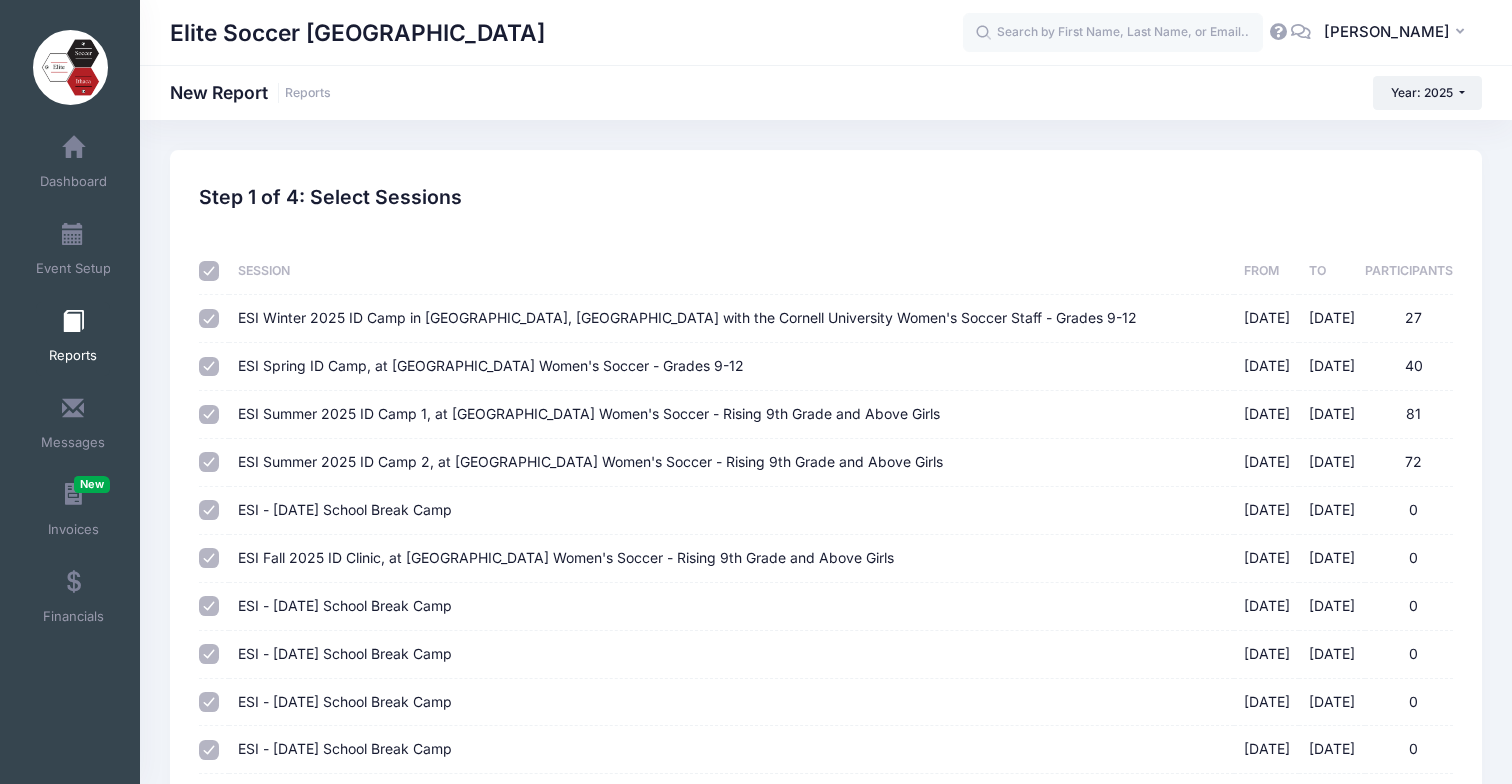 click at bounding box center [209, 271] 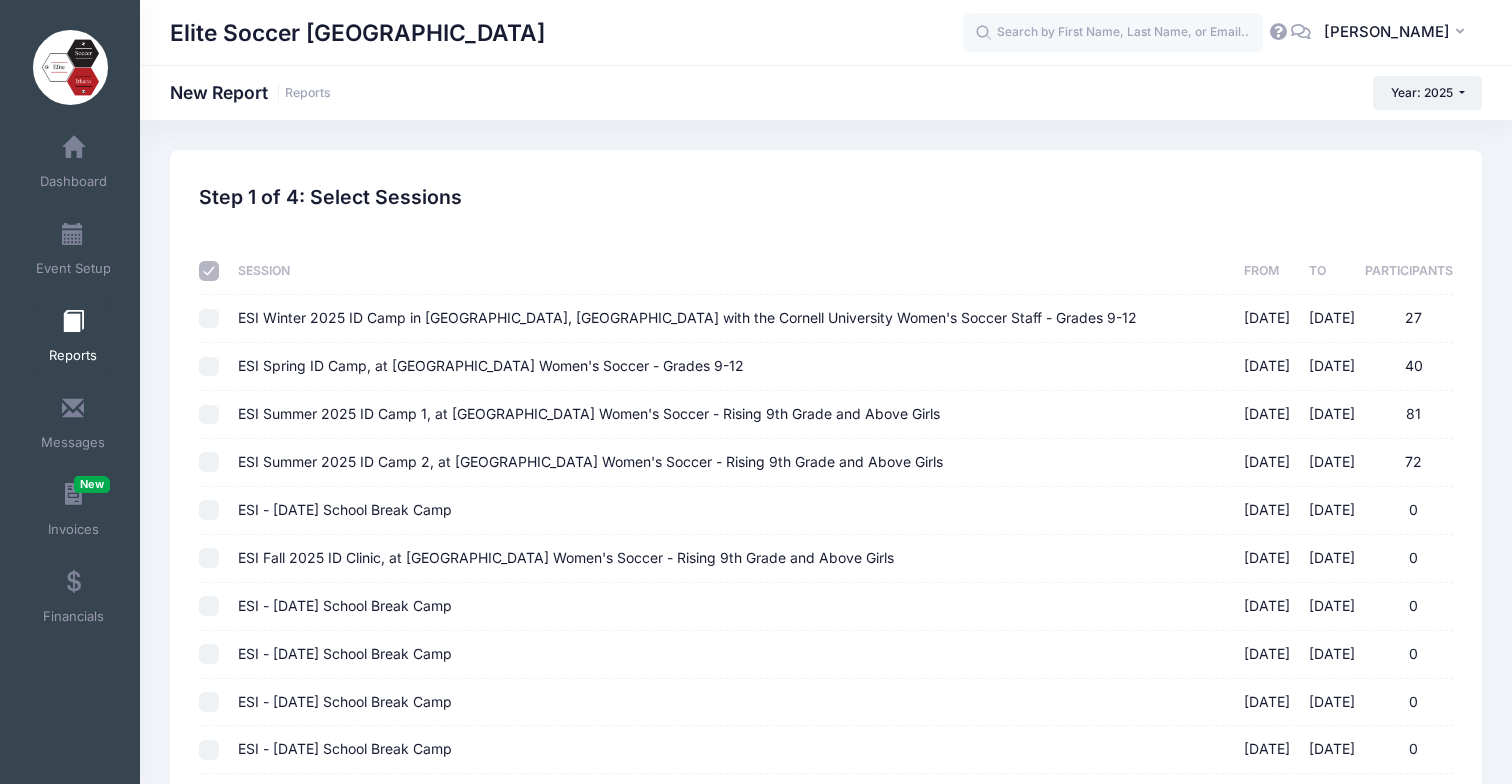checkbox on "false" 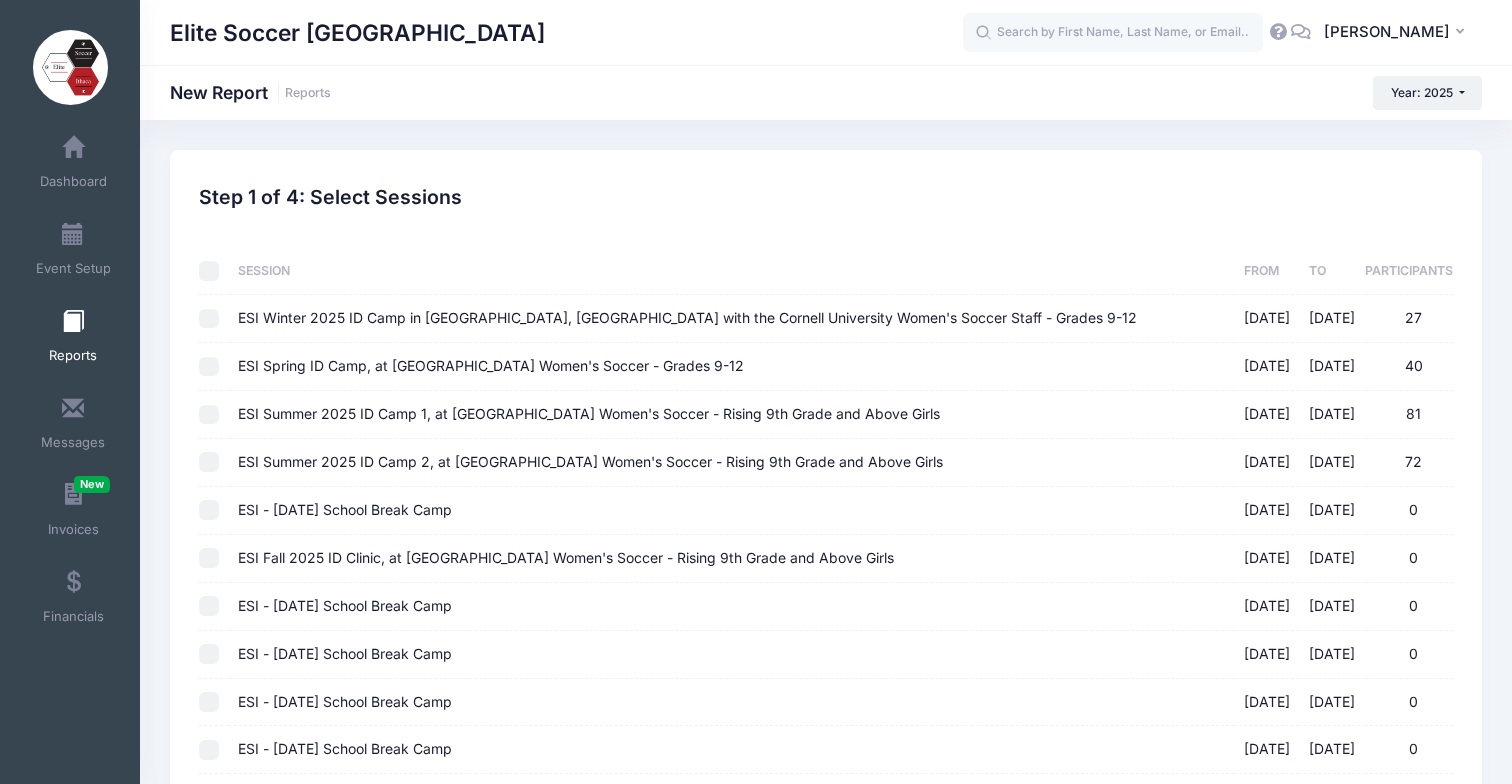 checkbox on "false" 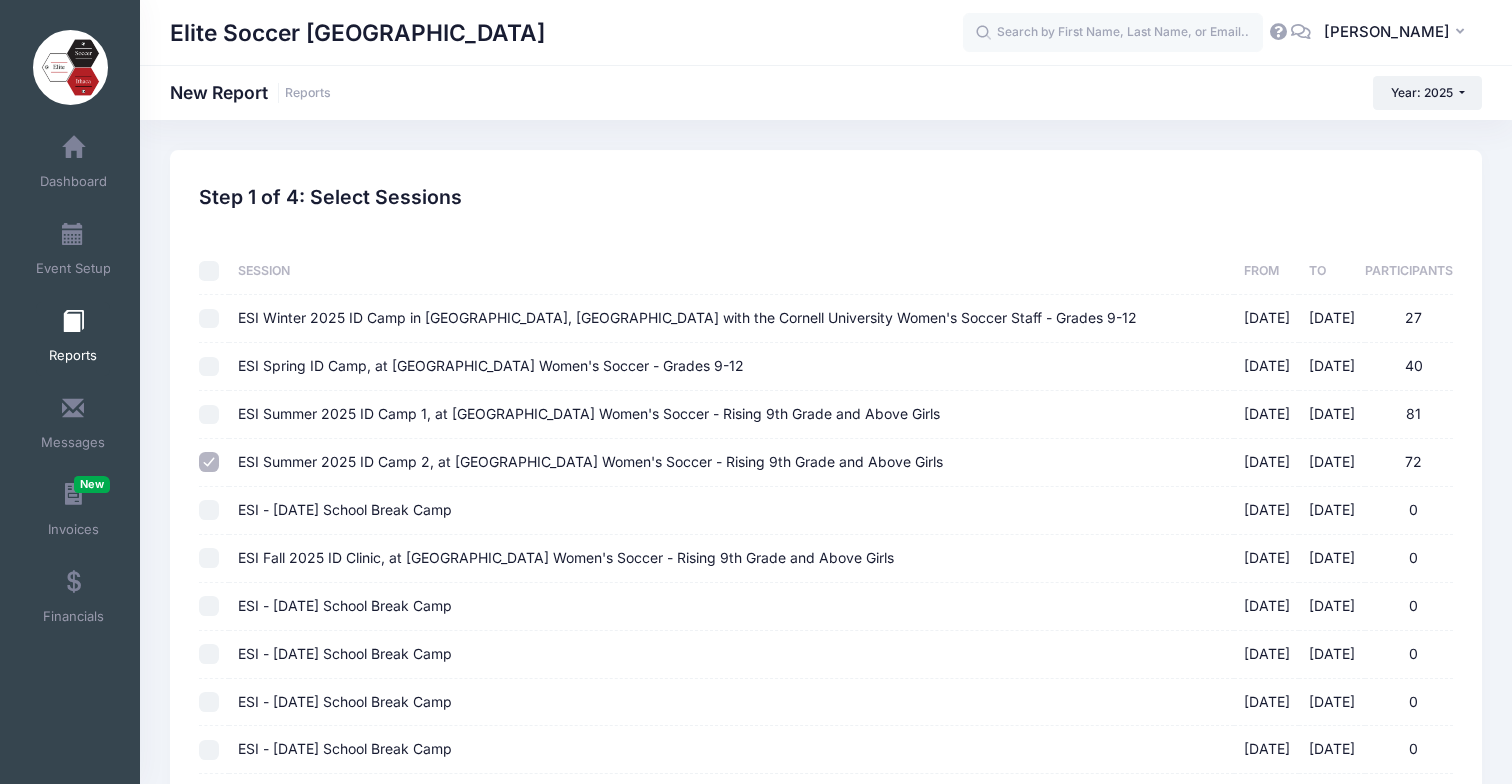 scroll, scrollTop: 287, scrollLeft: 0, axis: vertical 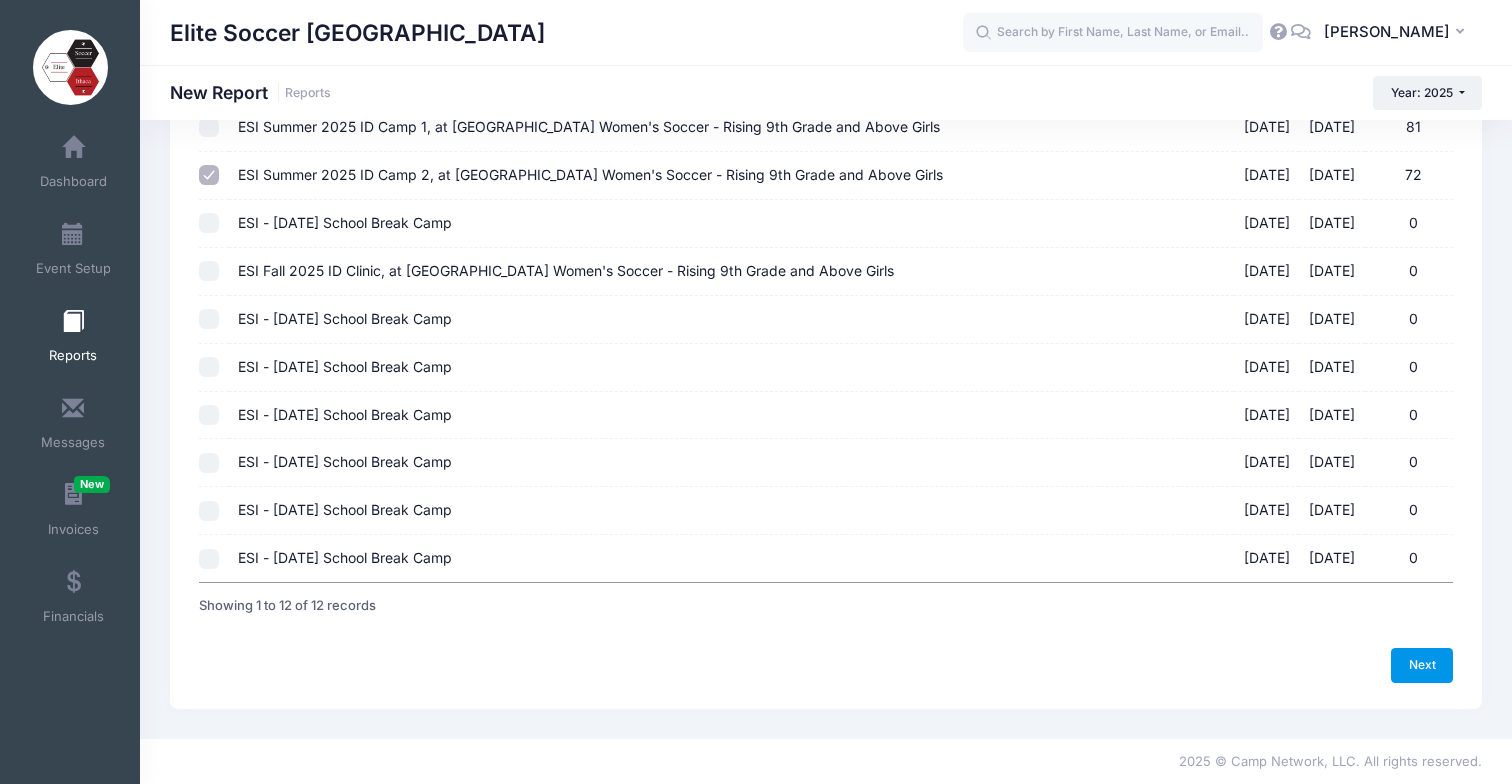click on "Next" at bounding box center (1422, 665) 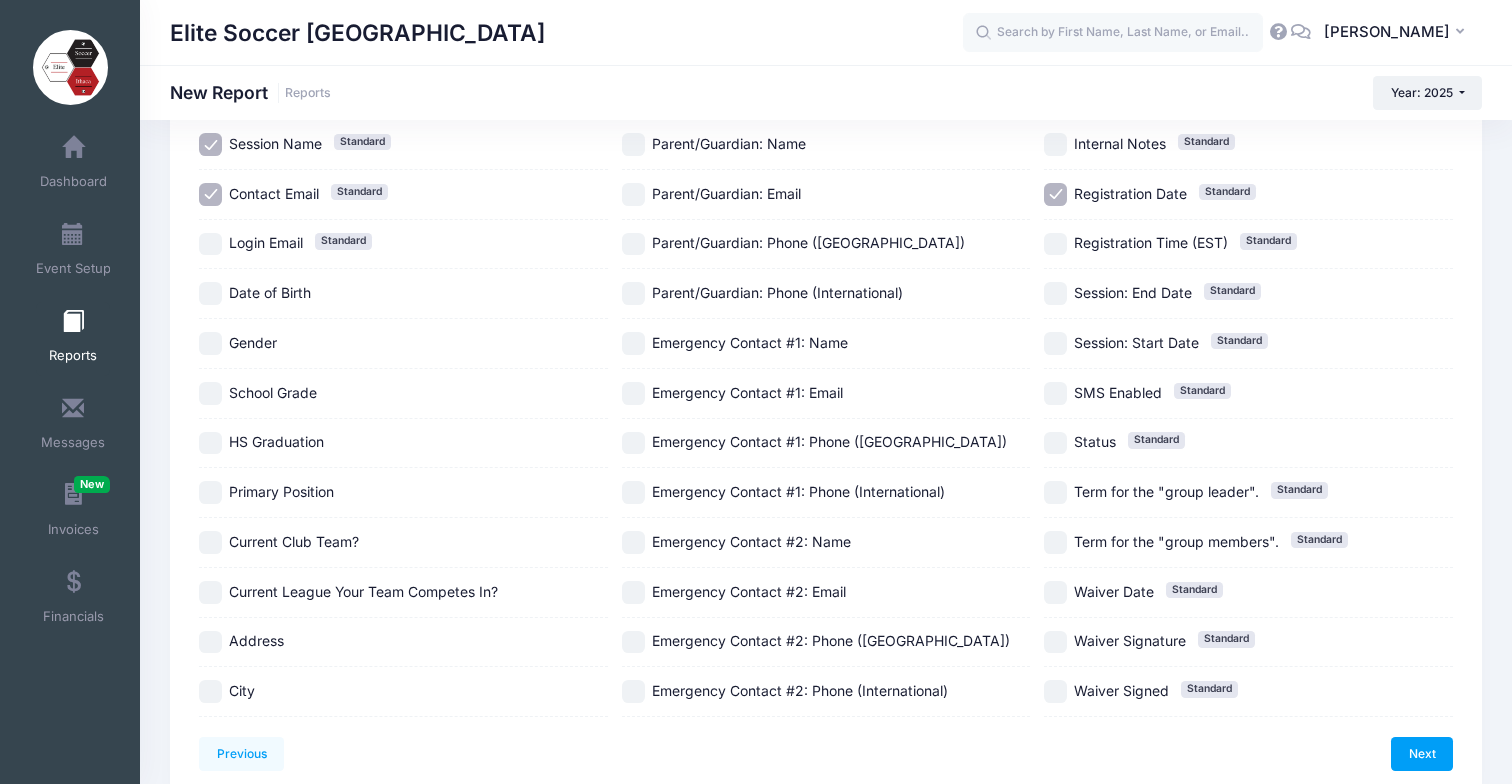 scroll, scrollTop: 309, scrollLeft: 0, axis: vertical 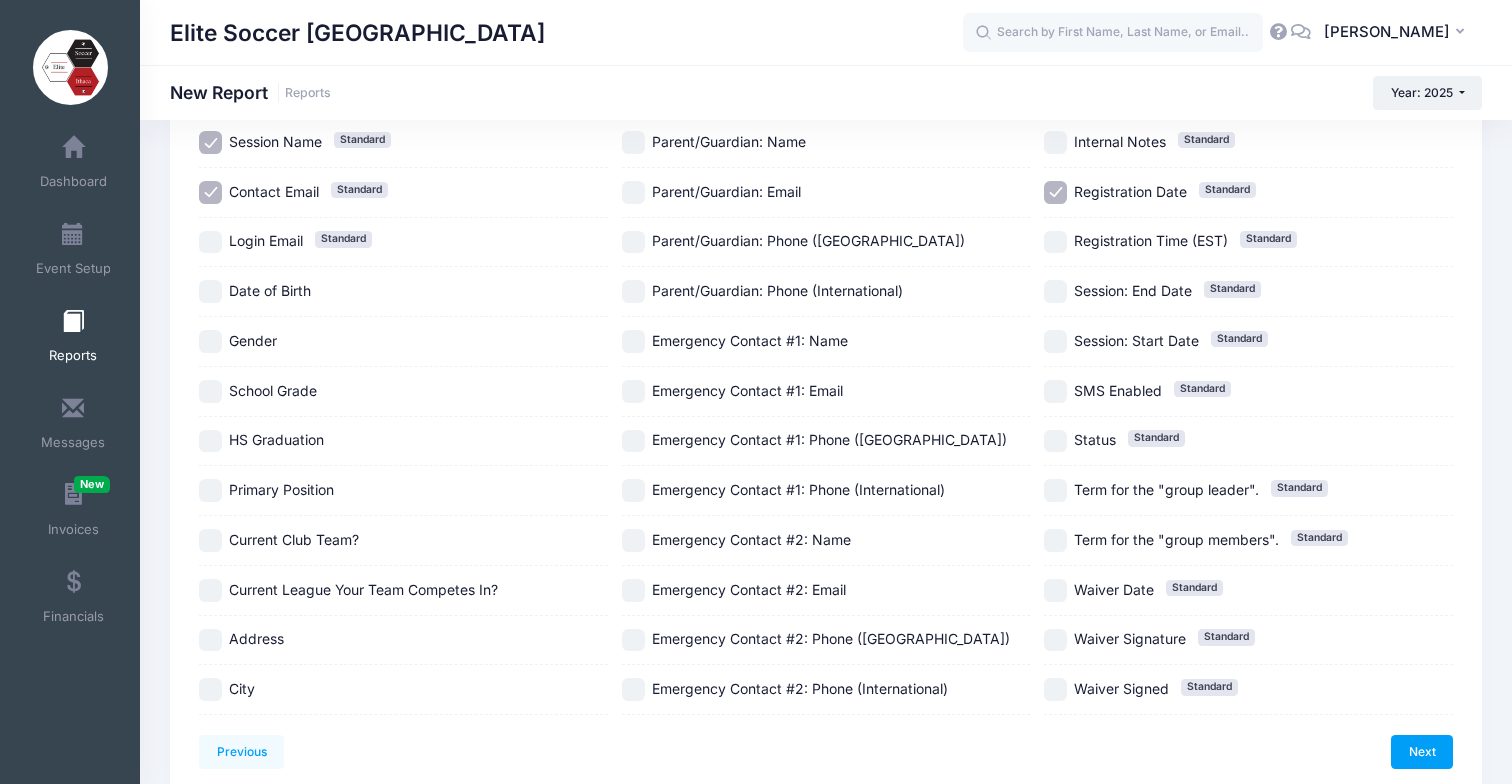 click on "Primary Position" at bounding box center (210, 490) 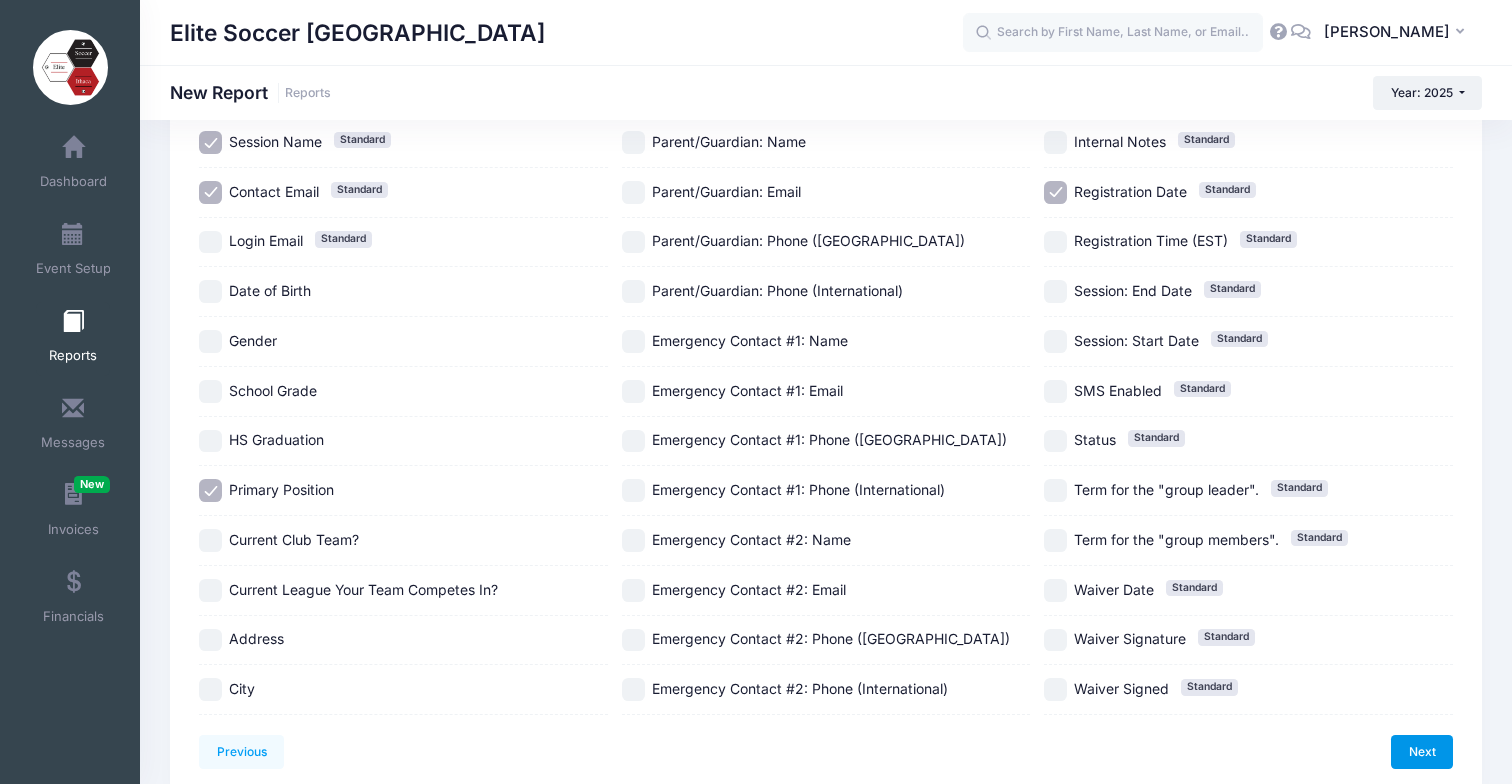 click on "Next" at bounding box center [1422, 752] 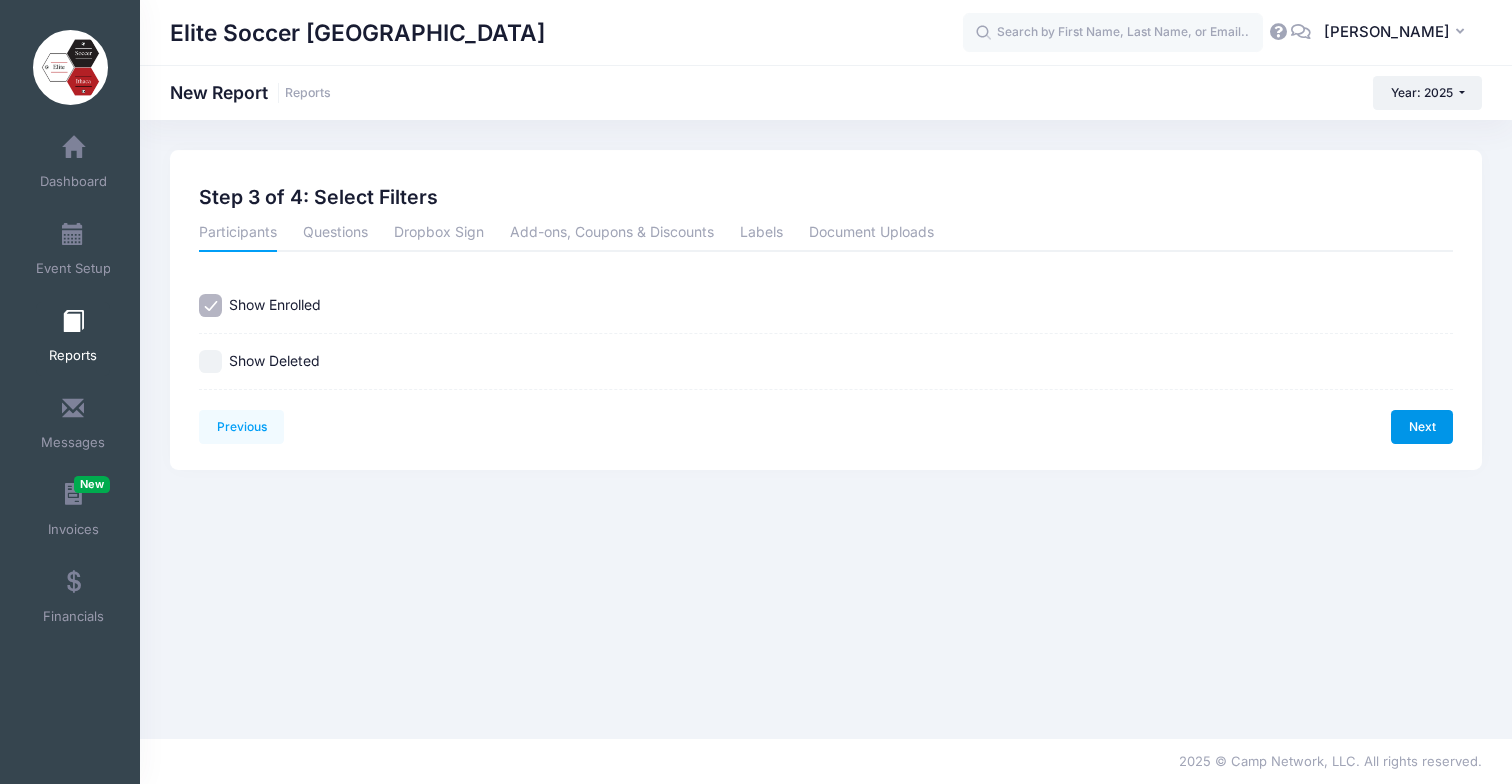 scroll, scrollTop: 0, scrollLeft: 0, axis: both 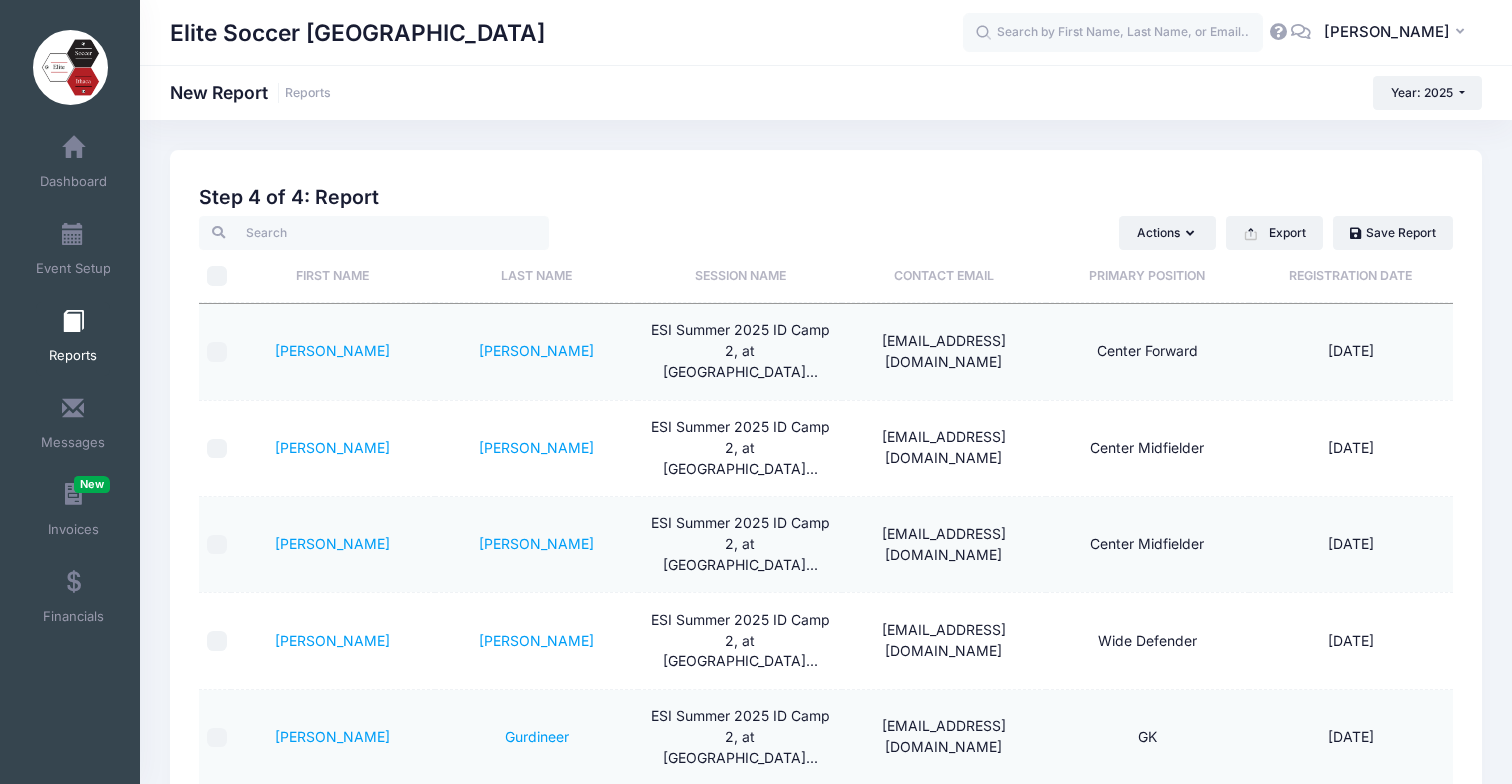 click on "Primary Position" at bounding box center [1148, 276] 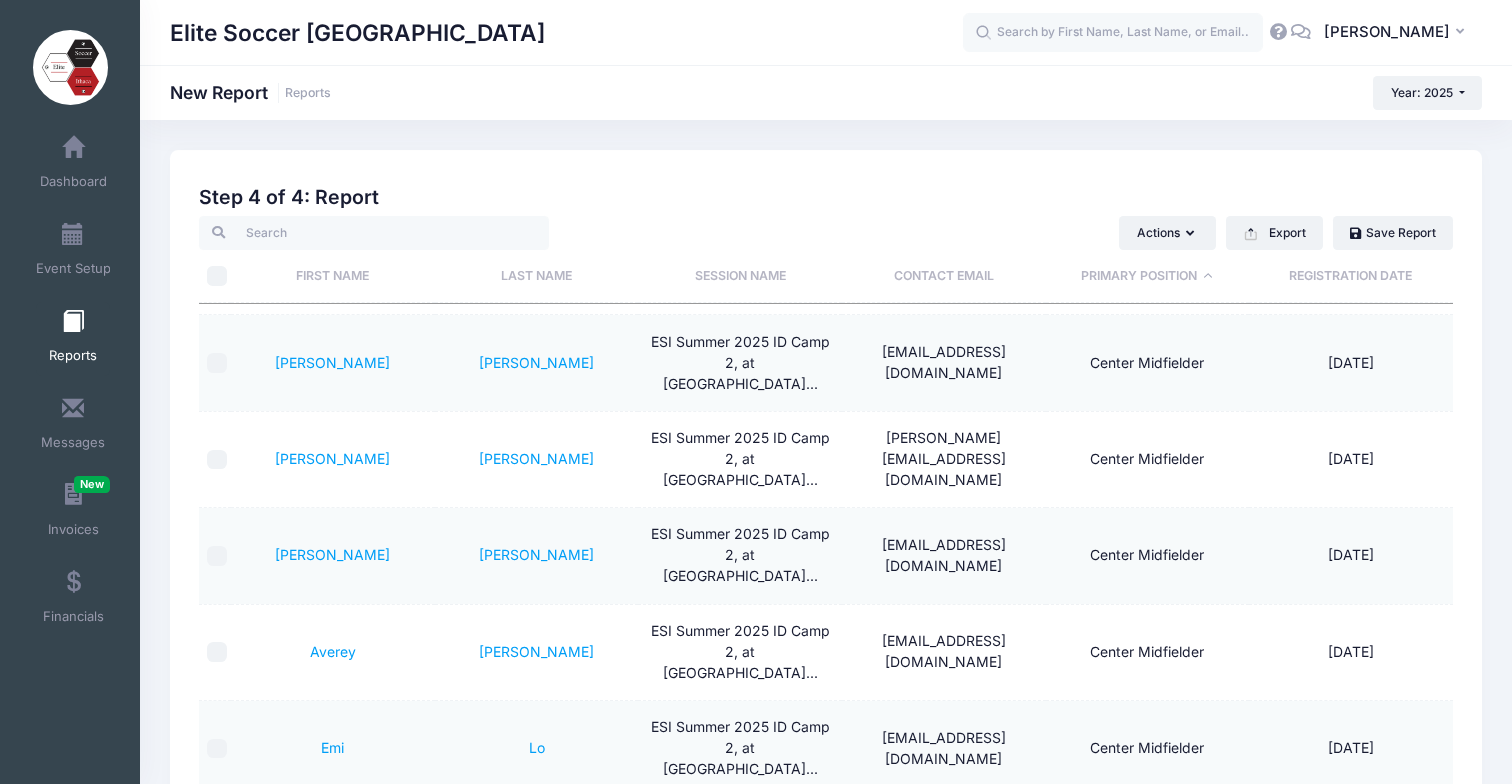 scroll, scrollTop: 3267, scrollLeft: 0, axis: vertical 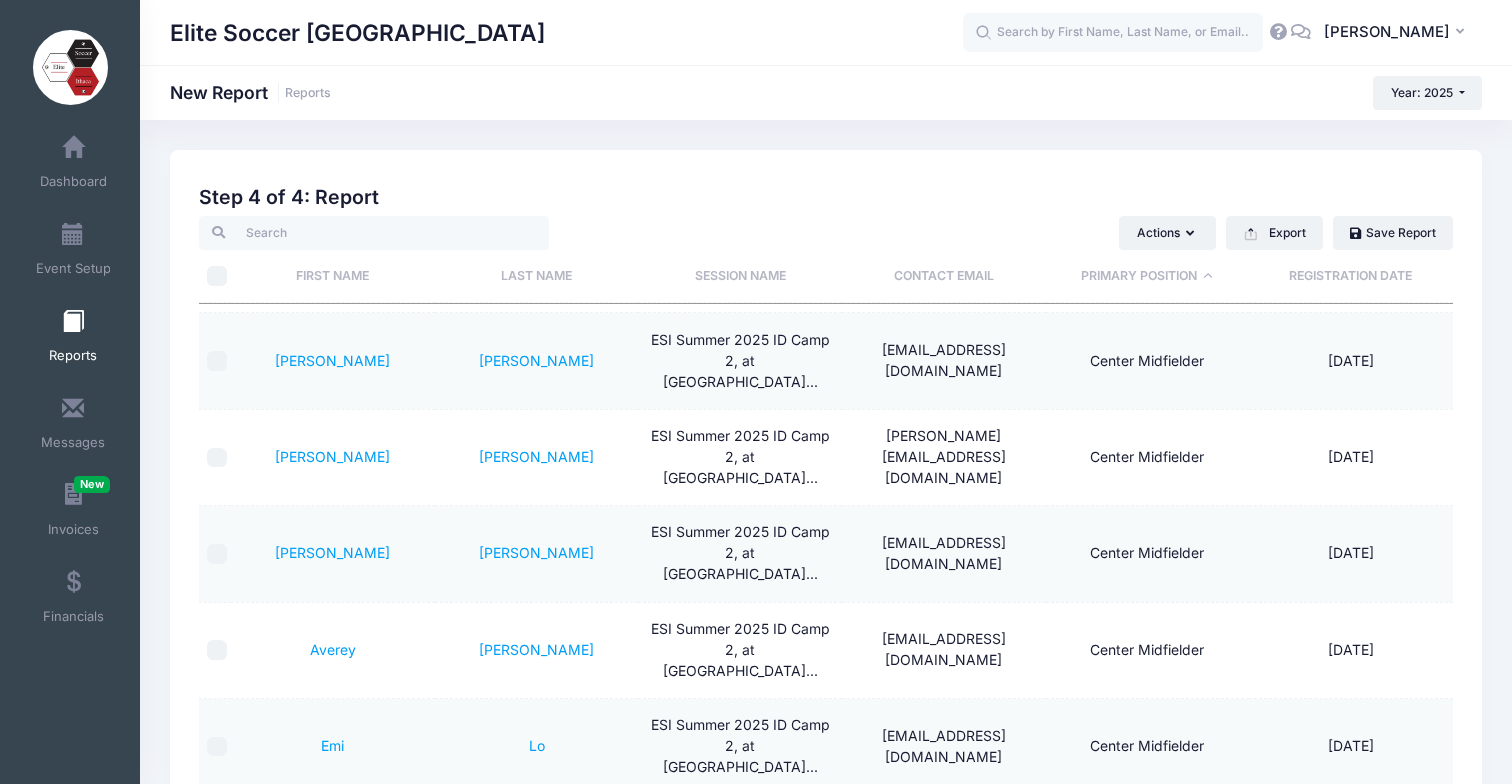 click at bounding box center [73, 322] 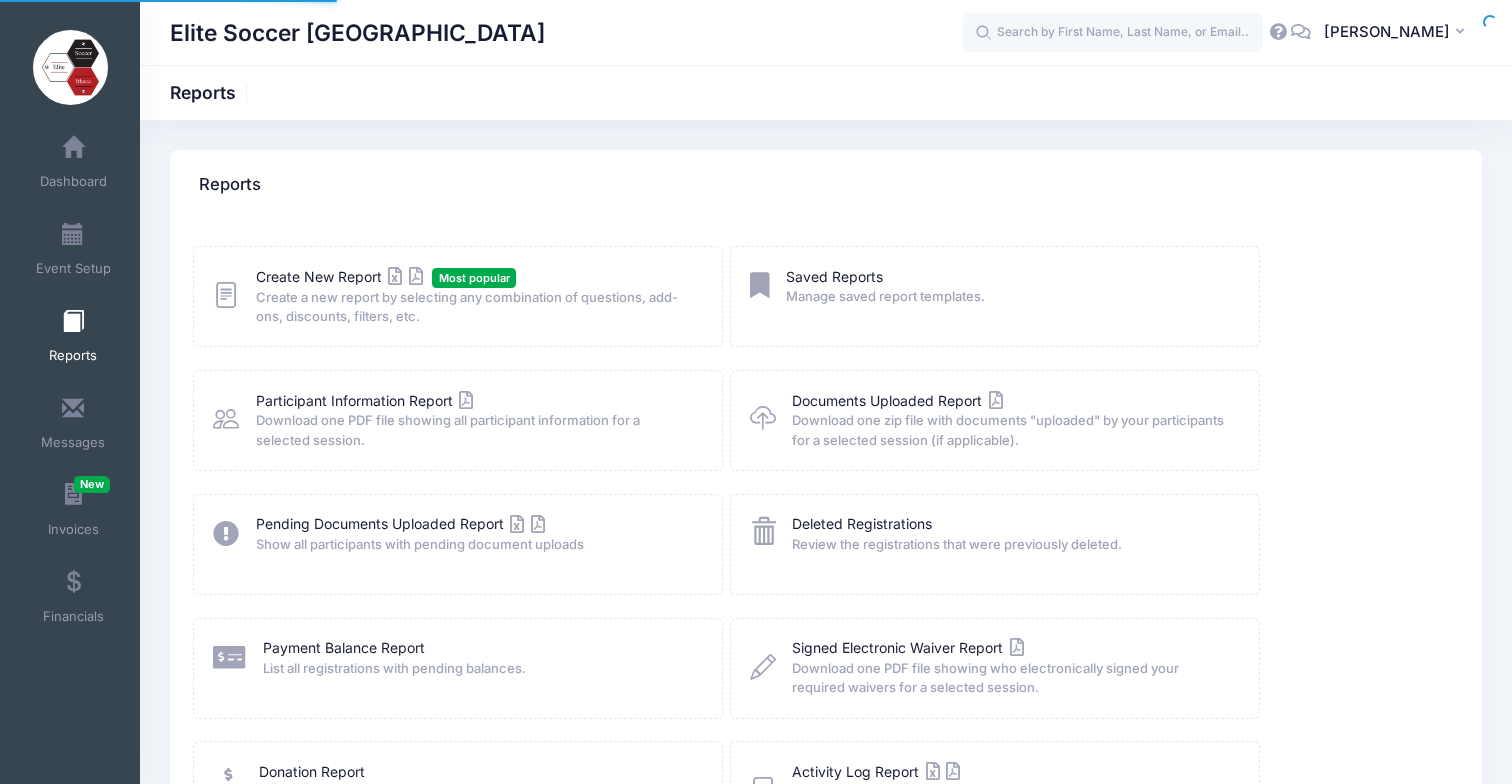scroll, scrollTop: 0, scrollLeft: 0, axis: both 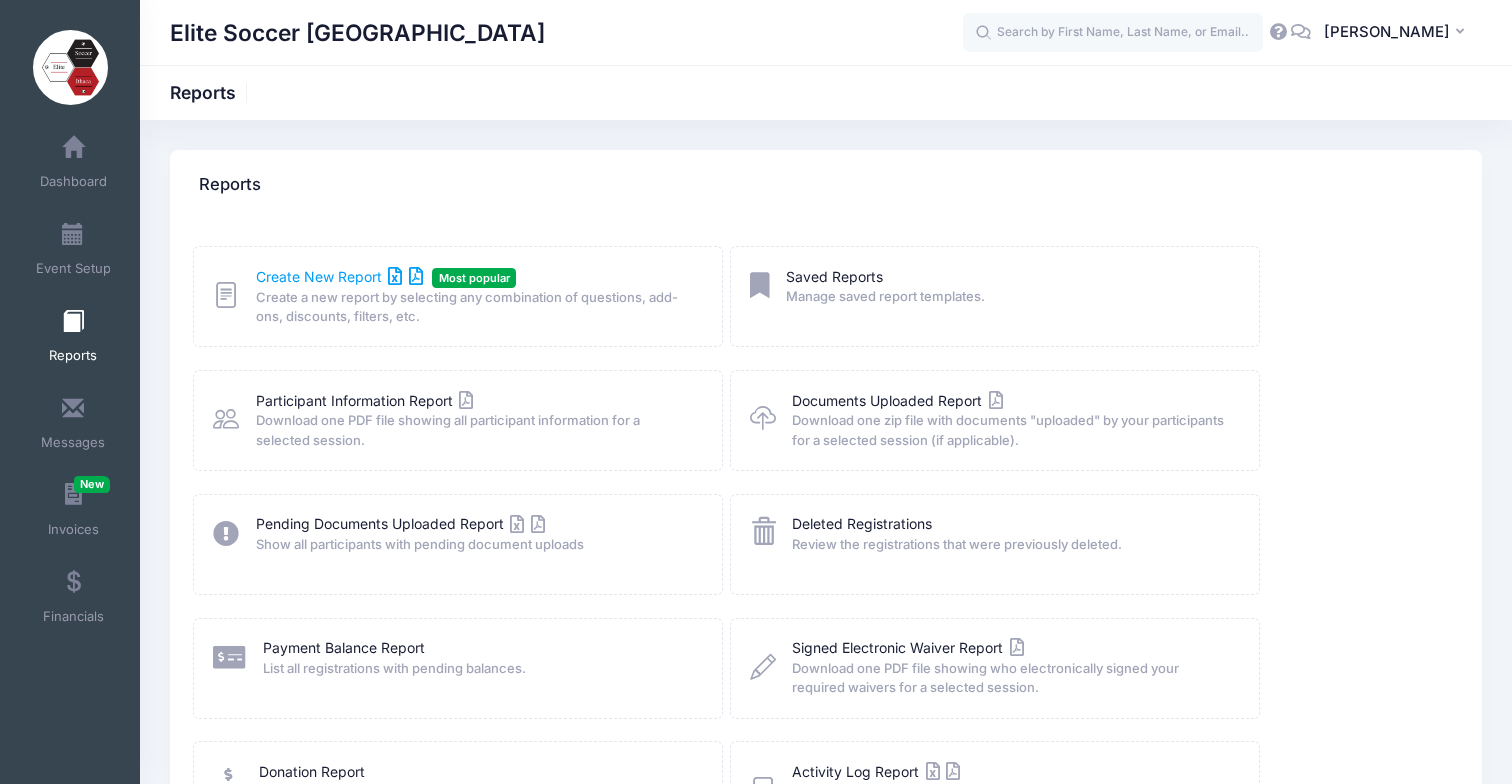 click on "Create New Report" at bounding box center (339, 276) 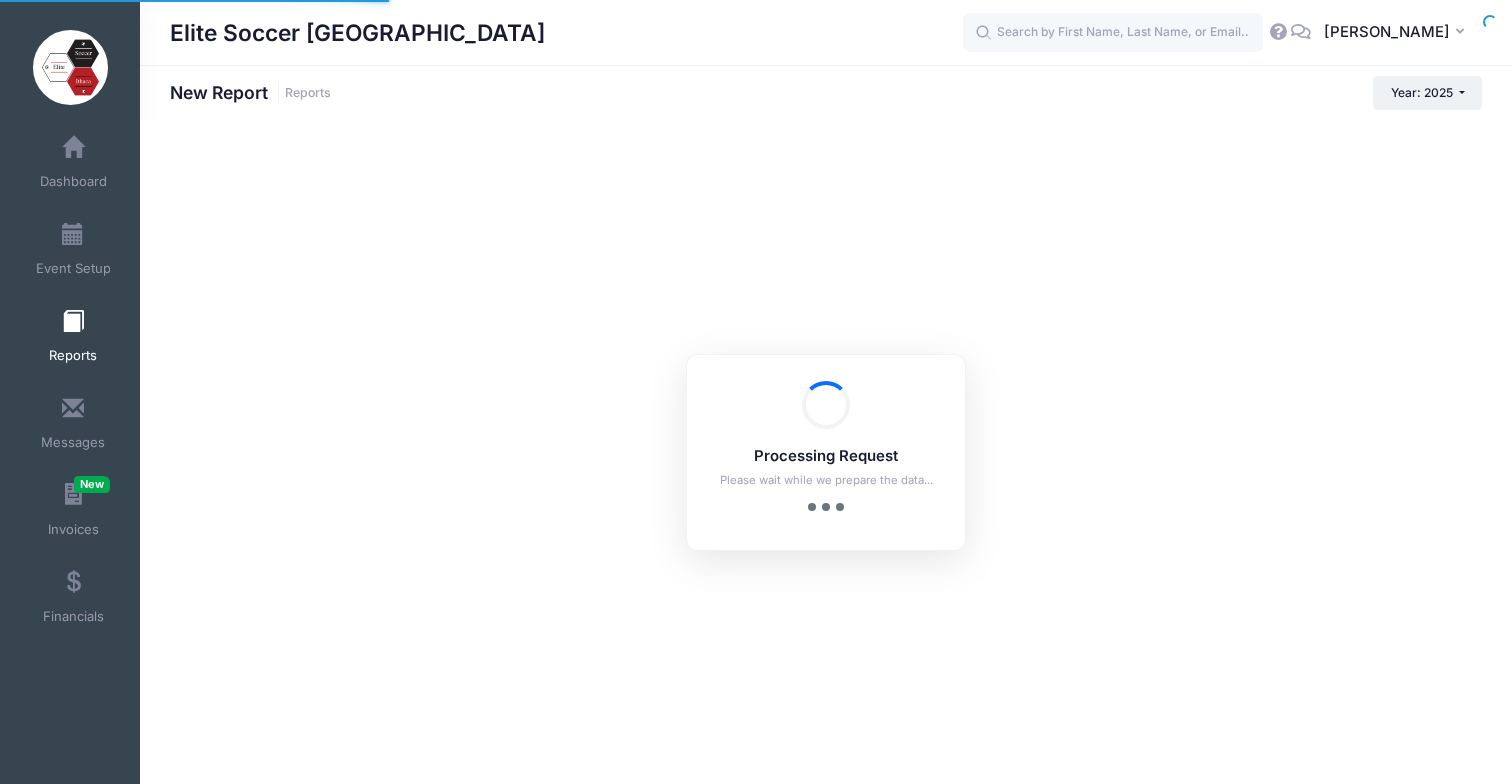 scroll, scrollTop: 0, scrollLeft: 0, axis: both 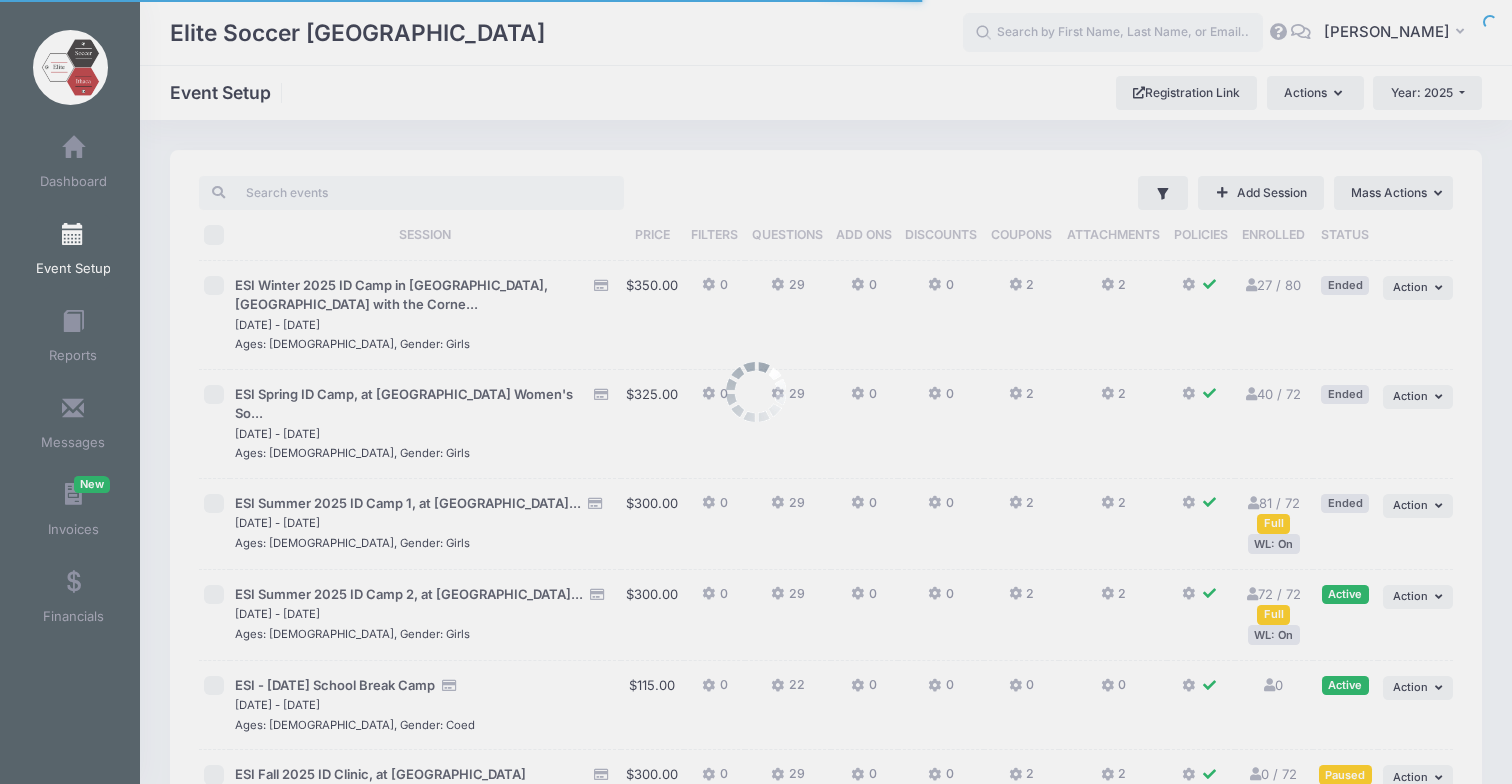click on "Processing Request
Please wait...
Processing Request
Please wait...
Processing Request
Please wait...
Processing Request
Please wait...
New" at bounding box center (756, 392) 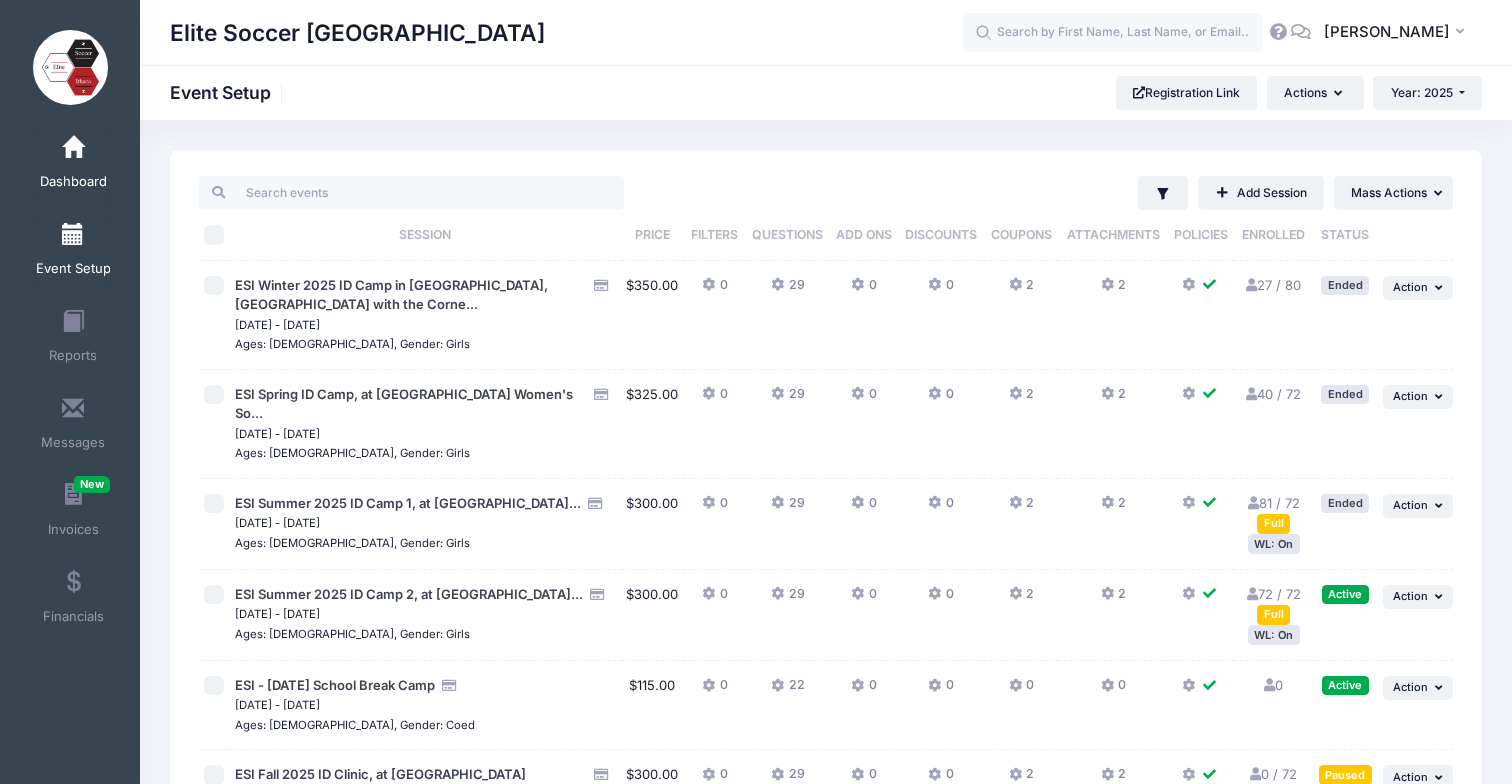 click on "Dashboard" at bounding box center (73, 182) 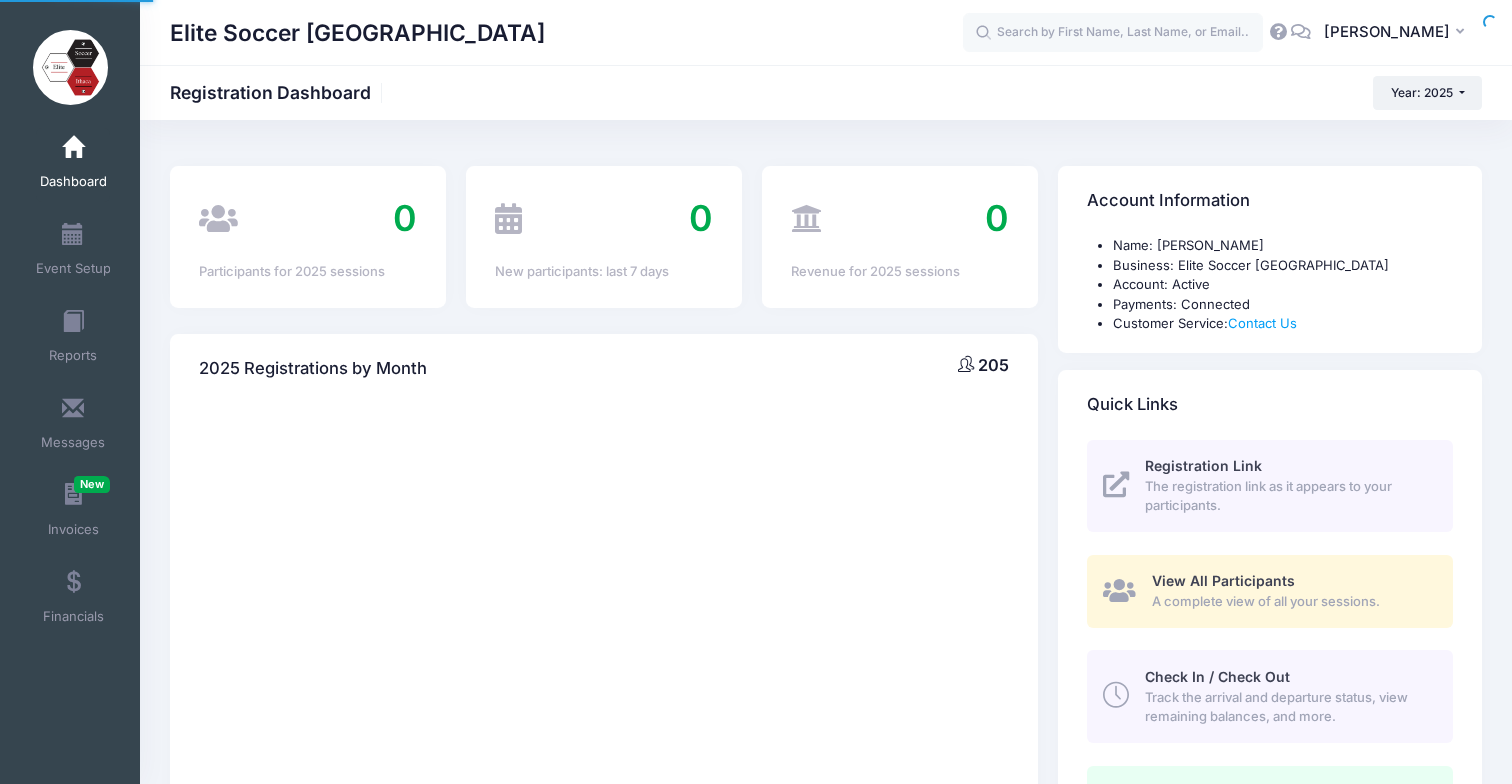 scroll, scrollTop: 0, scrollLeft: 0, axis: both 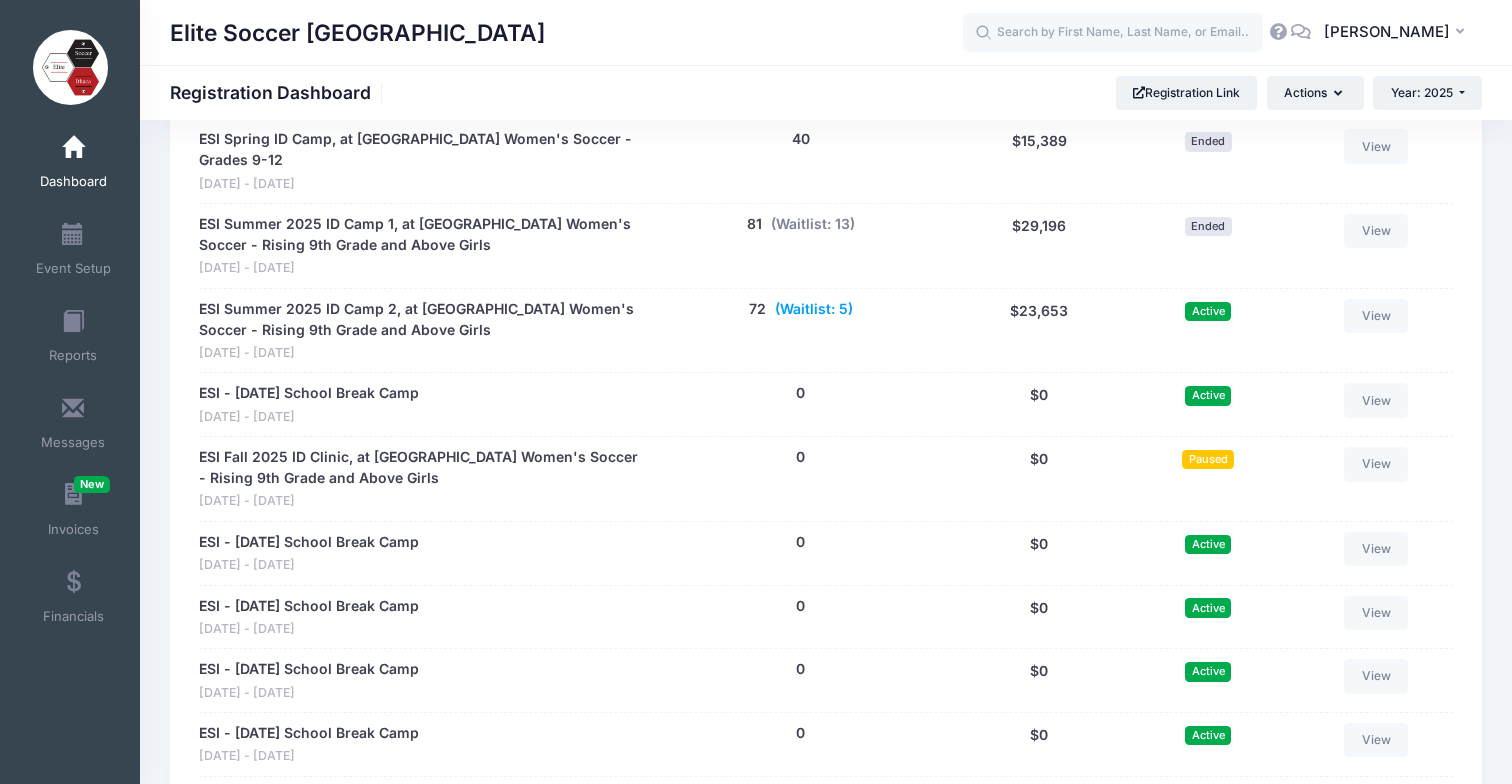 click on "(Waitlist: 5)" at bounding box center (814, 309) 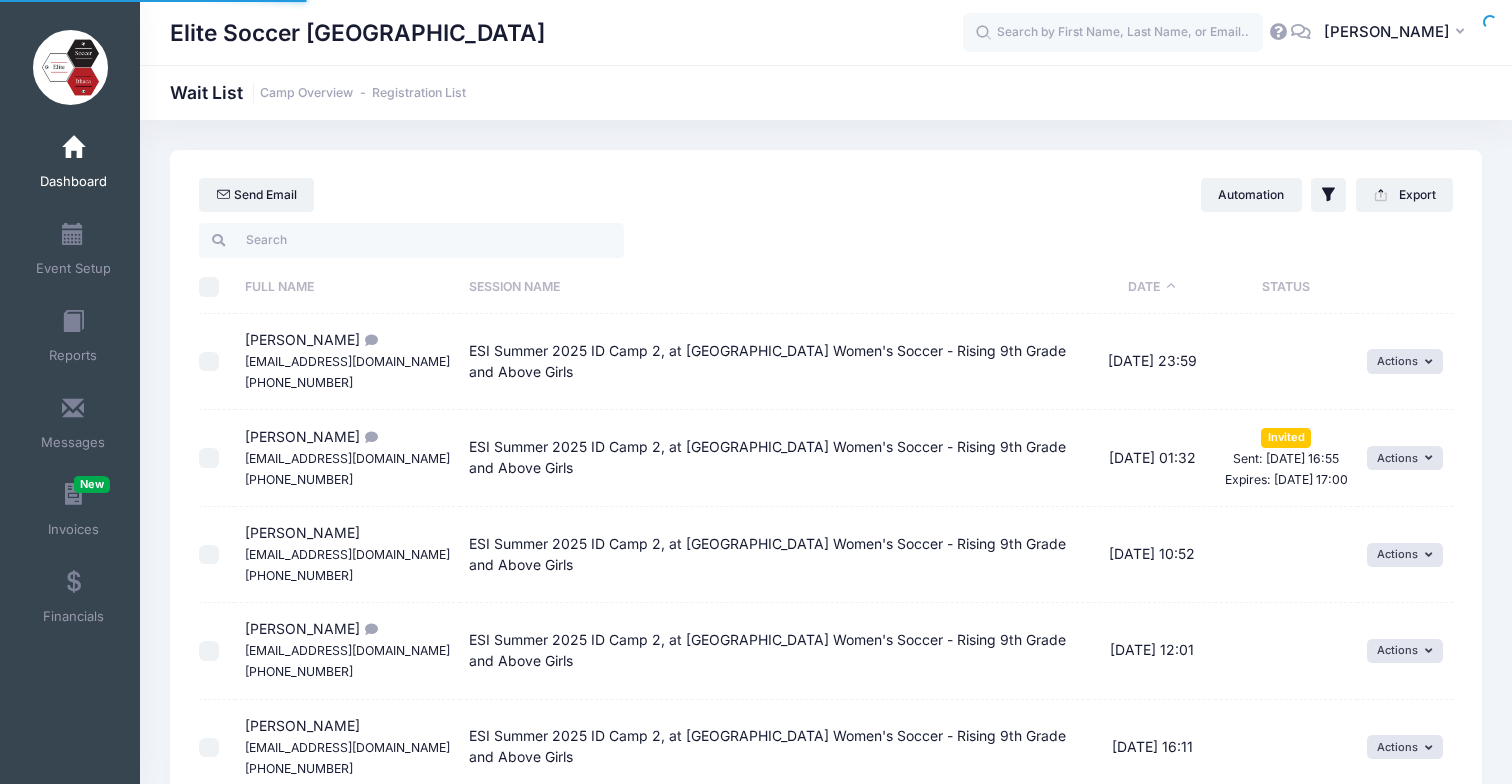 select on "50" 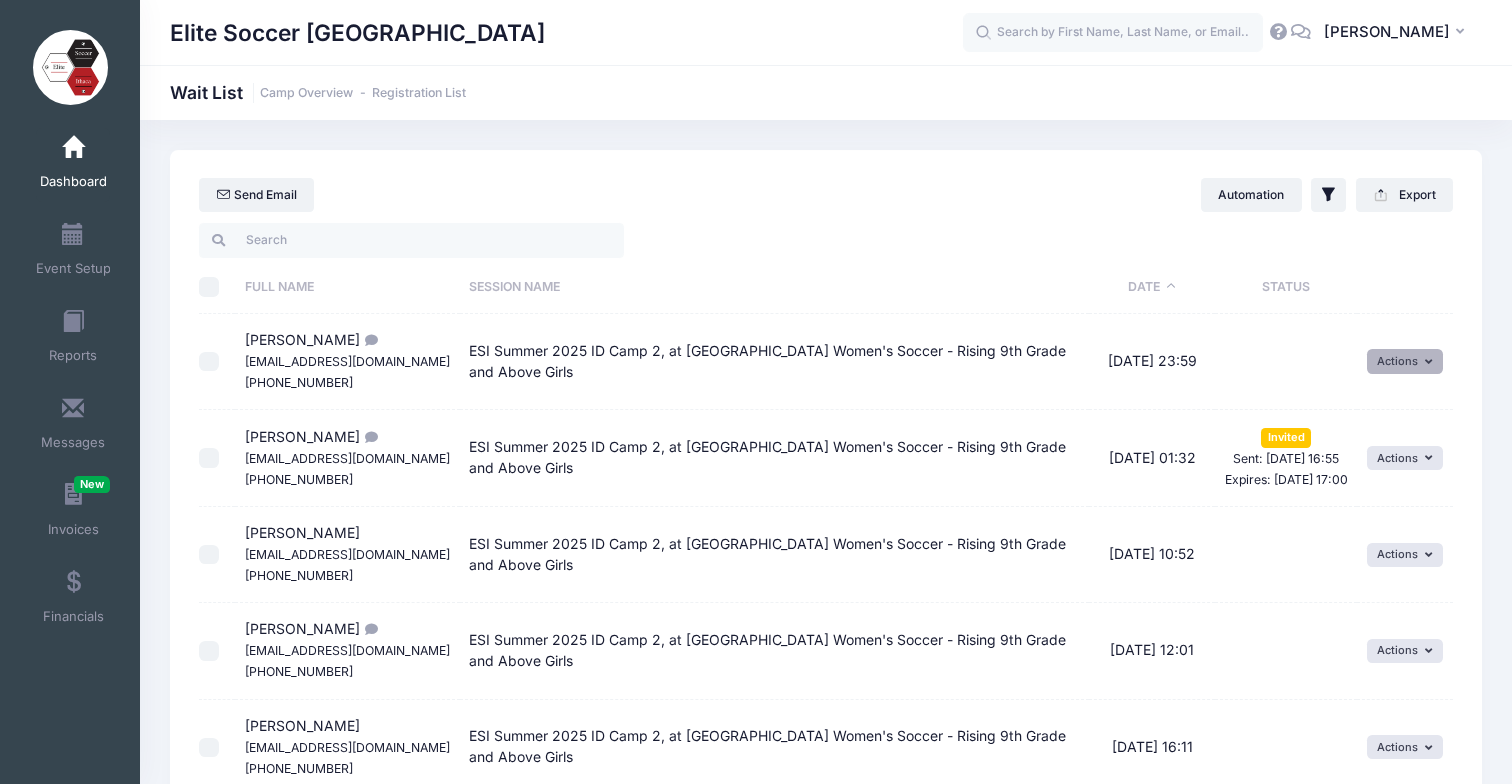 click on "Actions" at bounding box center [1405, 361] 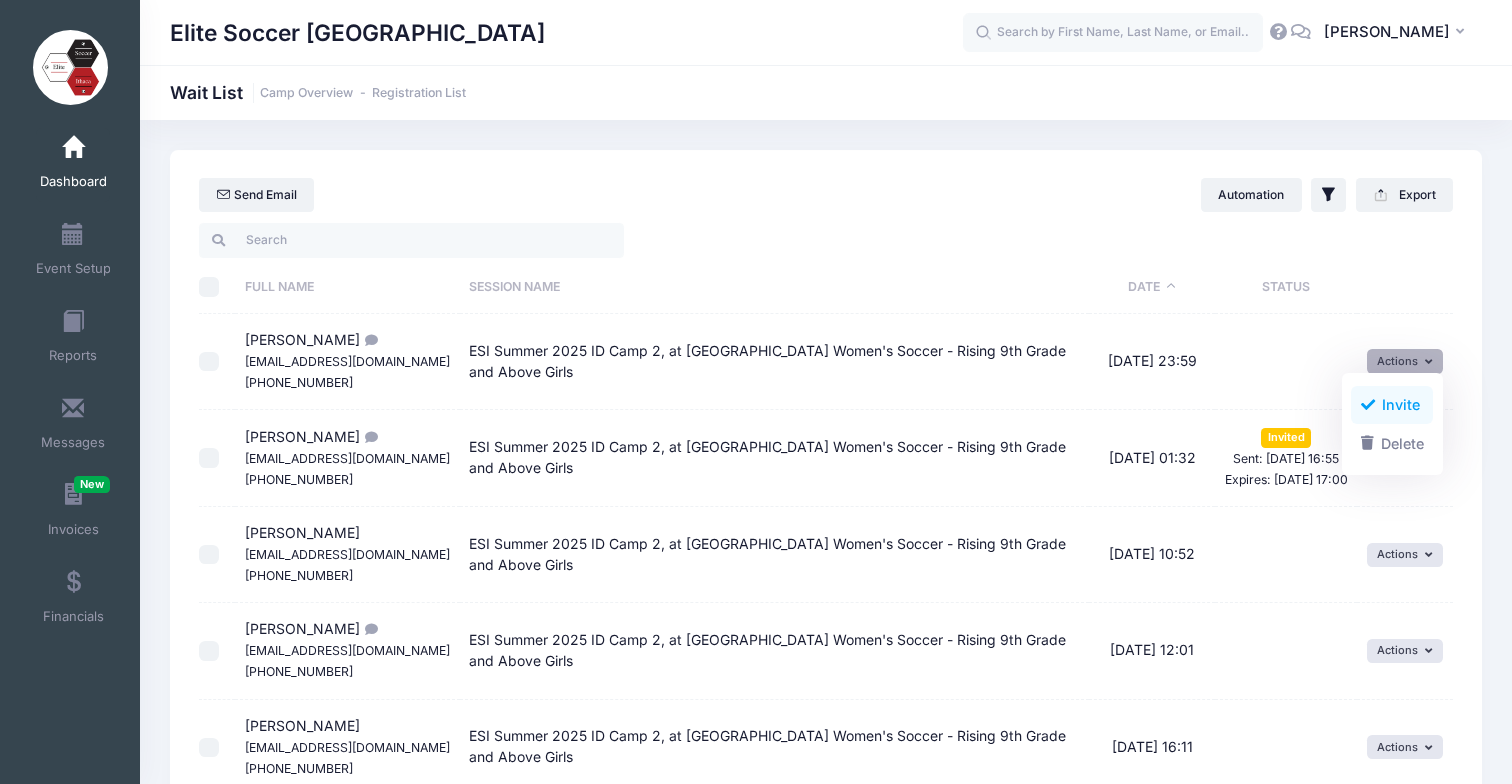 click on "Invite" at bounding box center [1392, 405] 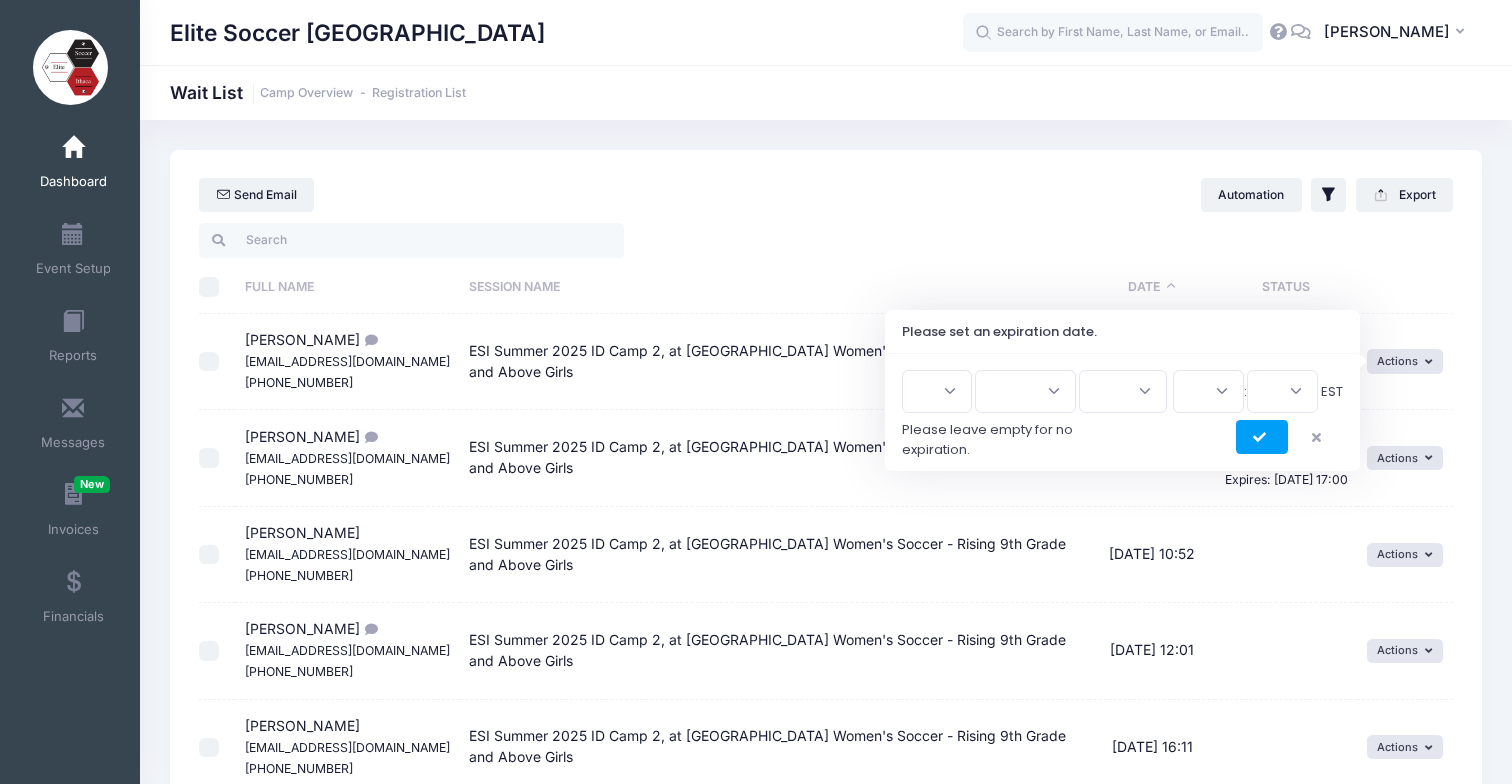 click on "1 2 3 4 5 6 7 8 9 10 11 12 13 14 15 16 17 18 19 20 21 22 23 24 25 26 27 28 29 30 31" at bounding box center (937, 391) 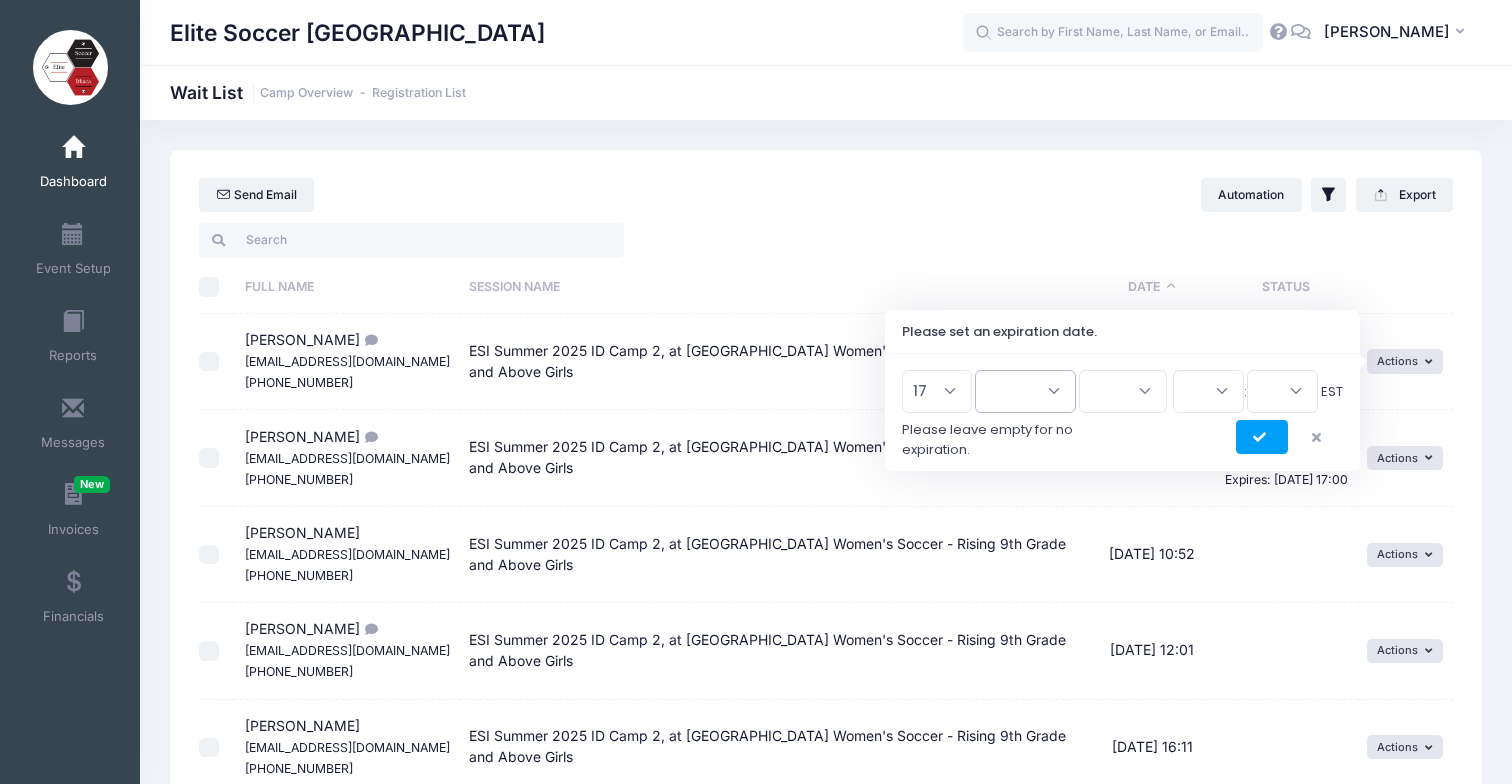 click on "Jan Feb Mar Apr May Jun [DATE] Aug Sep Oct Nov Dec" at bounding box center [1025, 391] 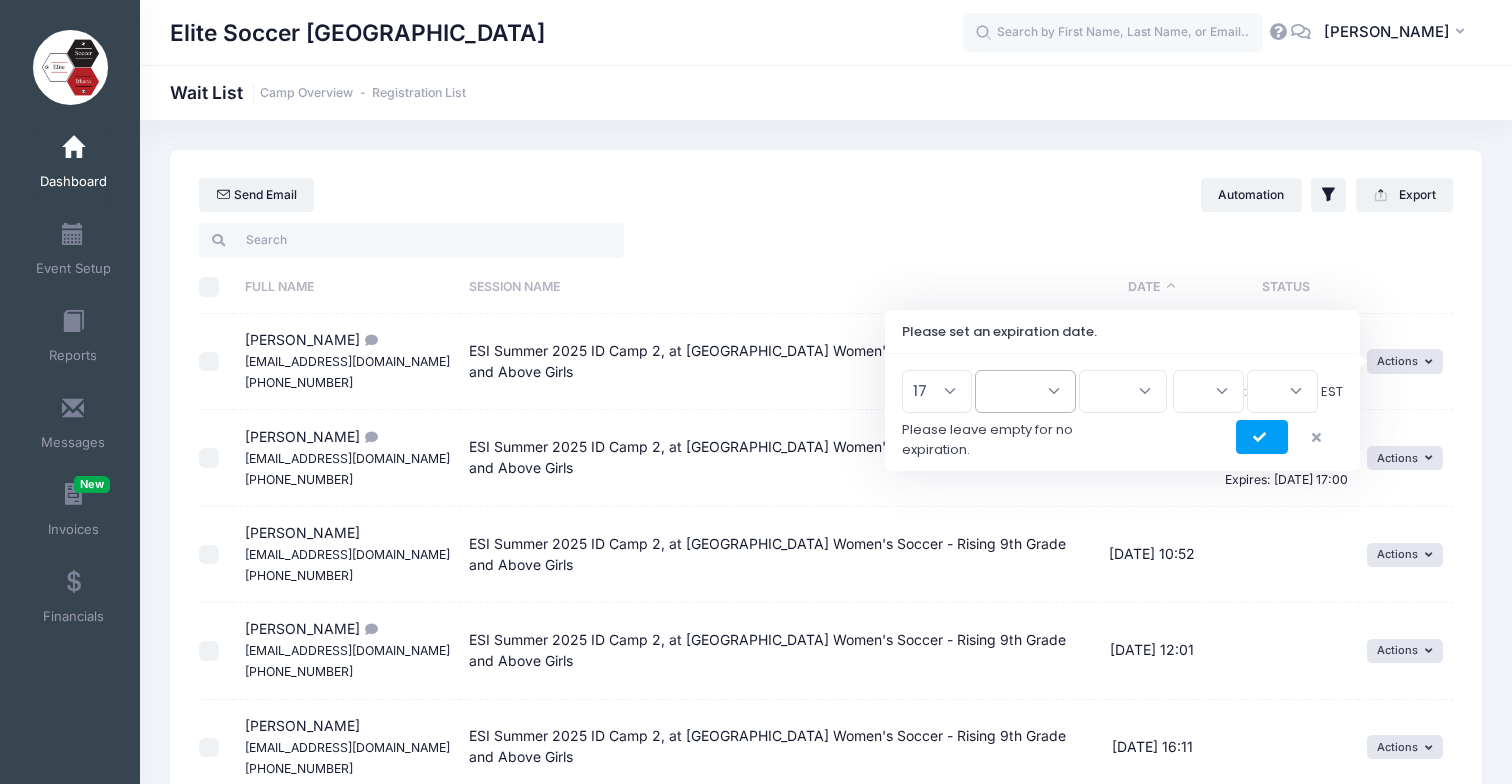 select on "6" 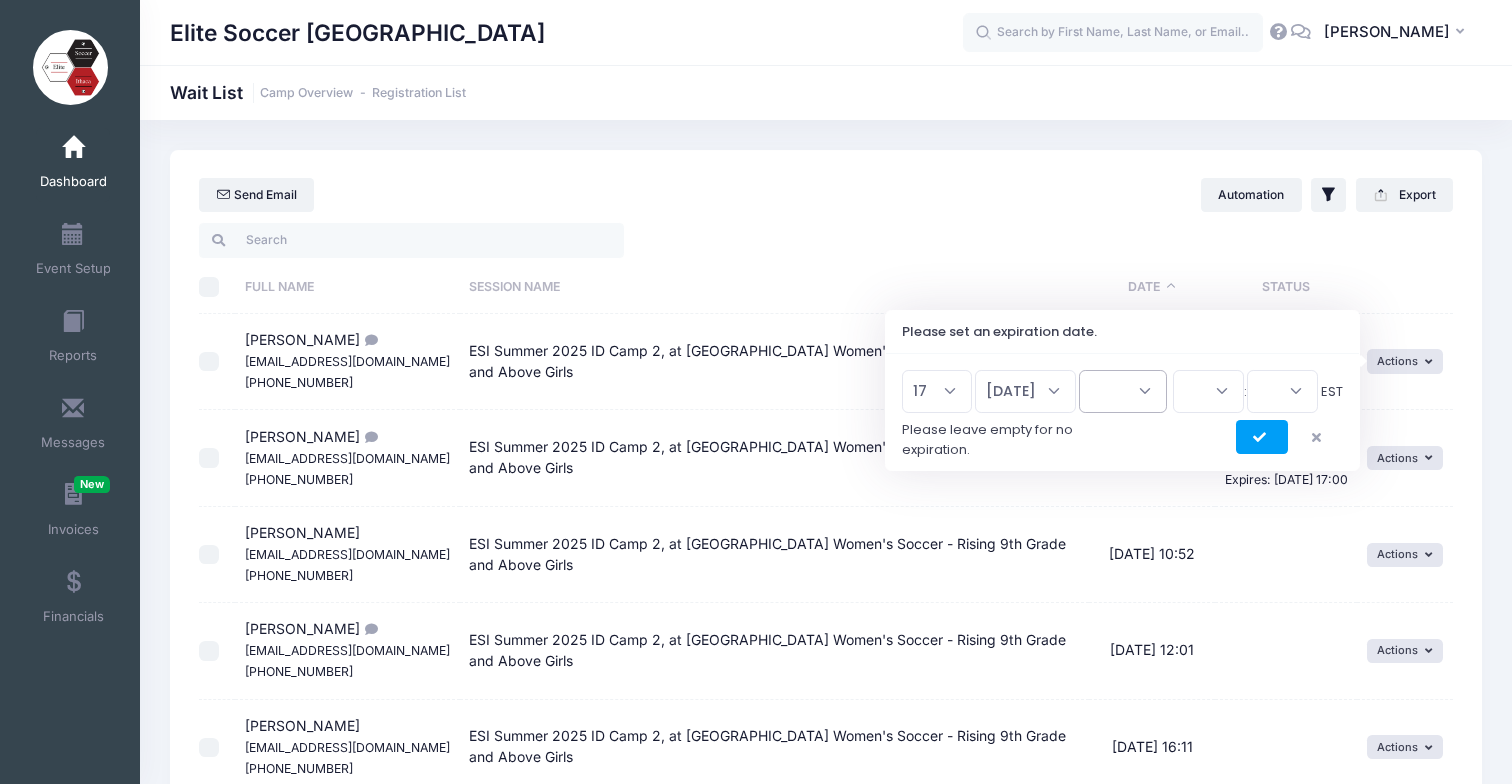 click on "2026 2025" at bounding box center [1123, 391] 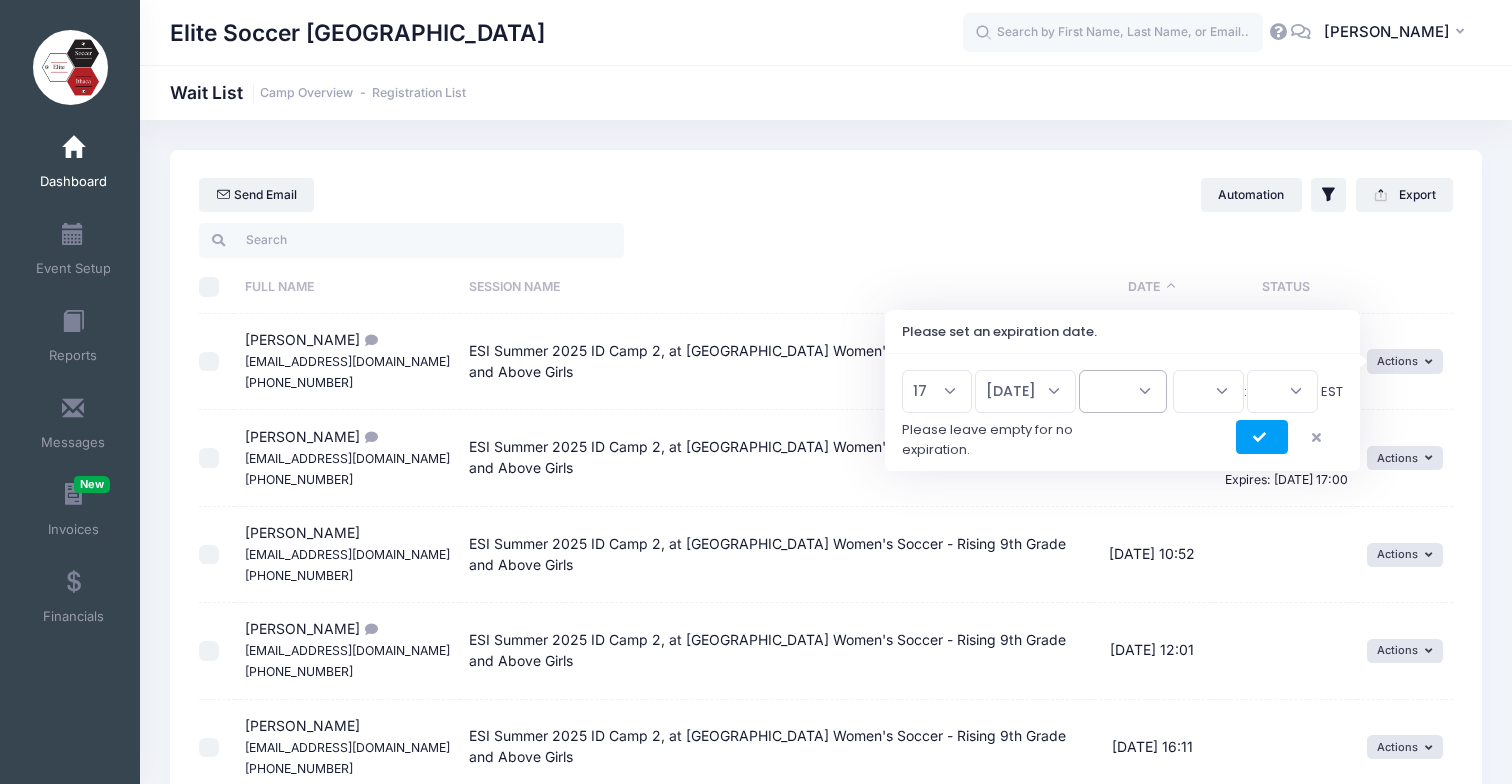 select on "2025" 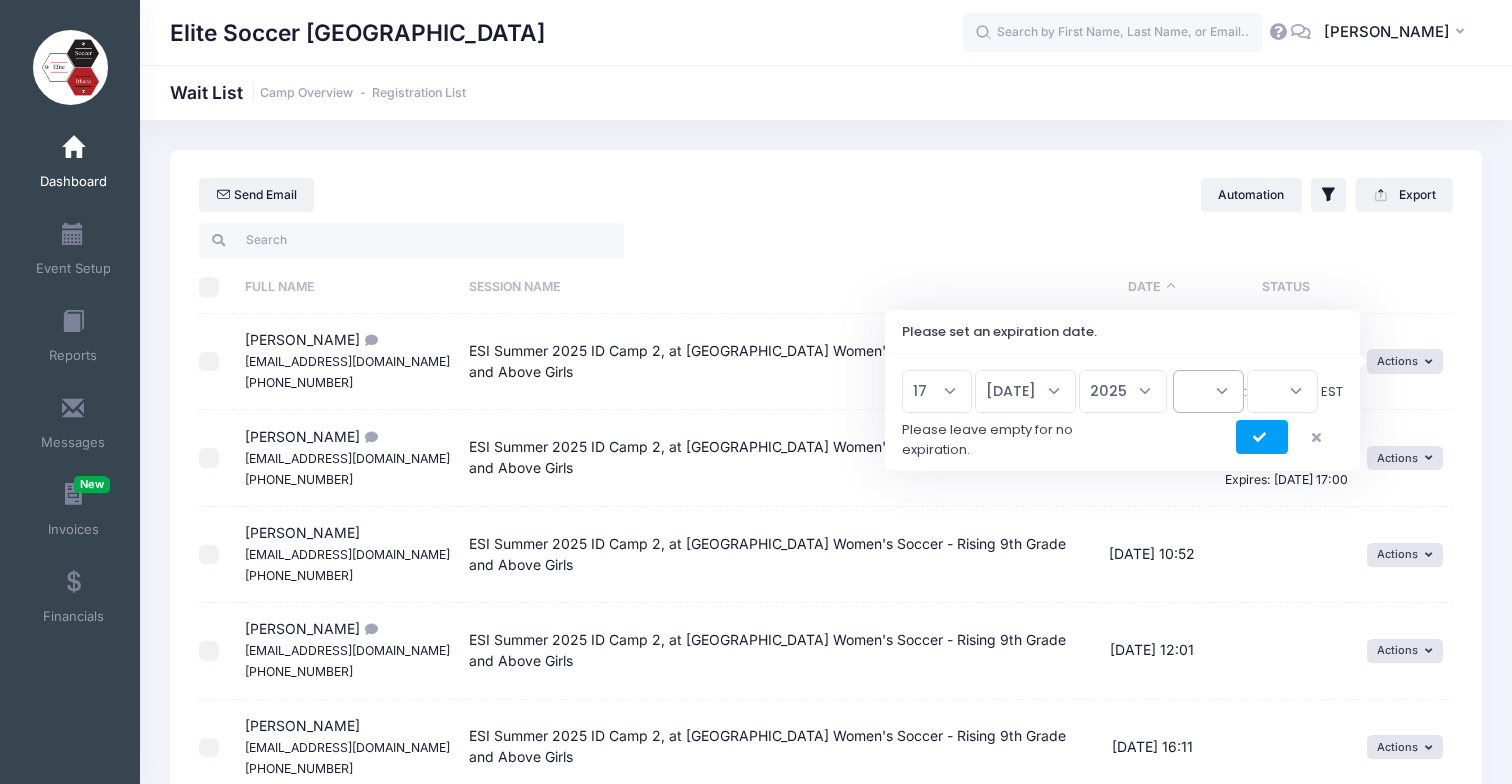 click on "00 01 02 03 04 05 06 07 08 09 10 11 12 13 14 15 16 17 18 19 20 21 22 23" at bounding box center (1208, 391) 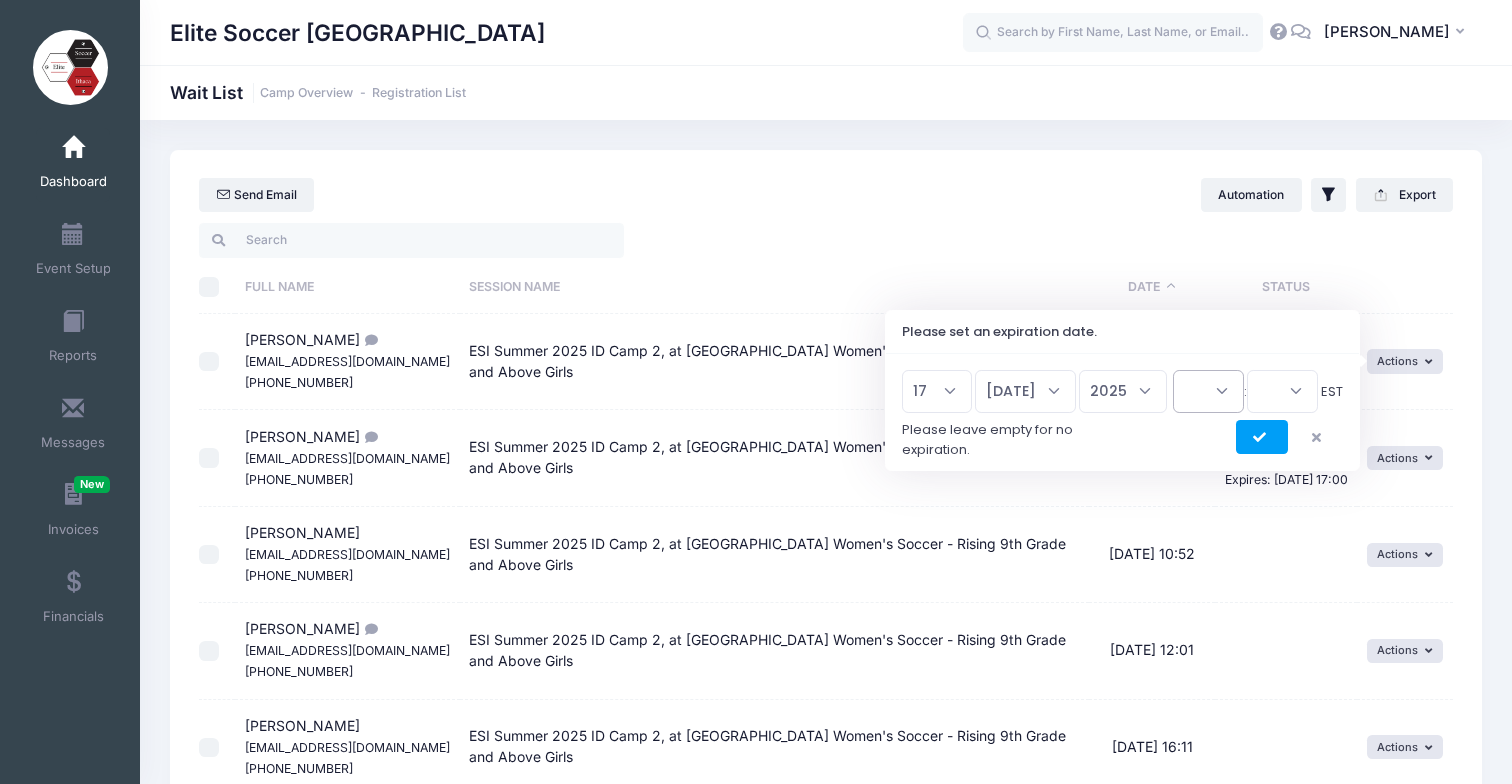 select on "17" 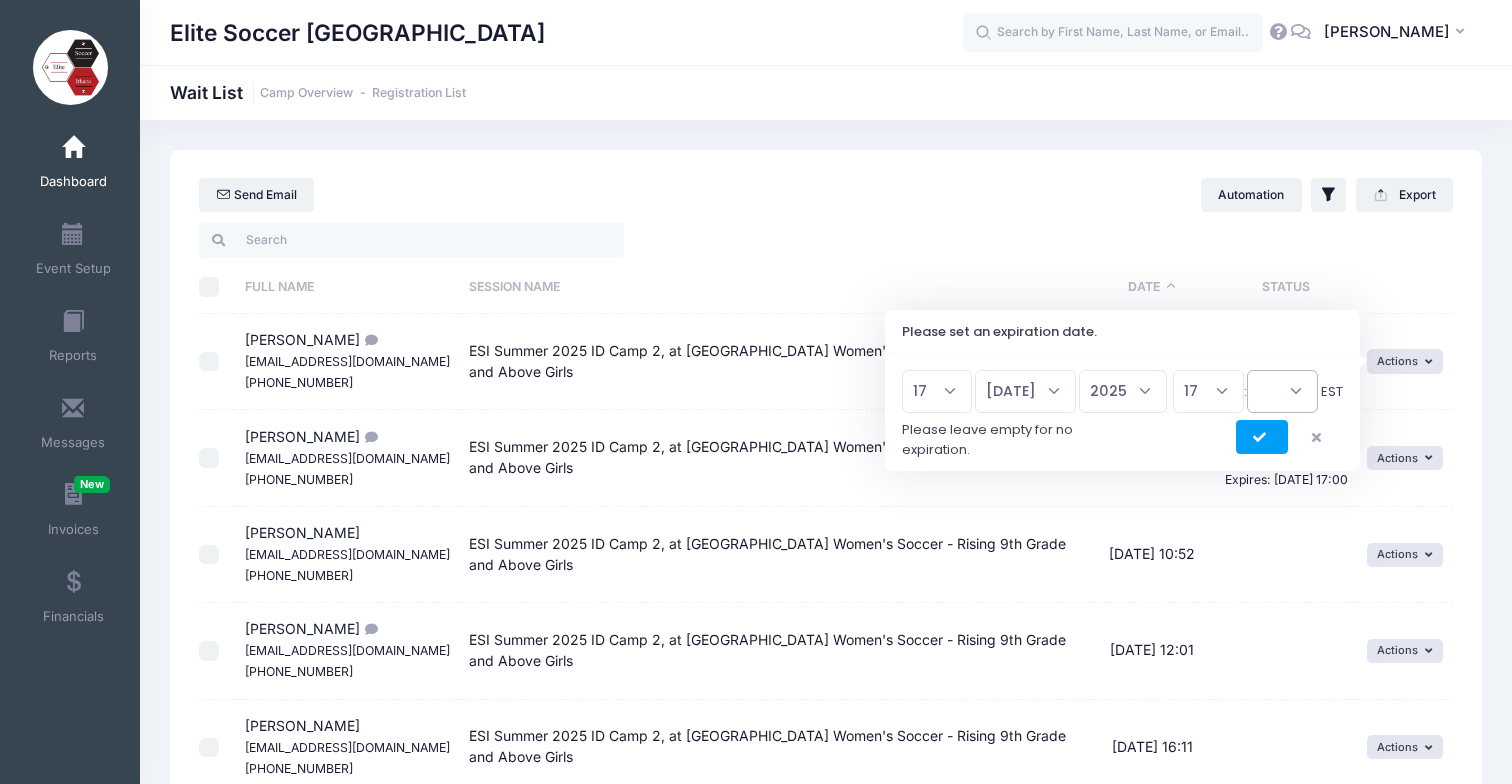 click on "00 15 30 45" at bounding box center [1282, 391] 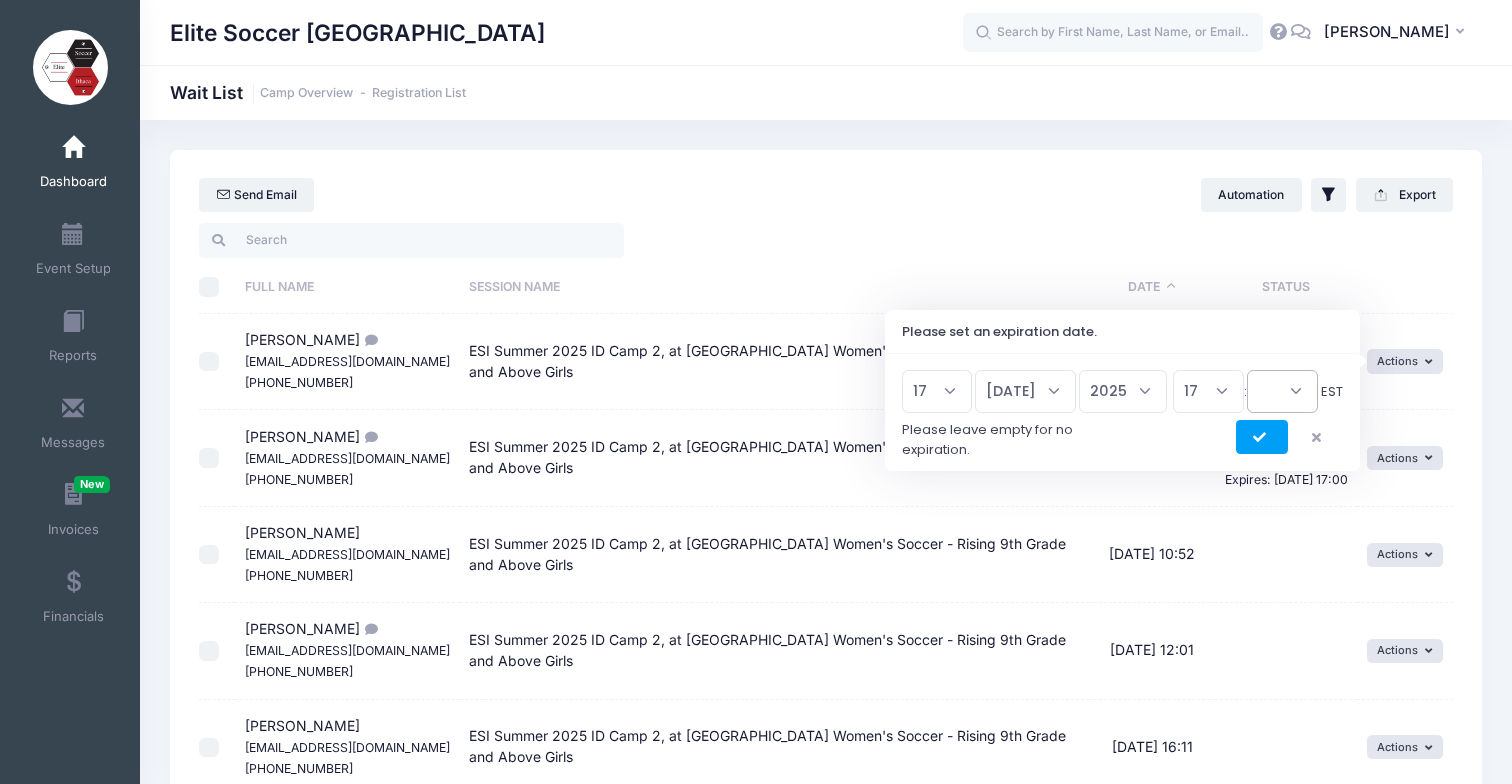 select on "0" 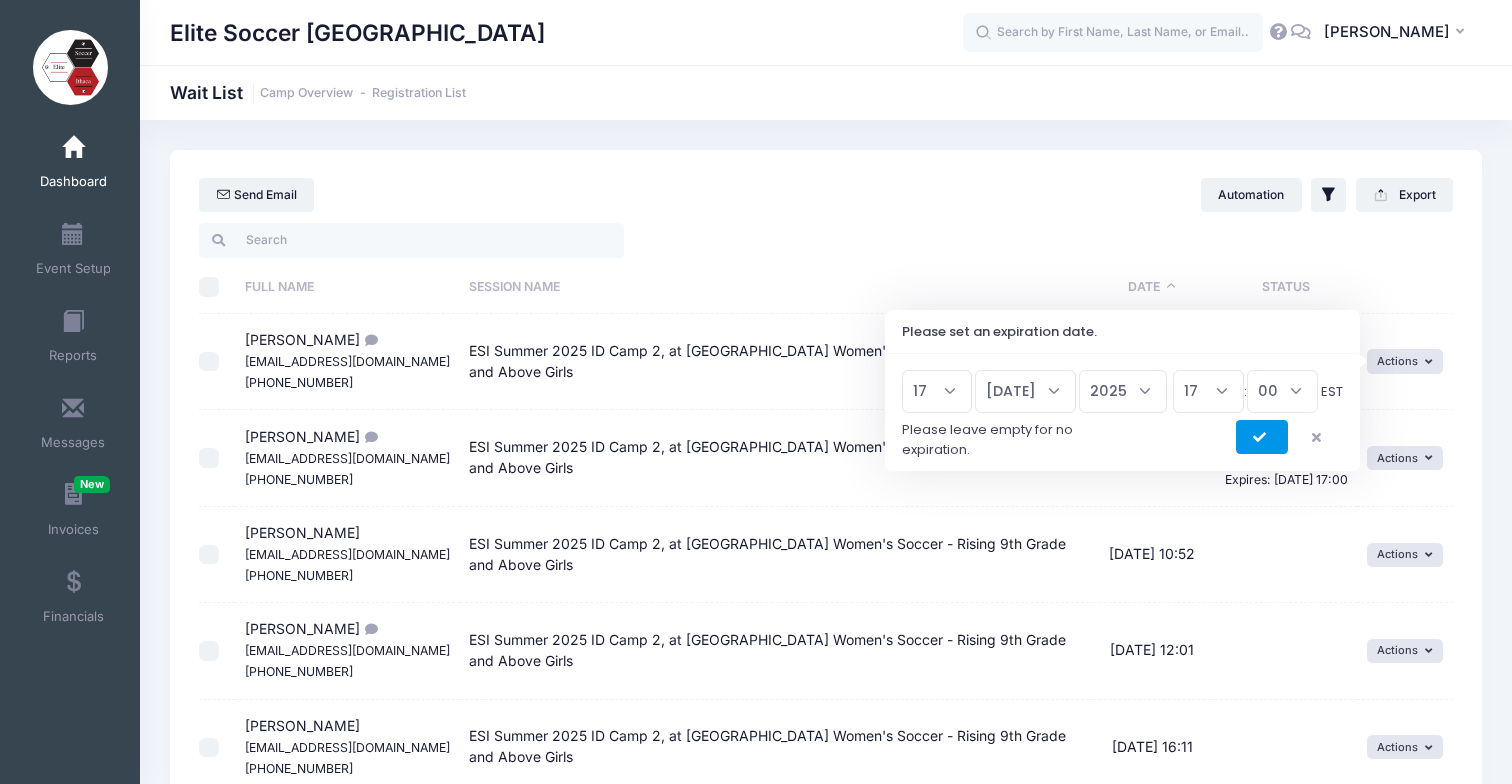 click at bounding box center (1262, 438) 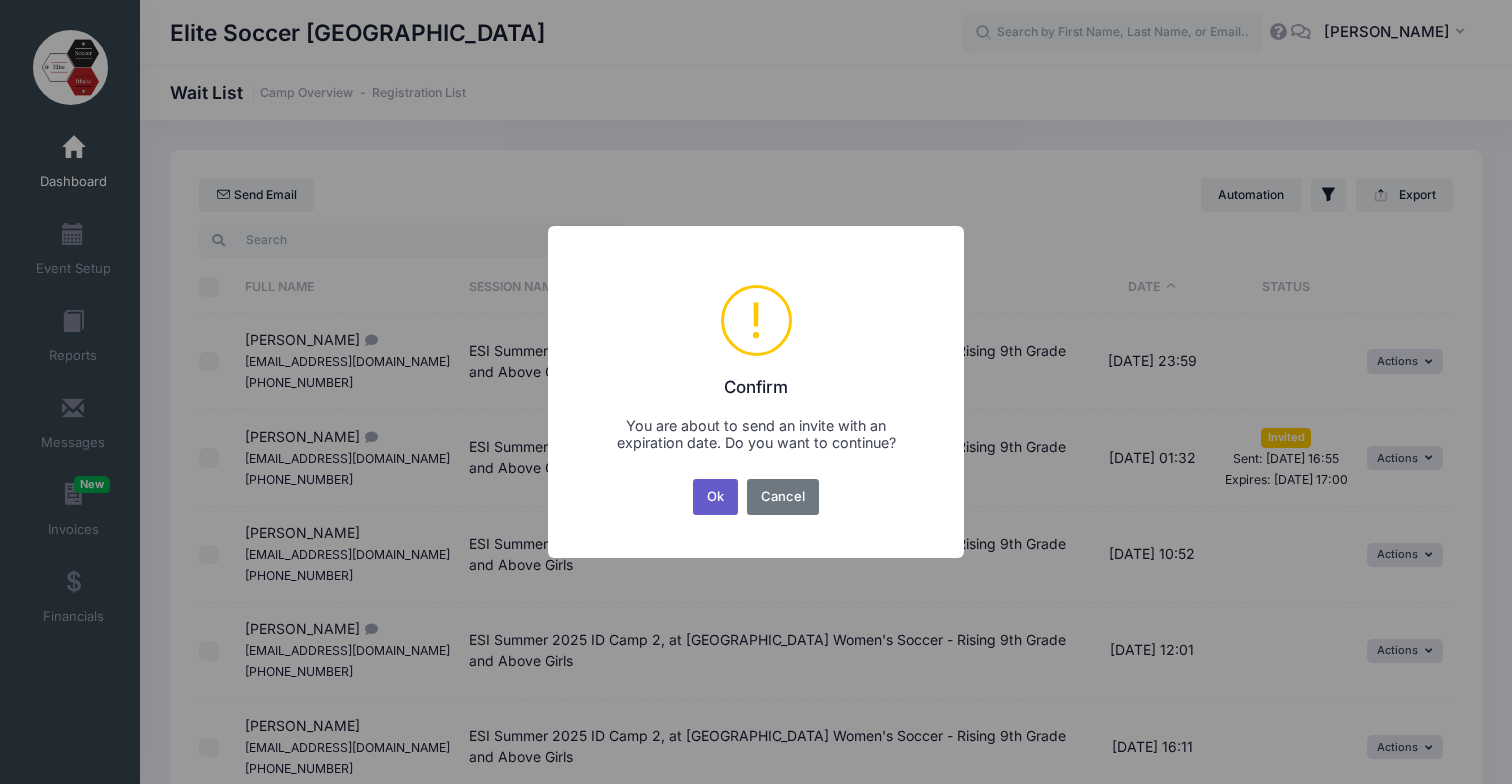 click on "Ok" at bounding box center [716, 497] 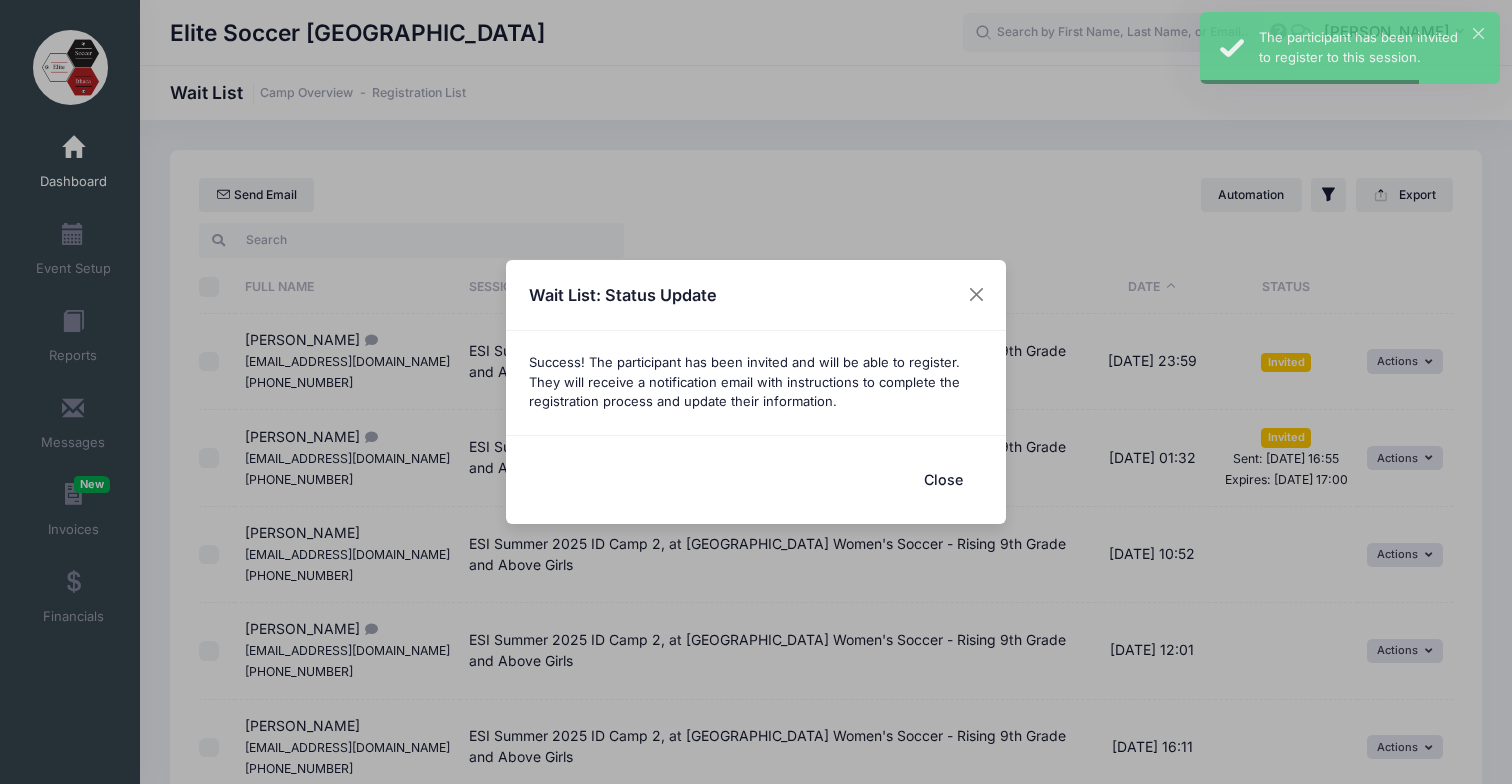 click on "Close" at bounding box center (943, 479) 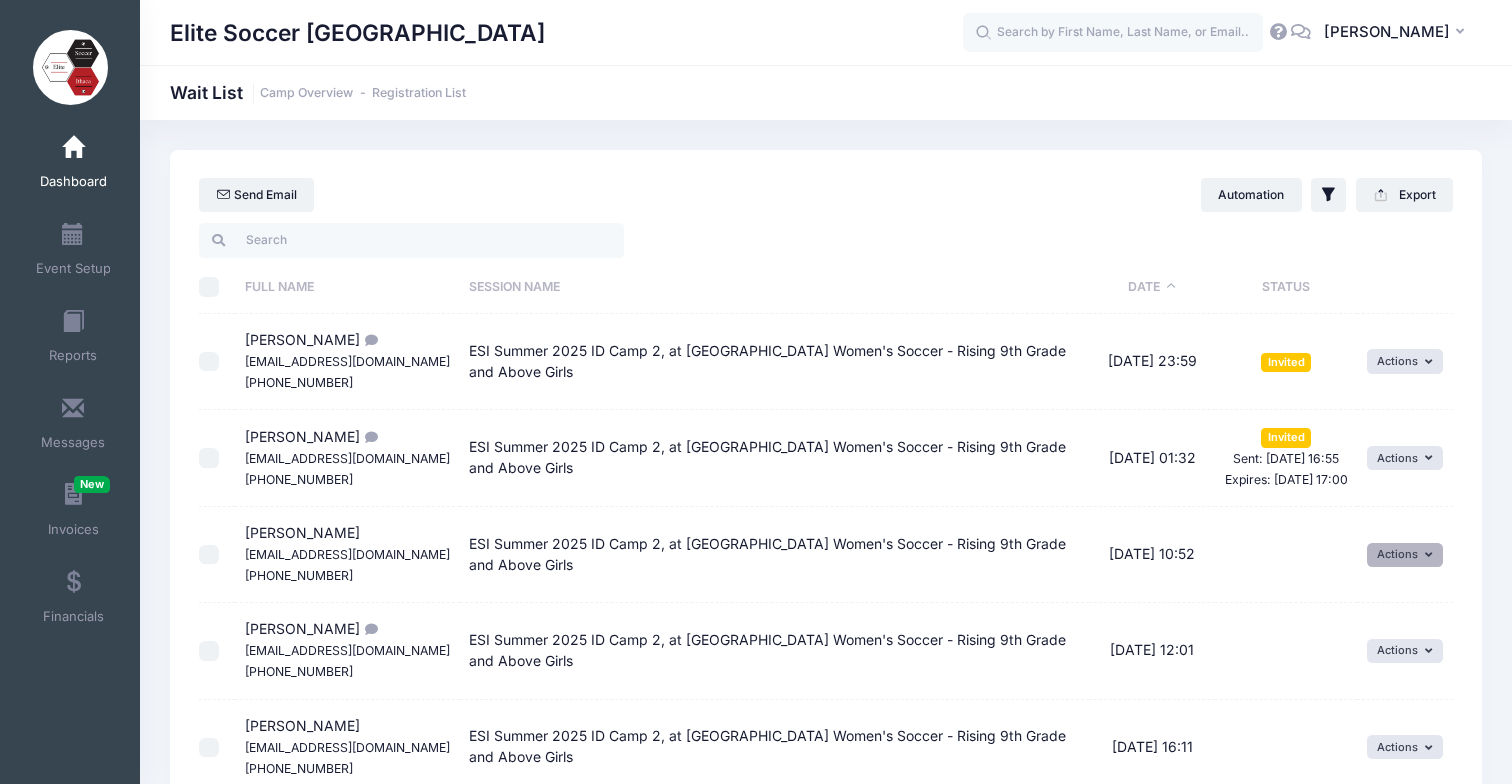 click on "Actions" at bounding box center (1405, 555) 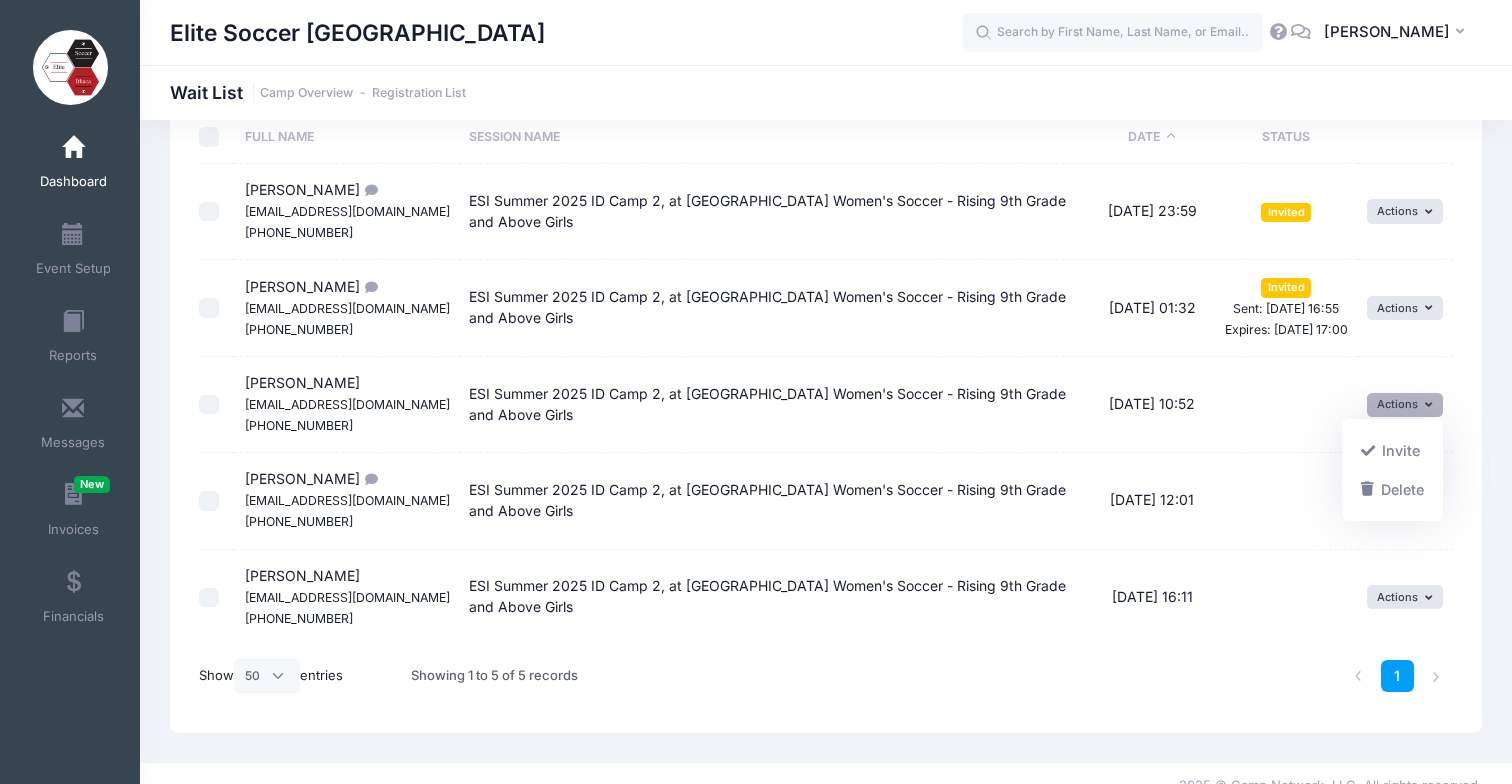 scroll, scrollTop: 175, scrollLeft: 0, axis: vertical 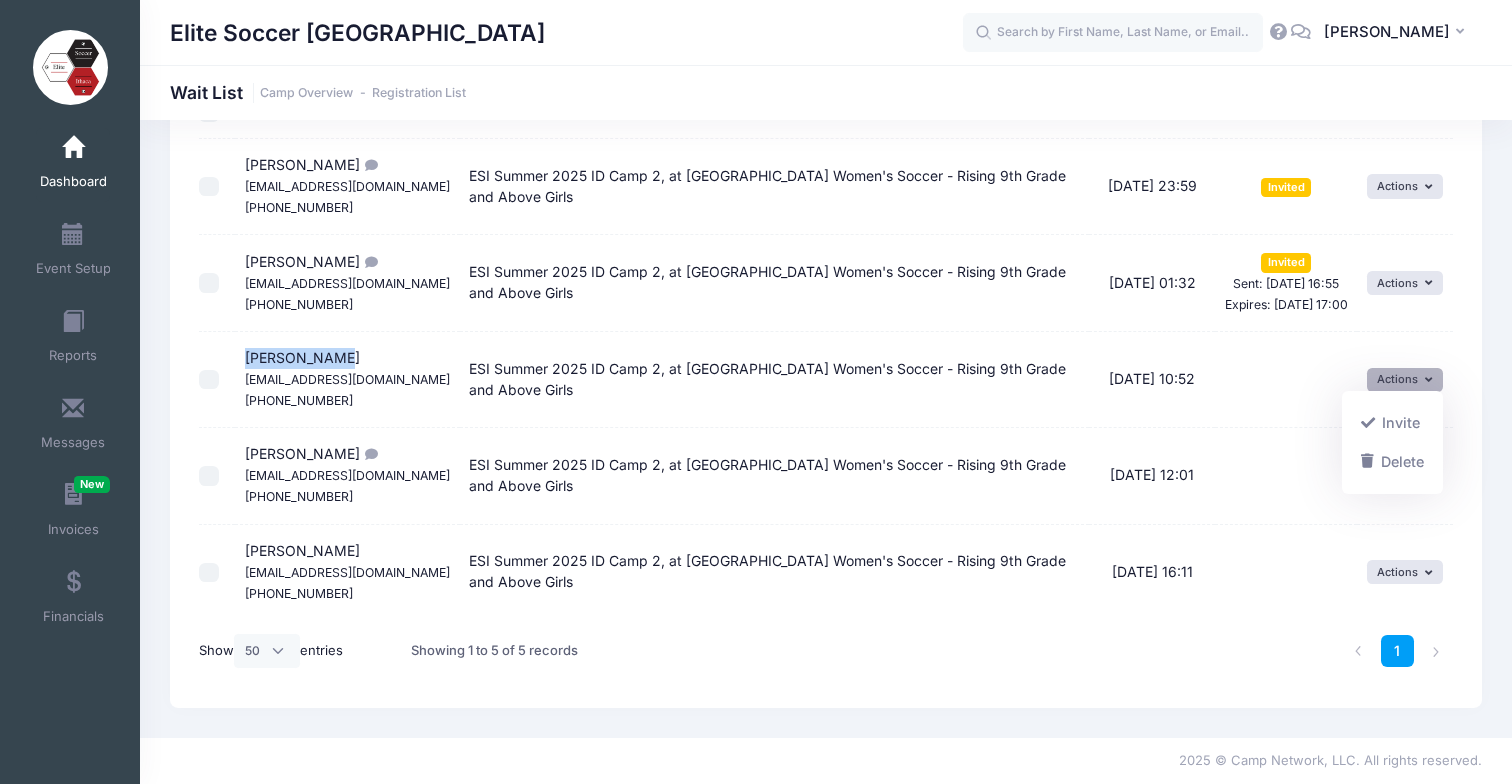 drag, startPoint x: 245, startPoint y: 355, endPoint x: 339, endPoint y: 363, distance: 94.33981 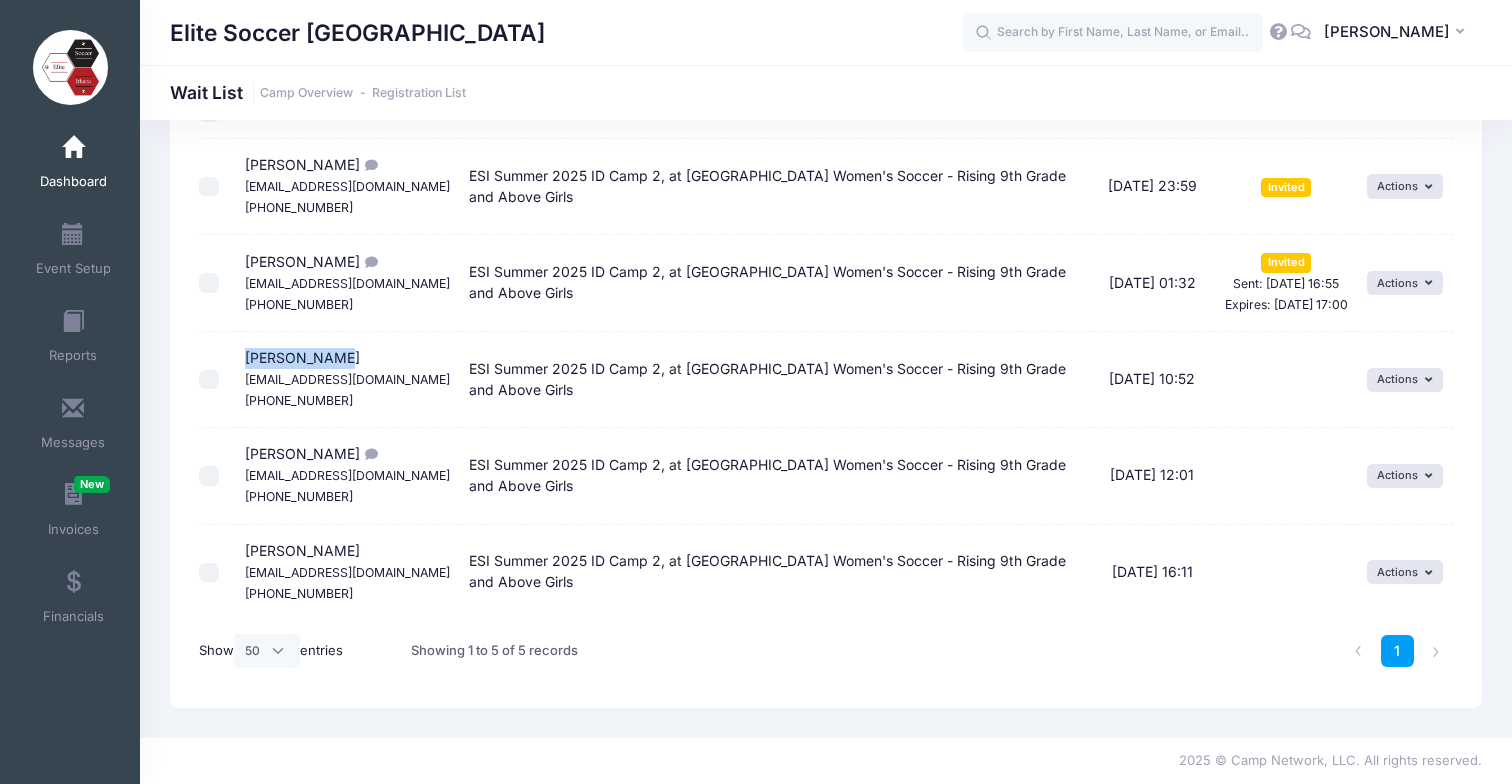 copy on "[PERSON_NAME]" 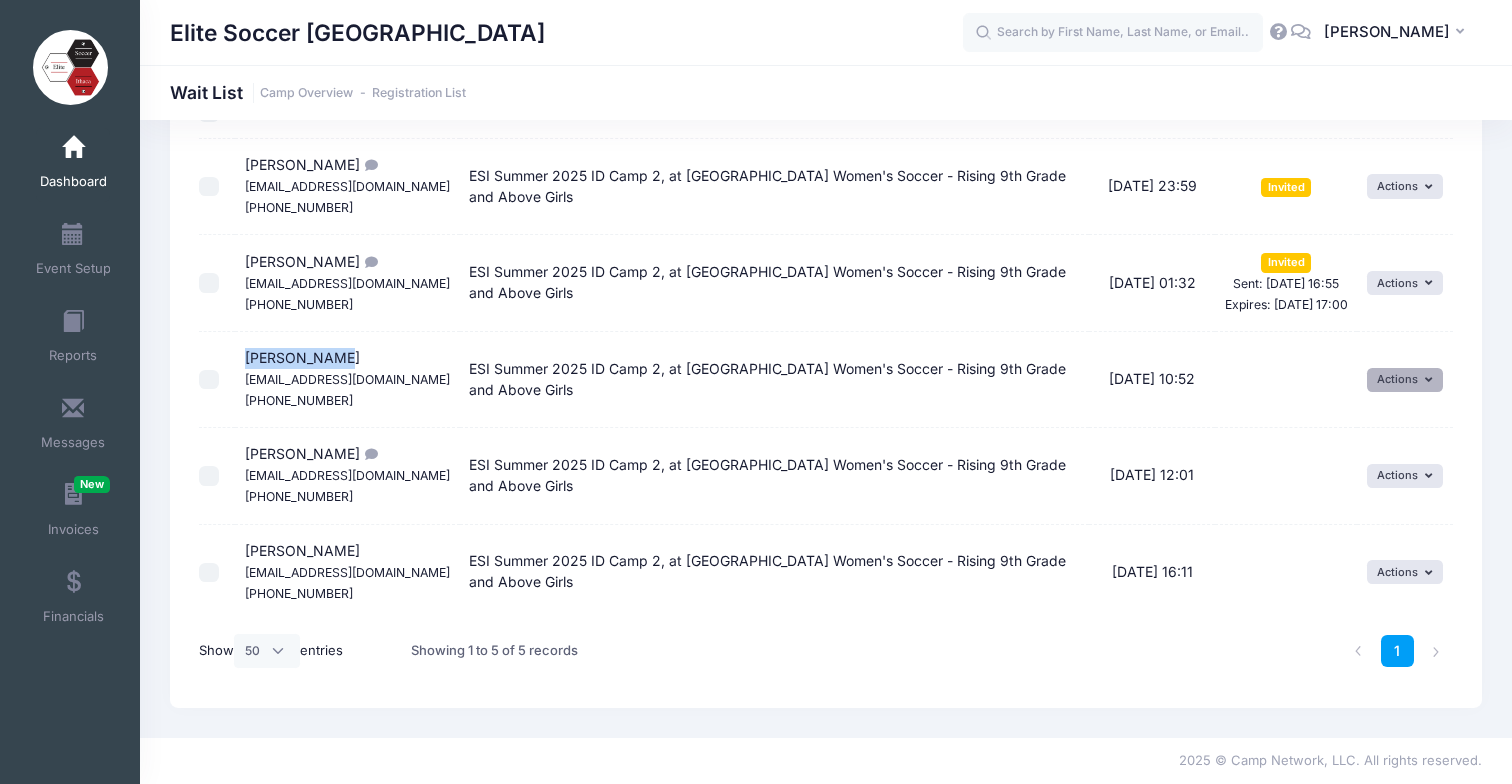 click on "Actions" at bounding box center [1405, 380] 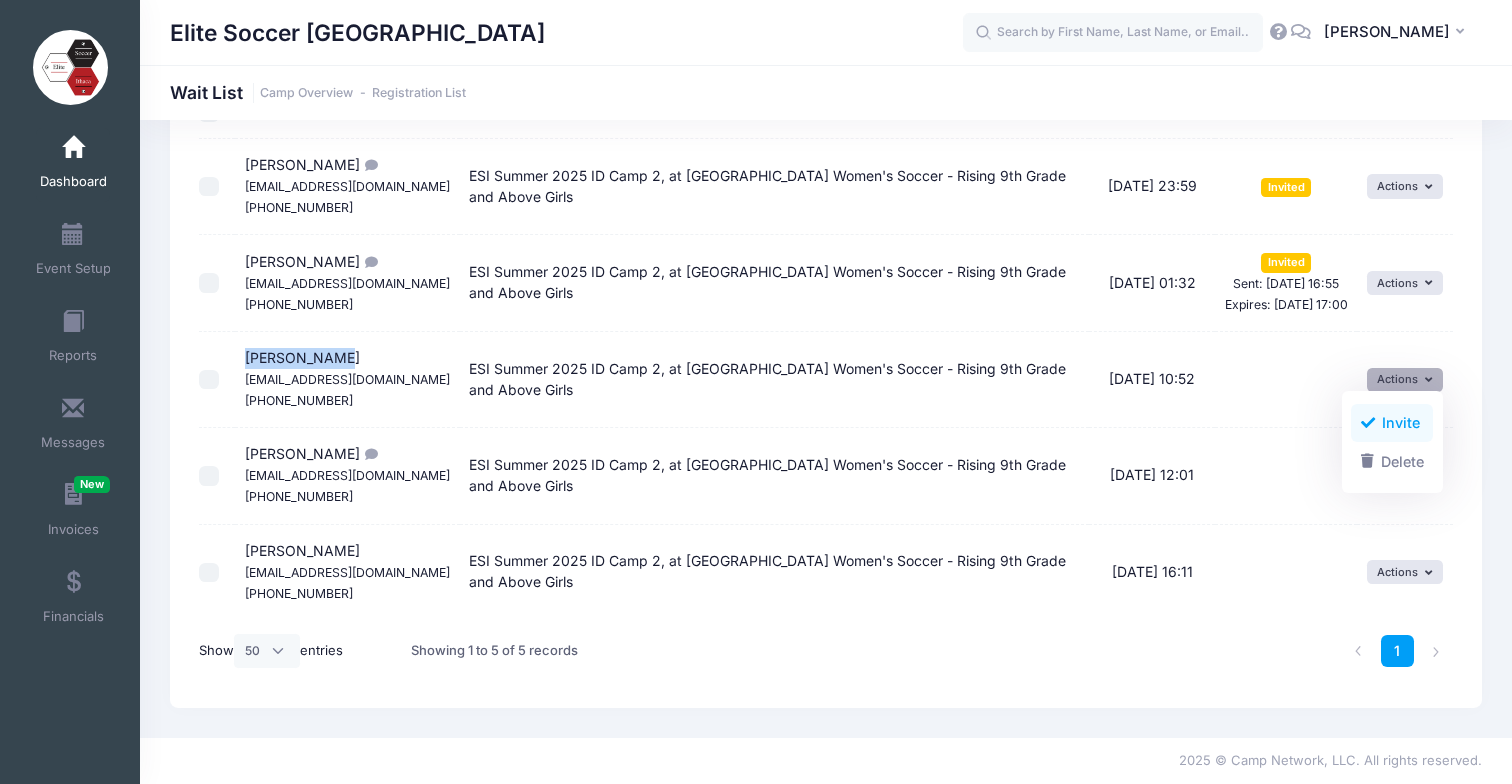 click on "Invite" at bounding box center [1392, 423] 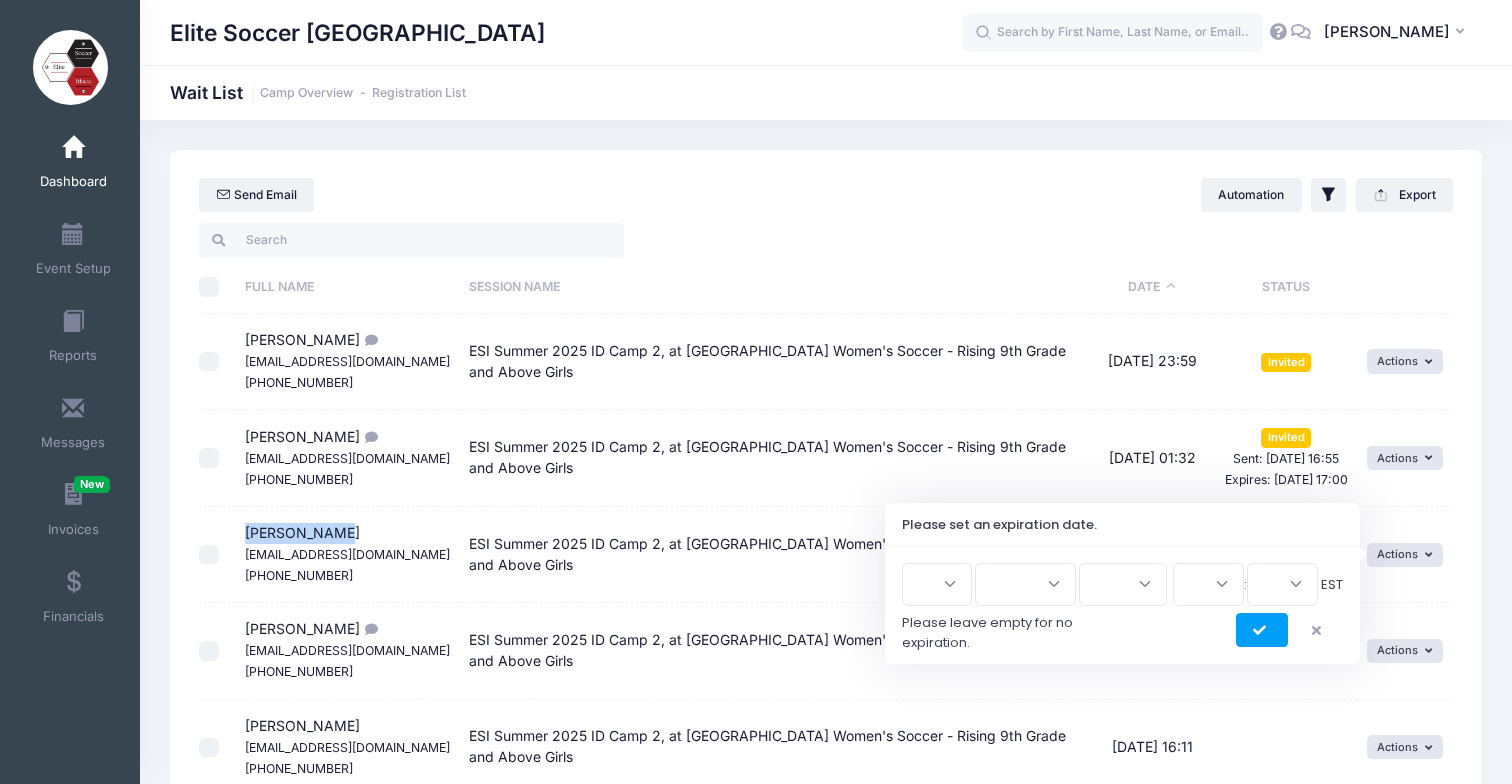 click on "1 2 3 4 5 6 7 8 9 10 11 12 13 14 15 16 17 18 19 20 21 22 23 24 25 26 27 28 29 30 31" at bounding box center [937, 584] 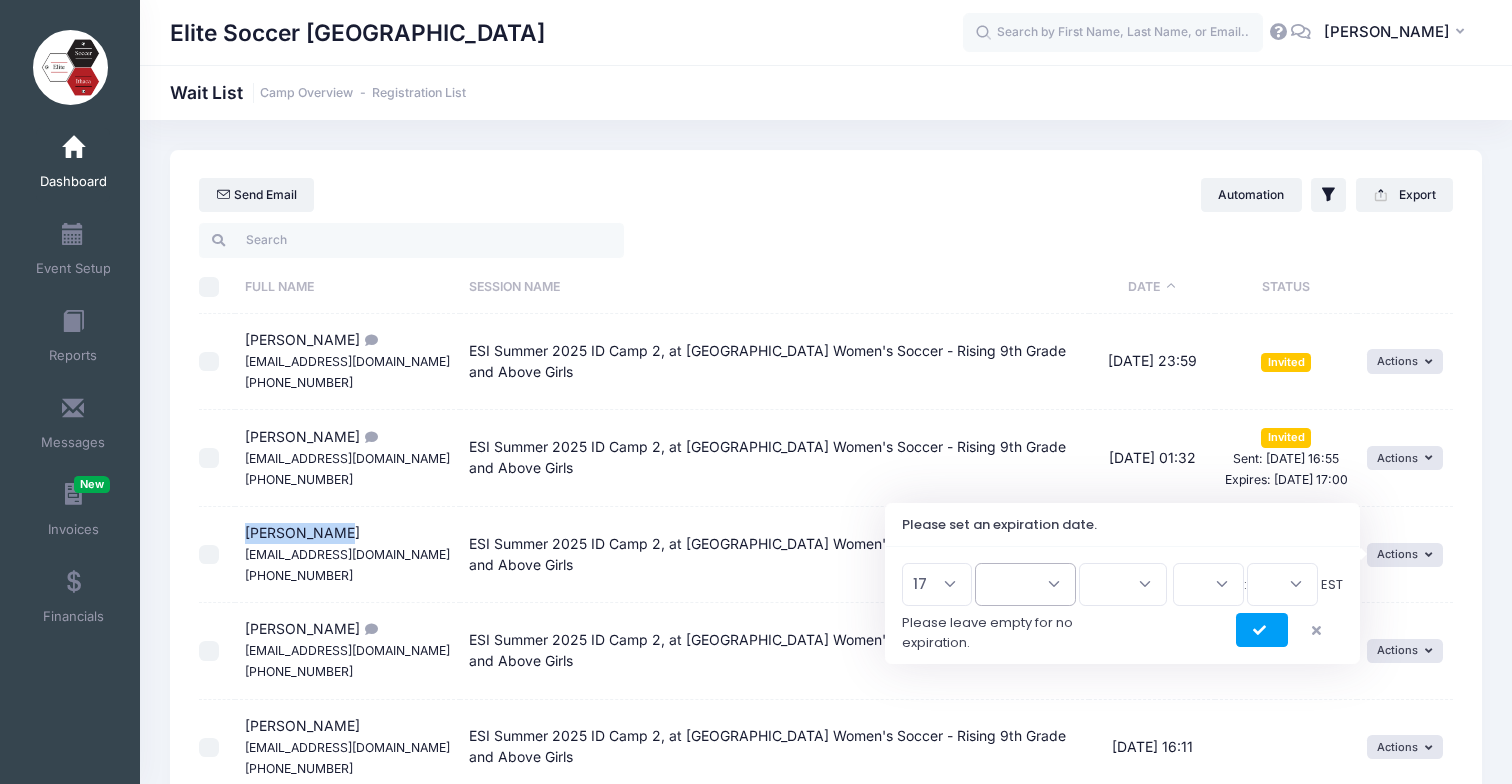 click on "Jan Feb Mar Apr May Jun [DATE] Aug Sep Oct Nov Dec" at bounding box center [1025, 584] 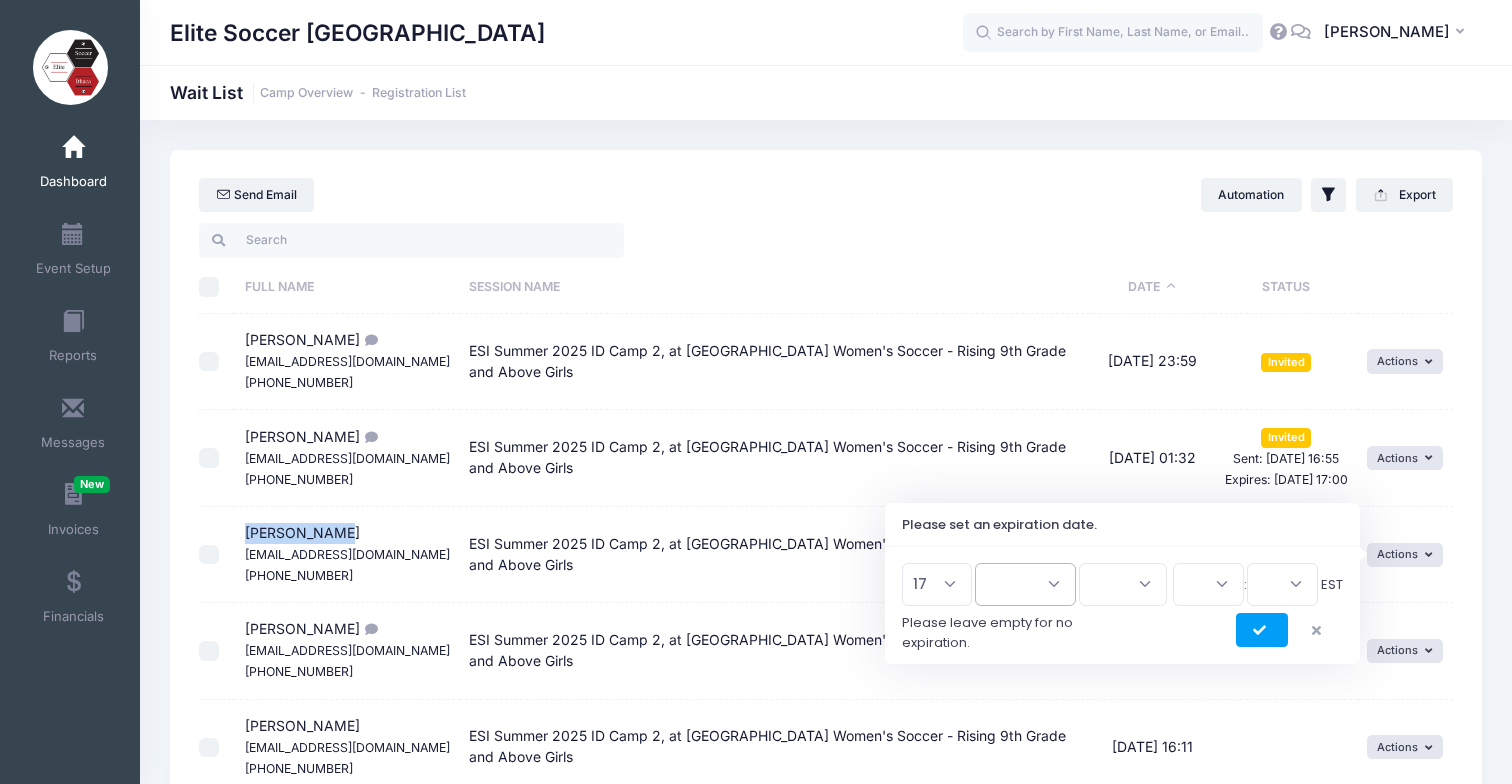 select on "6" 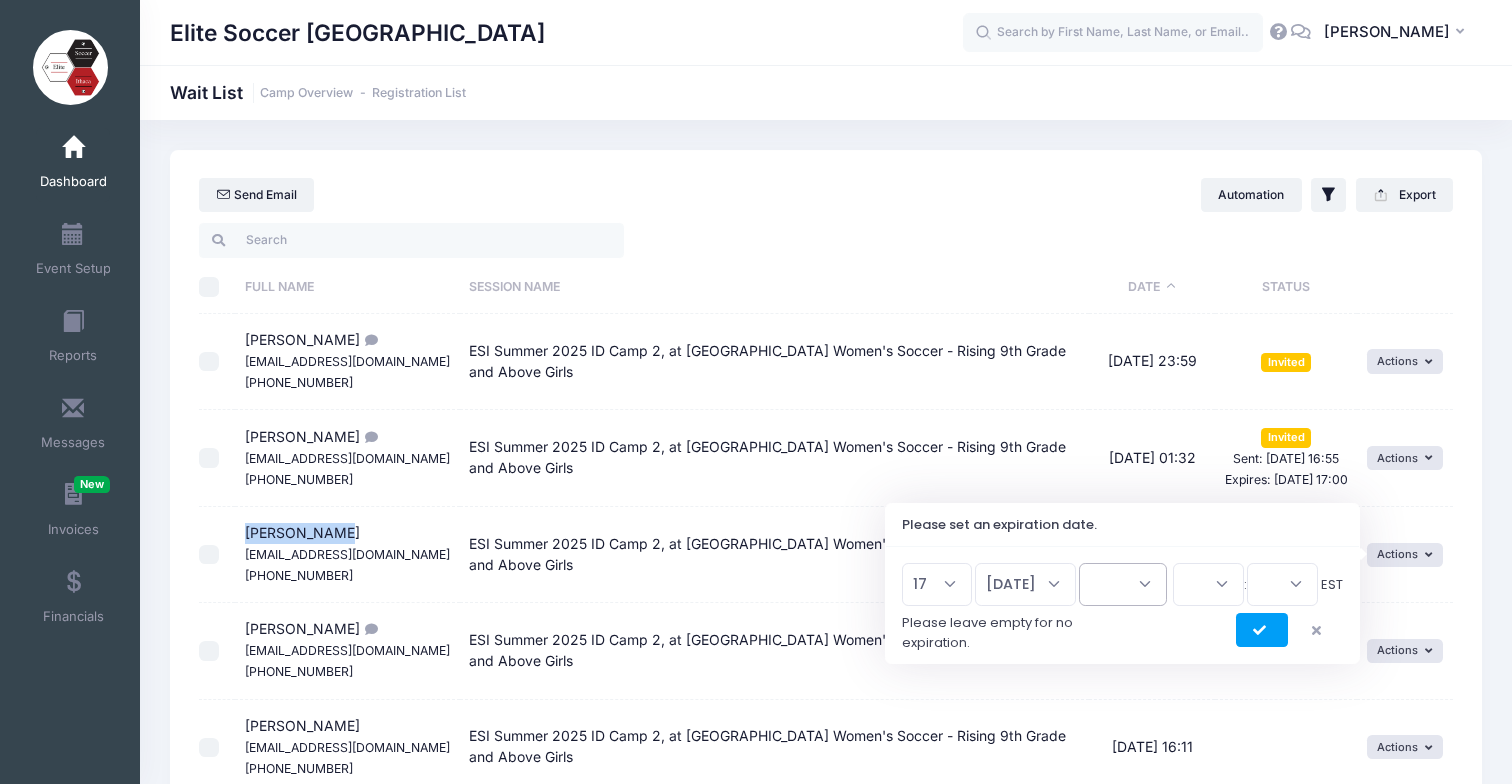click on "2026 2025" at bounding box center [1123, 584] 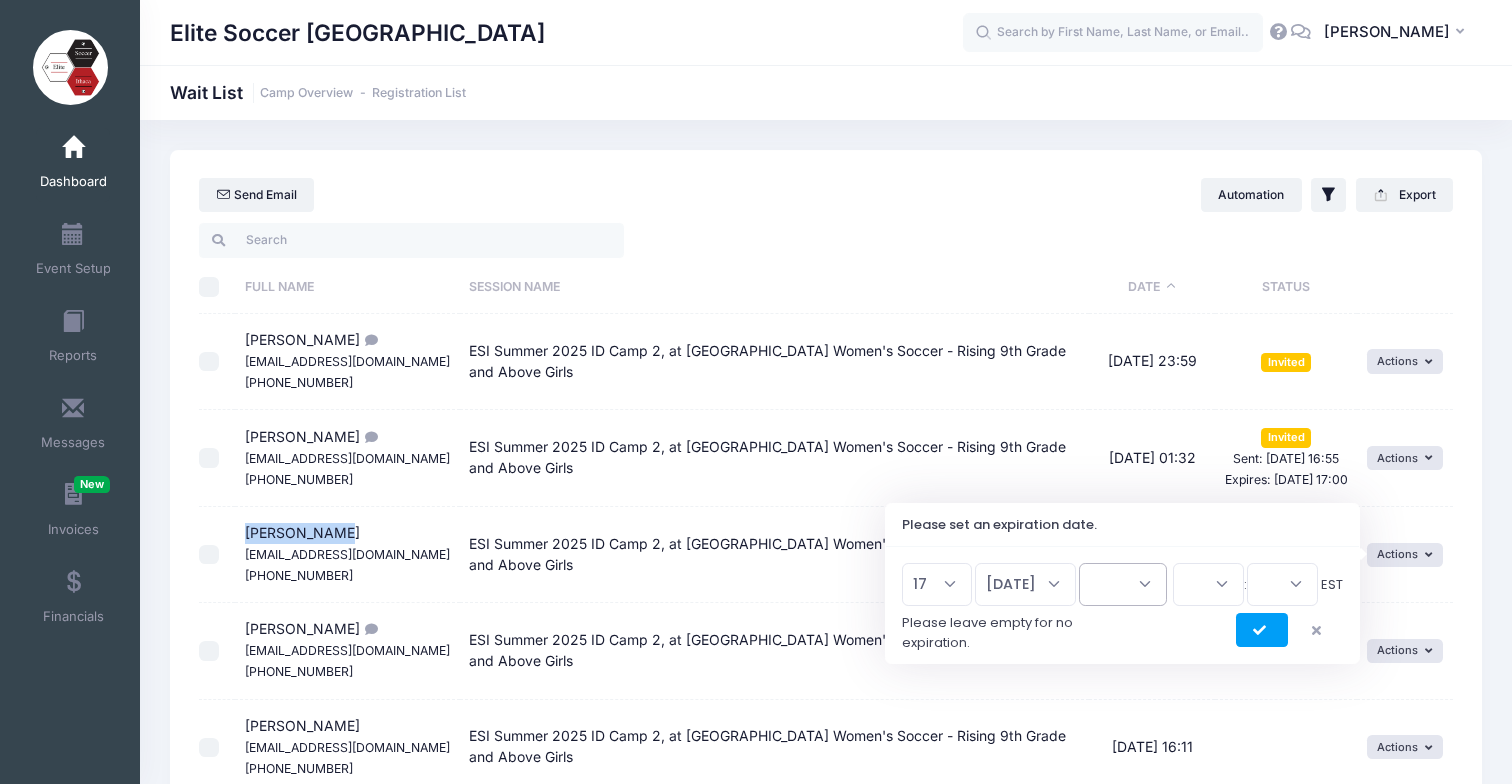 select on "2025" 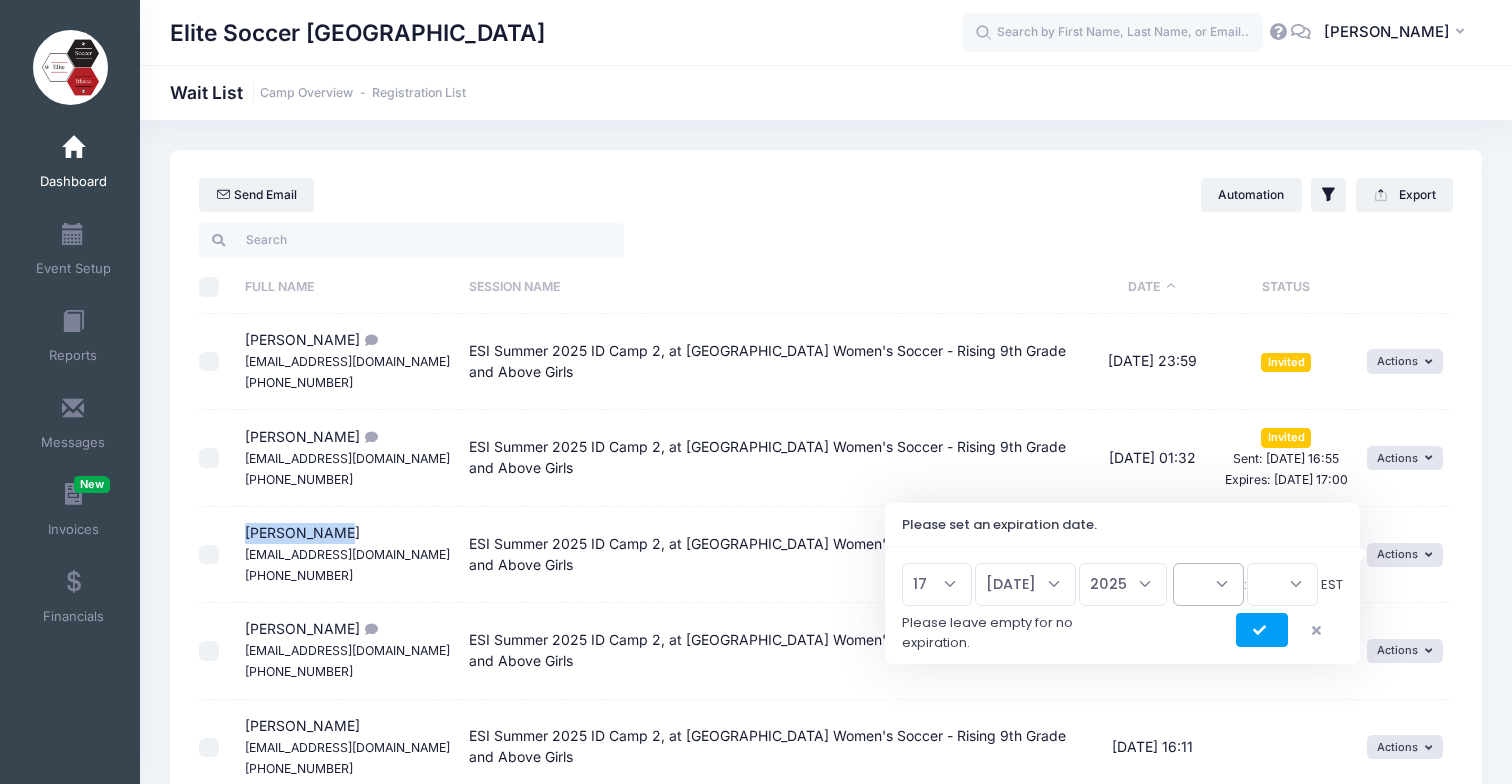 click on "00 01 02 03 04 05 06 07 08 09 10 11 12 13 14 15 16 17 18 19 20 21 22 23" at bounding box center [1208, 584] 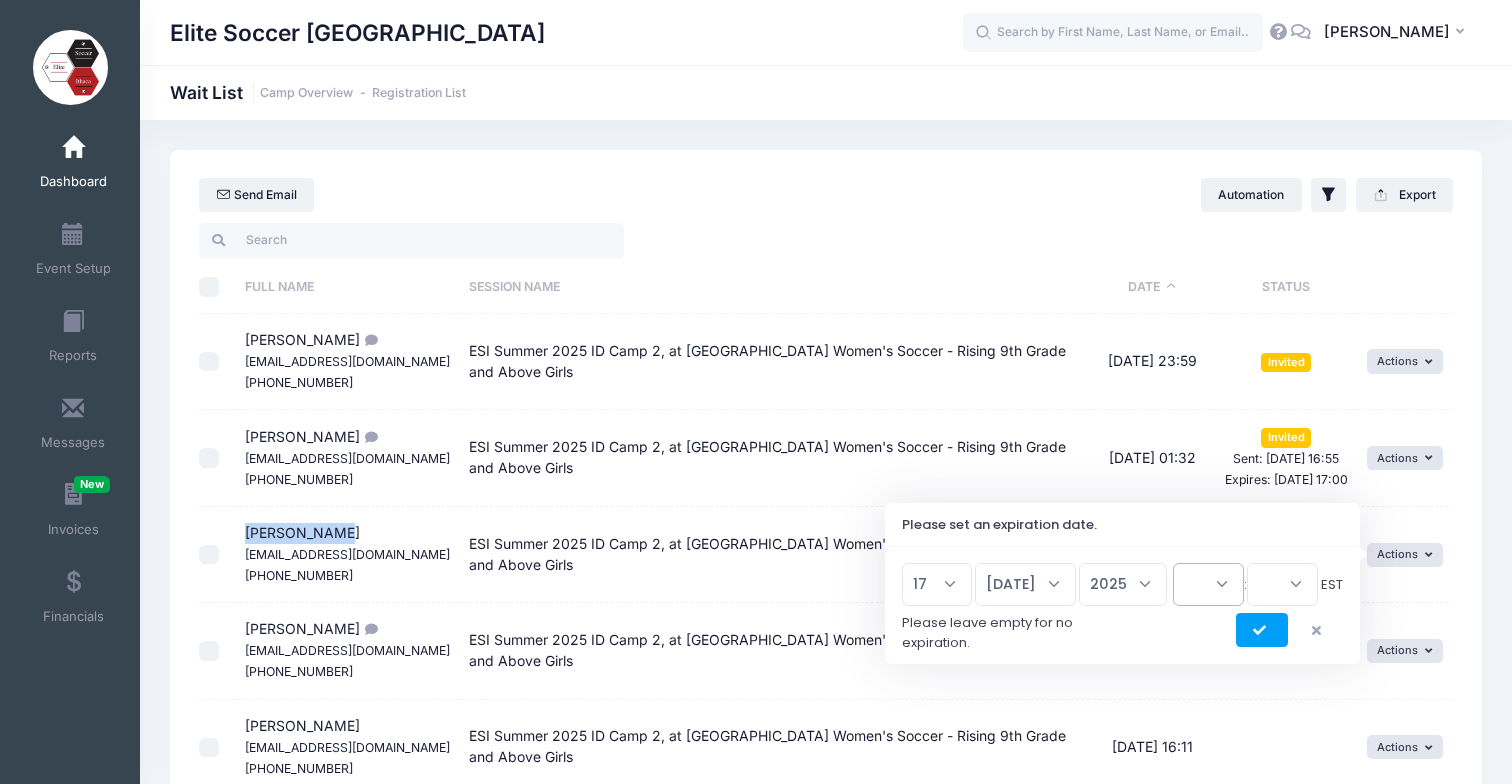 select on "17" 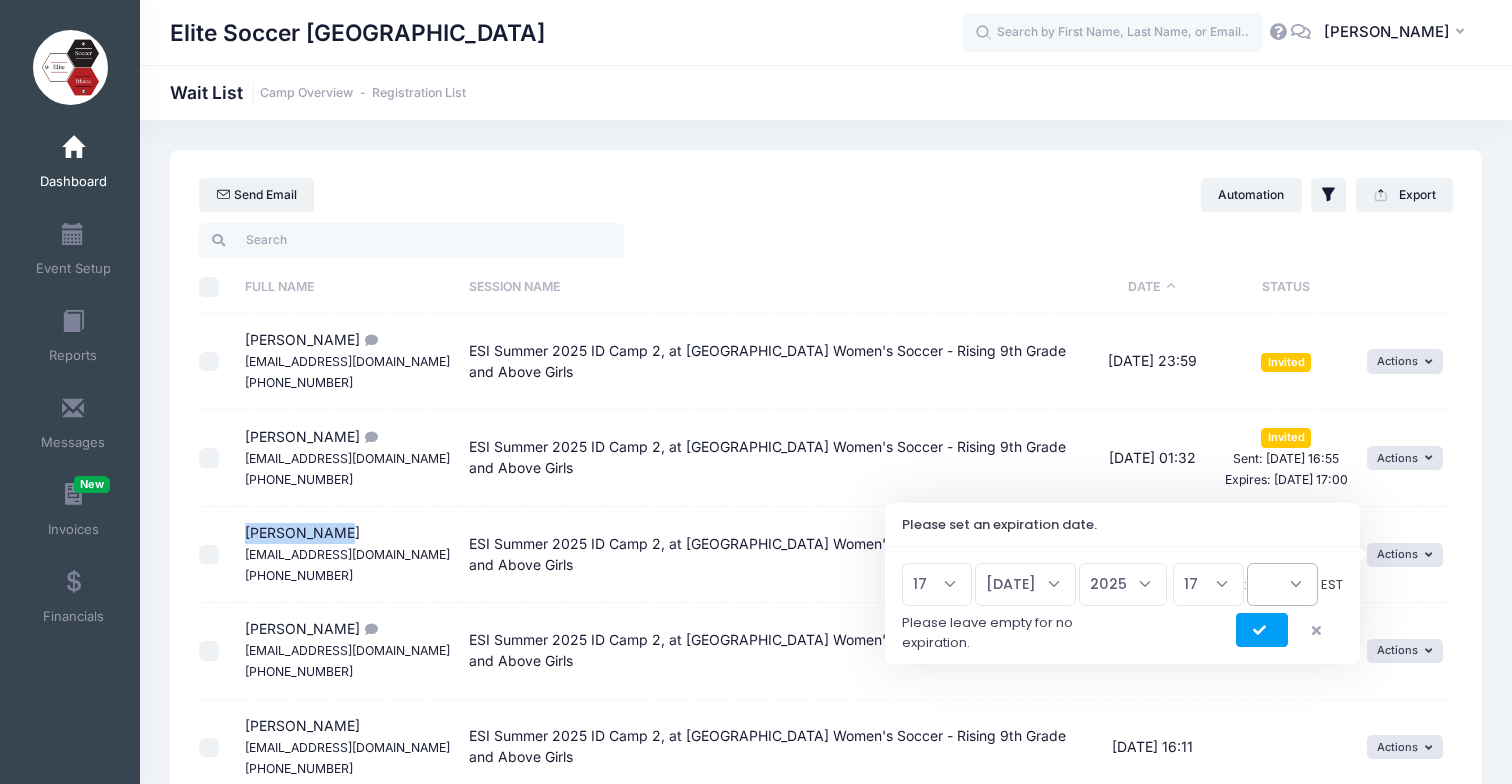 click on "00 15 30 45" at bounding box center (1282, 584) 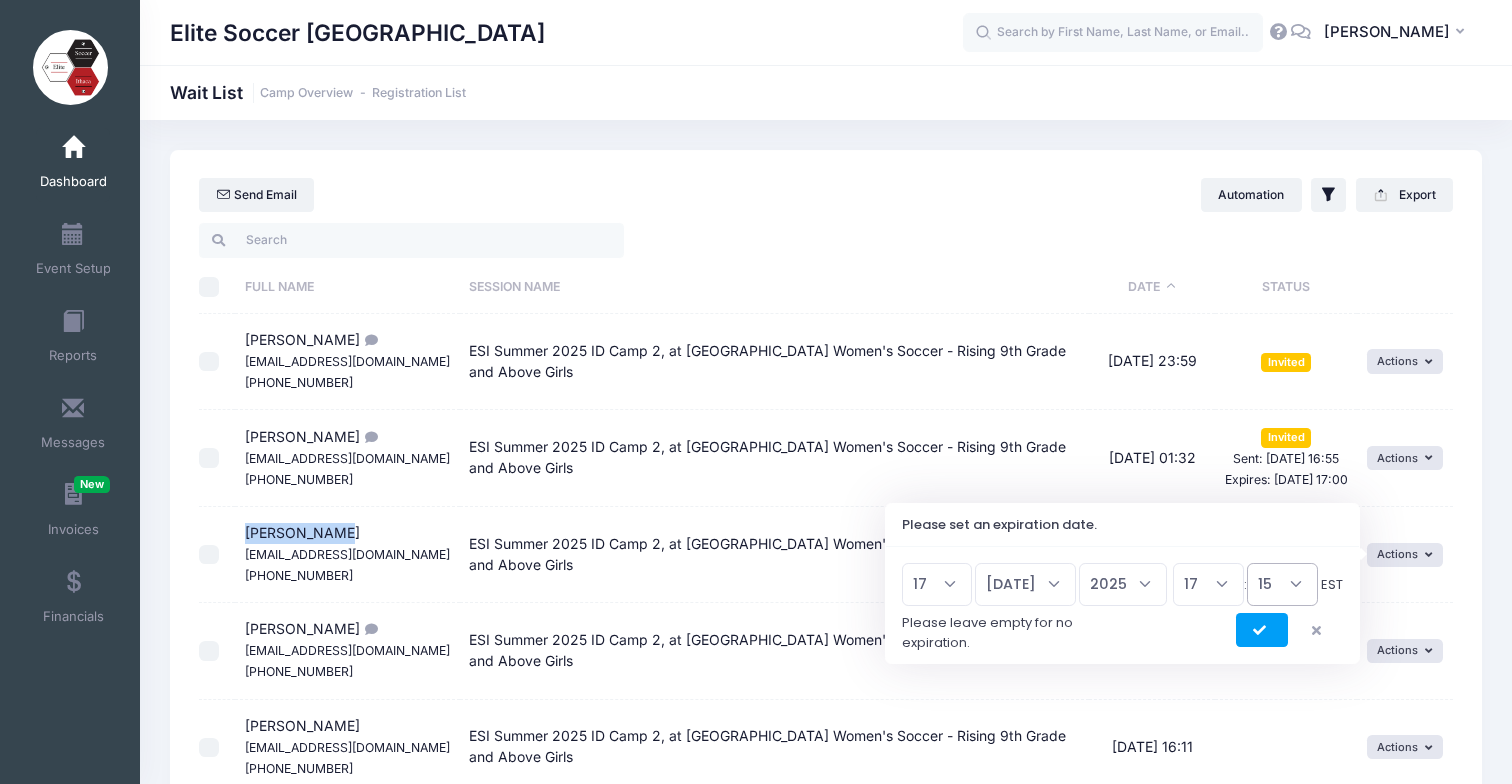 click on "00 15 30 45" at bounding box center (1282, 584) 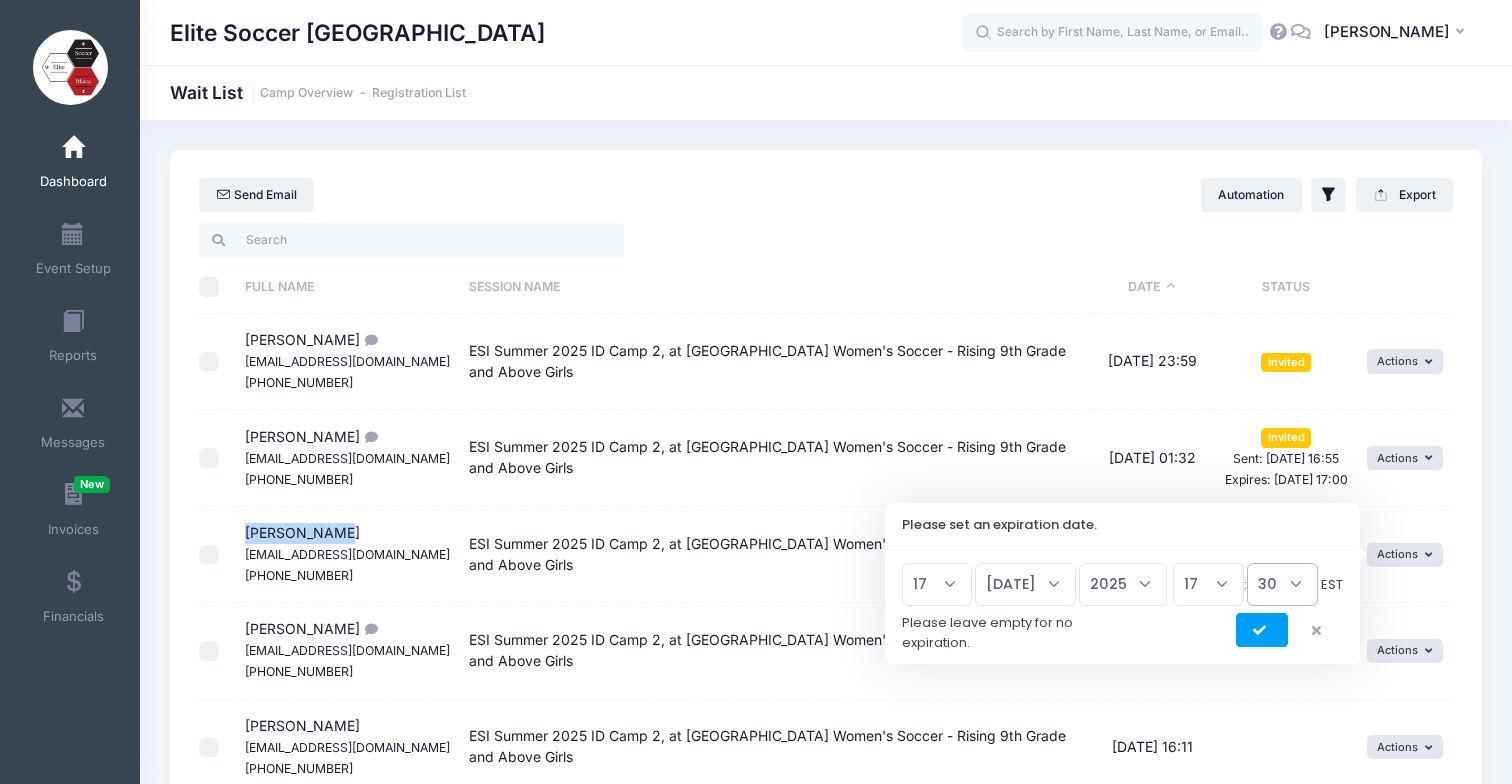 click on "00 15 30 45" at bounding box center [1282, 584] 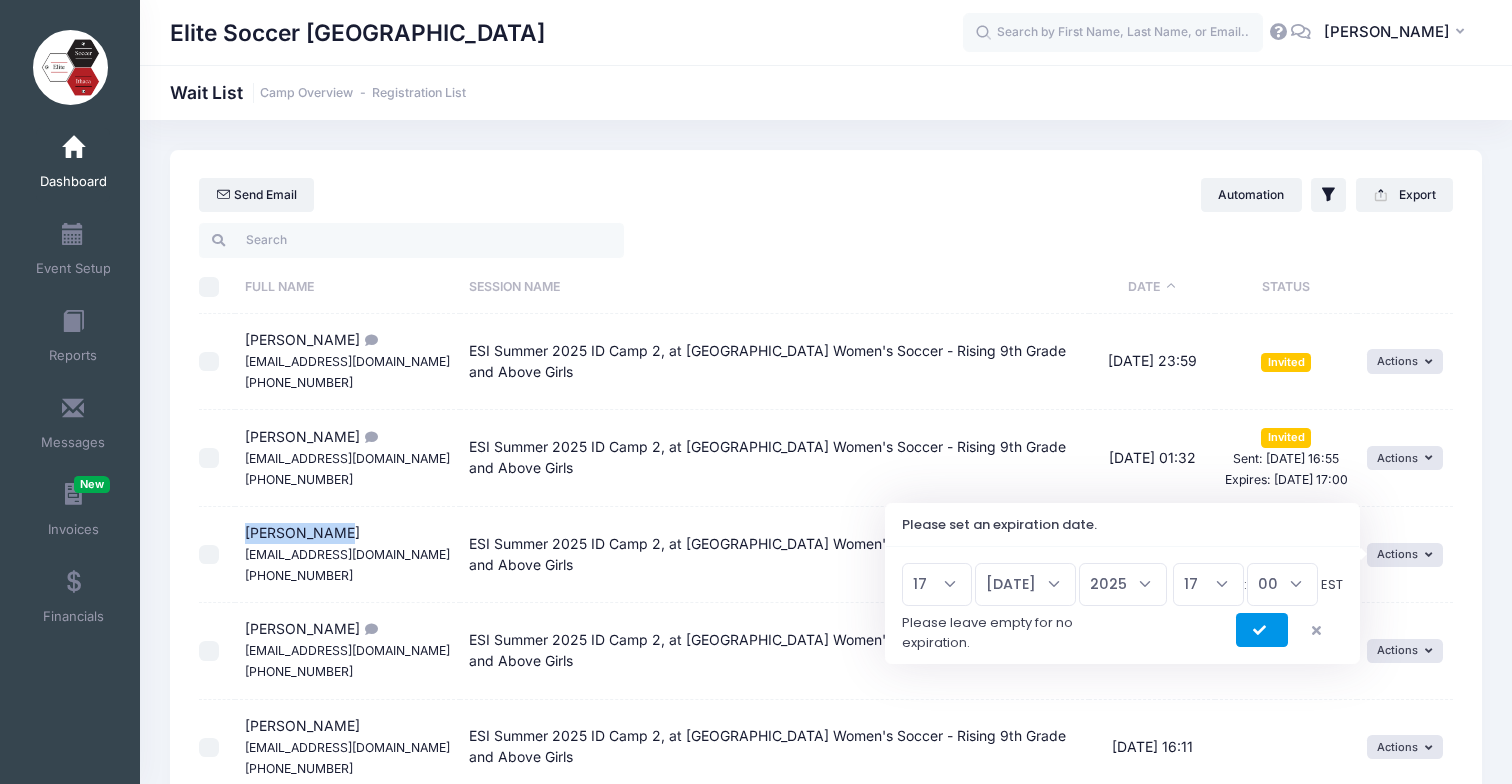 click at bounding box center (1262, 631) 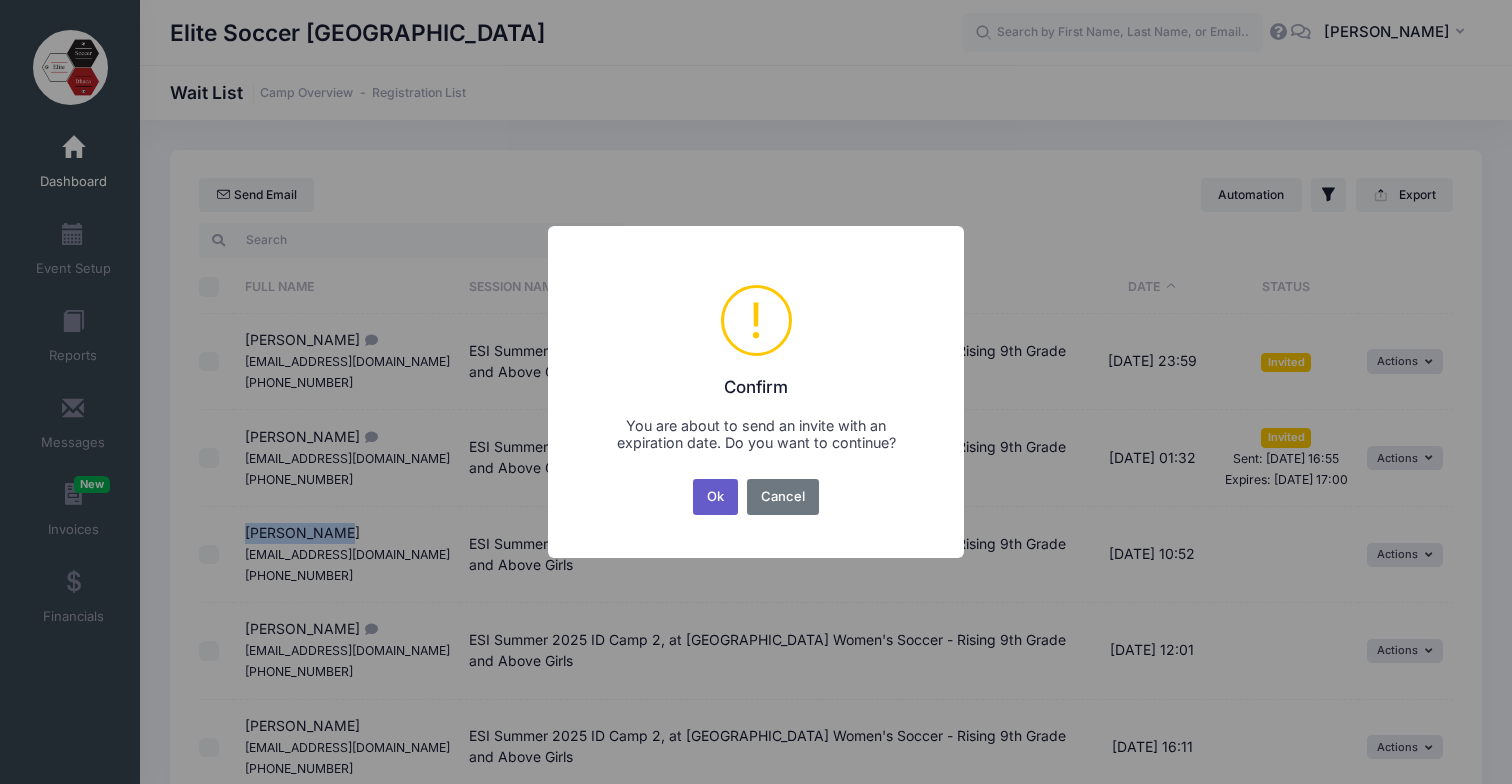 click on "Ok" at bounding box center [716, 497] 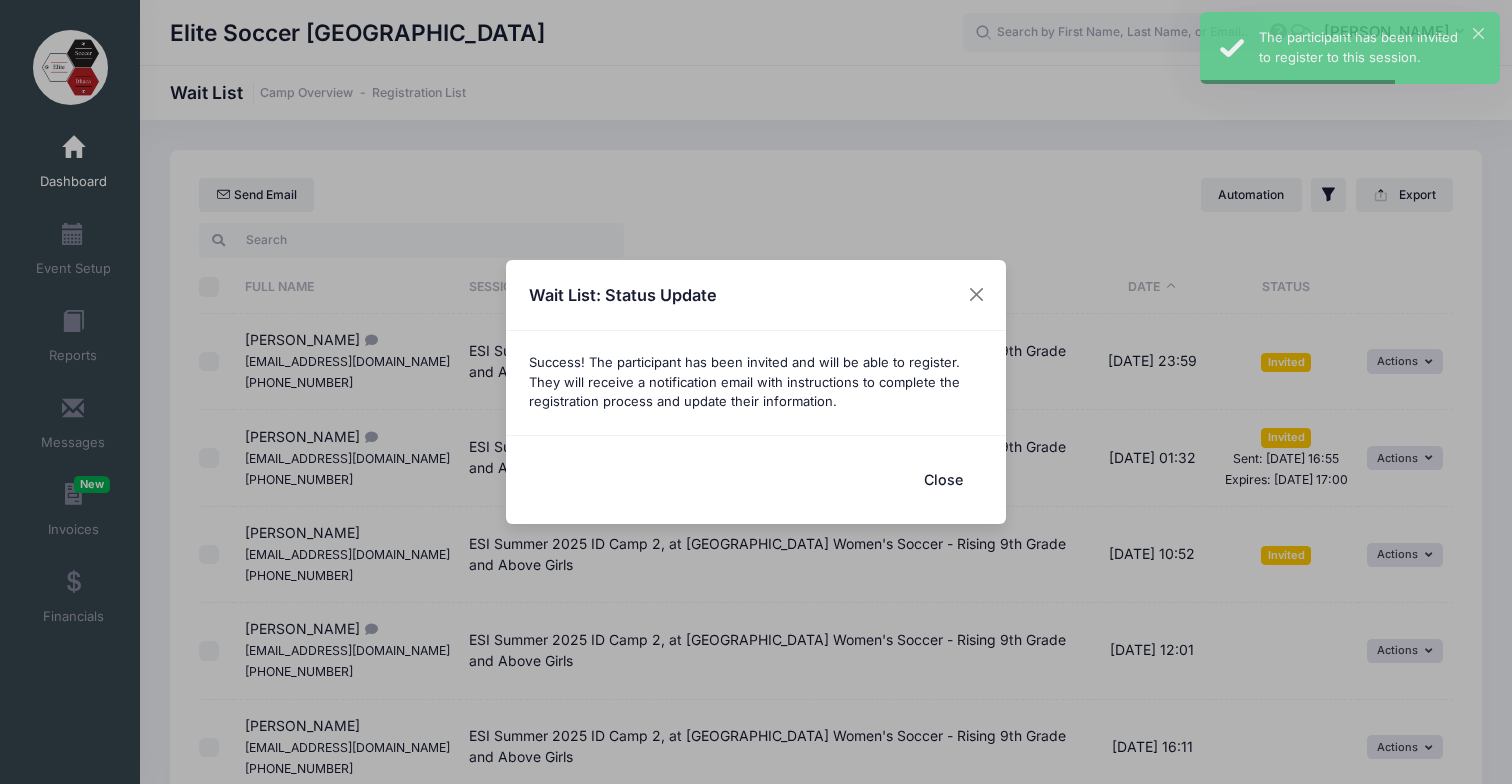 click on "Close" at bounding box center [943, 479] 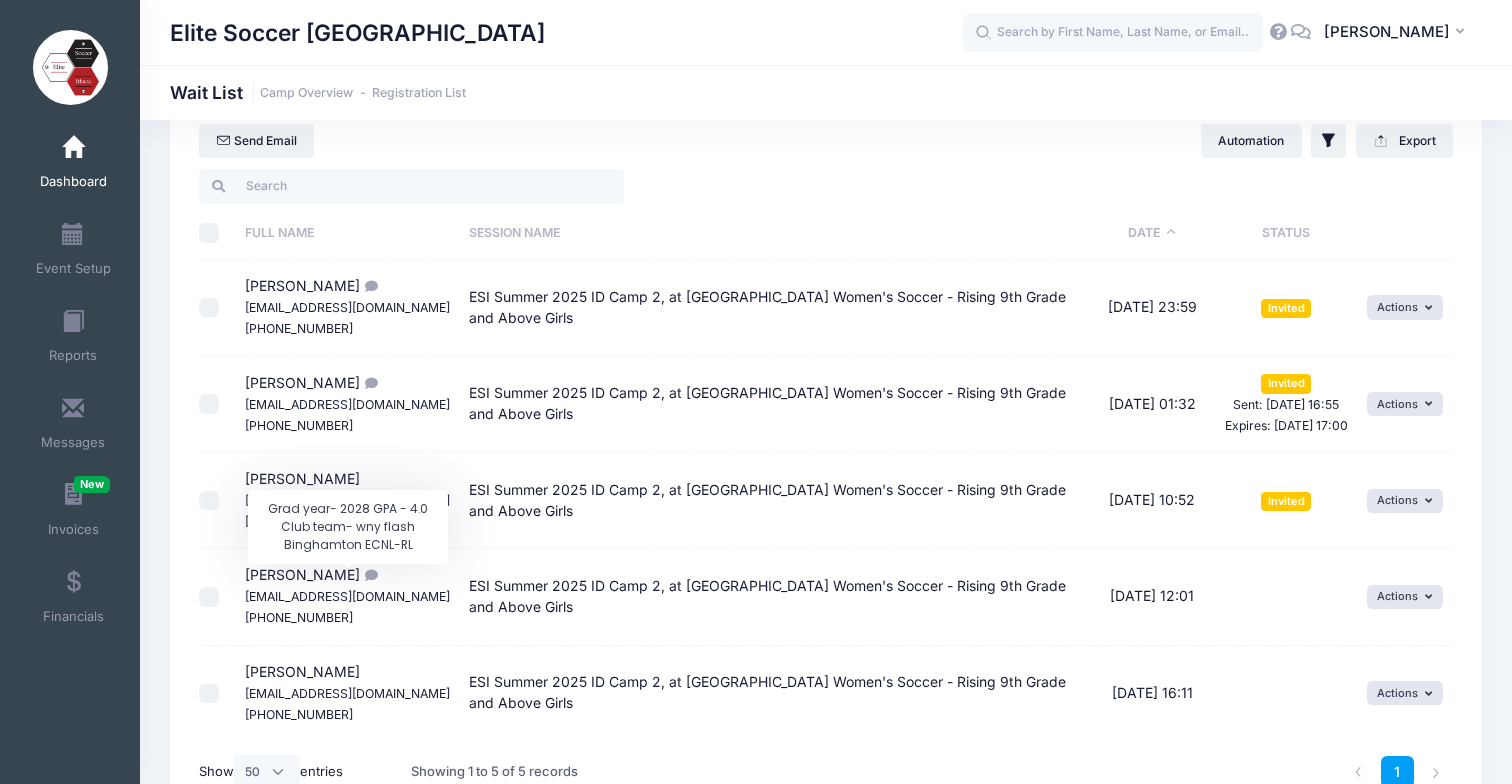 scroll, scrollTop: 57, scrollLeft: 0, axis: vertical 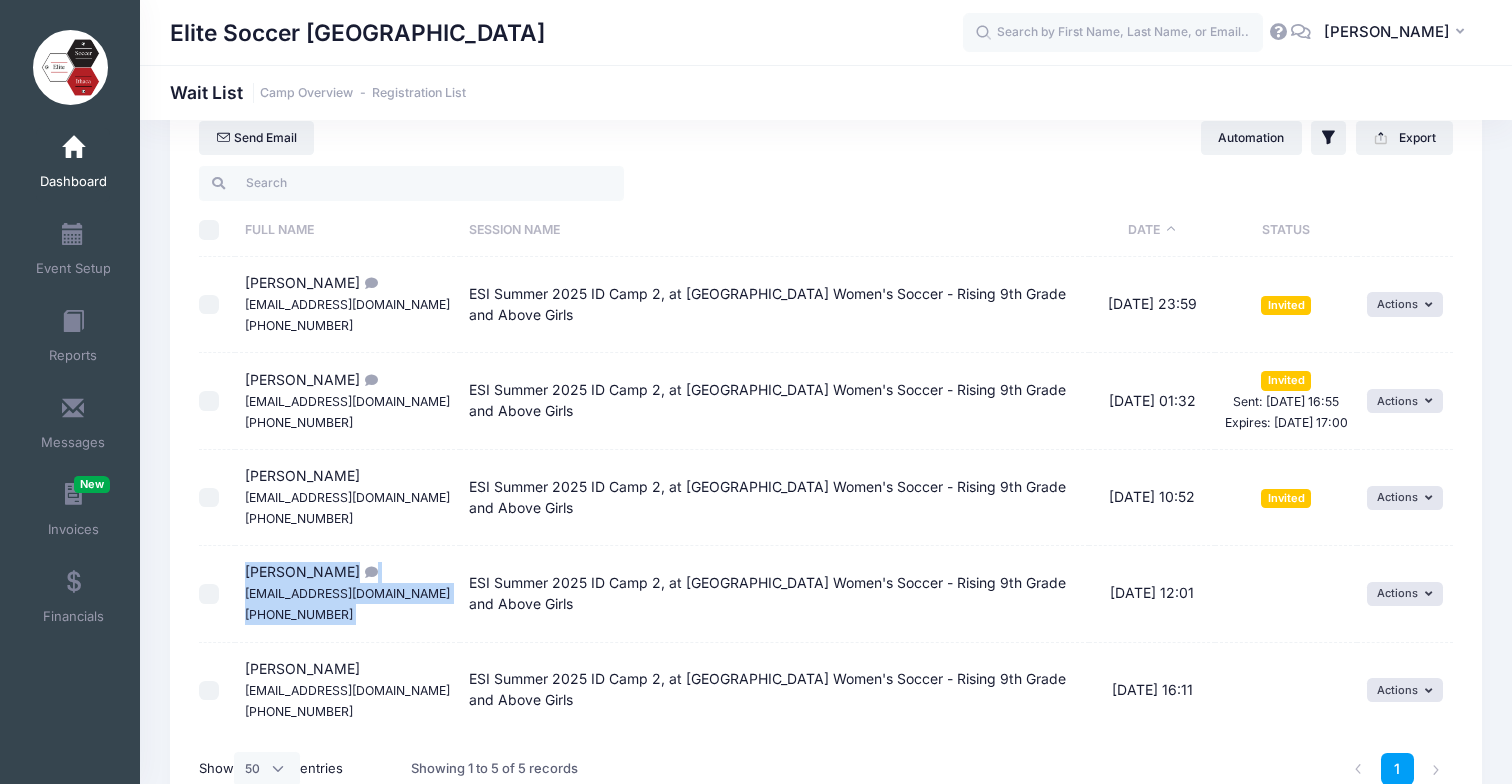 drag, startPoint x: 245, startPoint y: 571, endPoint x: 871, endPoint y: 574, distance: 626.0072 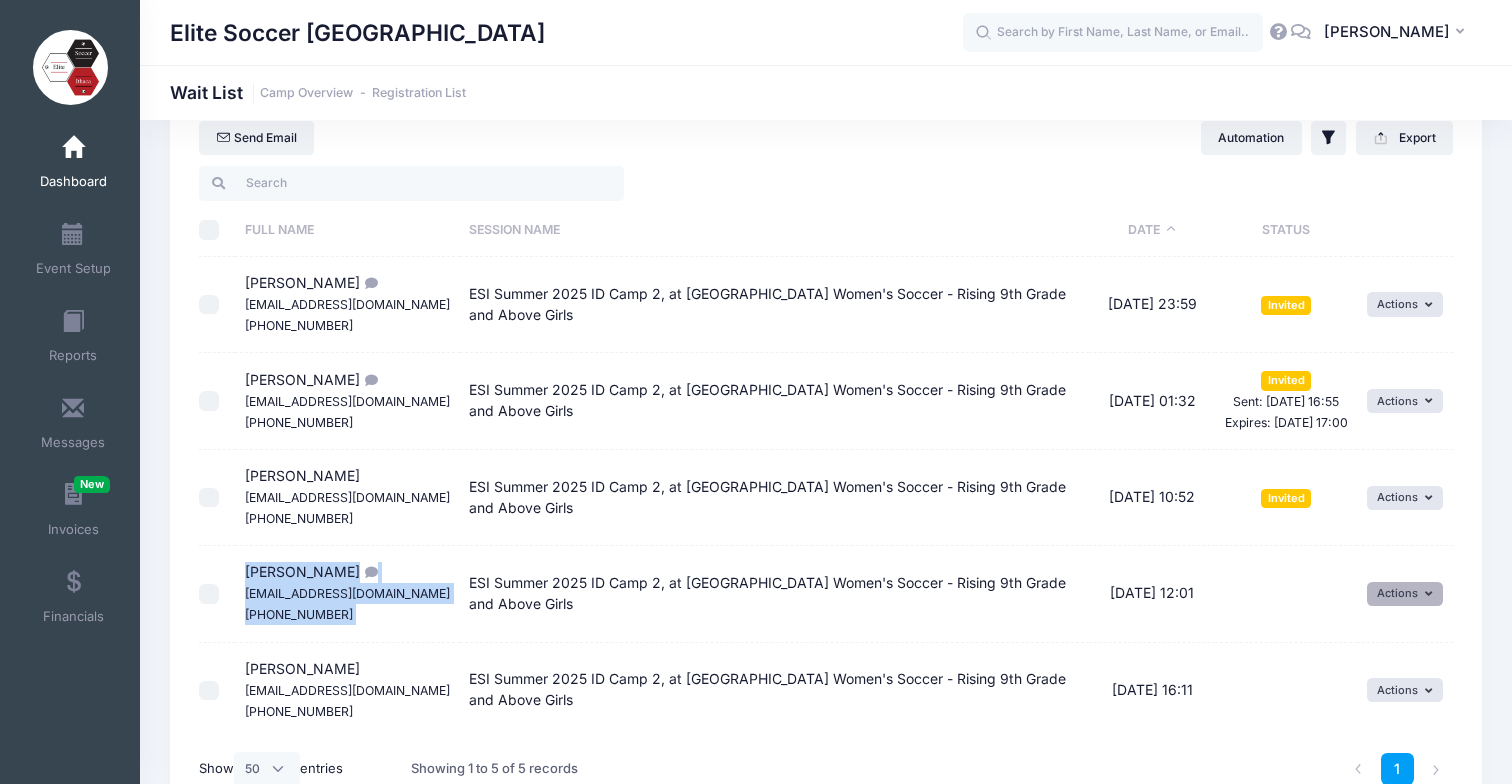 click on "Actions" at bounding box center [1405, 594] 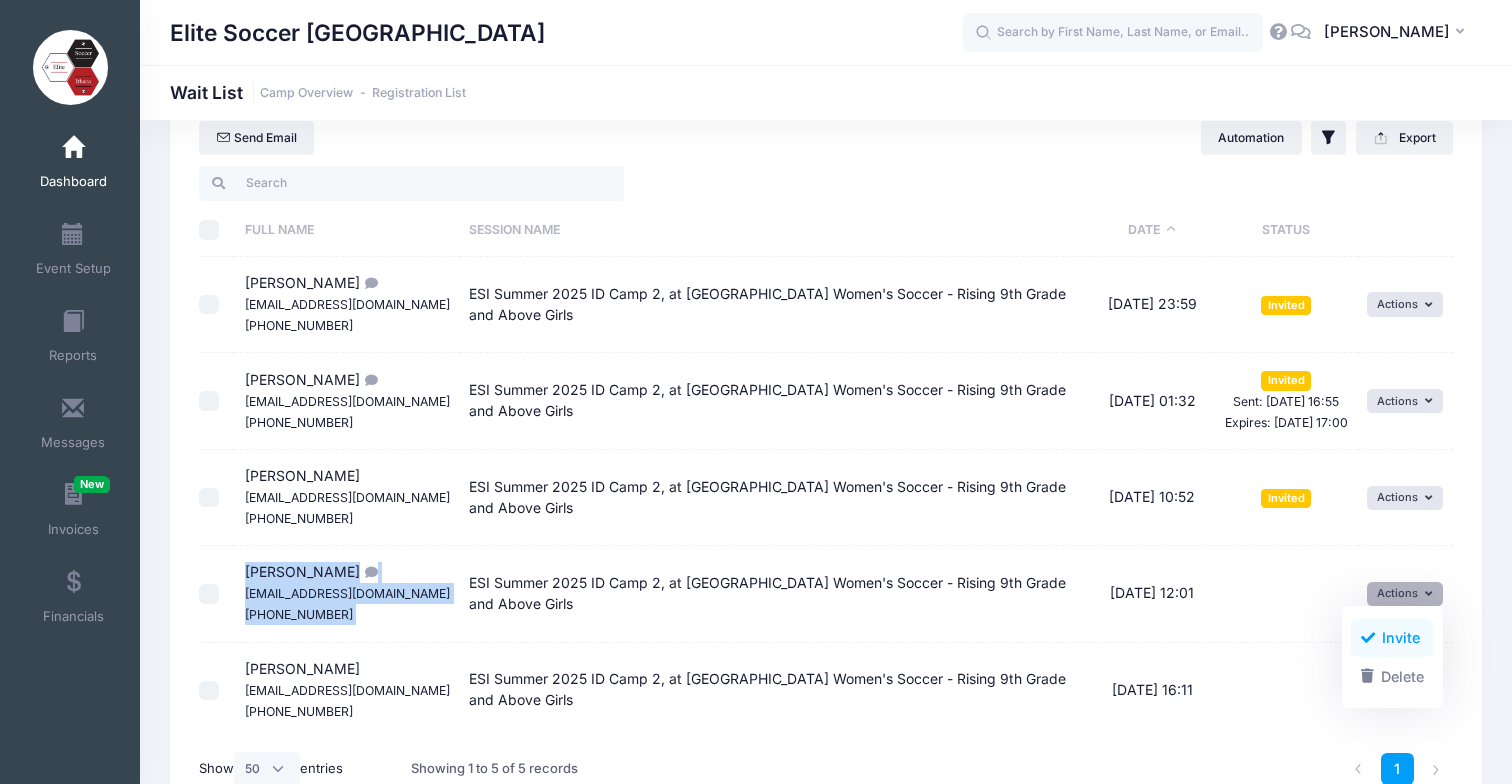 click on "Invite" at bounding box center (1392, 638) 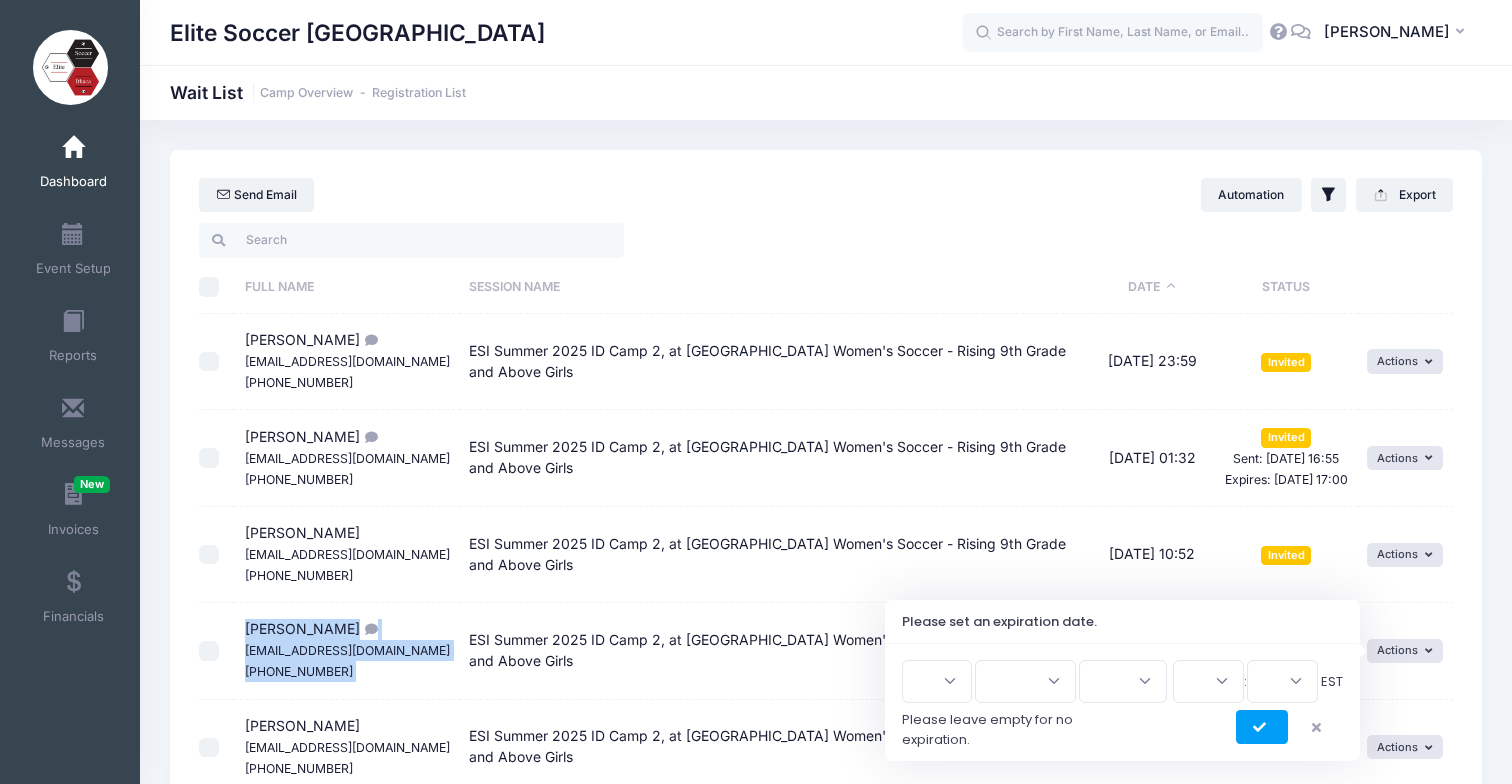 click on "1 2 3 4 5 6 7 8 9 10 11 12 13 14 15 16 17 18 19 20 21 22 23 24 25 26 27 28 29 30 31" at bounding box center [937, 681] 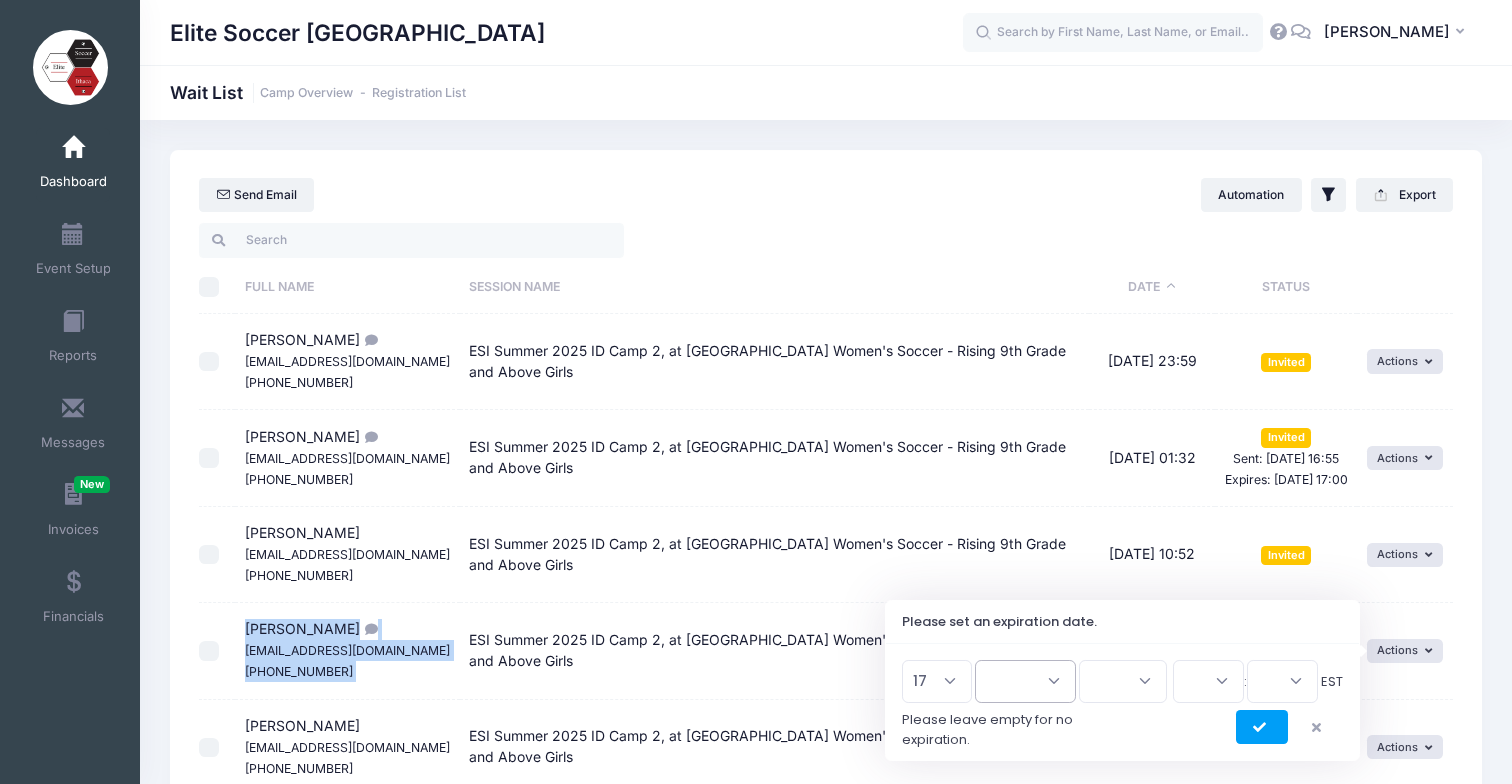 click on "Jan Feb Mar Apr May Jun Jul Aug Sep Oct Nov Dec" at bounding box center (1025, 681) 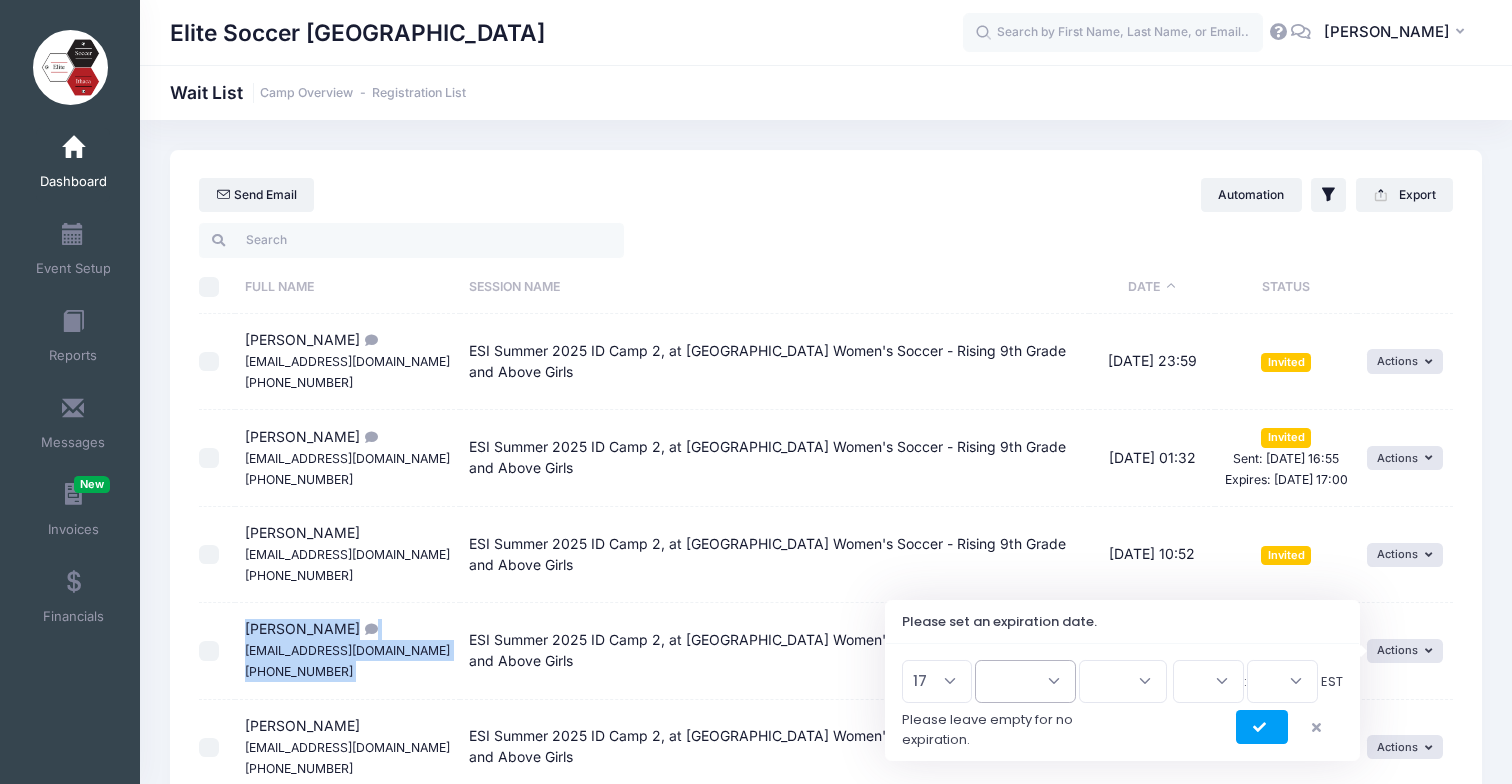 select on "6" 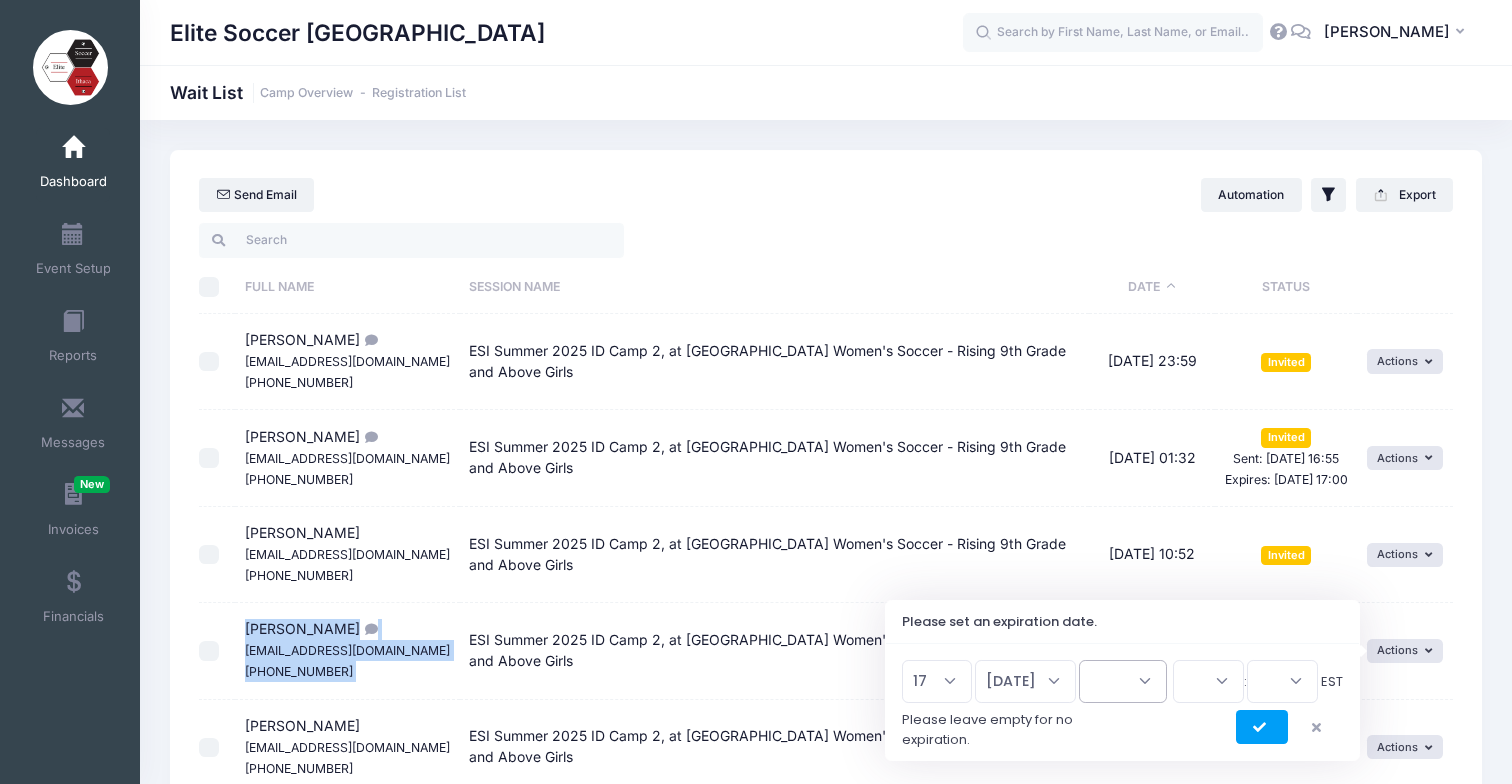 click on "2026 2025" at bounding box center [1123, 681] 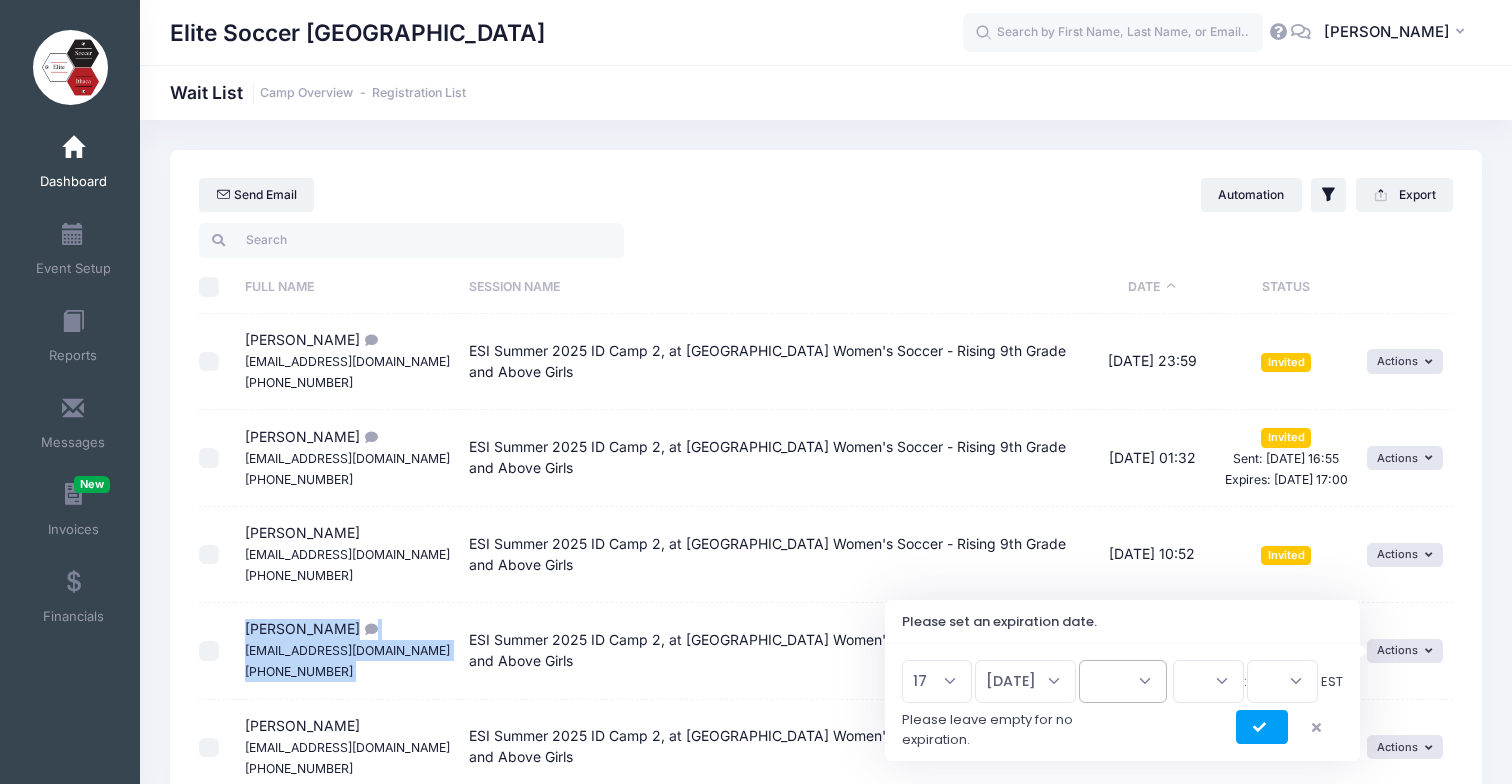 select on "2025" 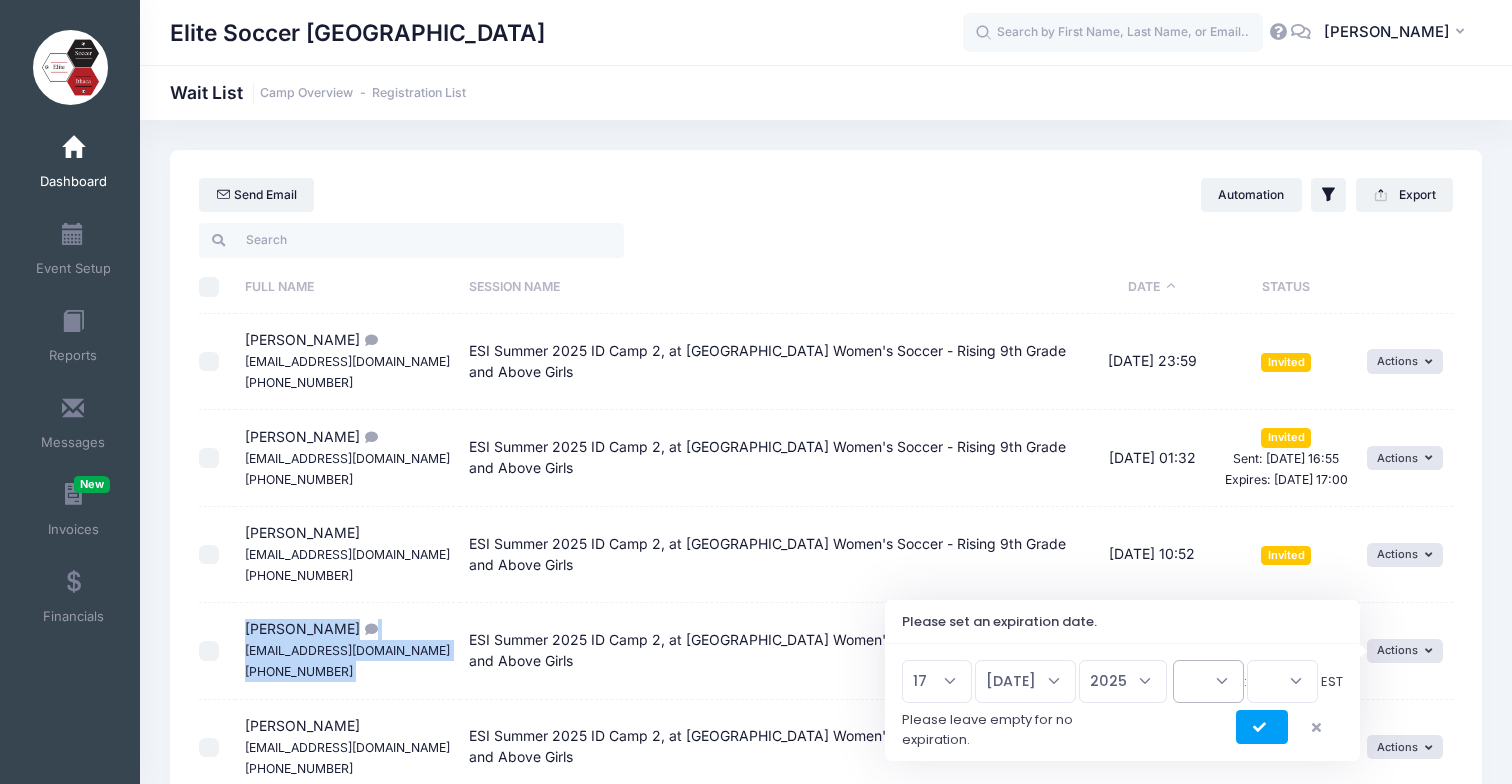 click on "00 01 02 03 04 05 06 07 08 09 10 11 12 13 14 15 16 17 18 19 20 21 22 23" at bounding box center (1208, 681) 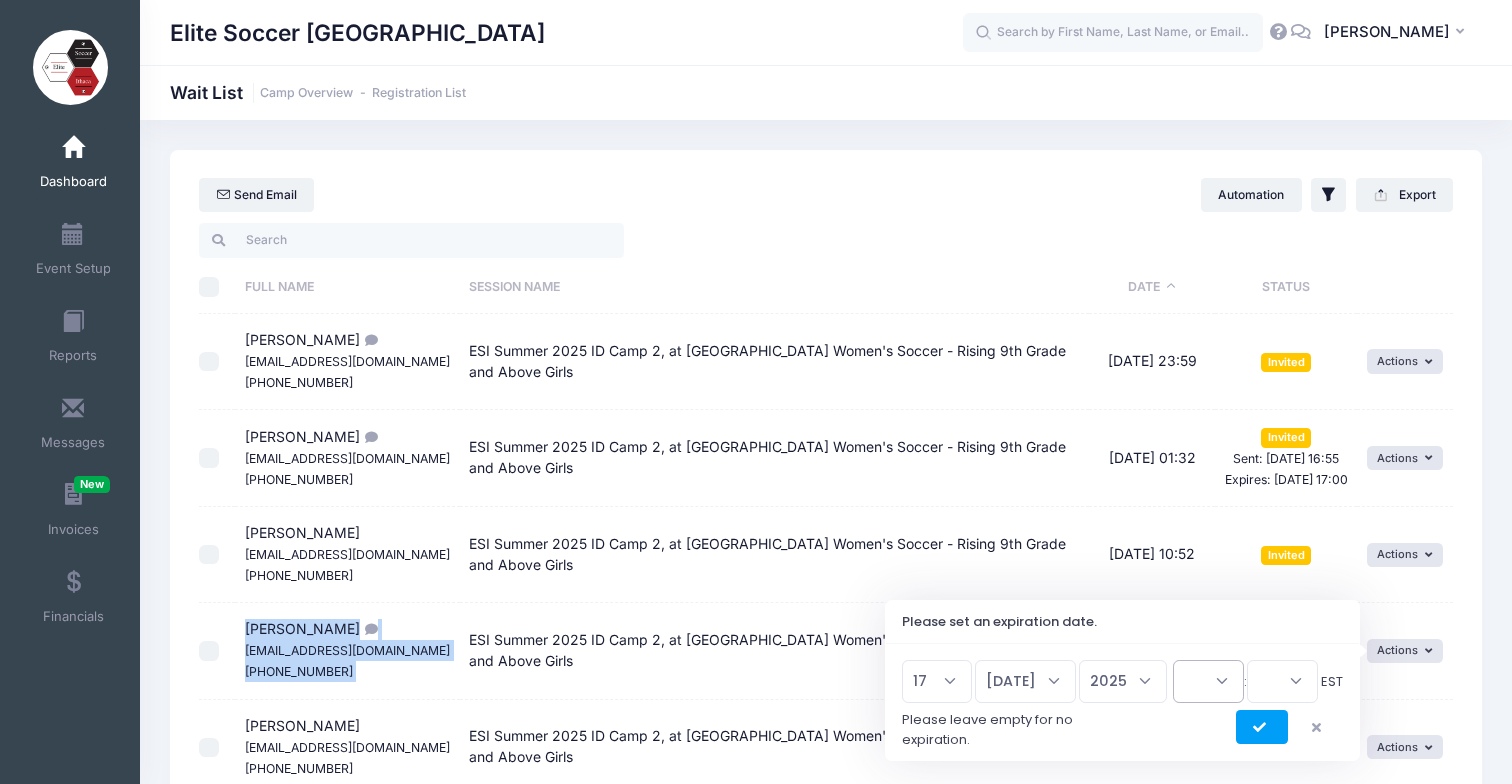 select on "17" 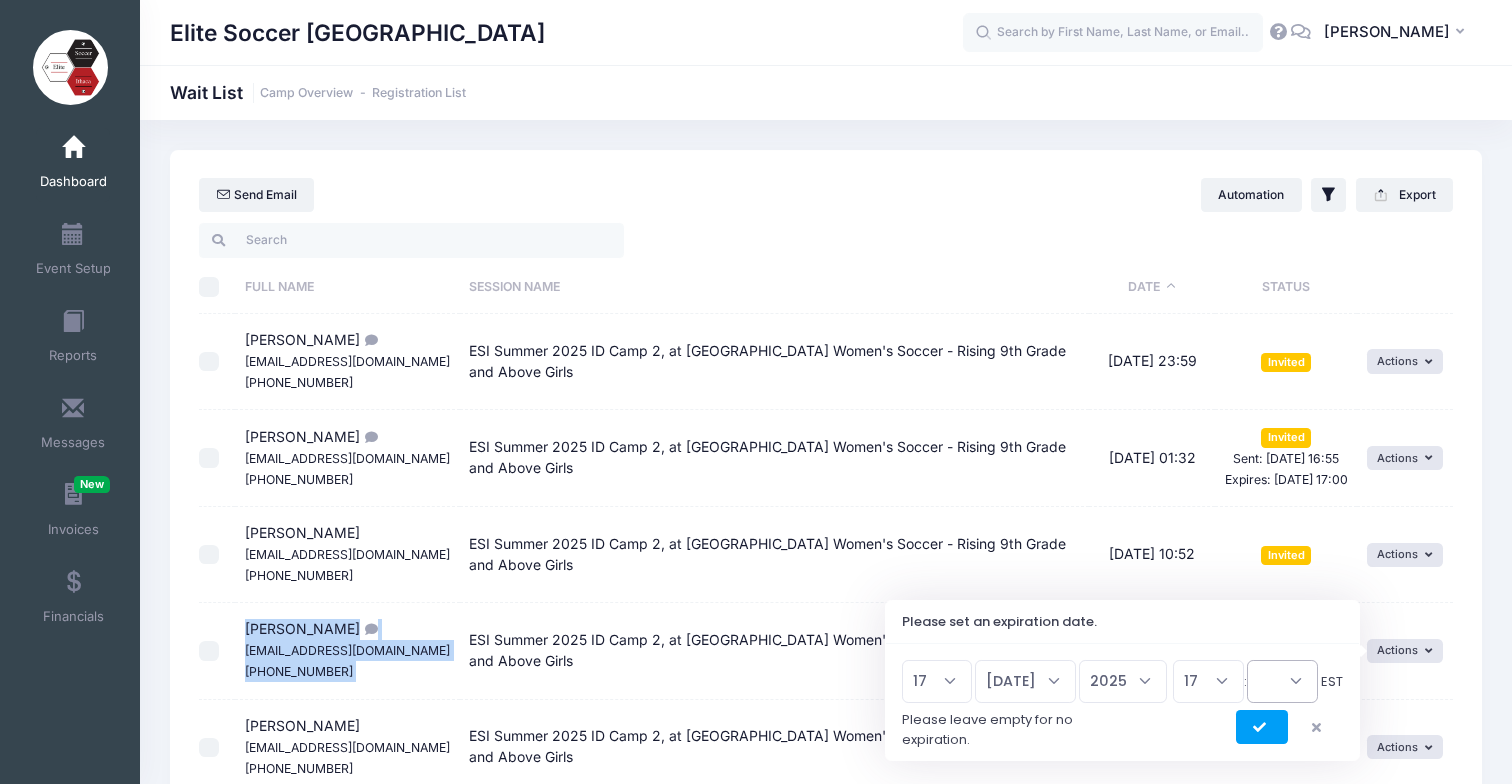 click on "00 15 30 45" at bounding box center (1282, 681) 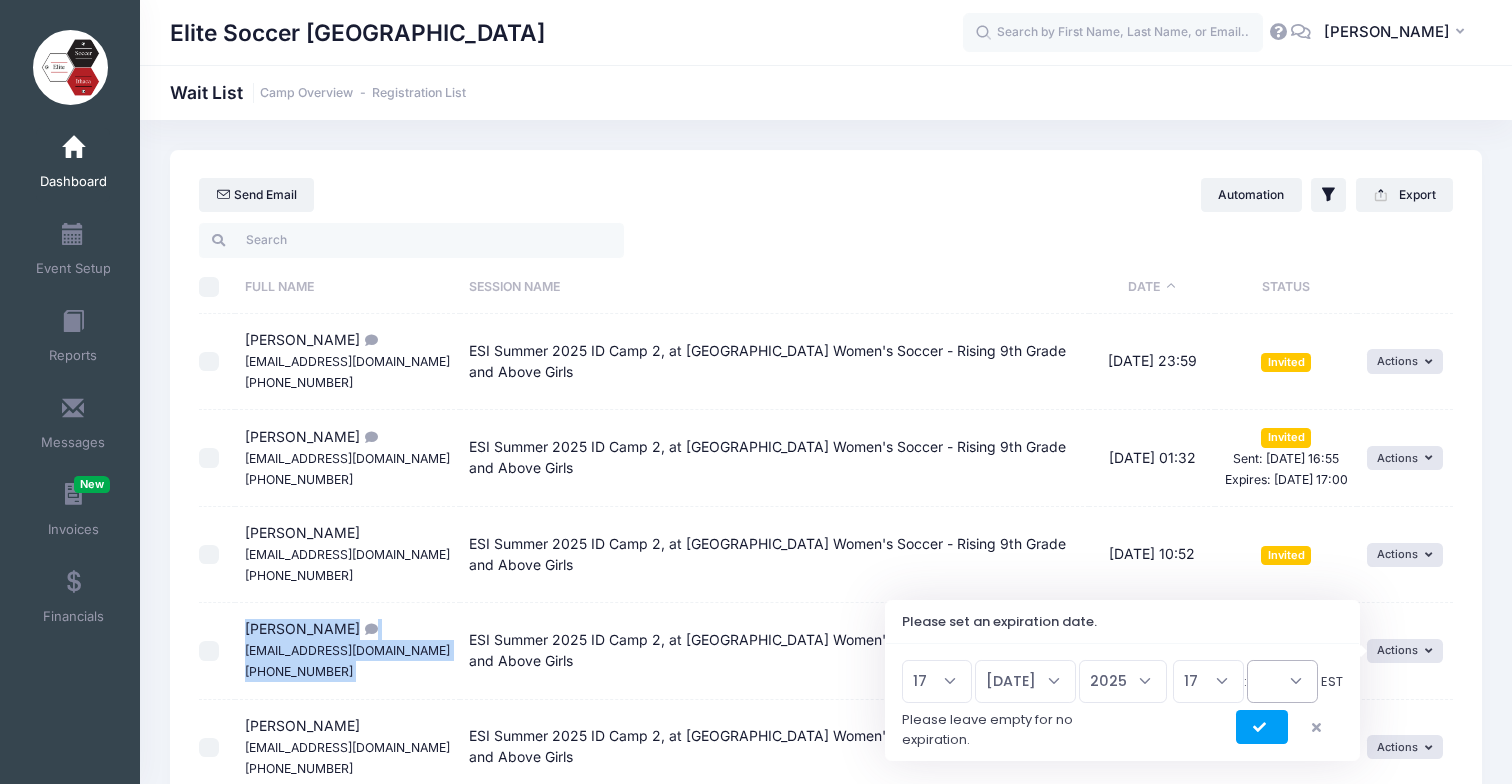select on "0" 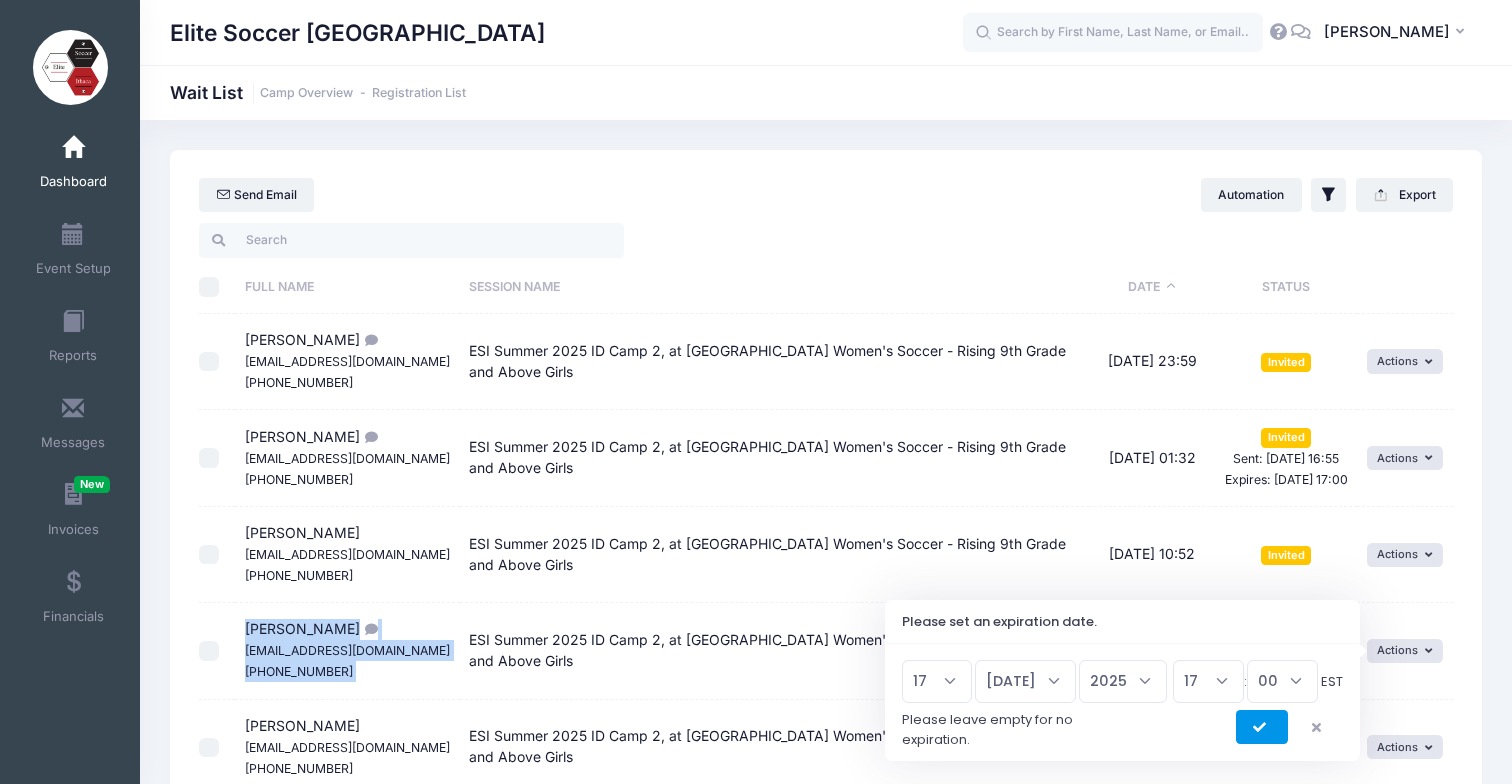 click at bounding box center [1262, 728] 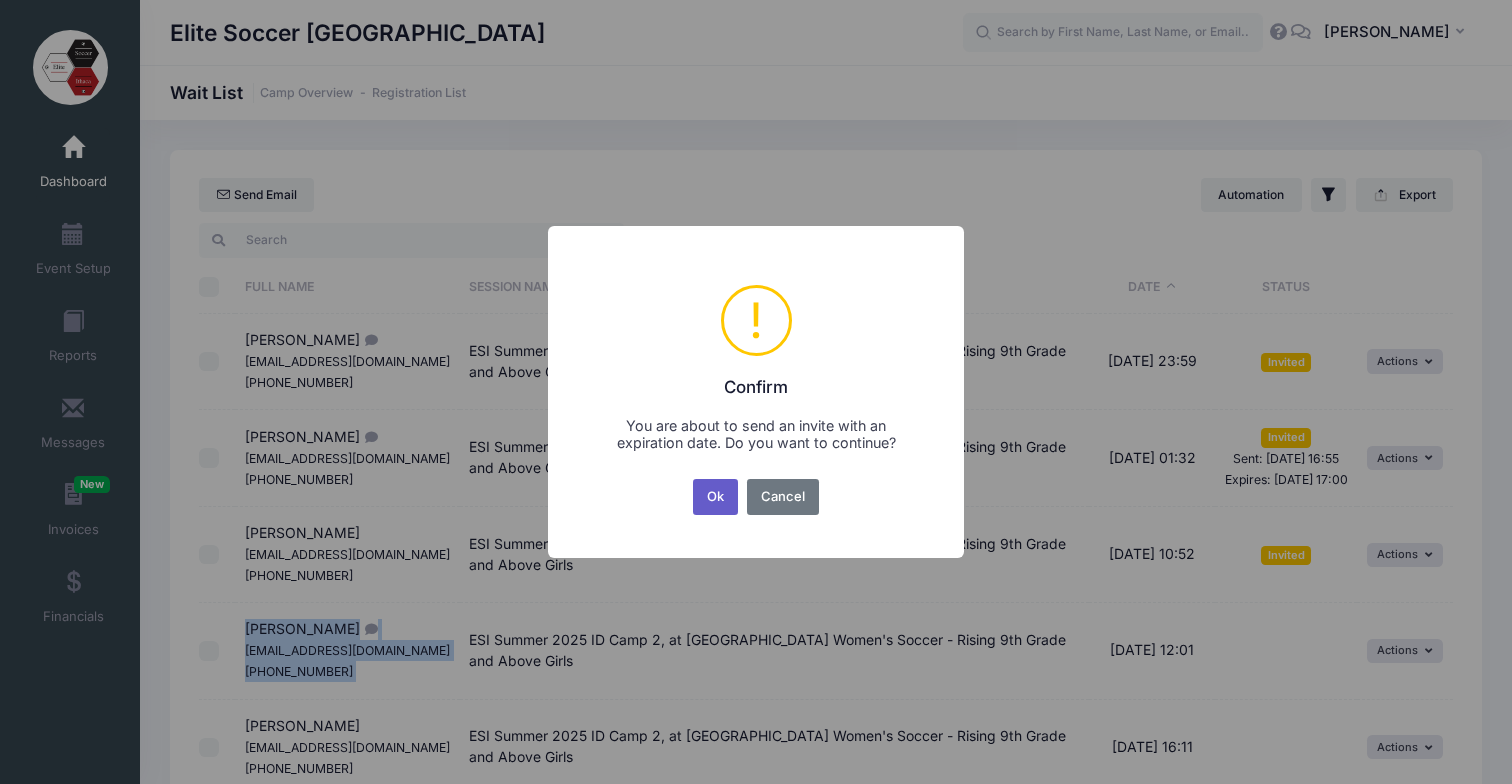 click on "Ok" at bounding box center (716, 497) 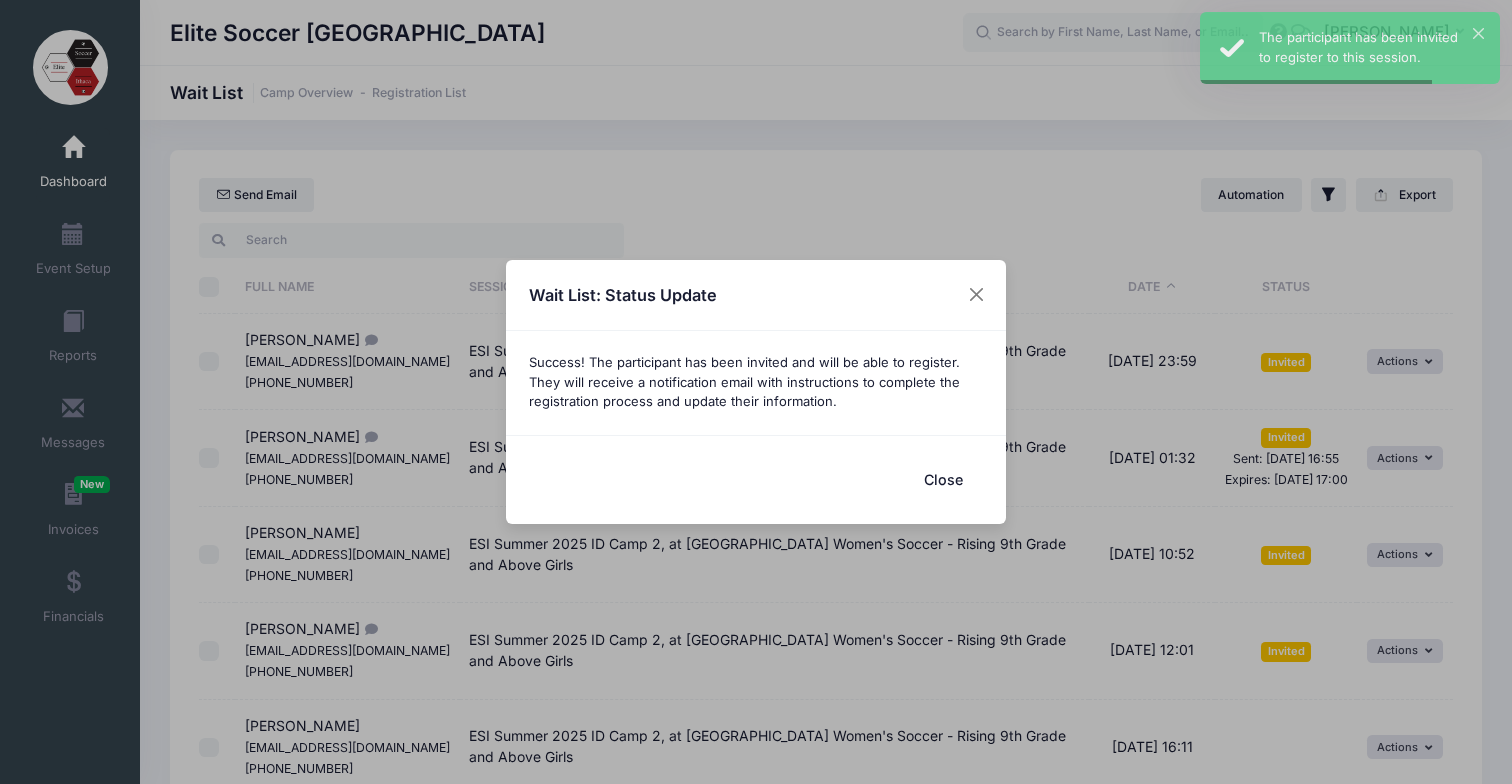 click on "Close" at bounding box center [943, 479] 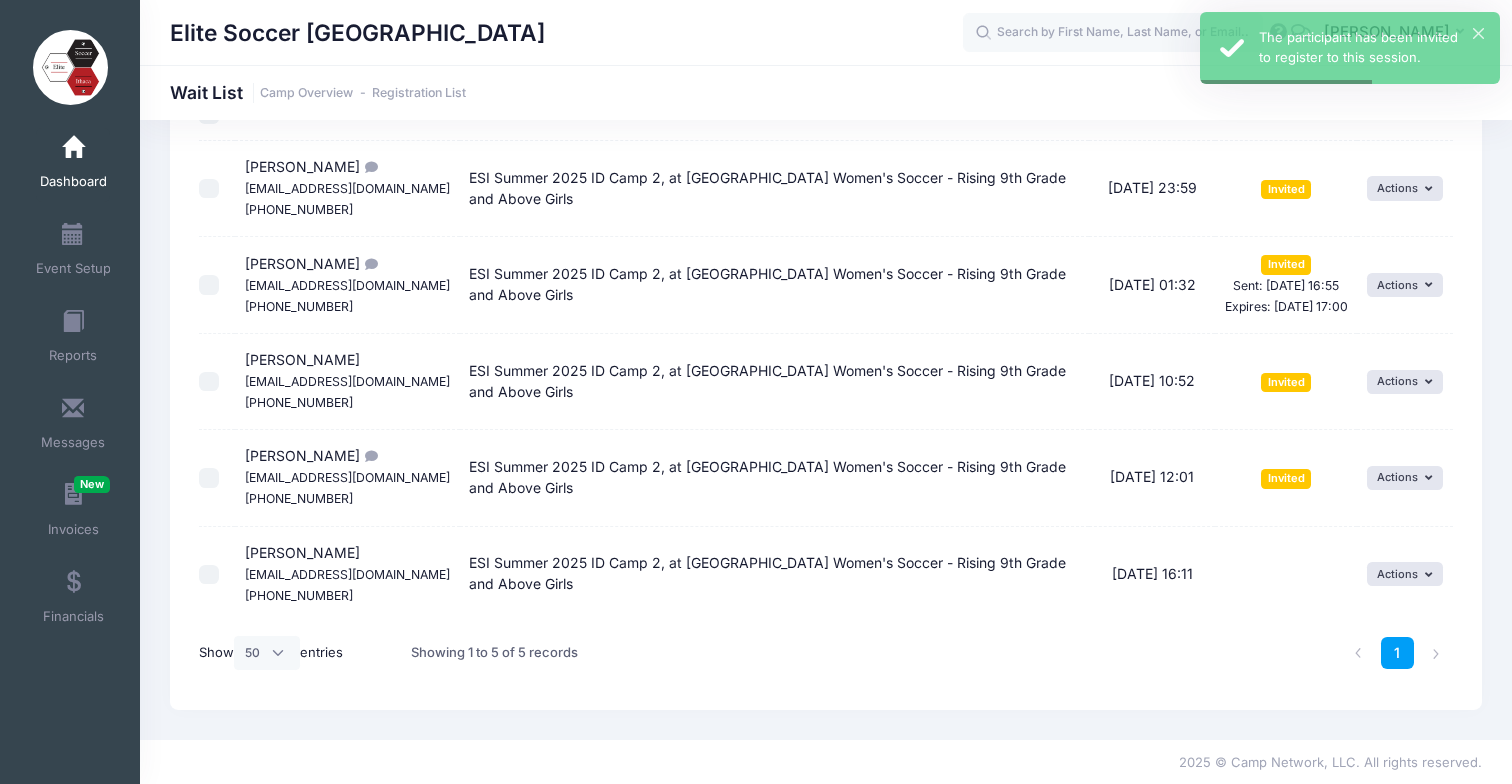 scroll, scrollTop: 175, scrollLeft: 0, axis: vertical 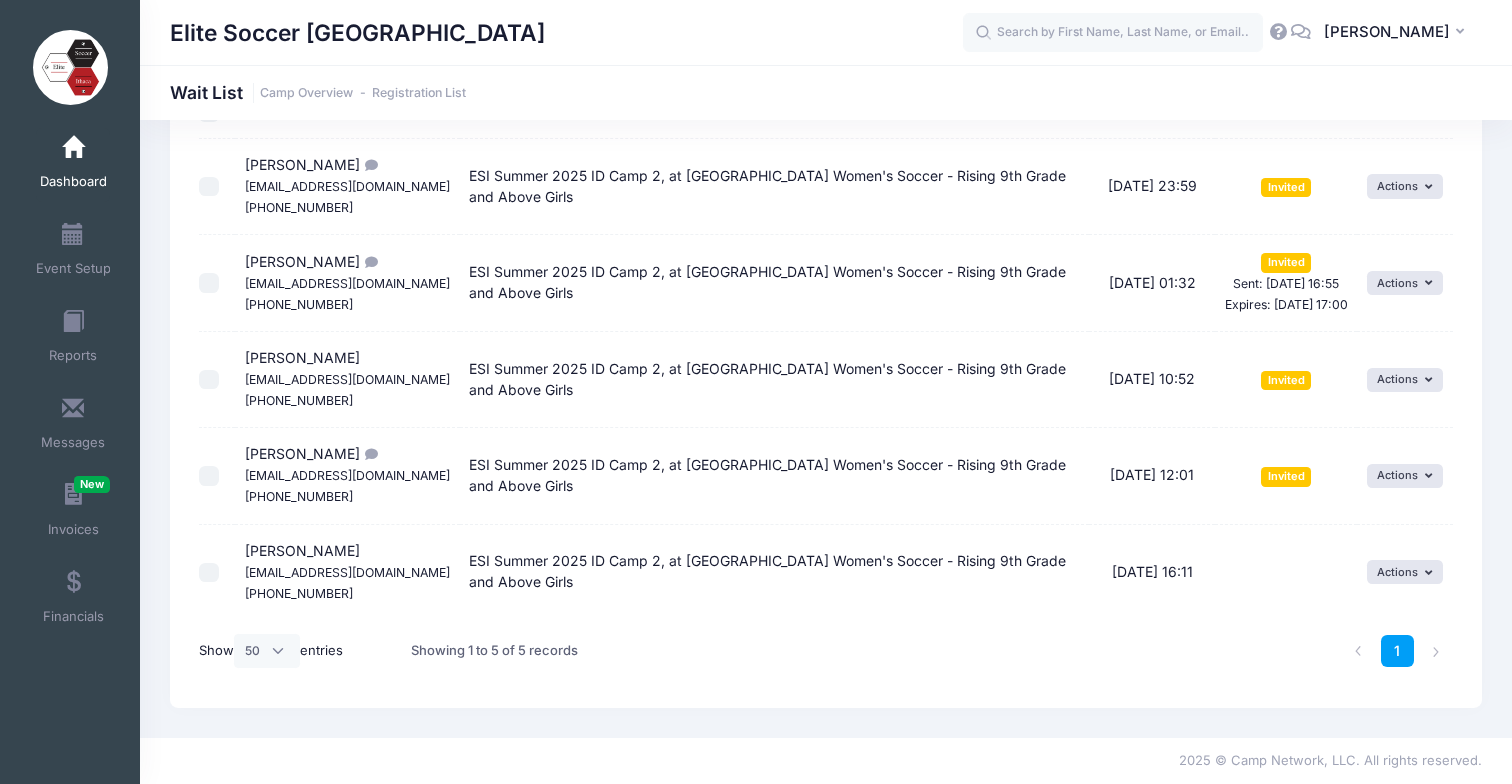 drag, startPoint x: 247, startPoint y: 550, endPoint x: 351, endPoint y: 543, distance: 104.23531 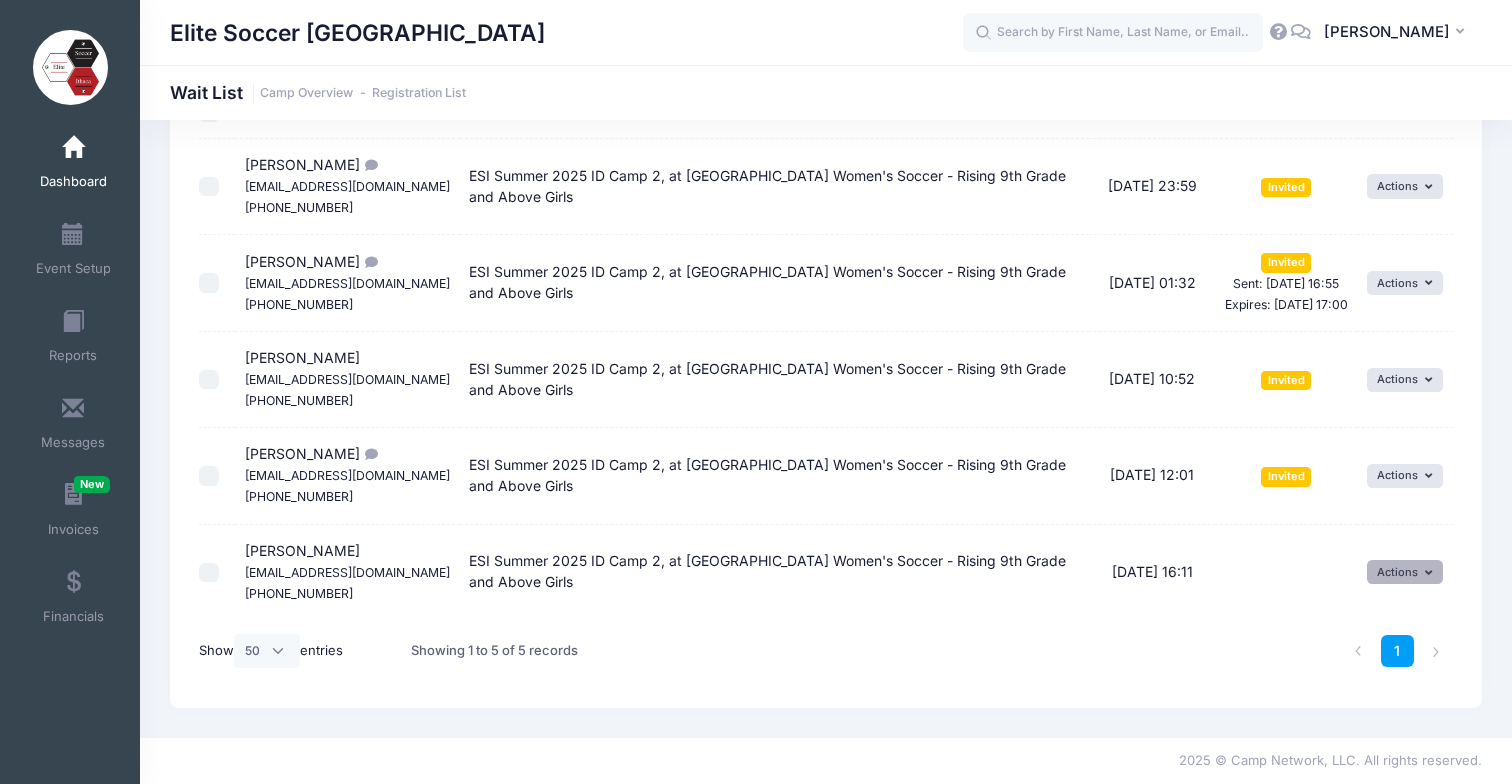 click on "Actions" at bounding box center [1405, 572] 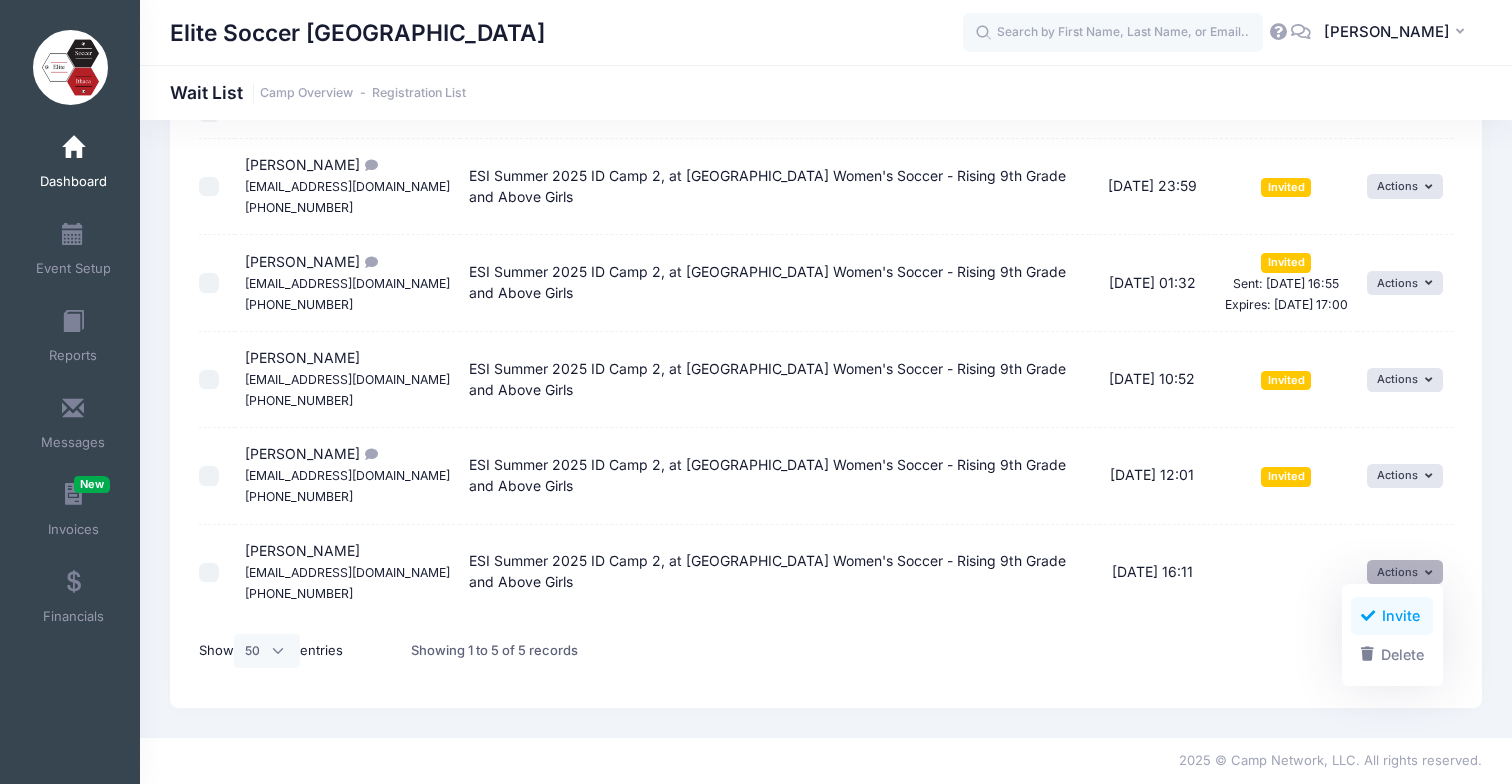 click on "Invite" at bounding box center [1392, 616] 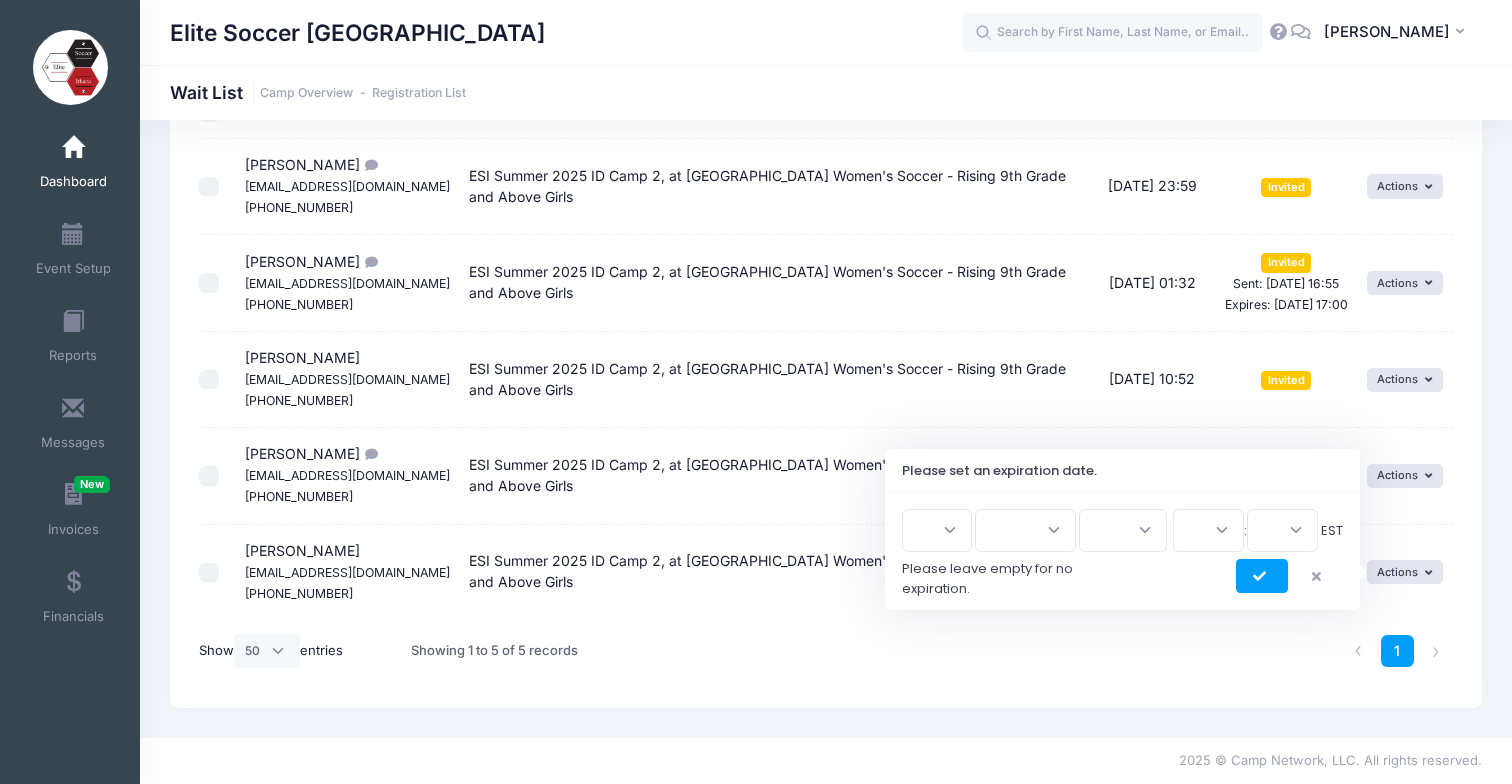scroll, scrollTop: 1, scrollLeft: 0, axis: vertical 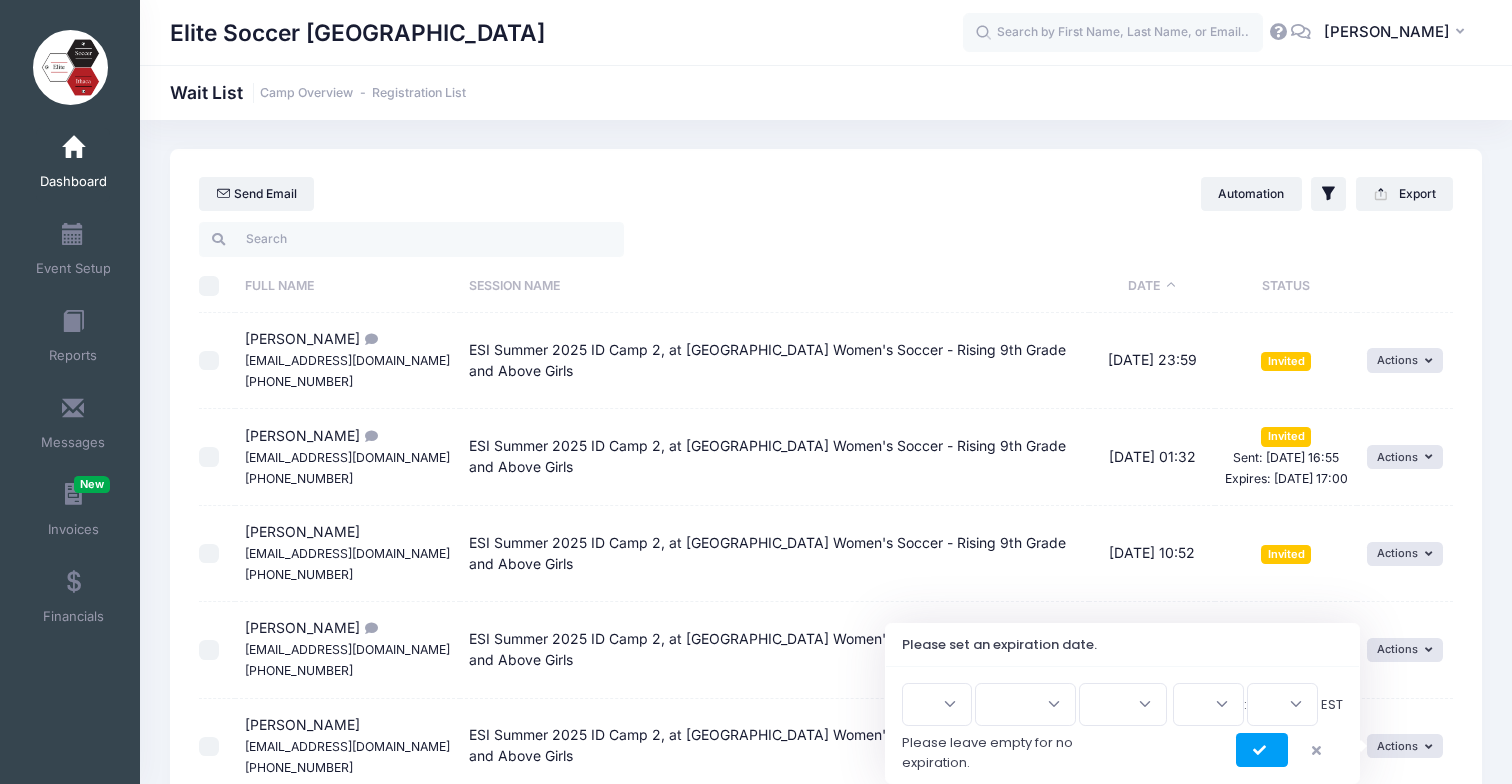 click on "1 2 3 4 5 6 7 8 9 10 11 12 13 14 15 16 17 18 19 20 21 22 23 24 25 26 27 28 29 30 31" at bounding box center (937, 704) 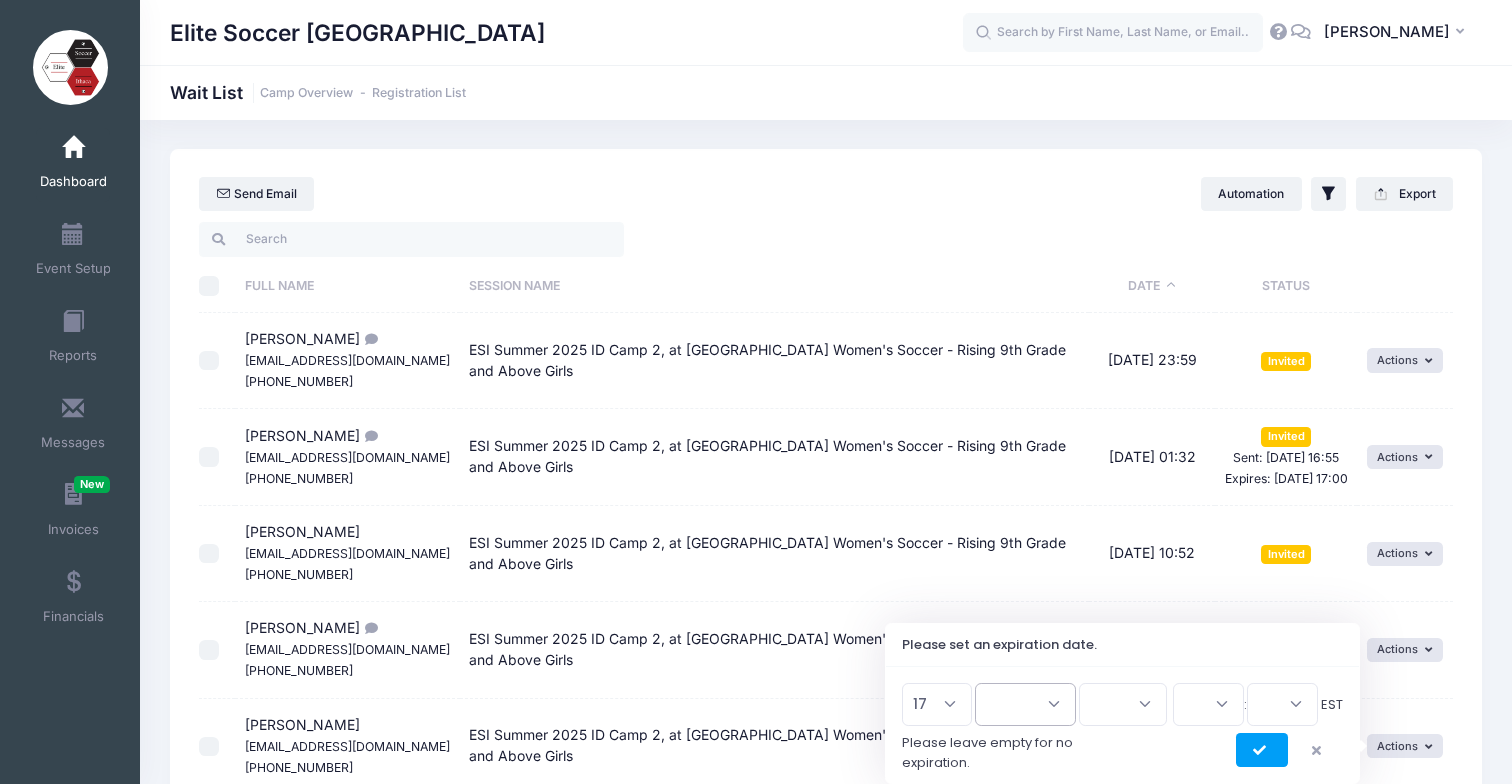 click on "Jan Feb Mar Apr May Jun Jul Aug Sep Oct Nov Dec" at bounding box center [1025, 704] 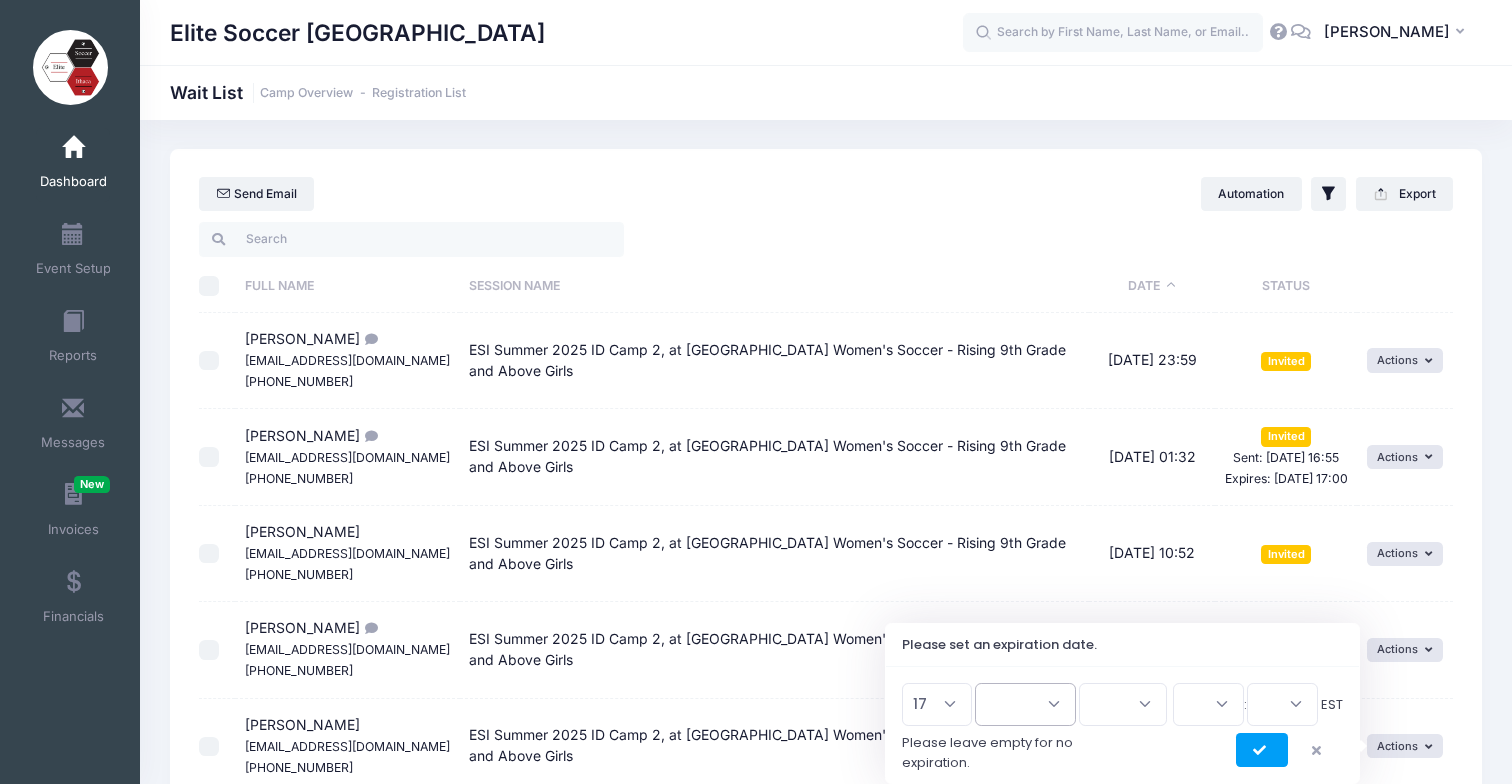 select on "6" 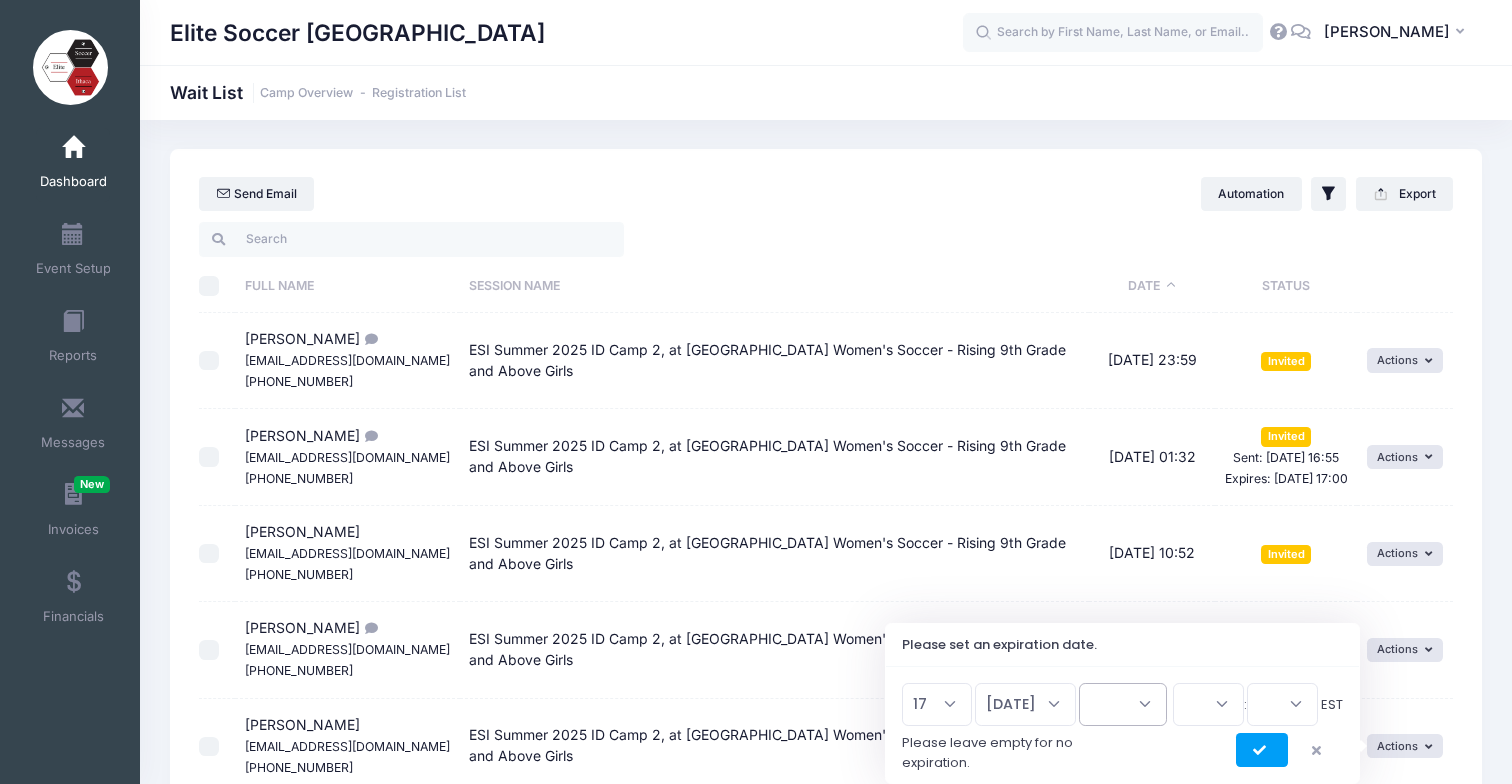 click on "2026 2025" at bounding box center (1123, 704) 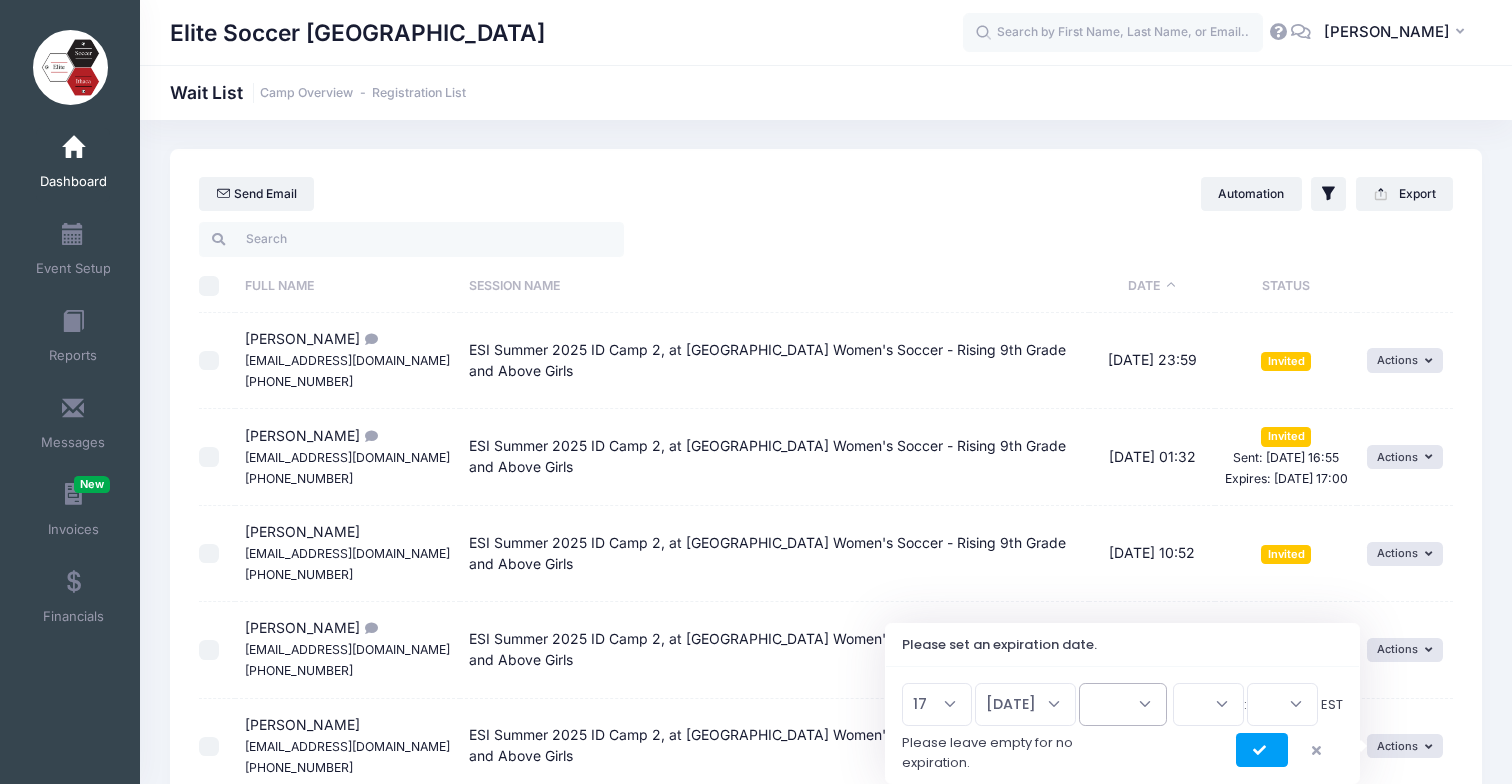 select on "2025" 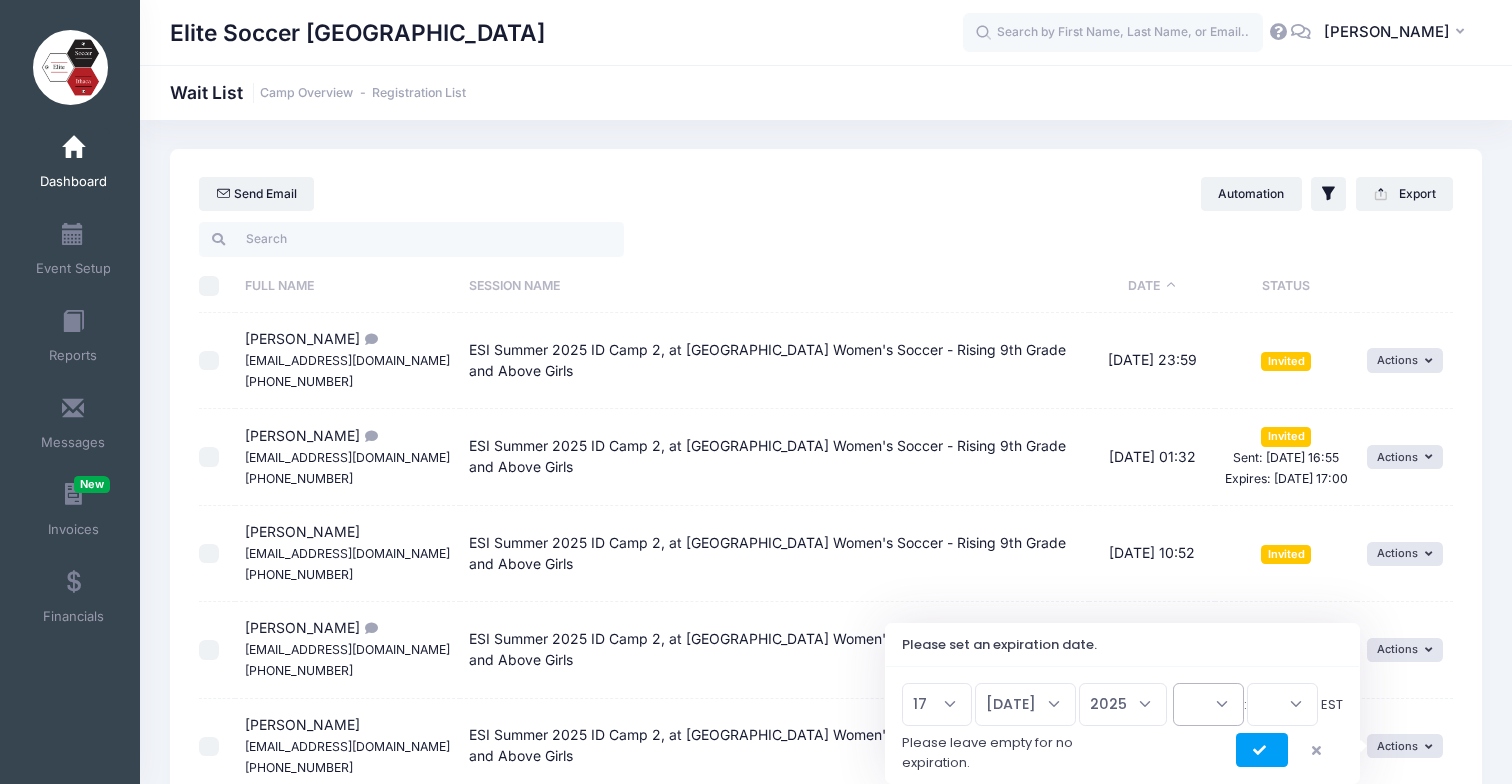 click on "00 01 02 03 04 05 06 07 08 09 10 11 12 13 14 15 16 17 18 19 20 21 22 23" at bounding box center [1208, 704] 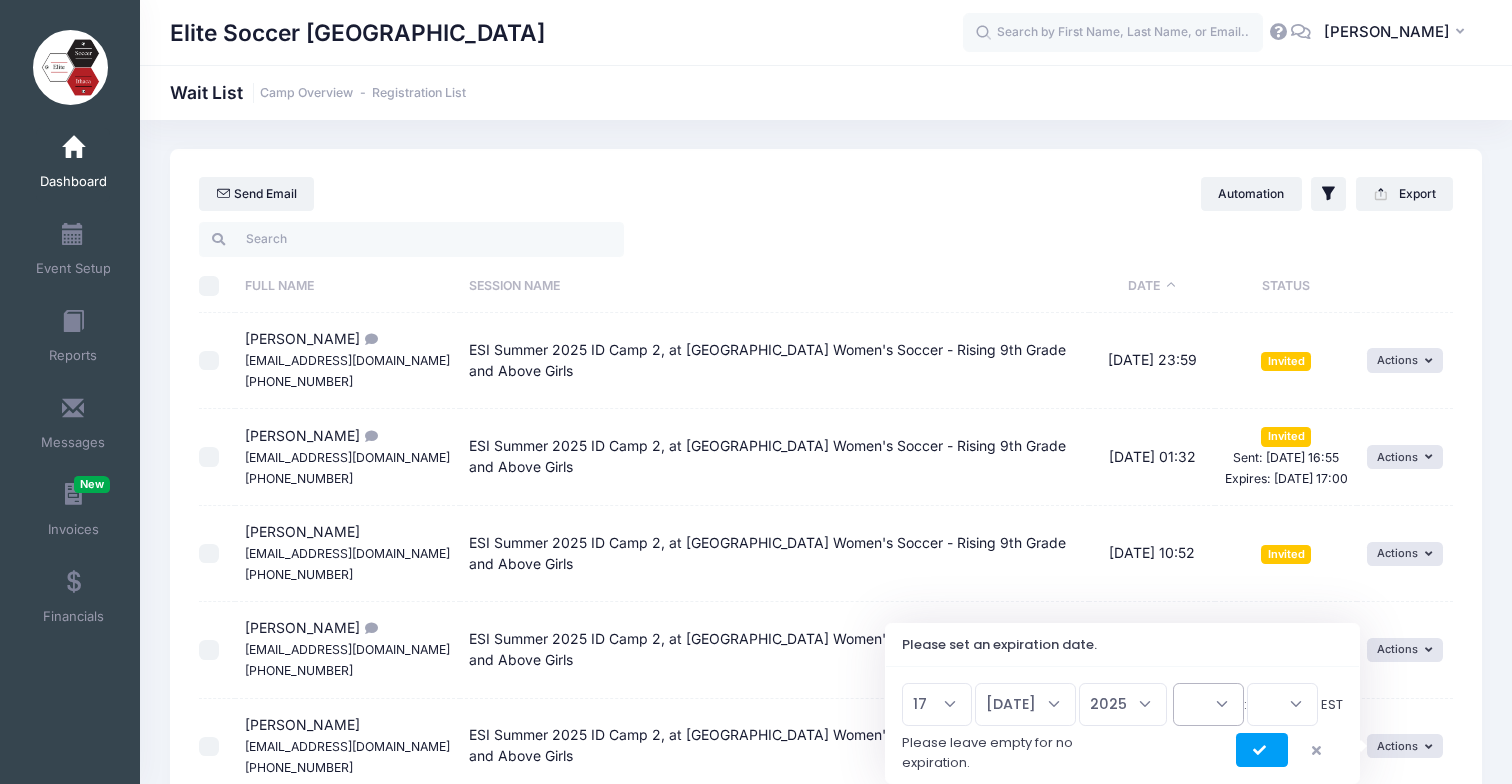 select on "0" 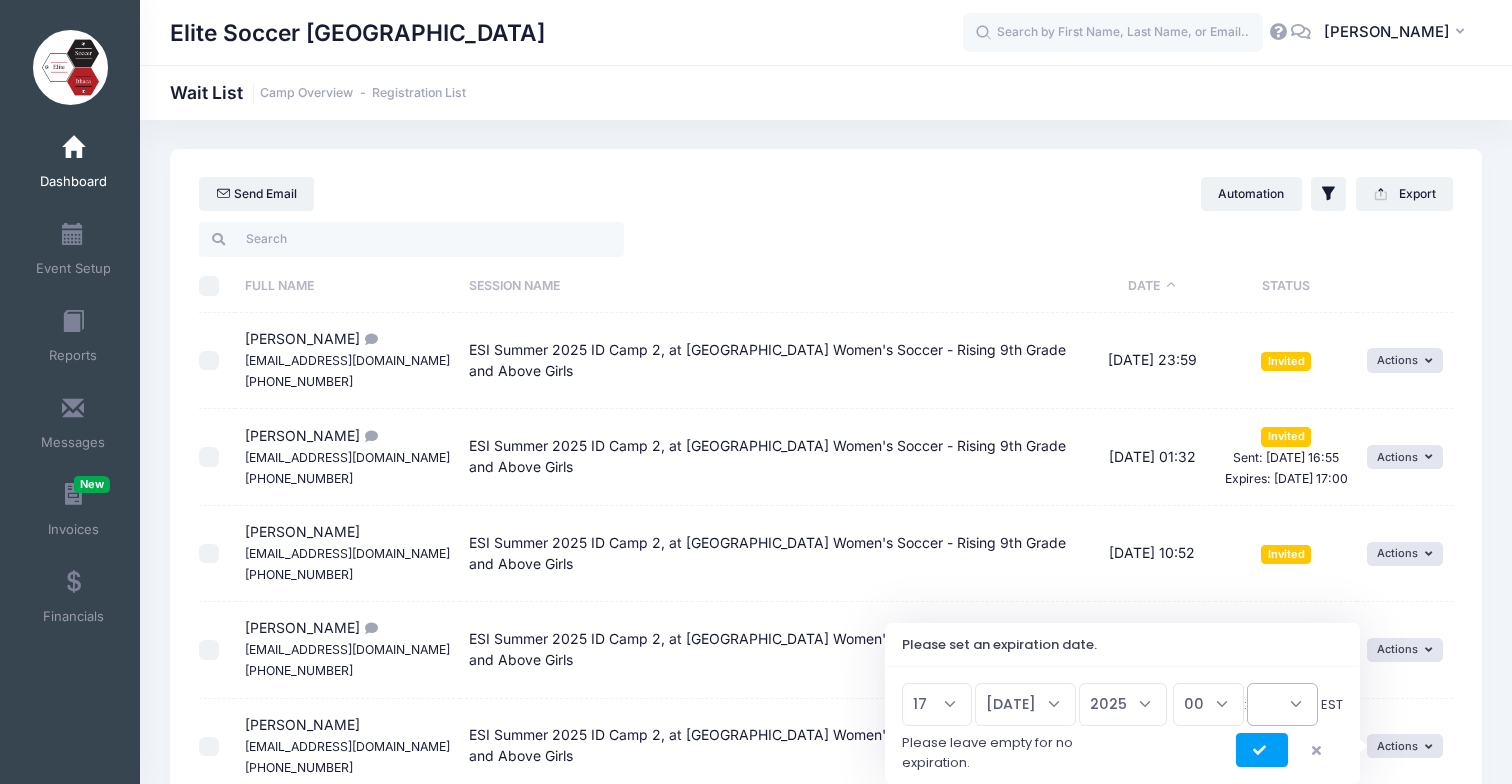 click on "00 15 30 45" at bounding box center (1282, 704) 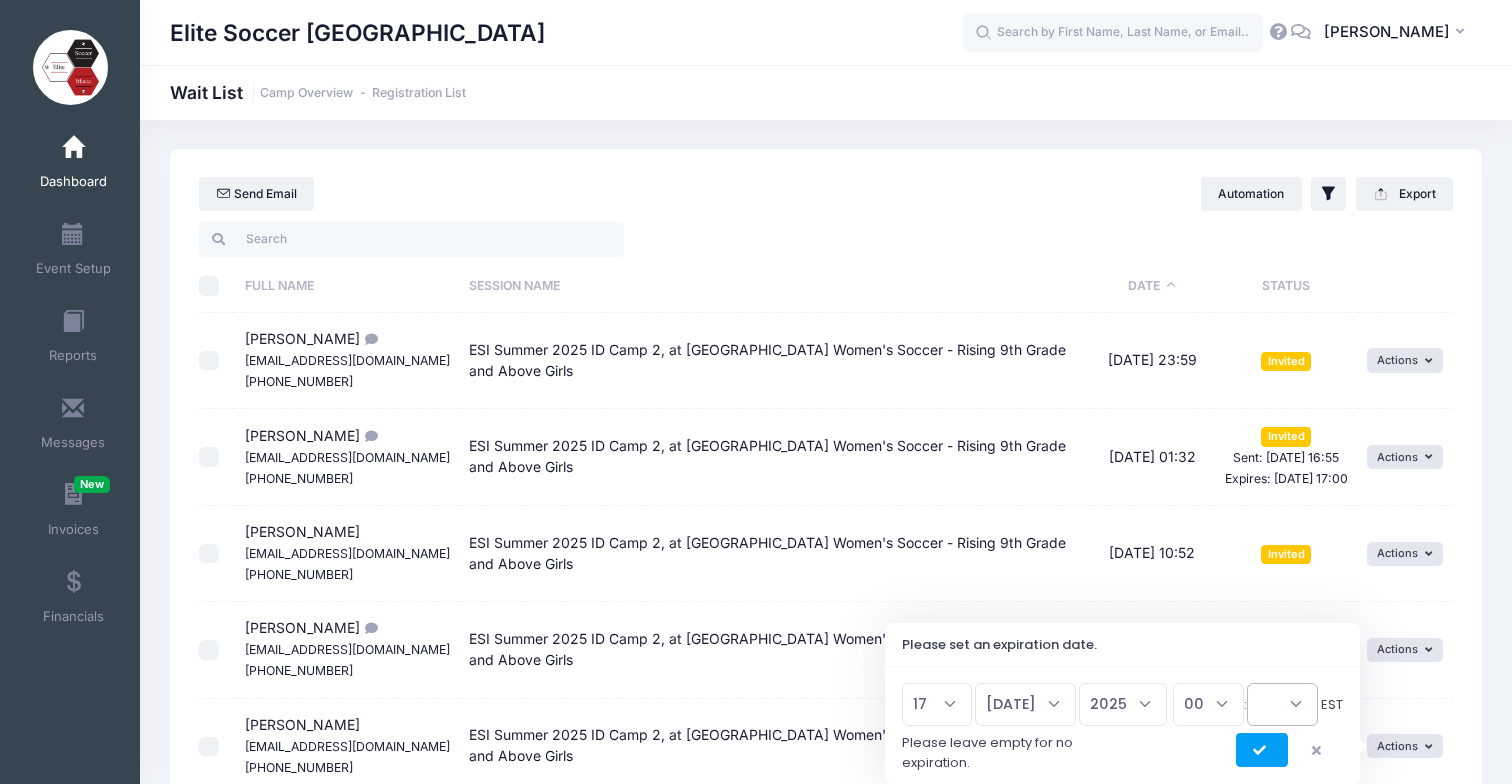 select on "0" 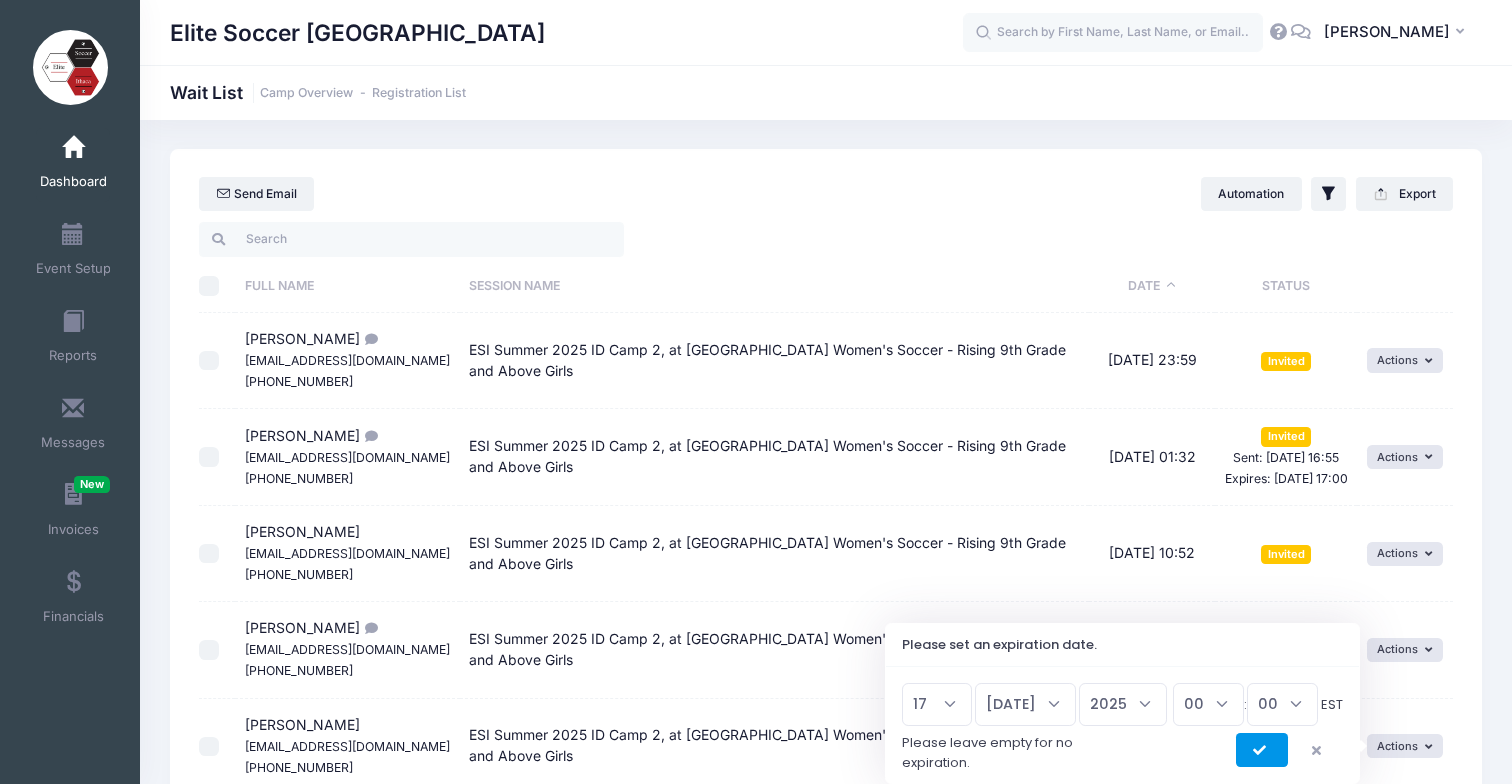 click at bounding box center [1262, 750] 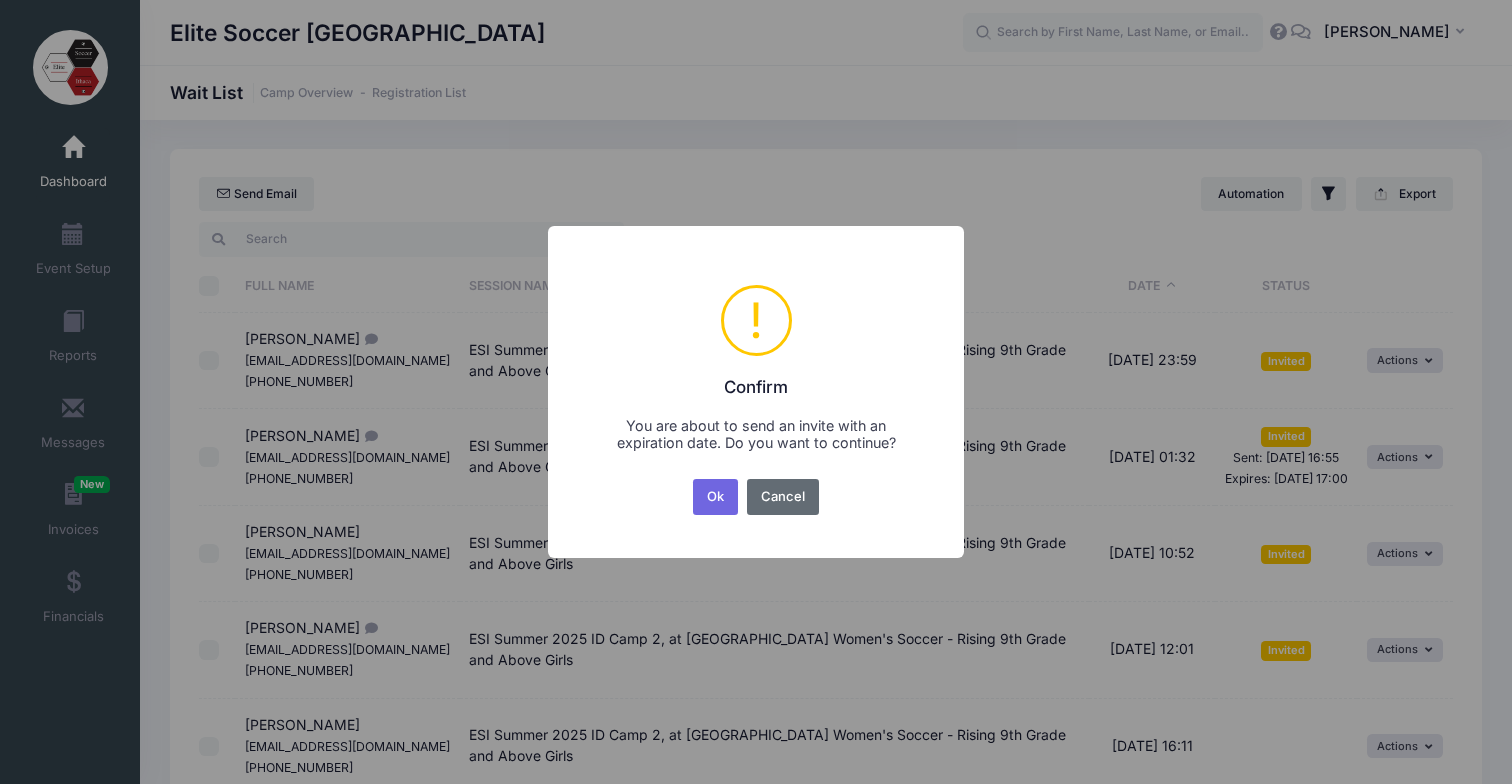 click on "Cancel" at bounding box center (783, 497) 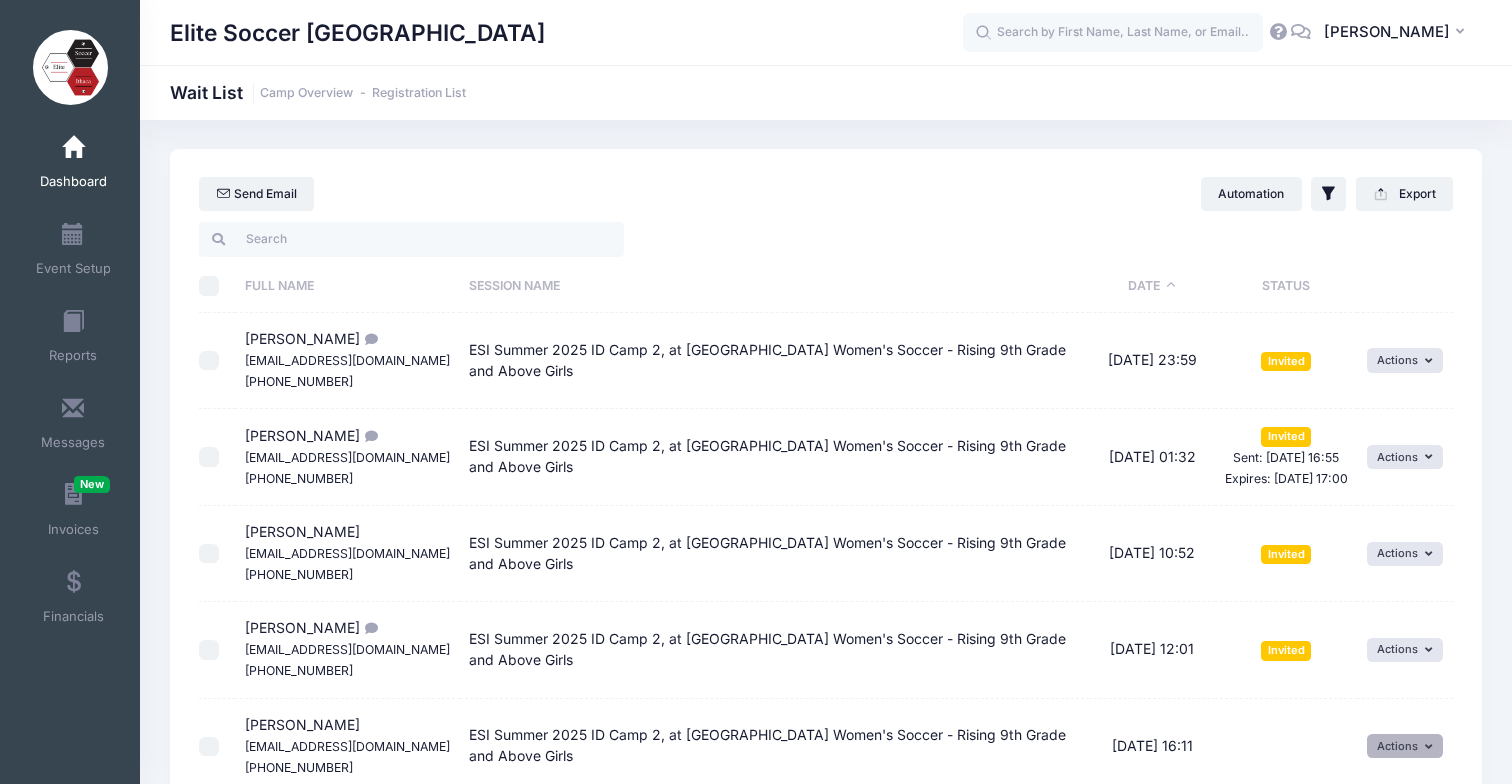 click on "Actions" at bounding box center (1405, 746) 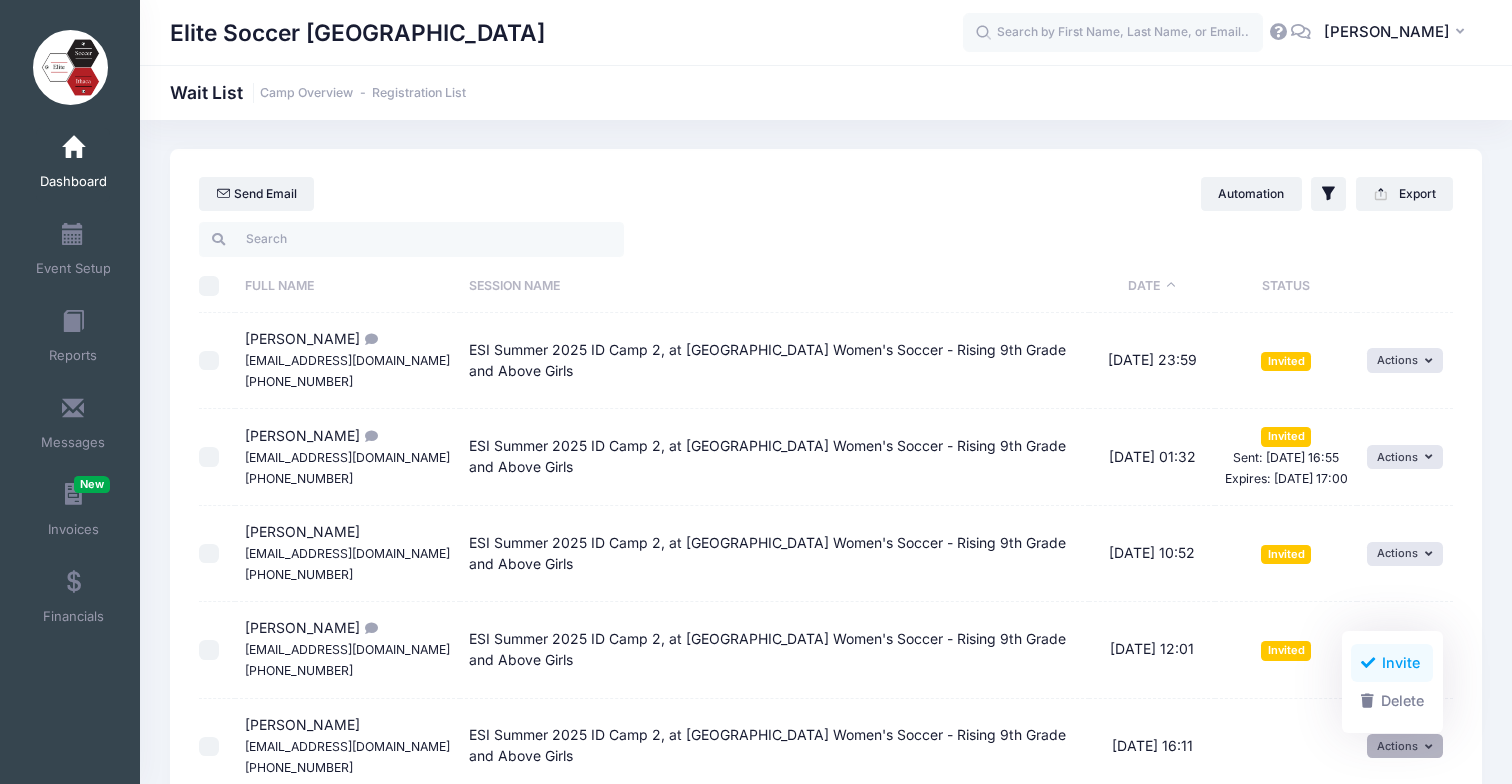 click on "Invite" at bounding box center (1392, 663) 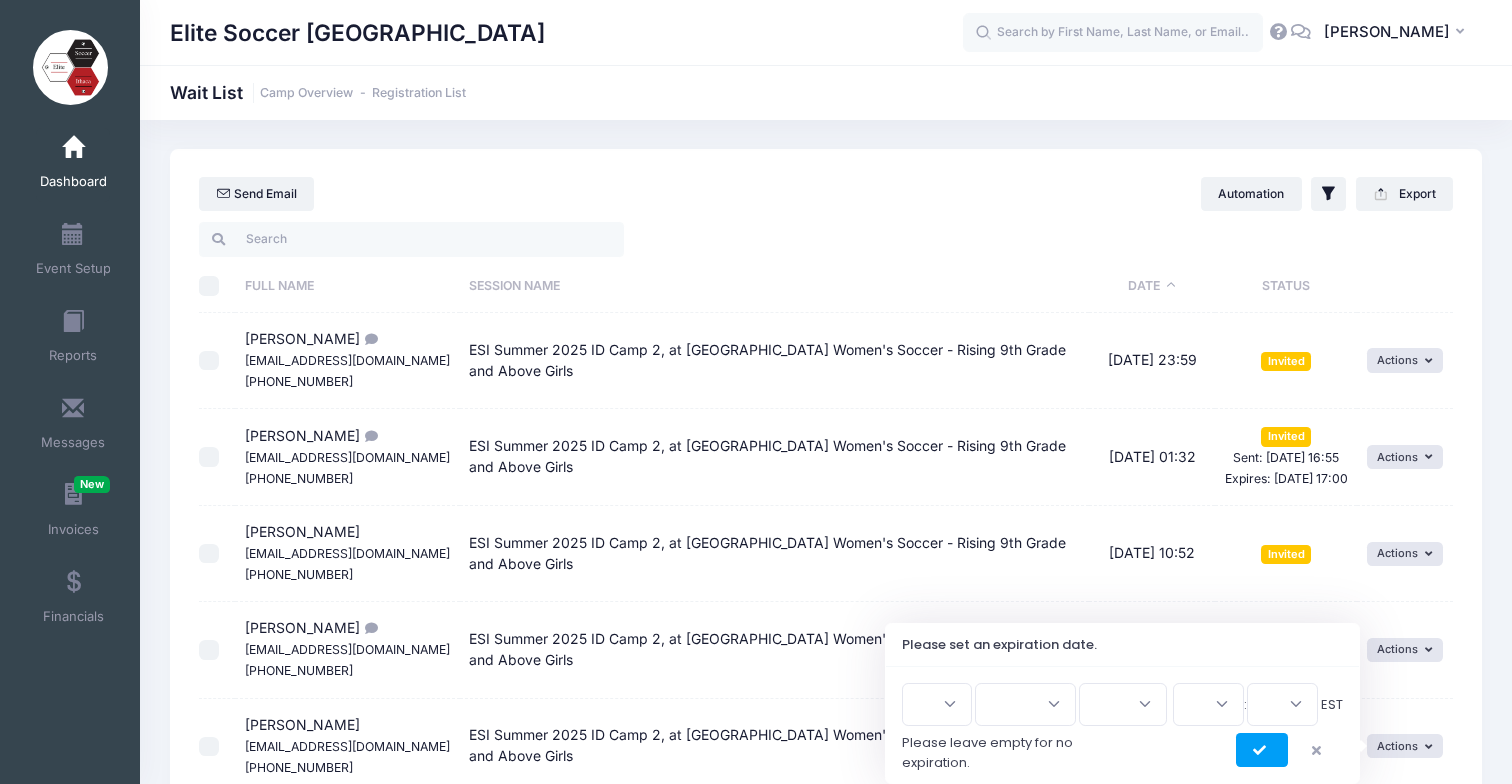 click on "1 2 3 4 5 6 7 8 9 10 11 12 13 14 15 16 17 18 19 20 21 22 23 24 25 26 27 28 29 30 31" at bounding box center [937, 704] 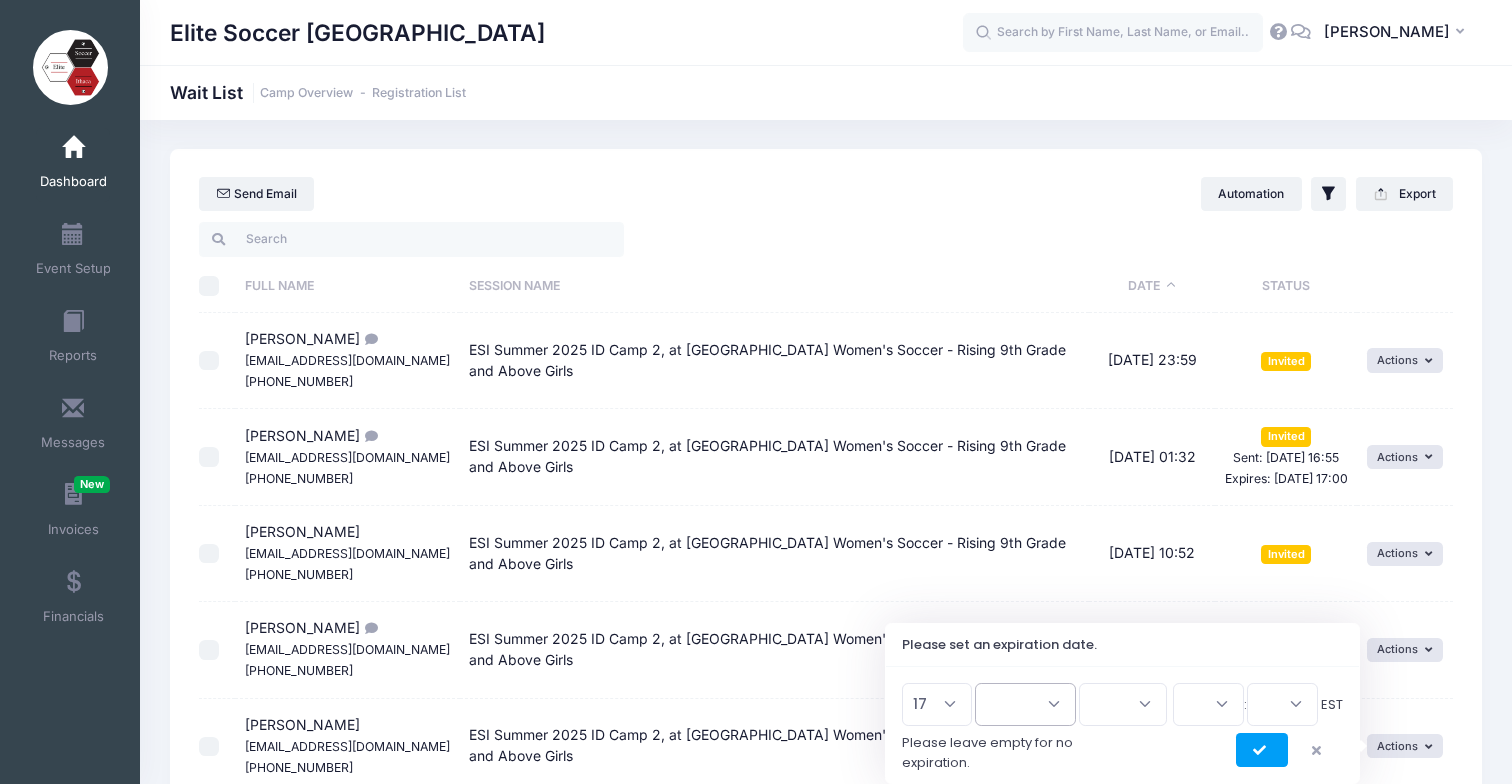 click on "Jan Feb Mar Apr May Jun Jul Aug Sep Oct Nov Dec" at bounding box center (1025, 704) 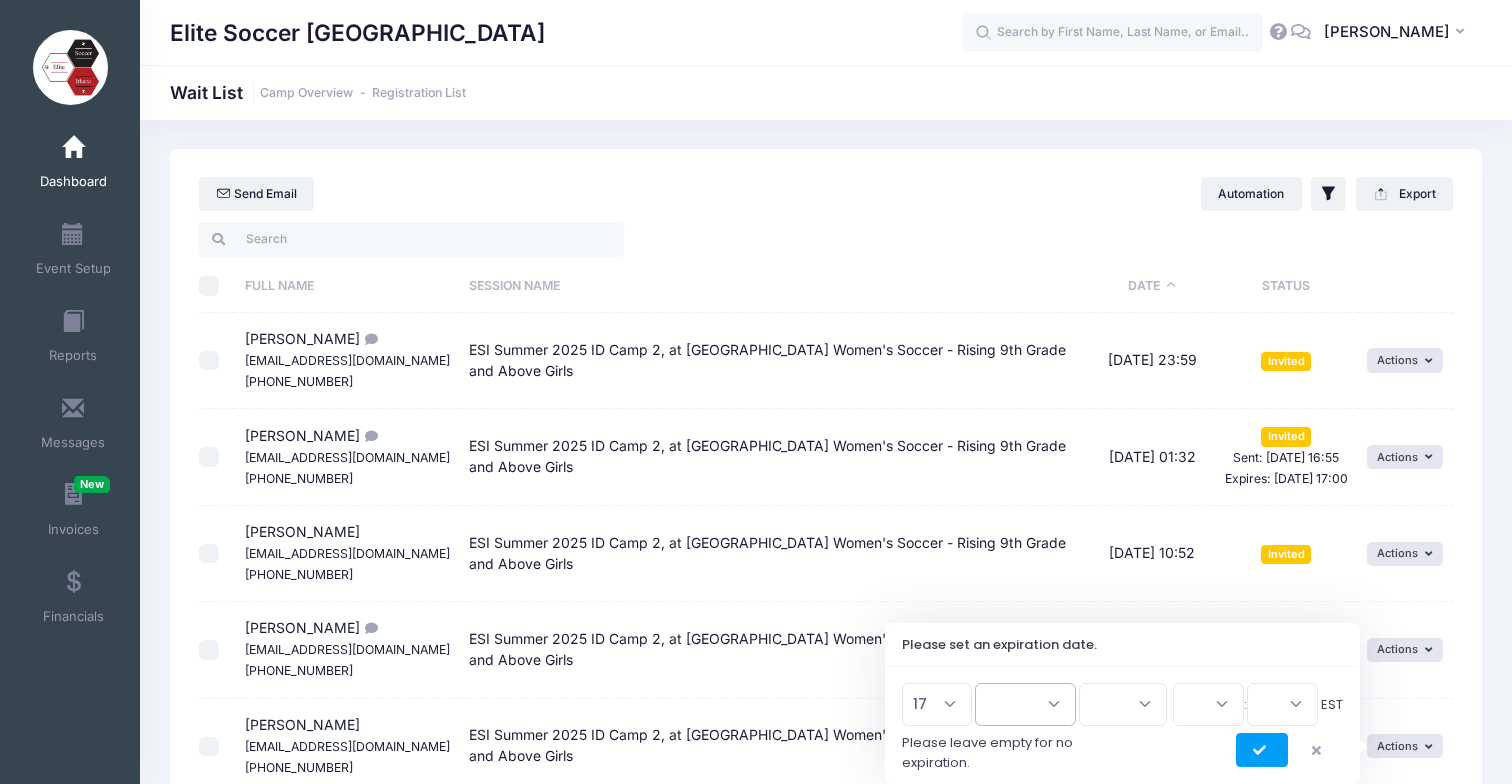 select on "6" 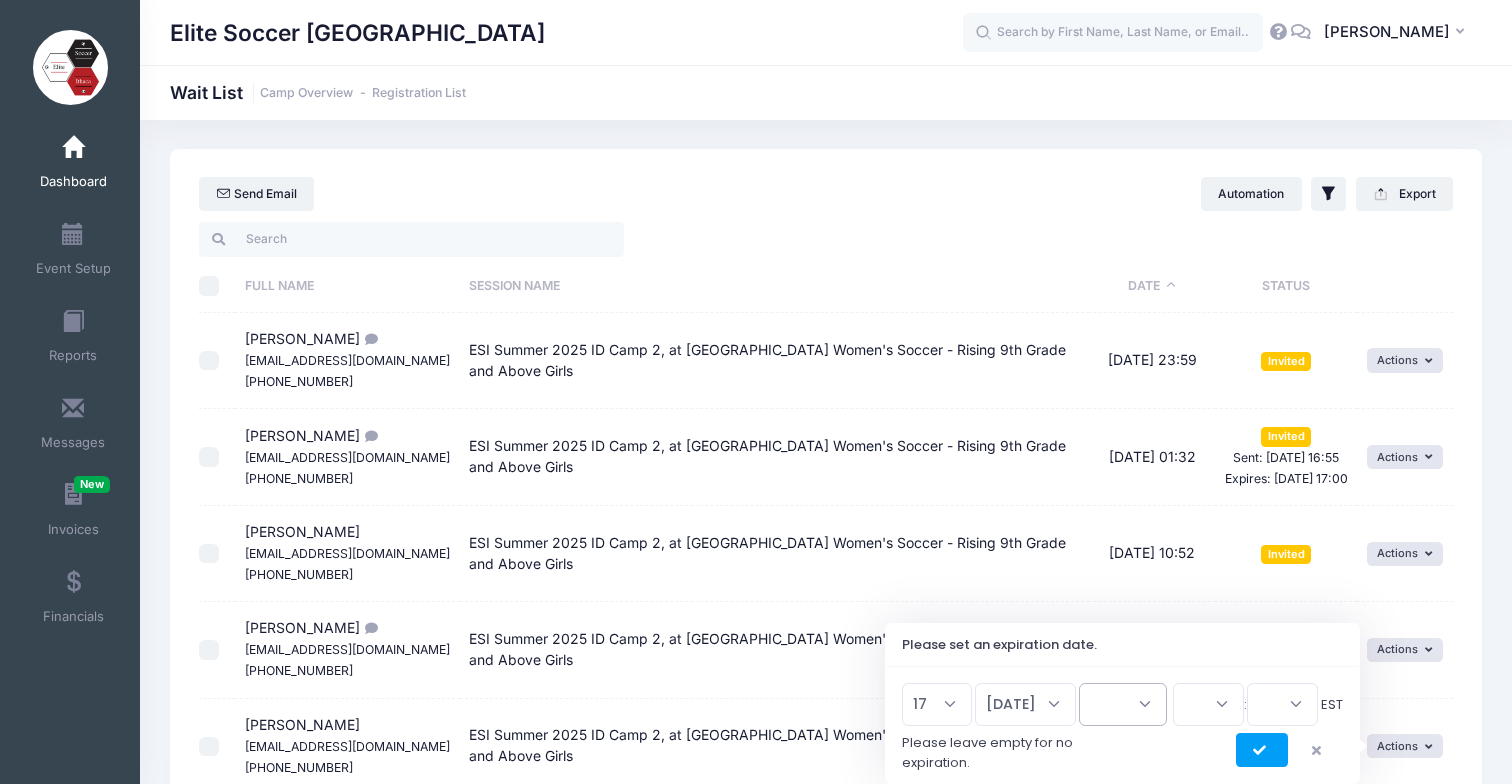 click on "2026 2025" at bounding box center [1123, 704] 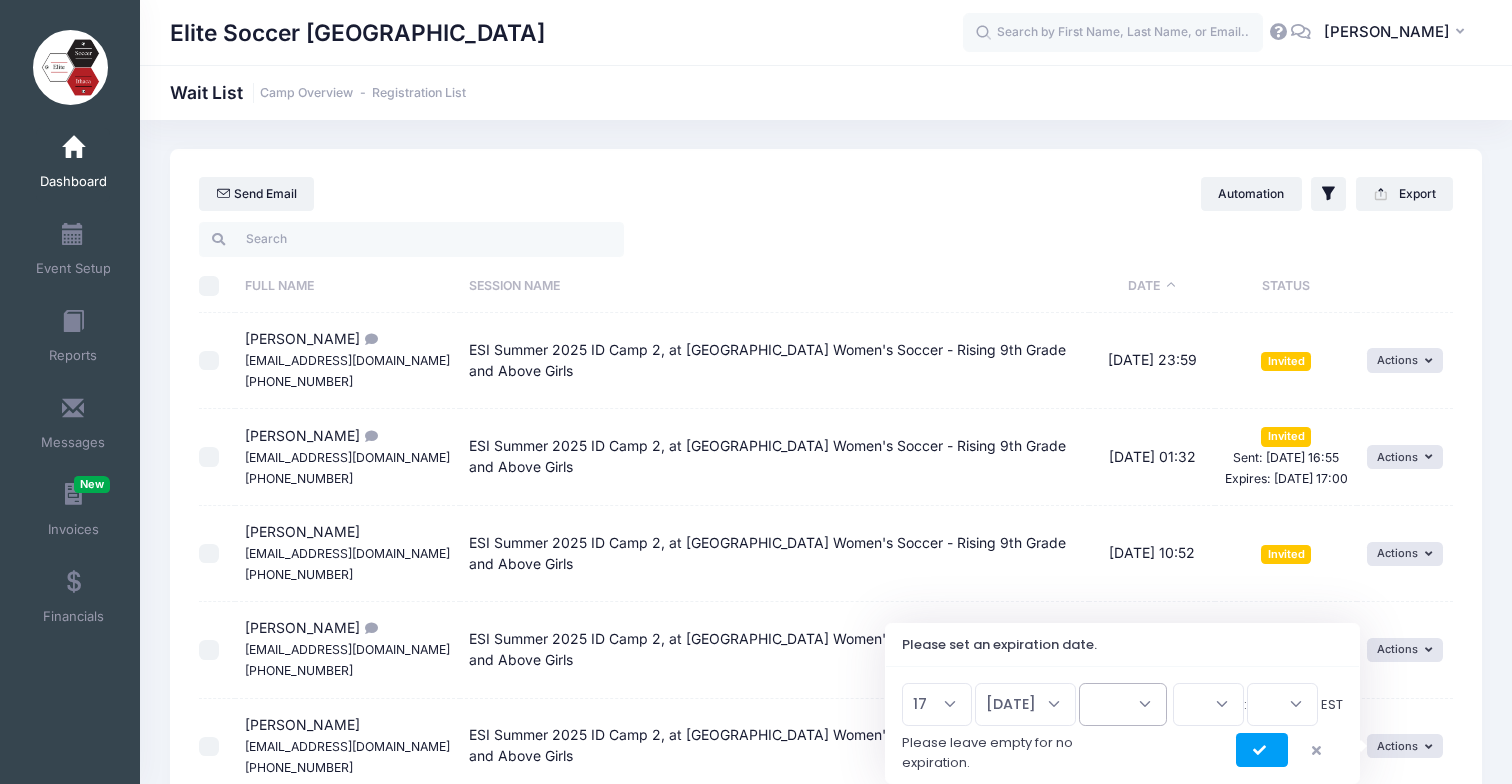 select on "2025" 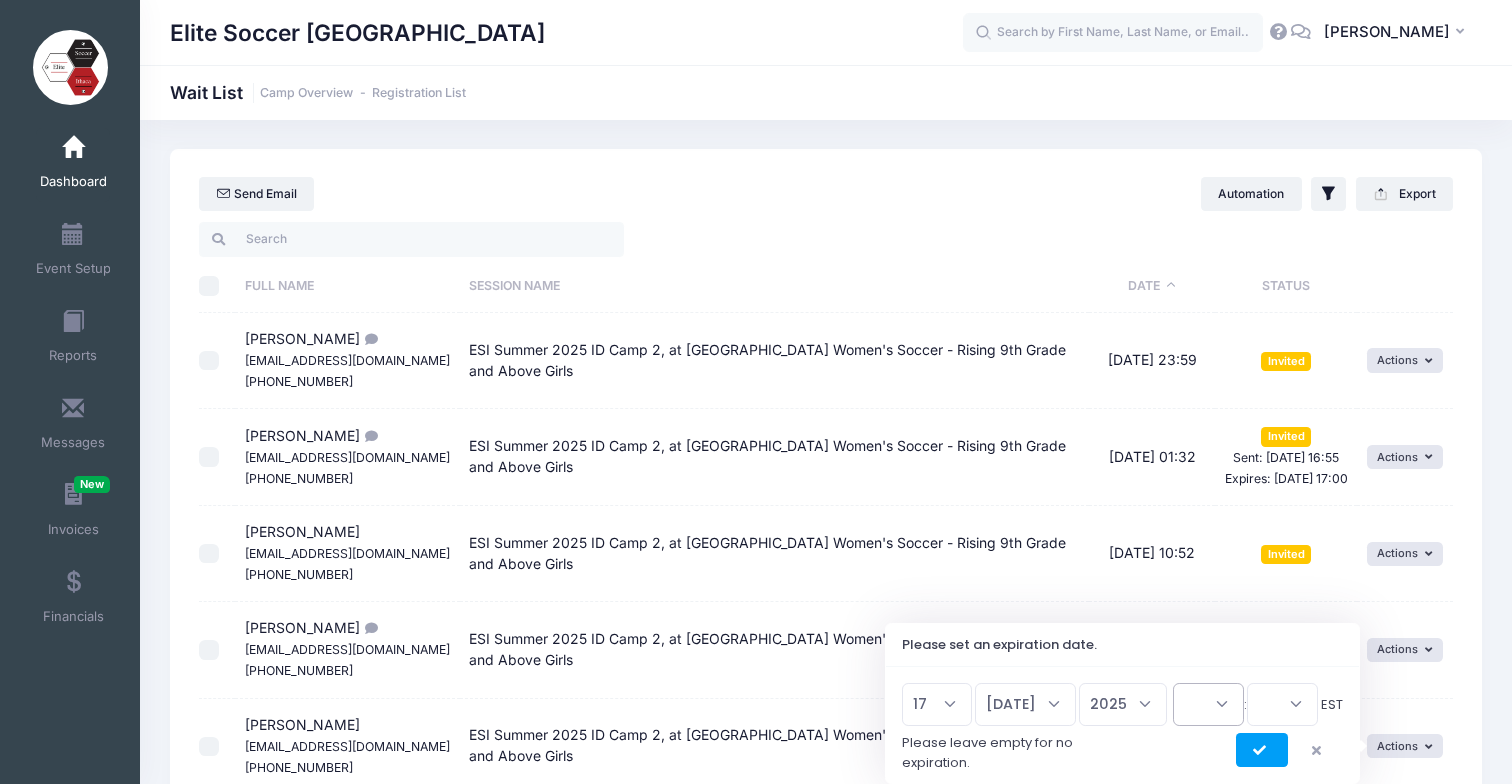 click on "00 01 02 03 04 05 06 07 08 09 10 11 12 13 14 15 16 17 18 19 20 21 22 23" at bounding box center (1208, 704) 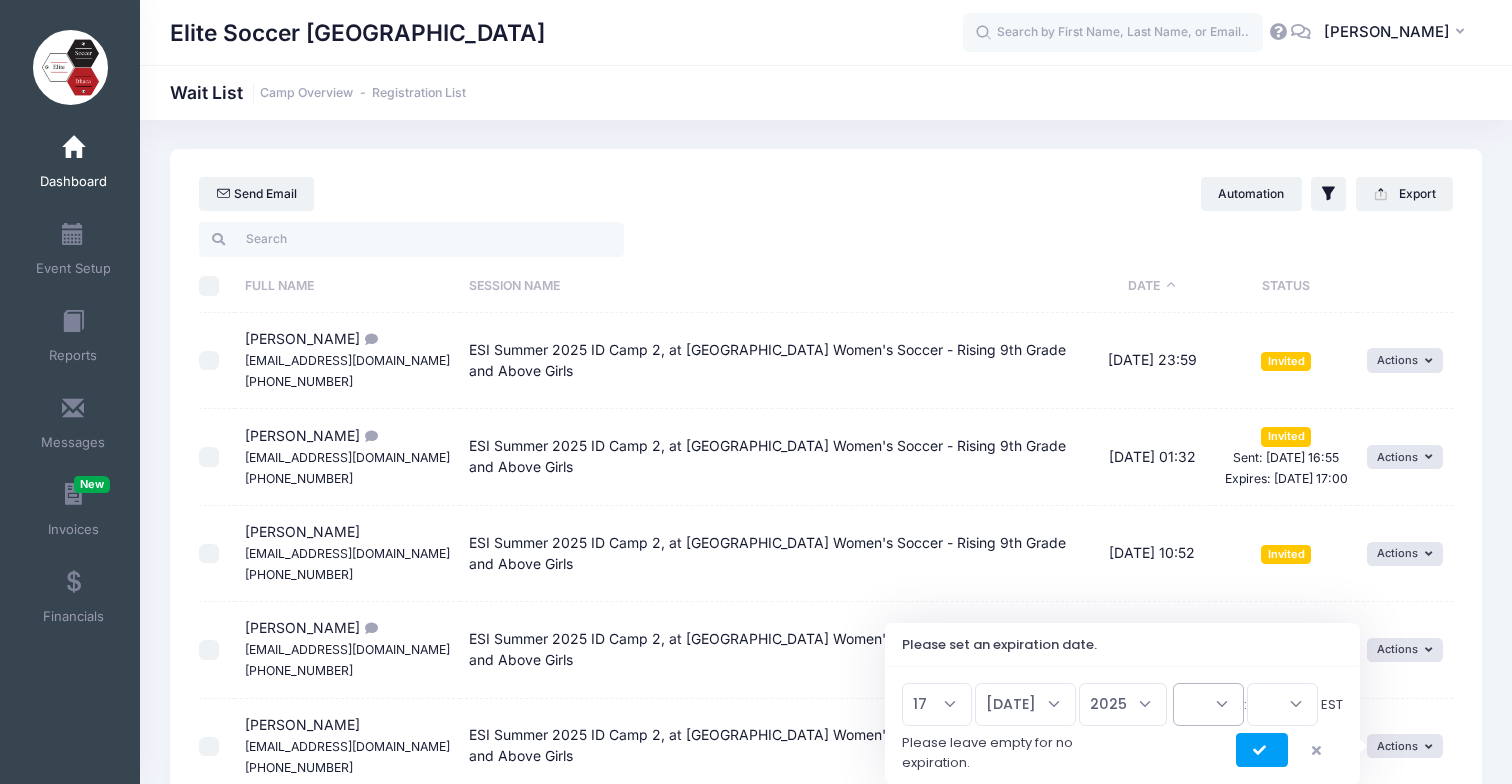 select on "17" 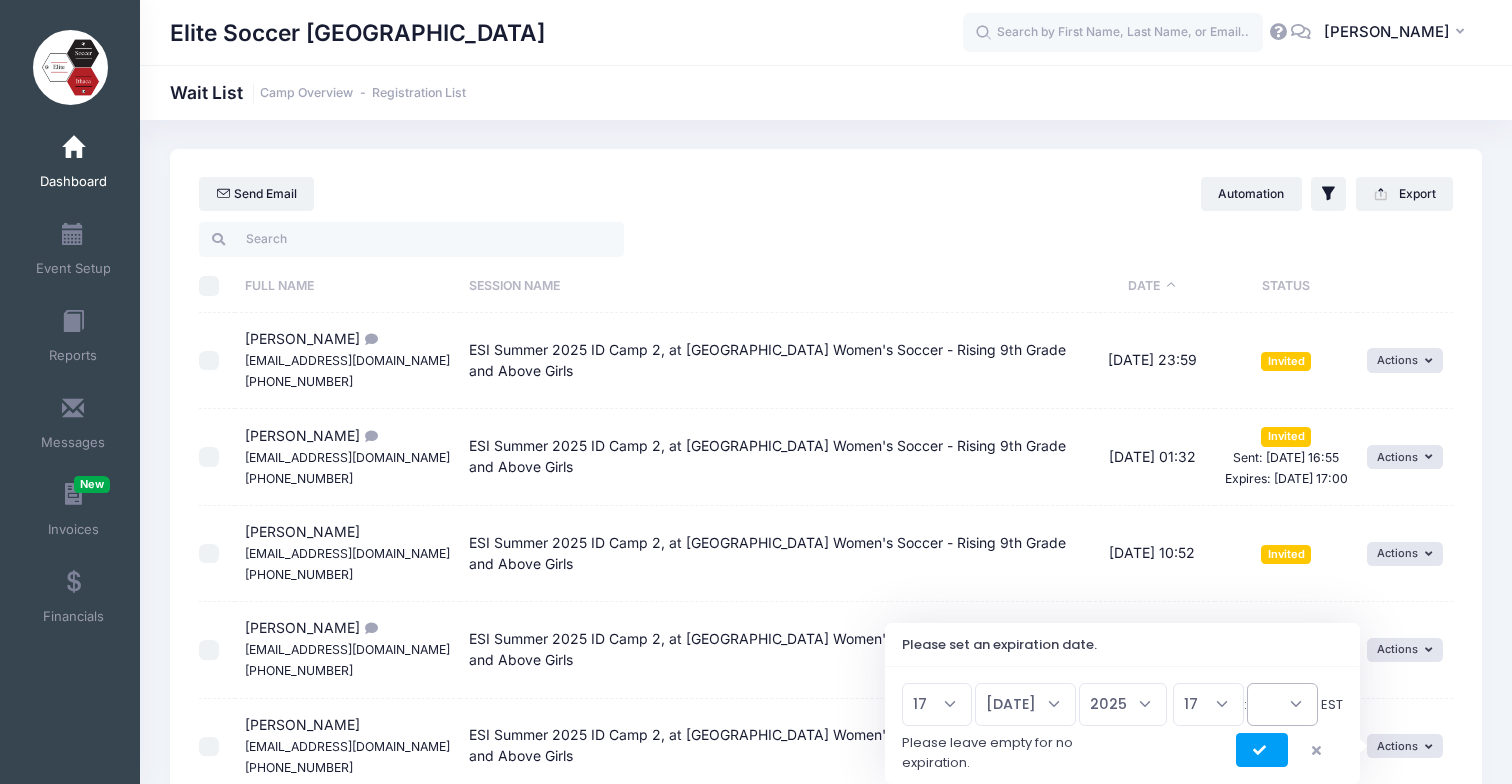 click on "00 15 30 45" at bounding box center [1282, 704] 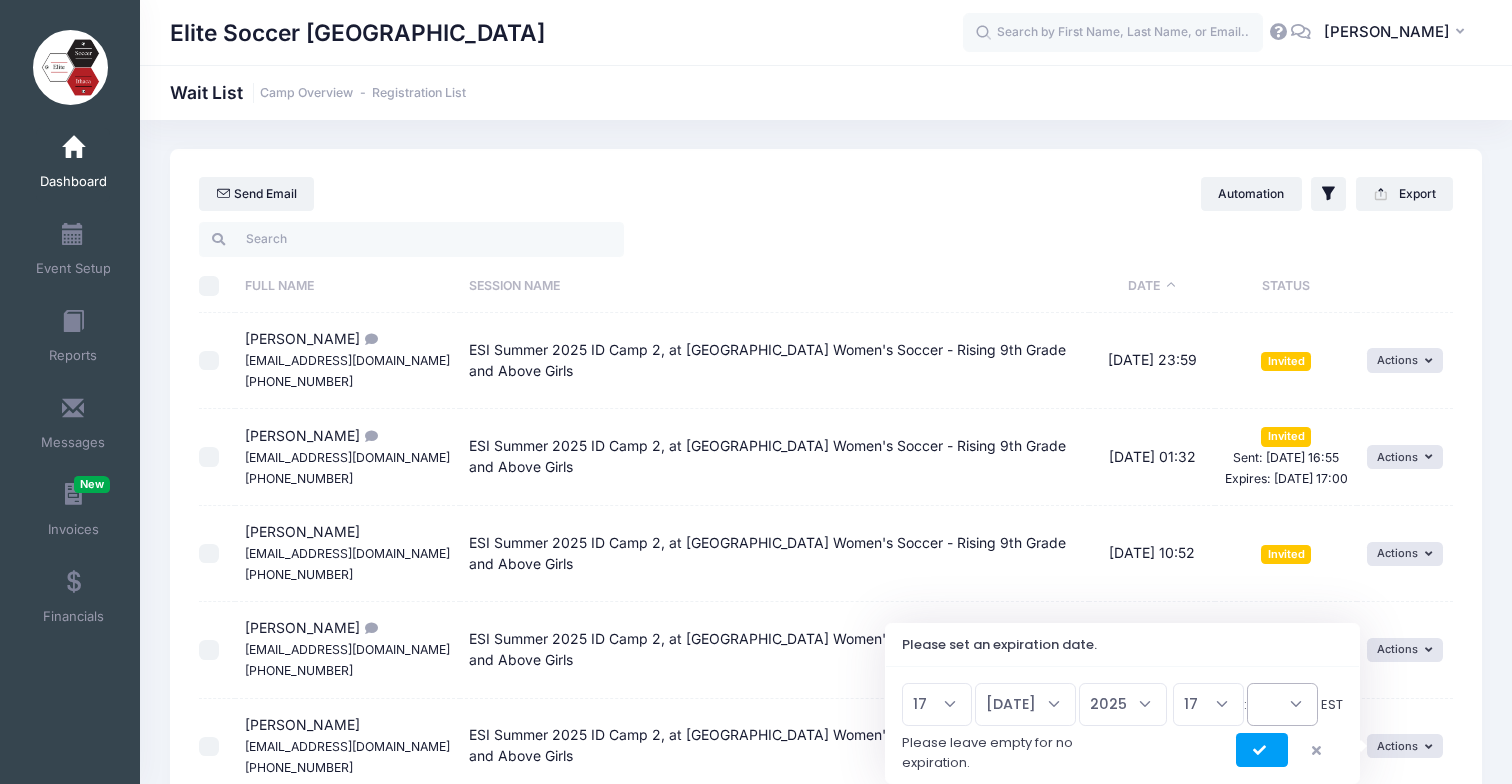 select on "0" 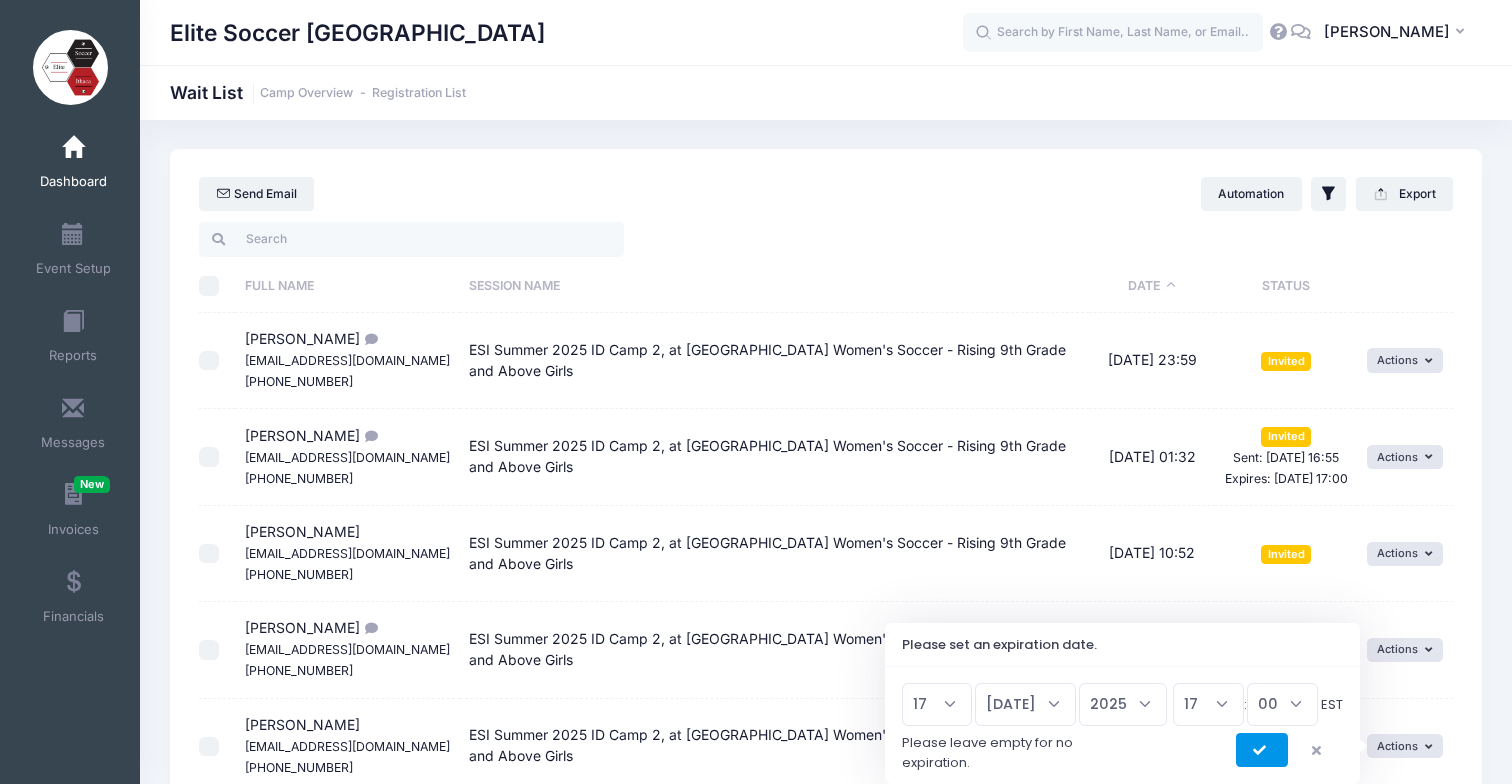 click at bounding box center (1262, 751) 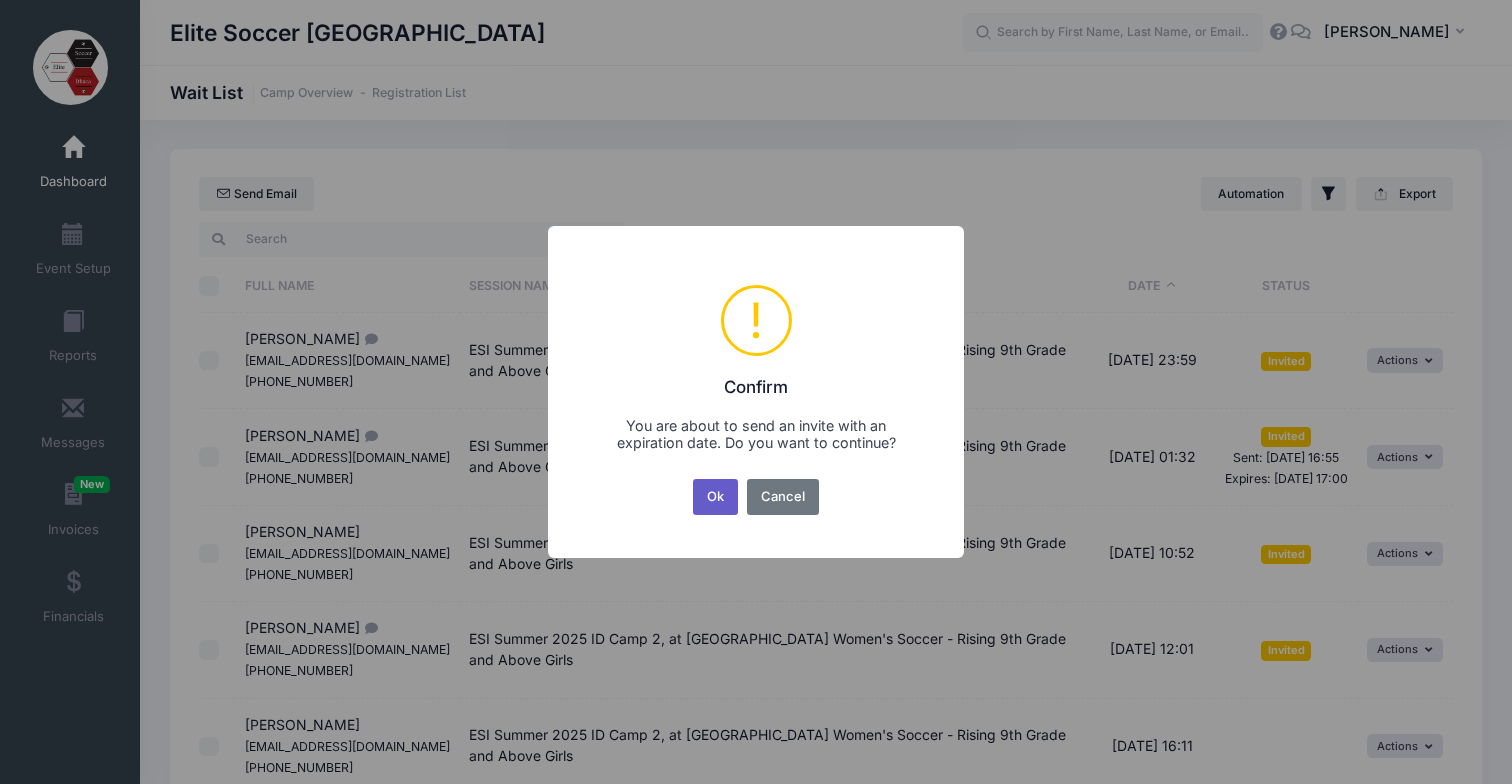 click on "Ok" at bounding box center [716, 497] 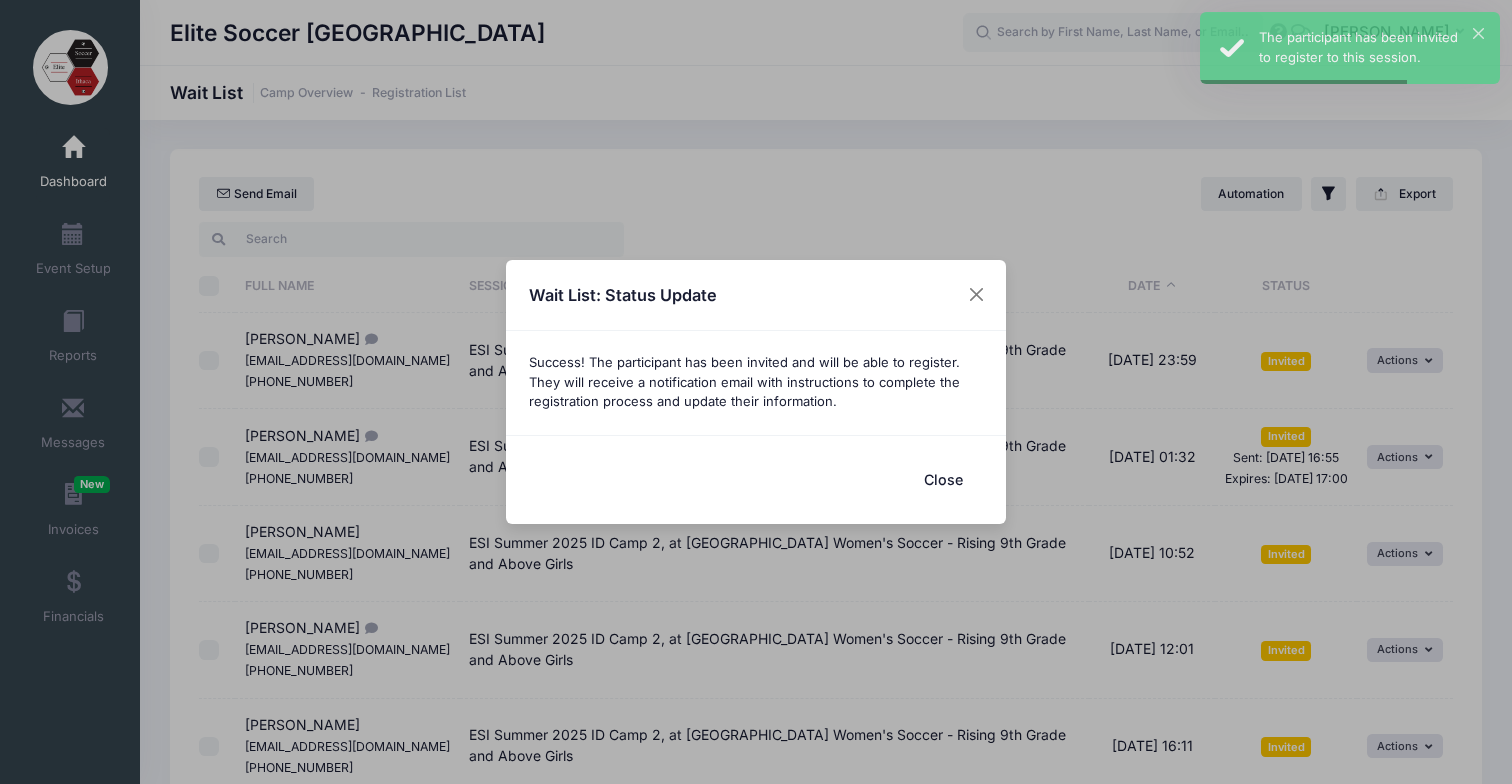 click on "Close" at bounding box center (943, 479) 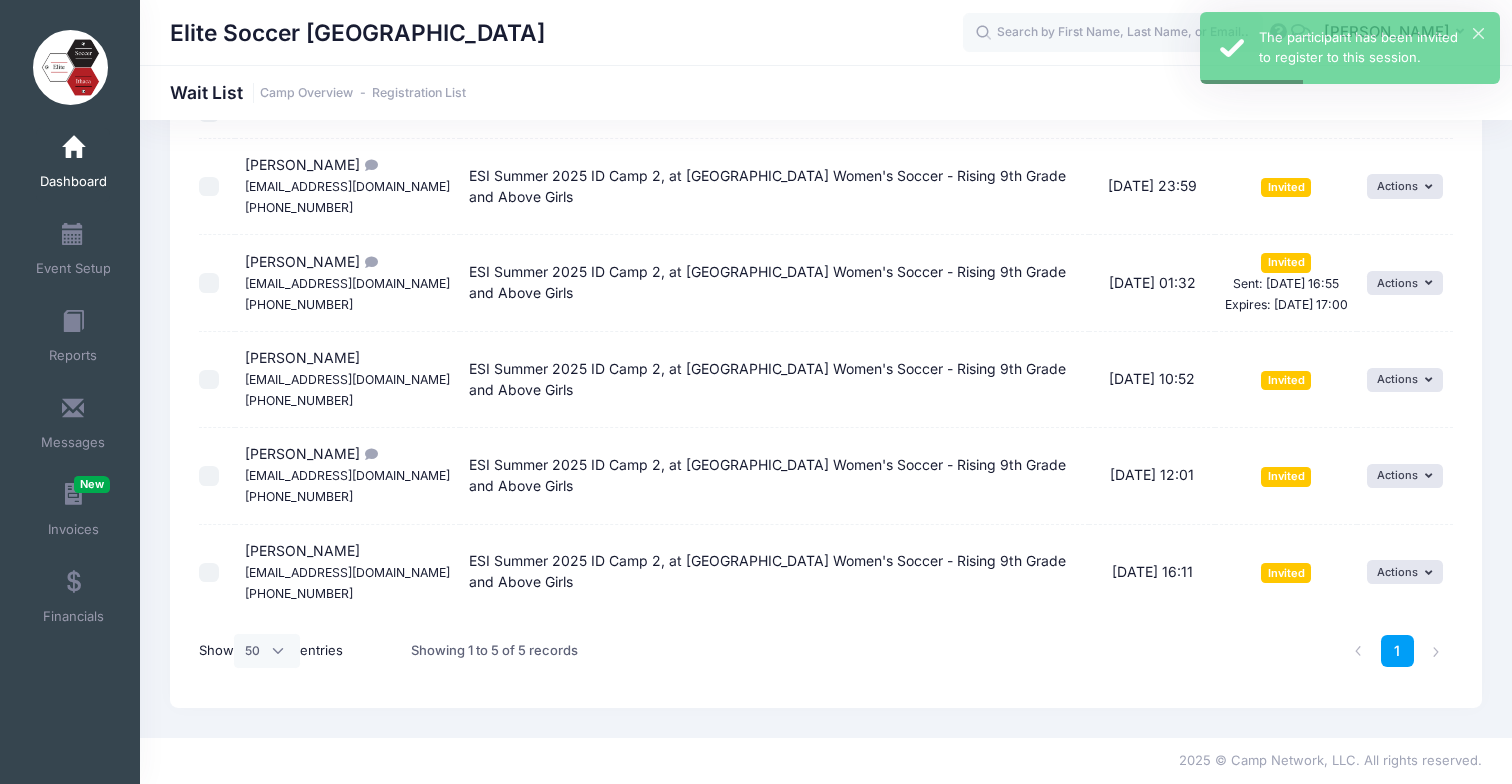 scroll, scrollTop: 0, scrollLeft: 0, axis: both 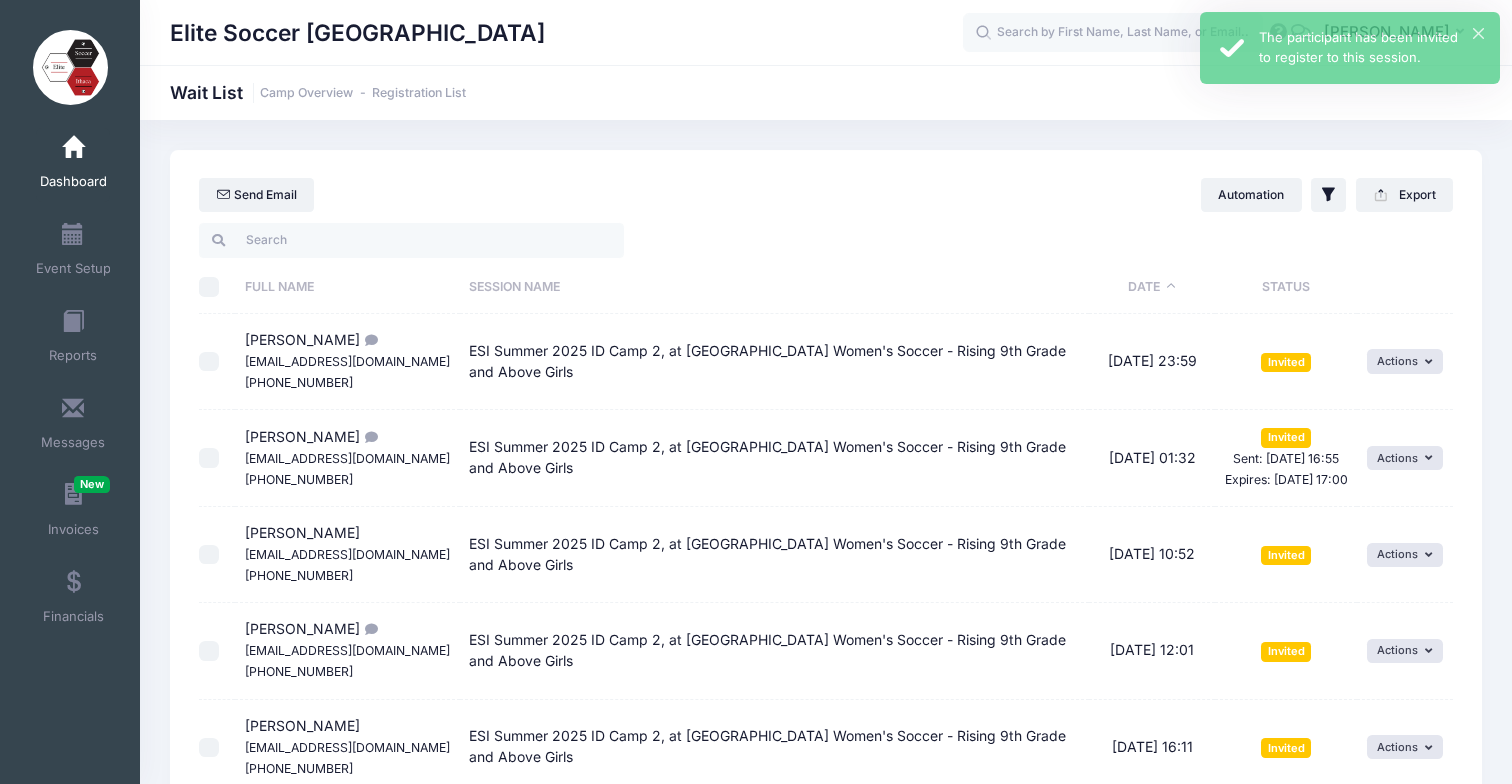 click at bounding box center [73, 148] 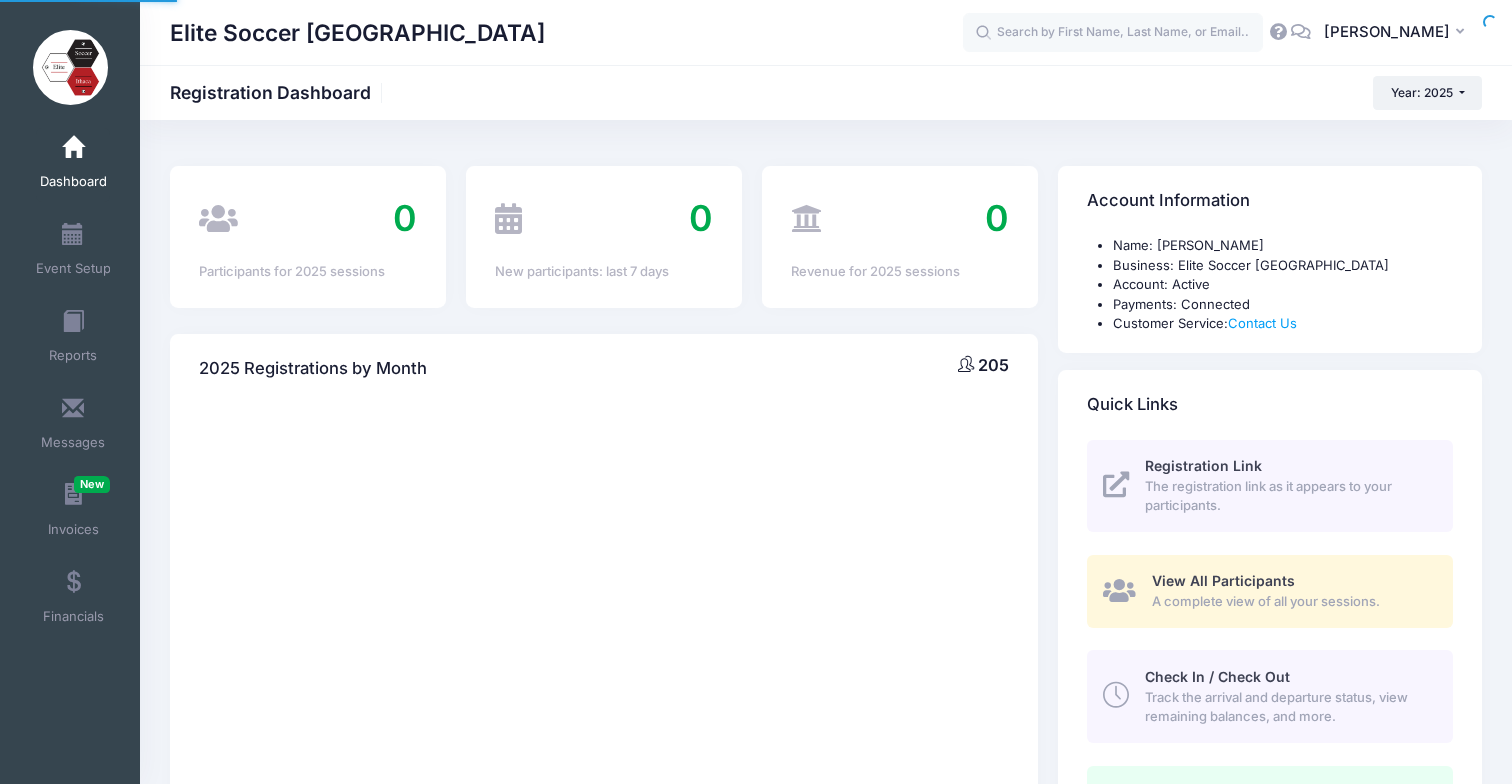 scroll, scrollTop: 0, scrollLeft: 0, axis: both 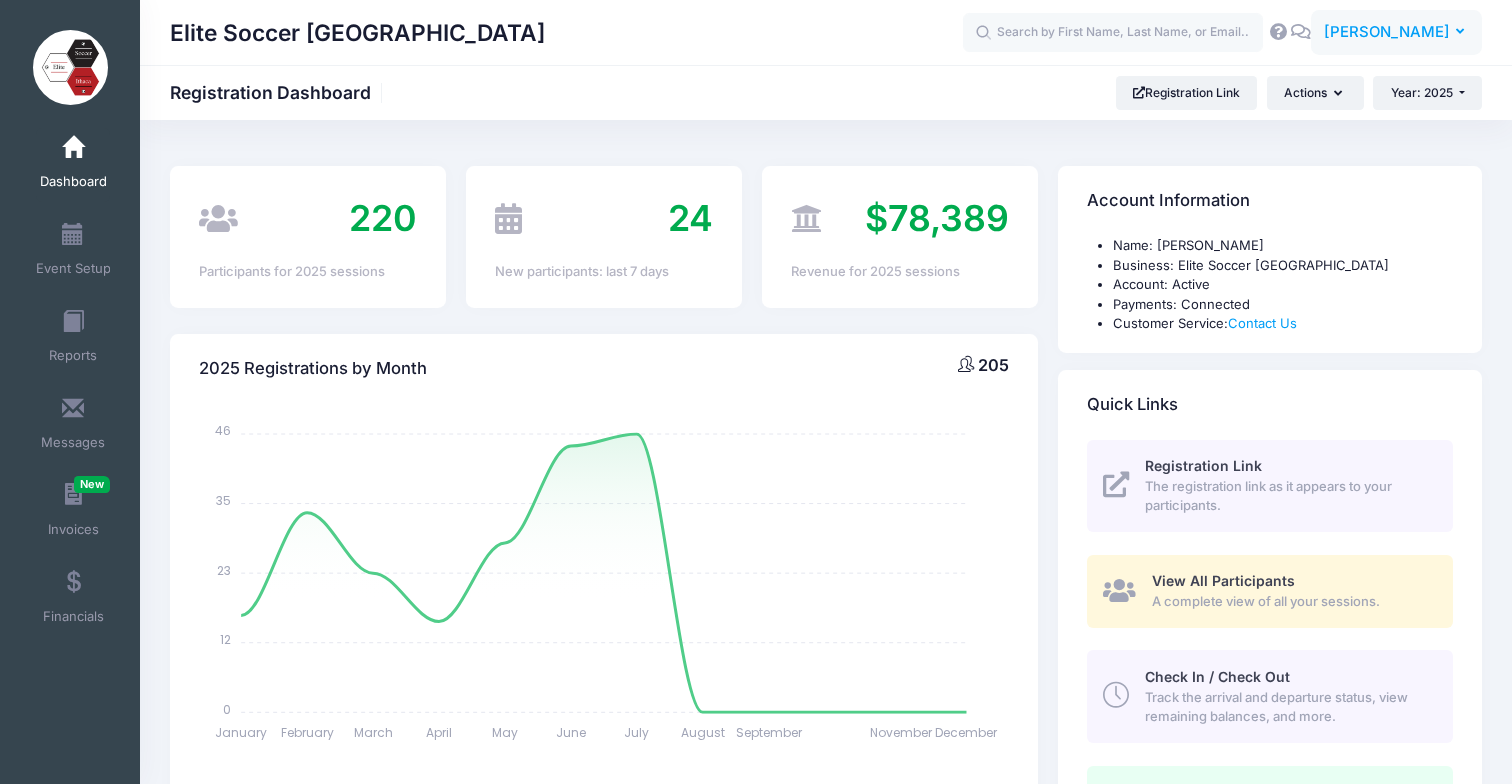 click on "[PERSON_NAME]" at bounding box center [1387, 32] 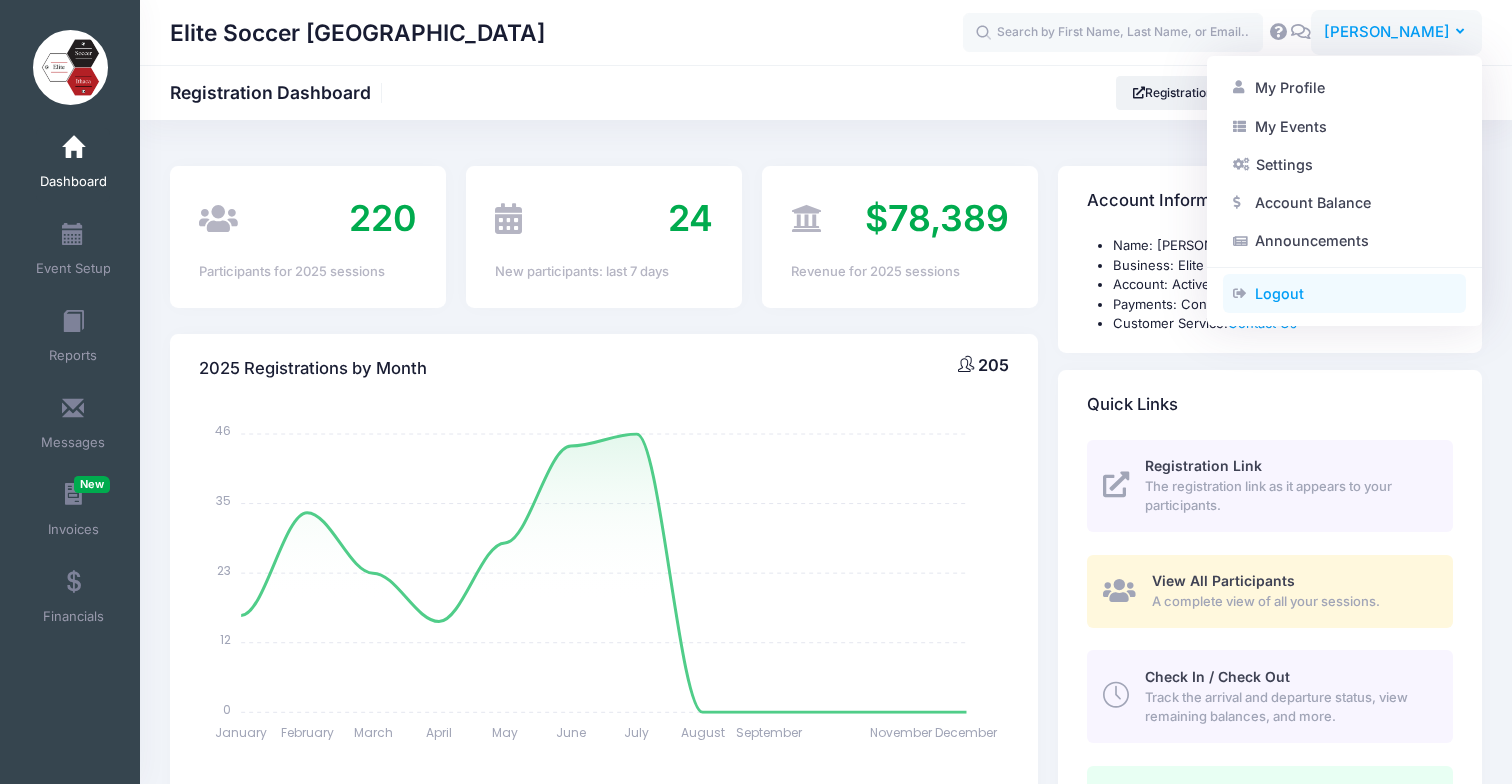 click on "Logout" at bounding box center (1344, 294) 